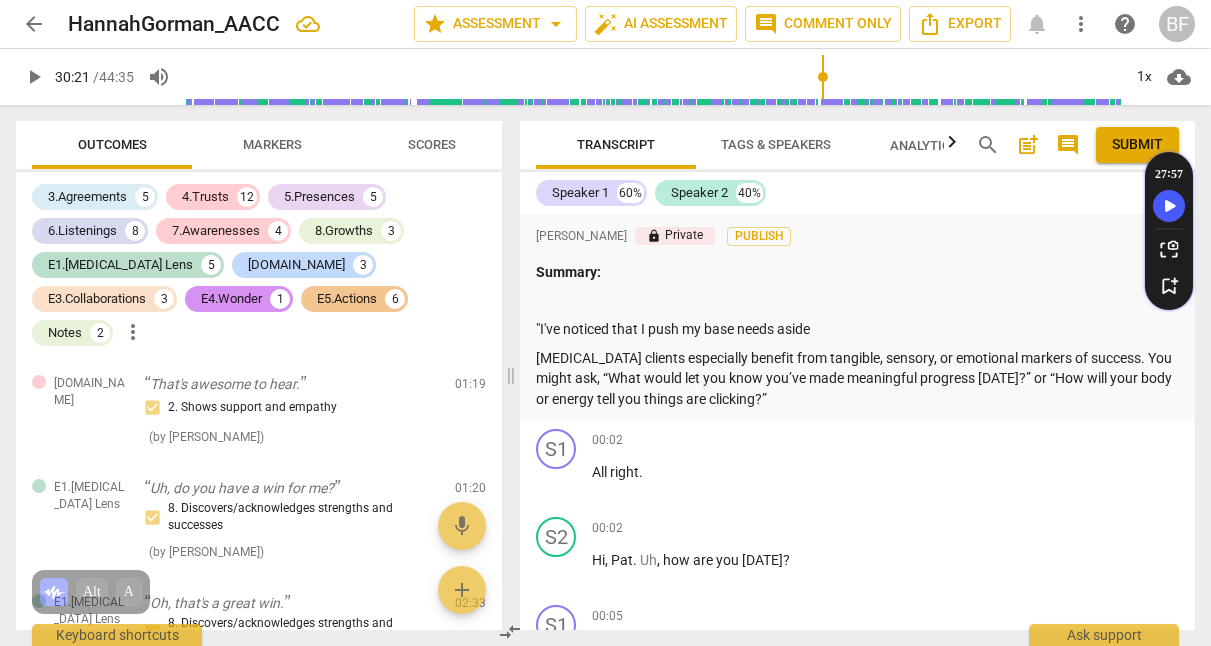 click on "There is so much happening with your client's face and tone. I might just clarify, "is this about the water, or is there something else going on?"" at bounding box center (1039, 16809) 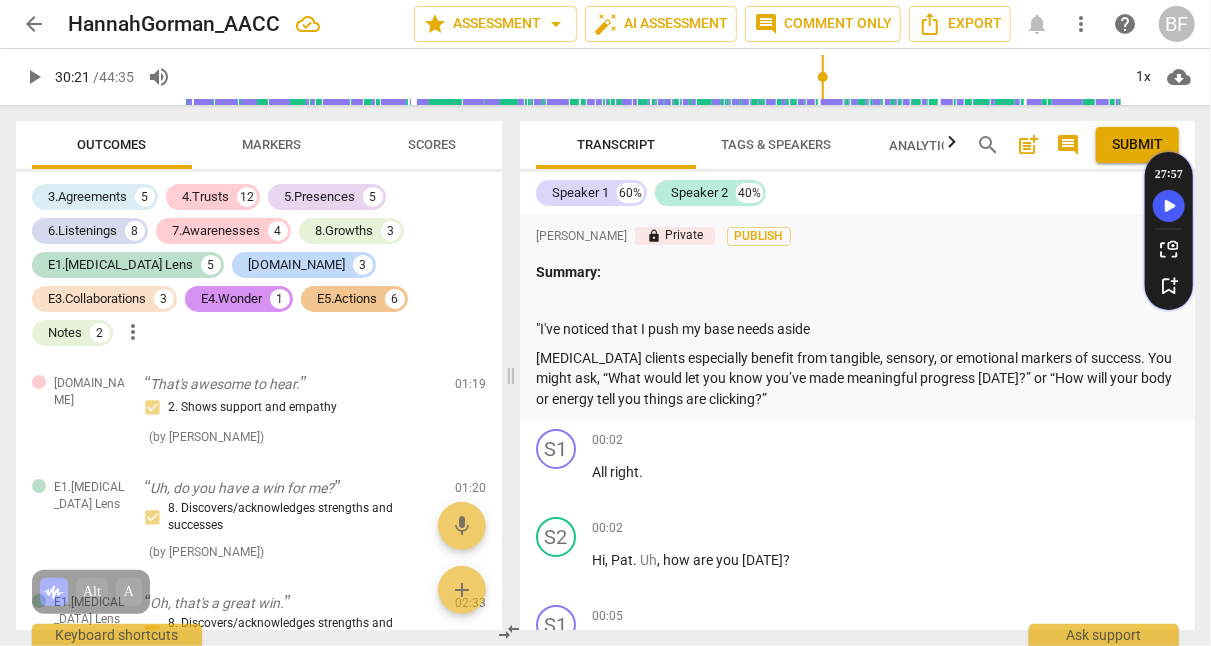 scroll, scrollTop: 6434, scrollLeft: 0, axis: vertical 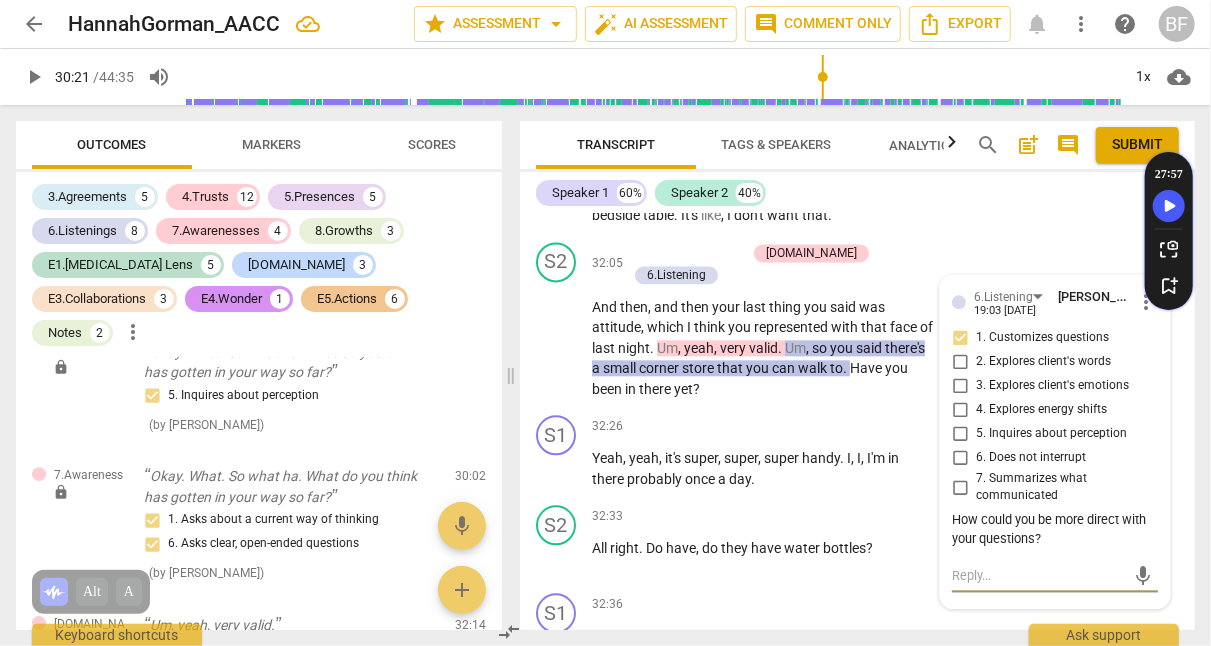 type 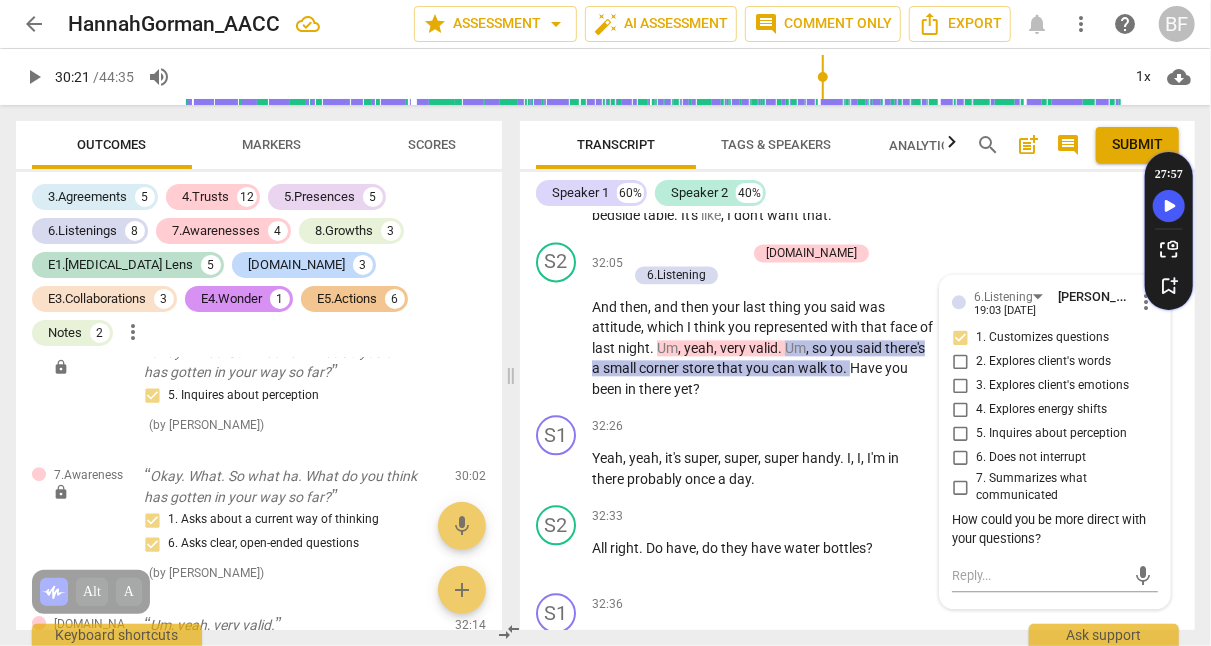 click on "S2 play_arrow pause 32:33 + Add competency keyboard_arrow_right All   right .   Do   have ,   do   they   have   water   bottles ?" at bounding box center [857, 541] 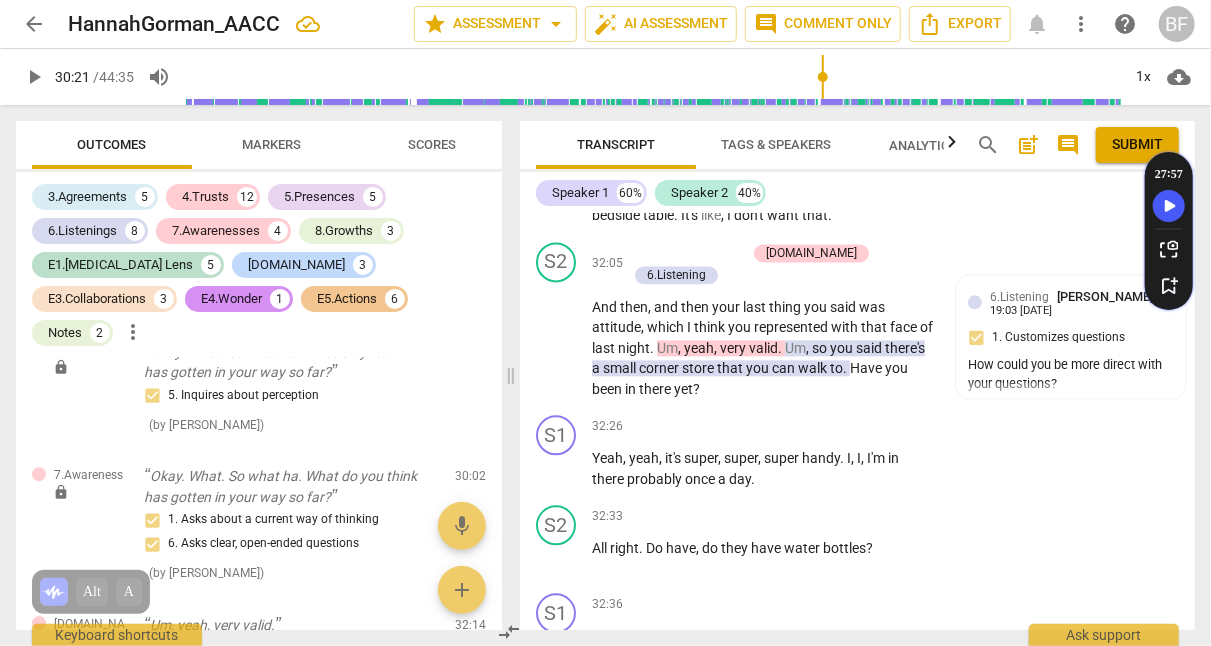 scroll, scrollTop: 16063, scrollLeft: 0, axis: vertical 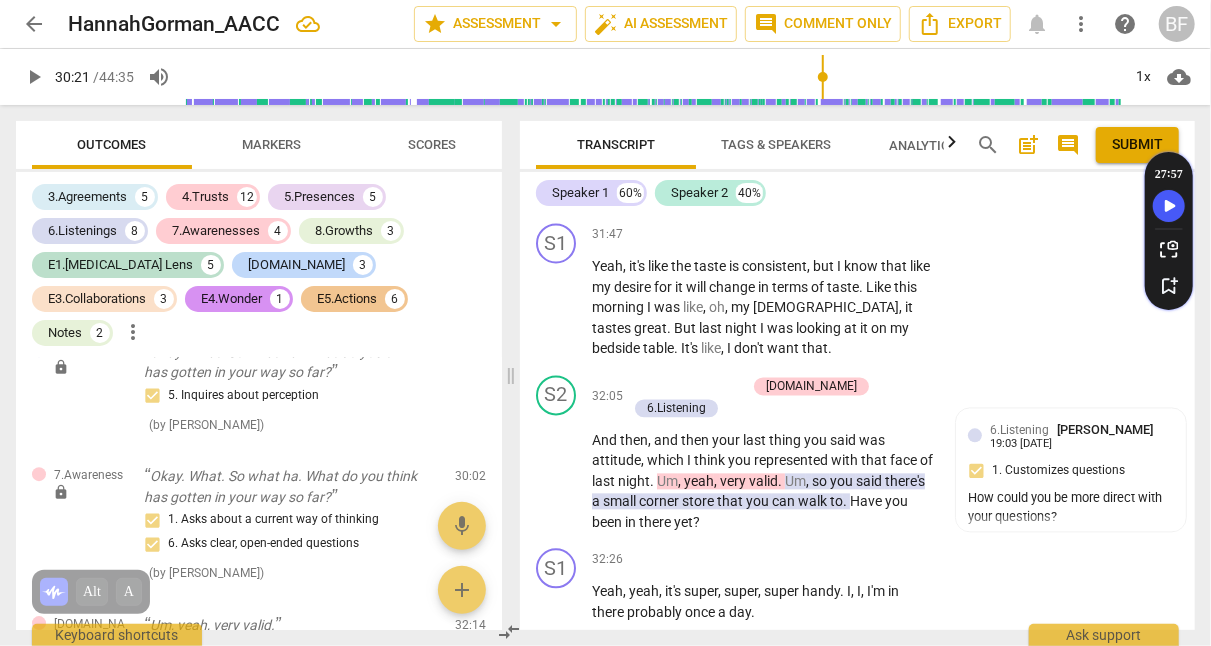 drag, startPoint x: 815, startPoint y: 410, endPoint x: 988, endPoint y: 591, distance: 250.37971 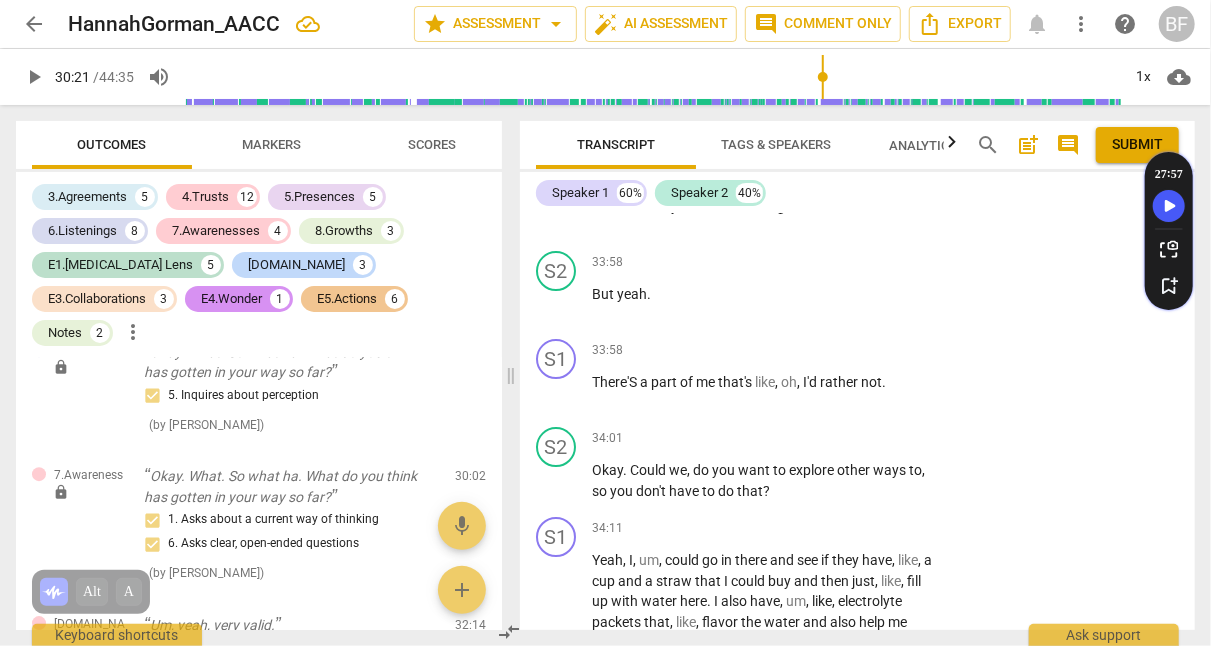 scroll, scrollTop: 17254, scrollLeft: 0, axis: vertical 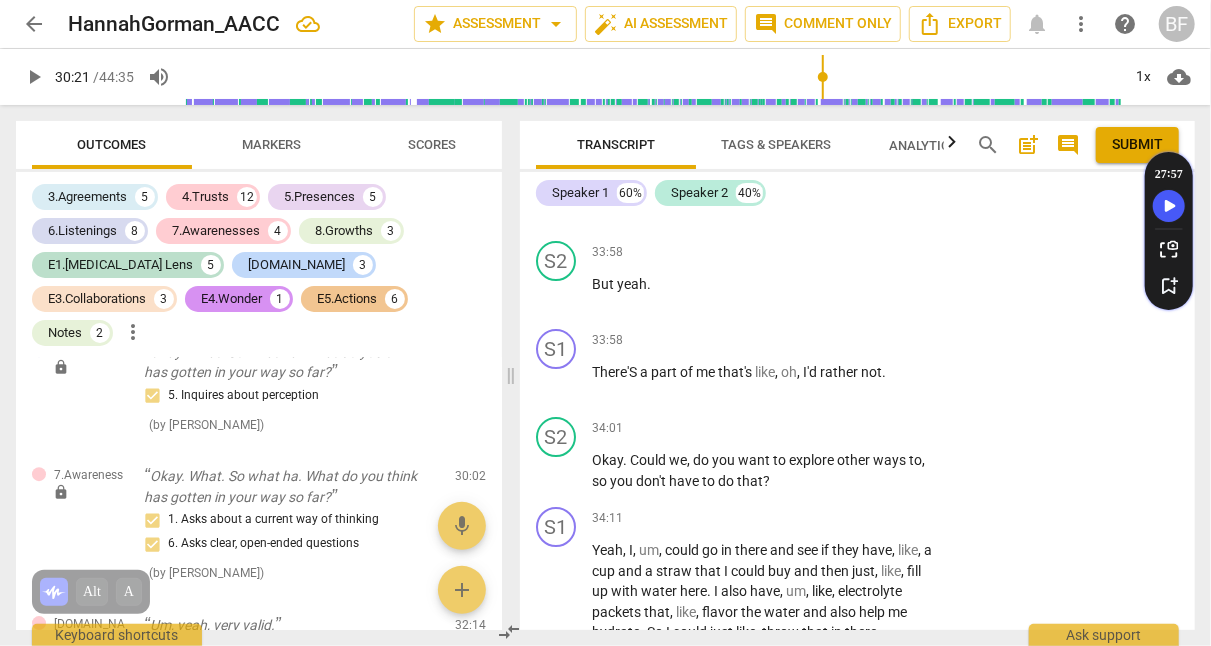 click on "+" at bounding box center [811, 428] 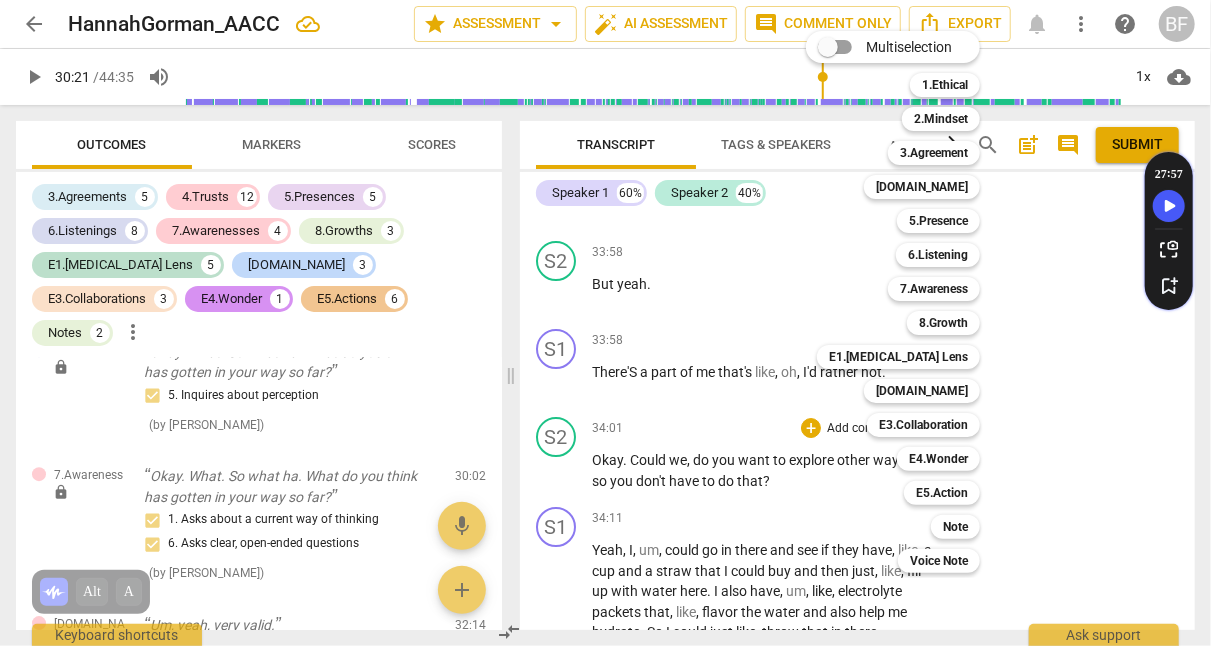 click on "E3.Collaboration" at bounding box center [923, 425] 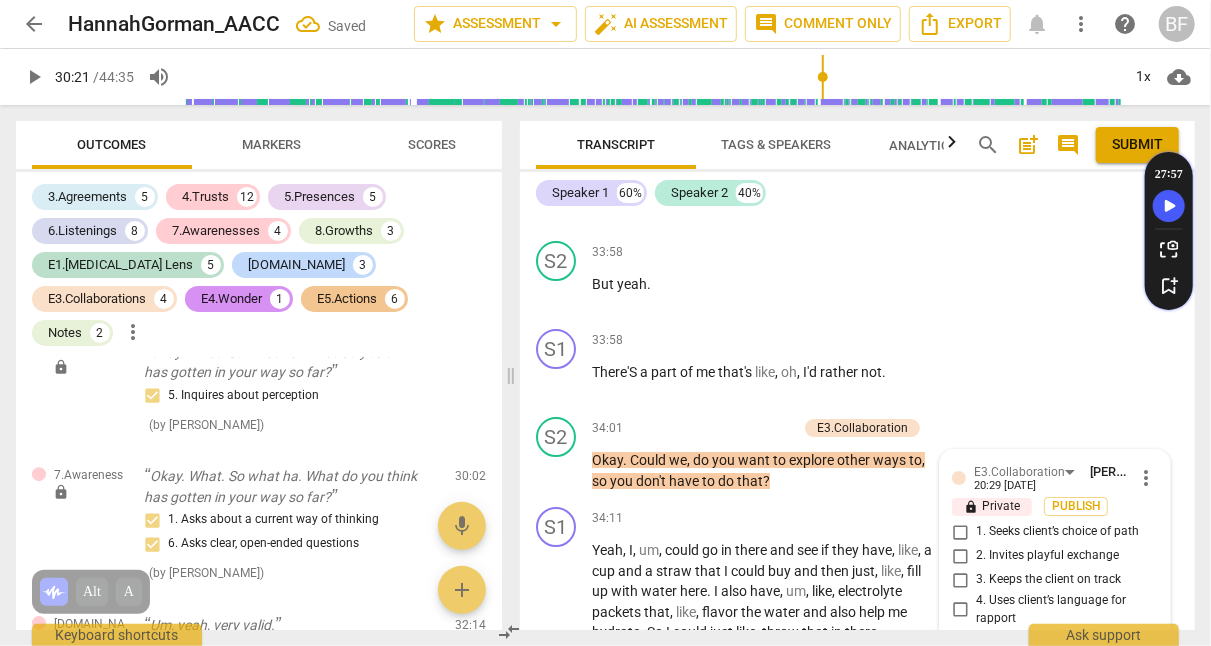 scroll, scrollTop: 17472, scrollLeft: 0, axis: vertical 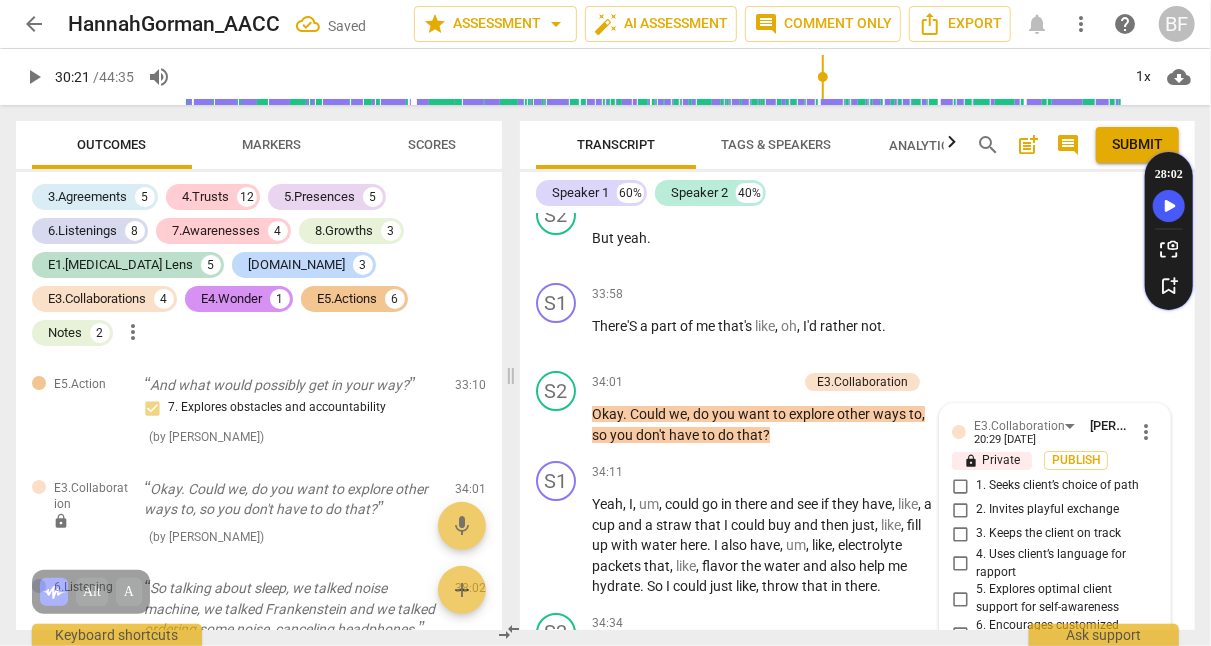 click on "1. Seeks client’s choice of path" at bounding box center (960, 486) 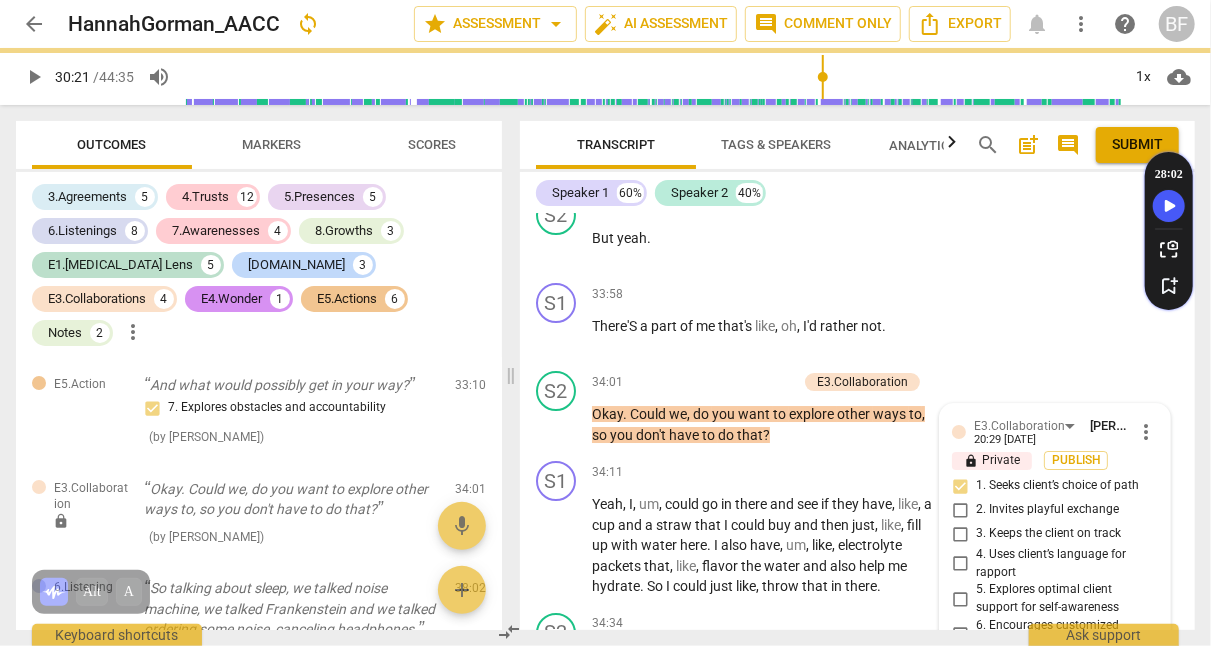 scroll, scrollTop: 17380, scrollLeft: 0, axis: vertical 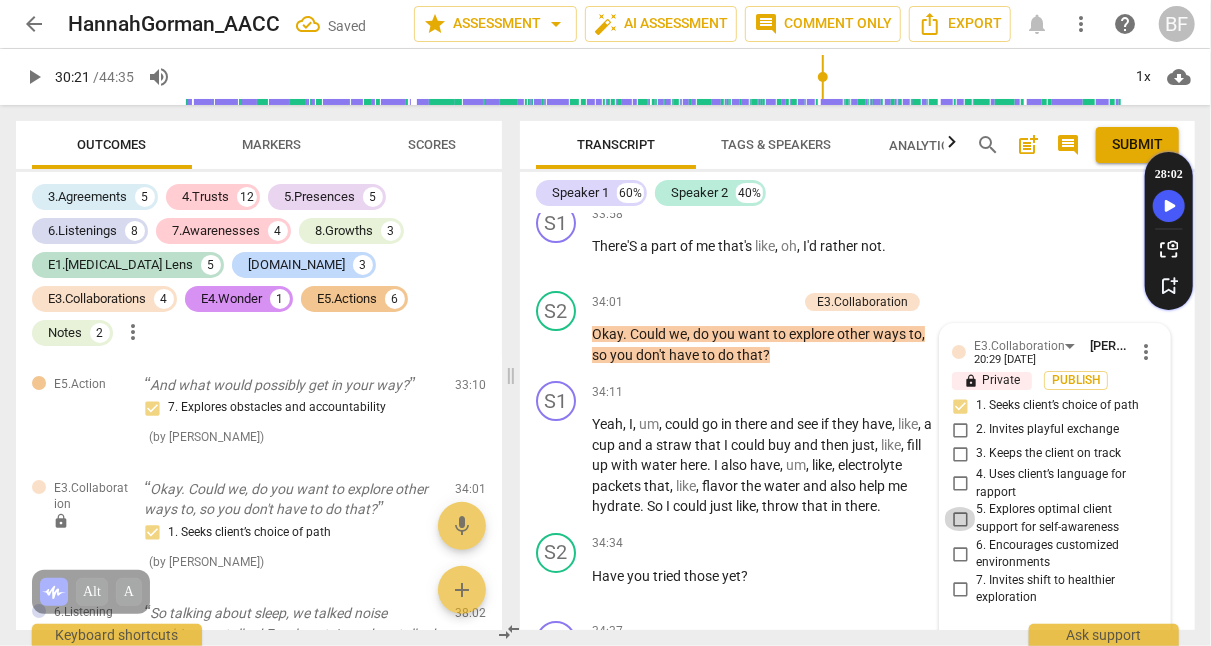 click on "5. Explores optimal client support for self-awareness" at bounding box center (960, 519) 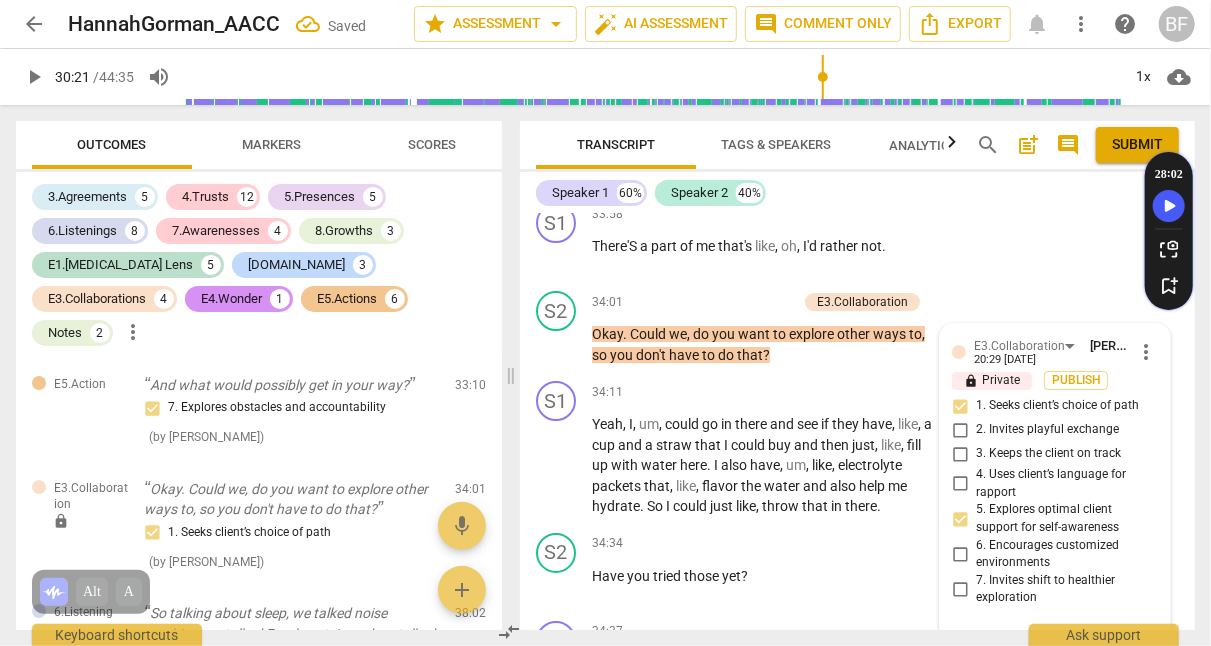 click on "S1 play_arrow pause 34:11 + Add competency keyboard_arrow_right Yeah ,   I ,   um ,   could   go   in   there   and   see   if   they   have ,   like ,   a   cup   and   a   straw   that   I   could   buy   and   then   just ,   like ,   fill   up   with   water   here .   I   also   have ,   um ,   like ,   electrolyte   packets   that ,   like ,   flavor   the   water   and   also   help   me   hydrate .   So   I   could   just   like ,   throw   that   in   there ." at bounding box center (857, 449) 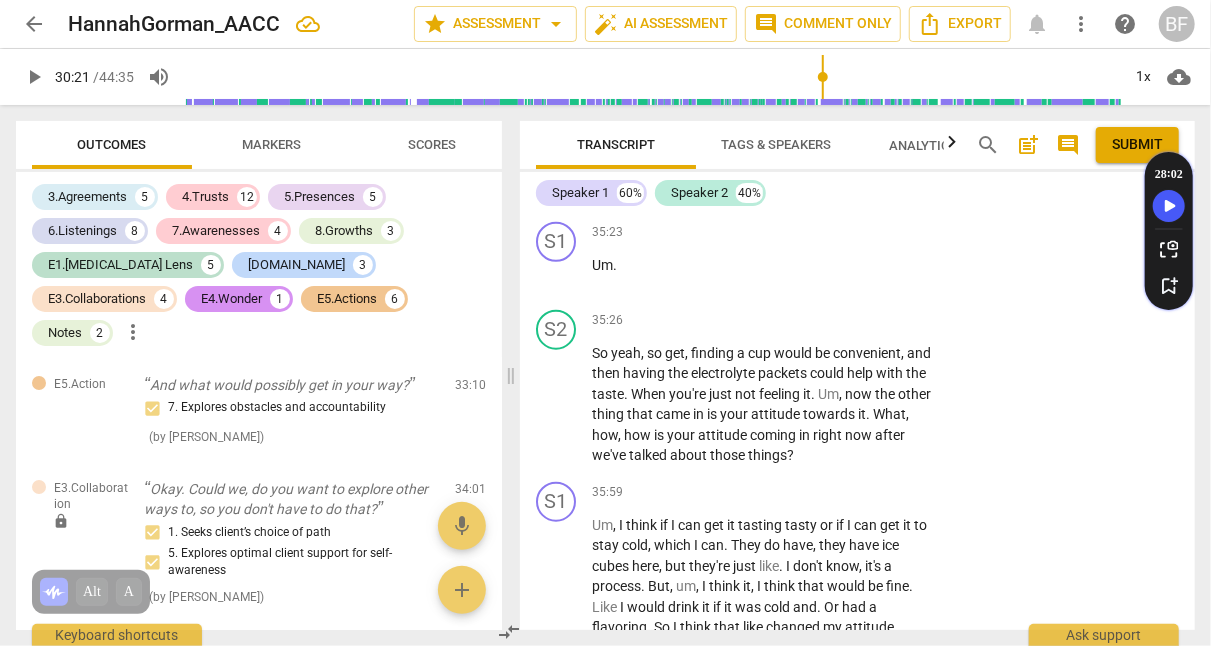 scroll, scrollTop: 18418, scrollLeft: 0, axis: vertical 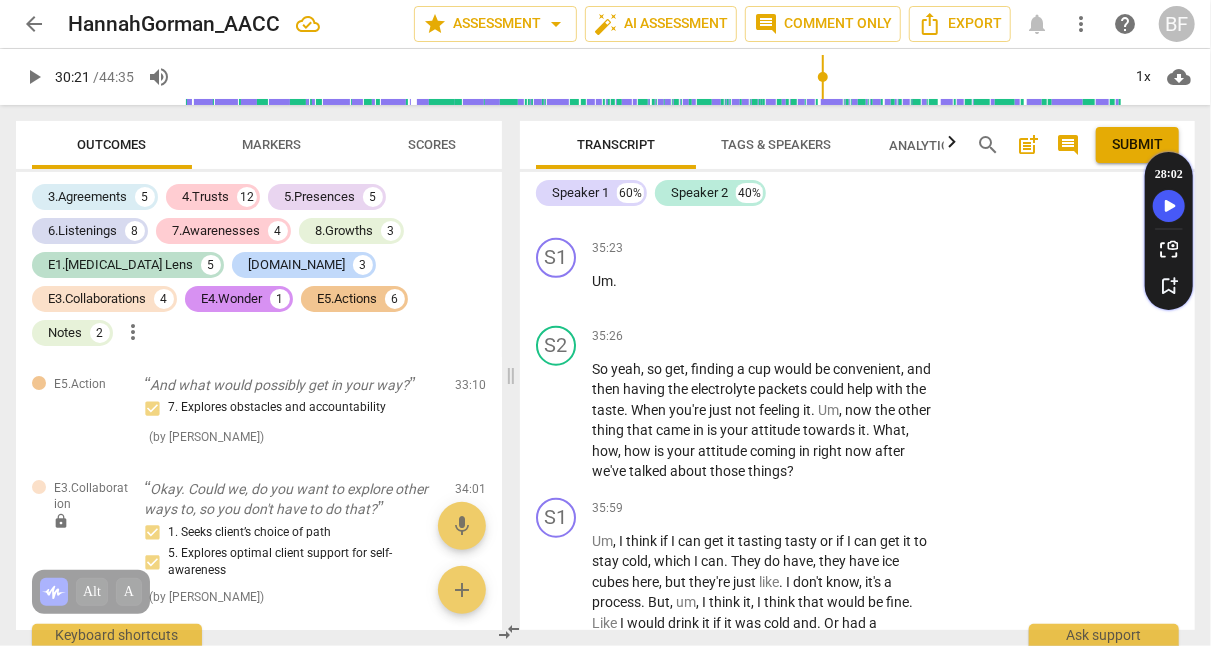 click on "+" at bounding box center (811, 337) 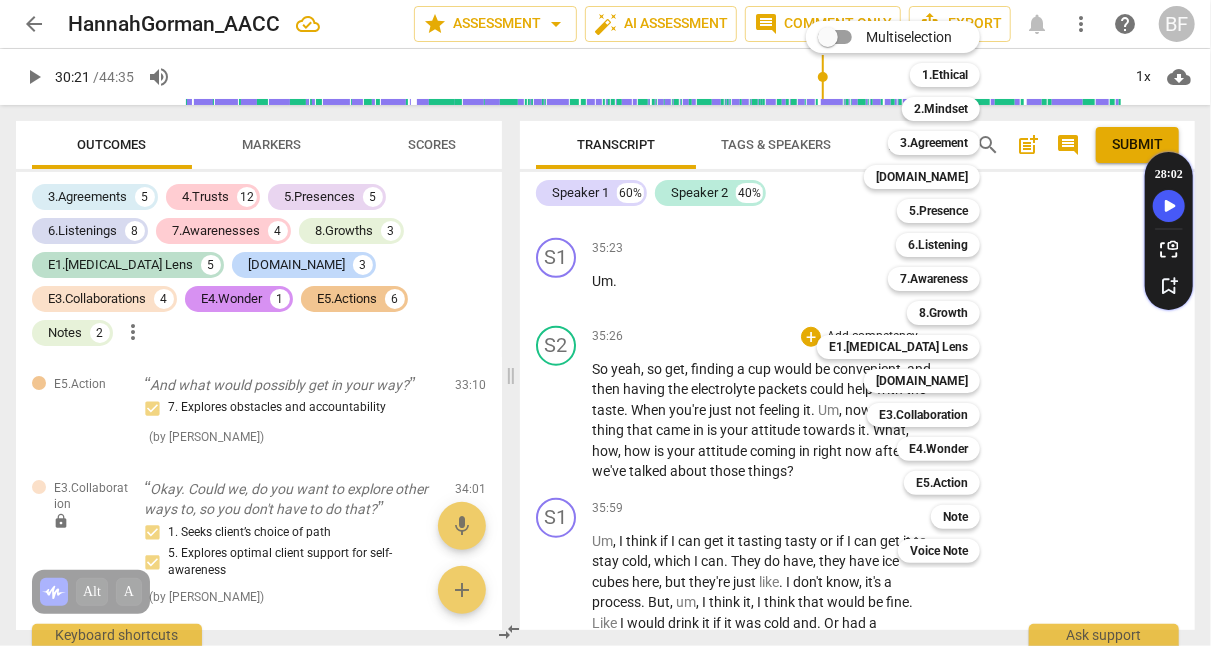 click on "7.Awareness" at bounding box center [934, 279] 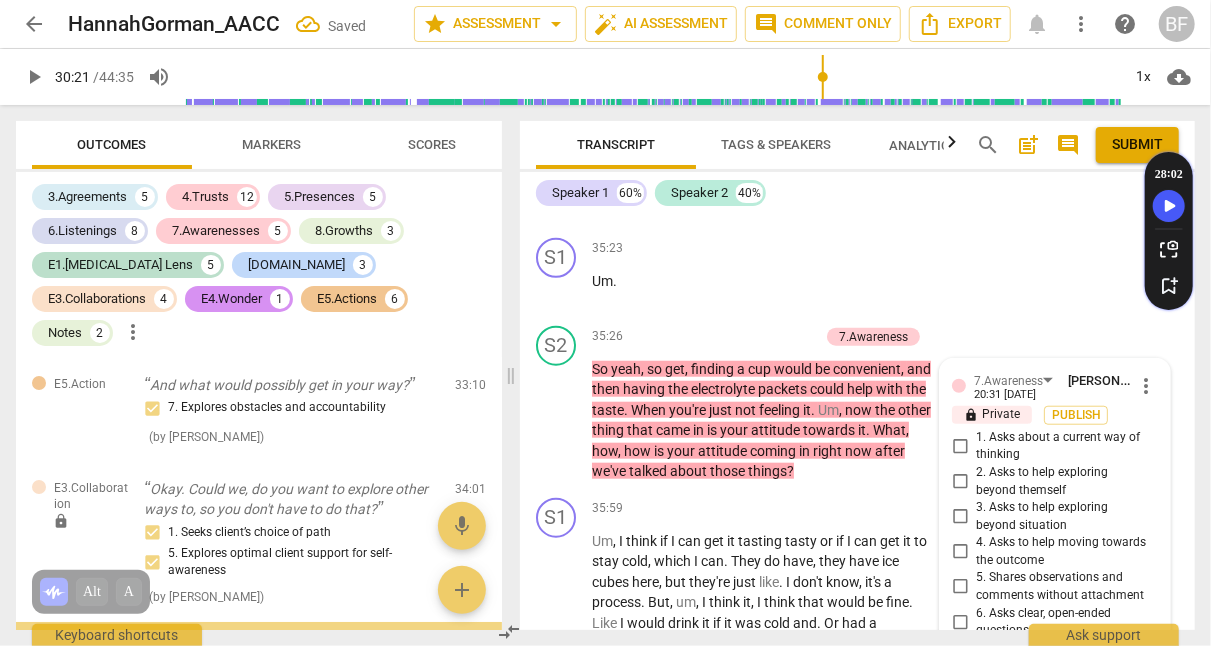 scroll, scrollTop: 18418, scrollLeft: 0, axis: vertical 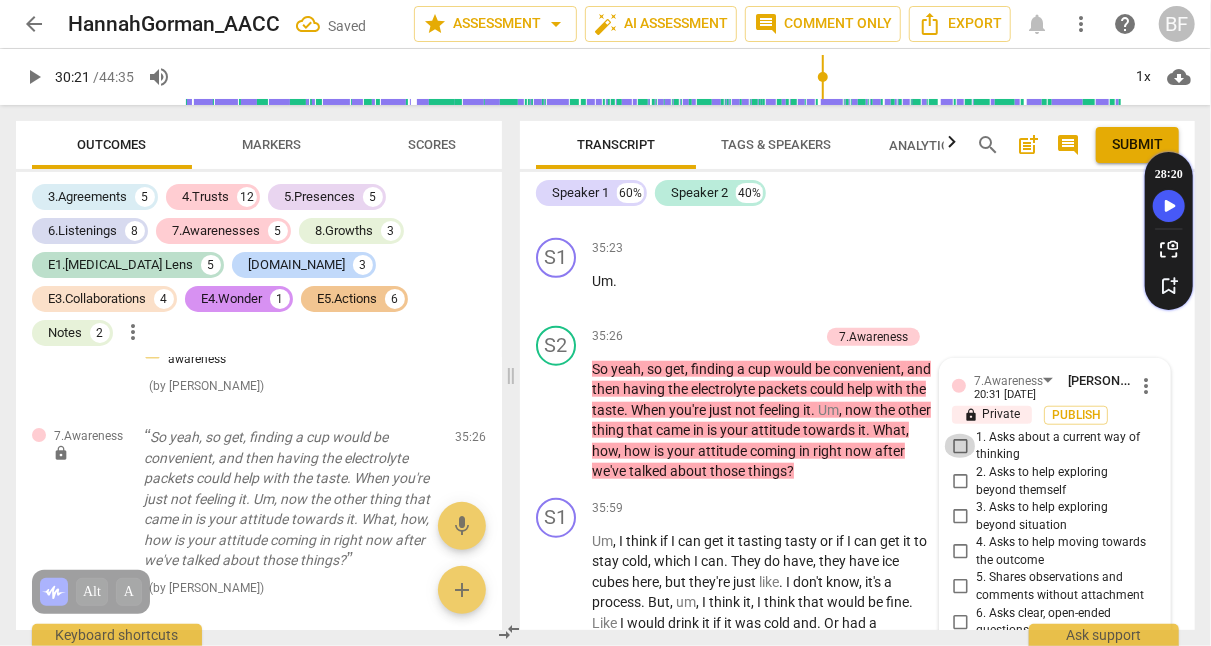 click on "1. Asks about a current way of thinking" at bounding box center [960, 446] 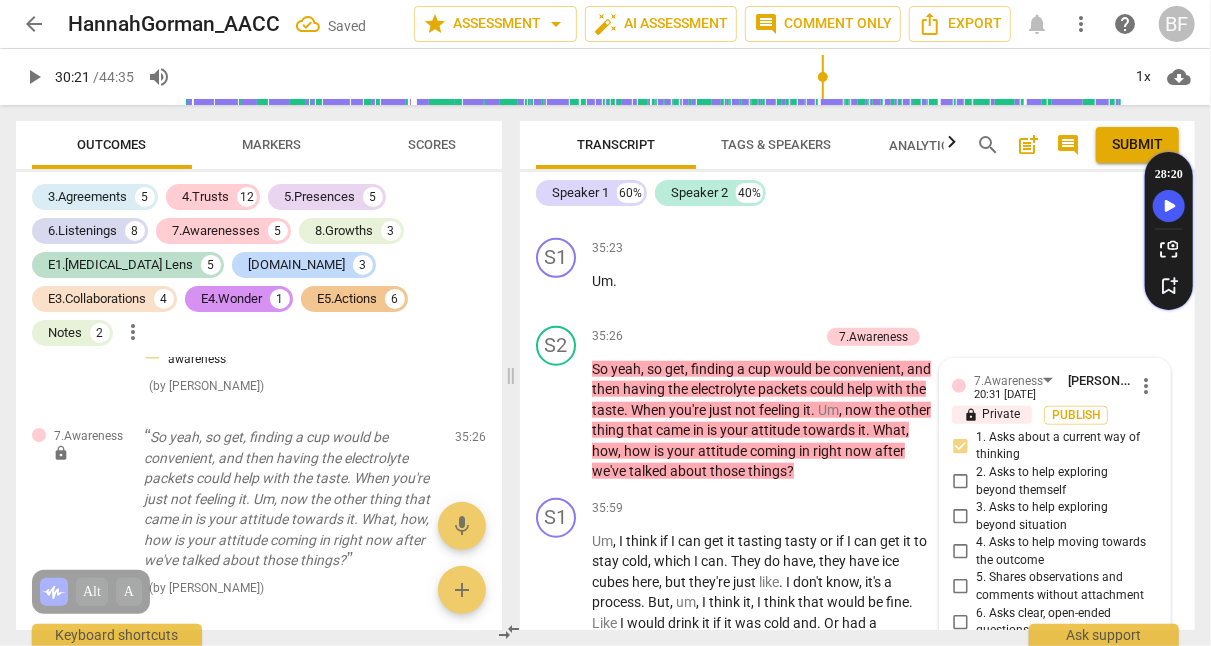 click on "2. Asks to help exploring beyond themself" at bounding box center (960, 482) 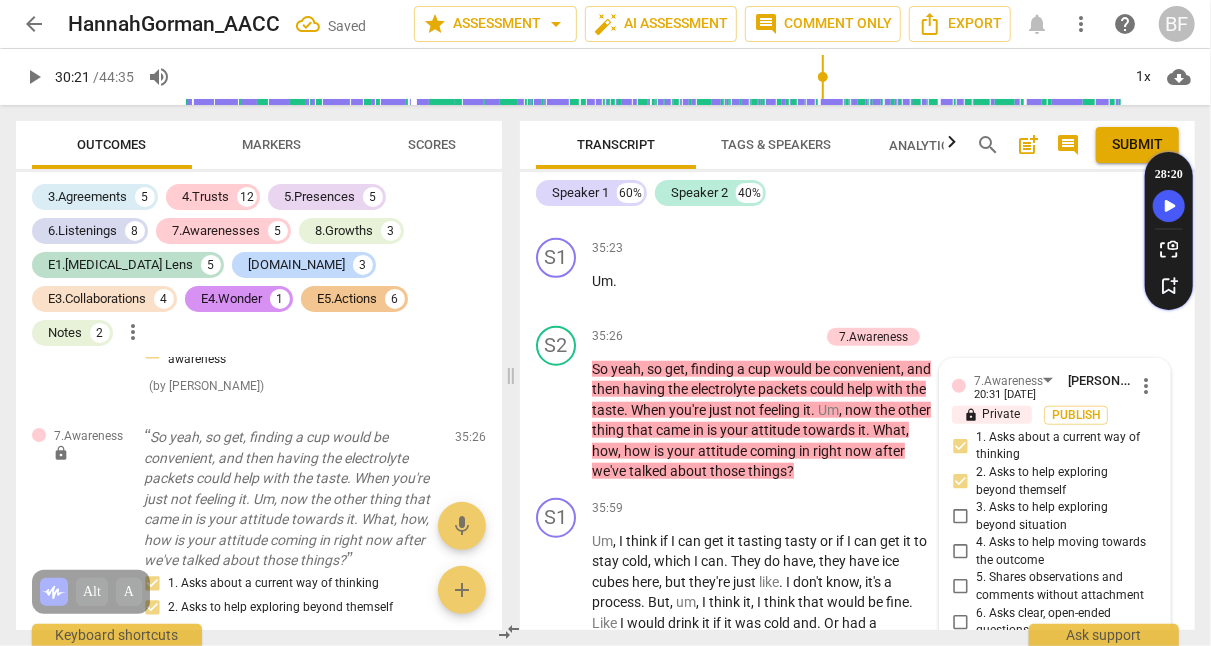 click on "+" at bounding box center (710, 337) 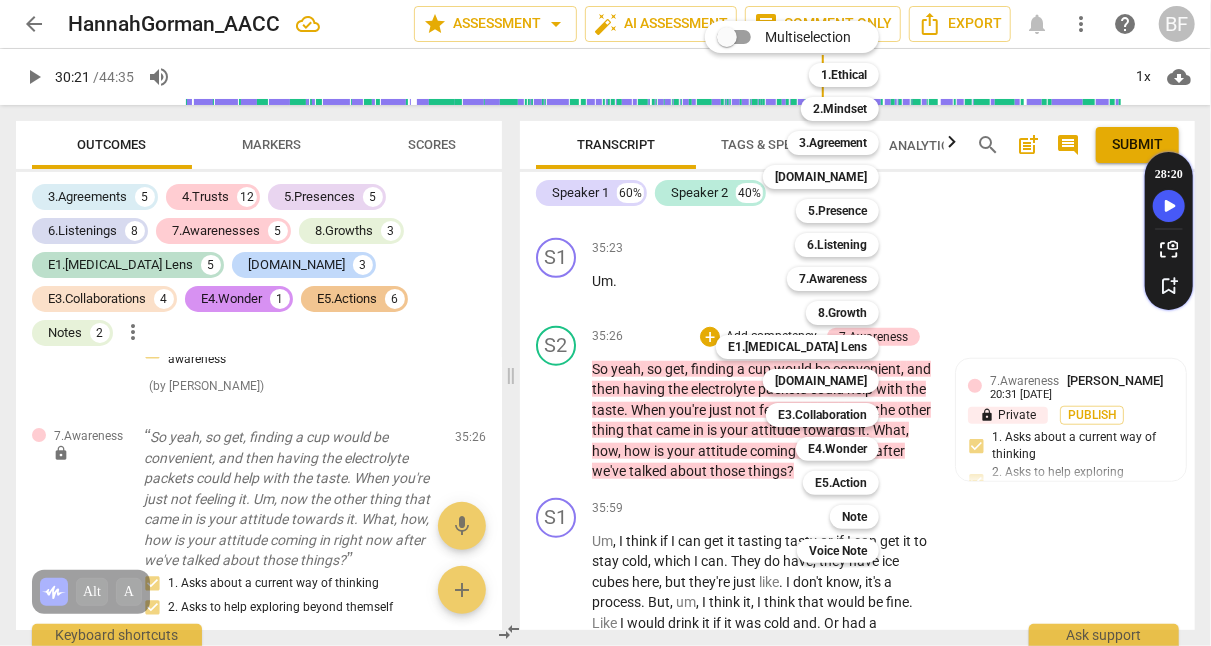 click on "6.Listening" at bounding box center [837, 245] 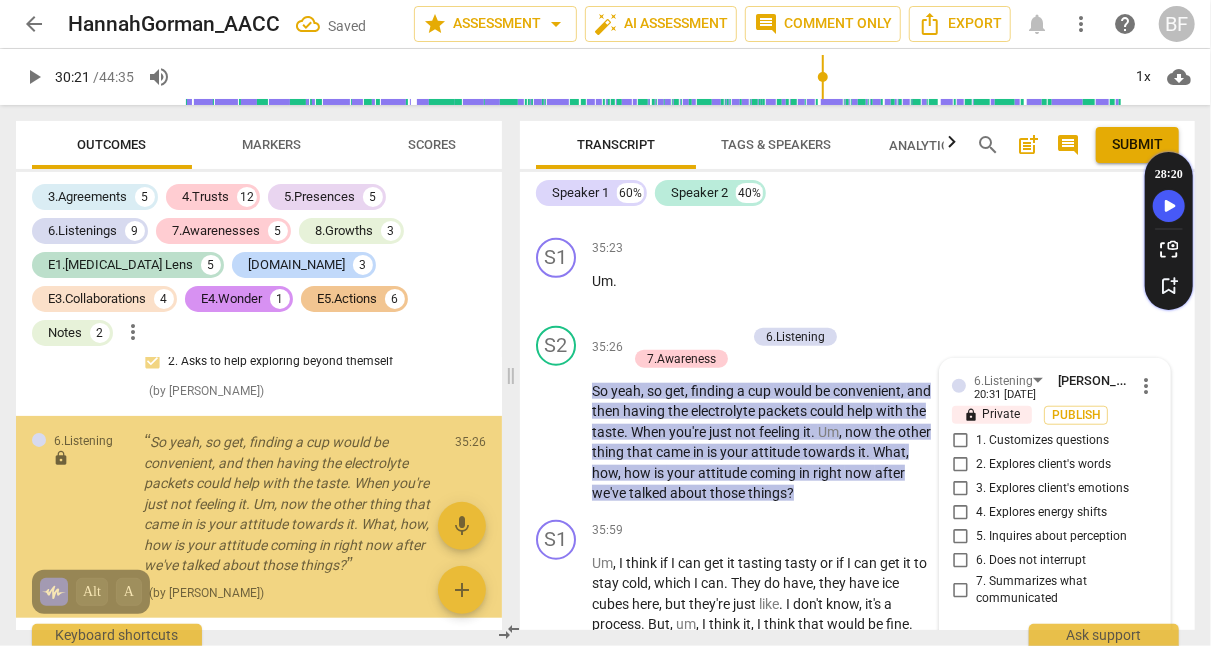 scroll, scrollTop: 7385, scrollLeft: 0, axis: vertical 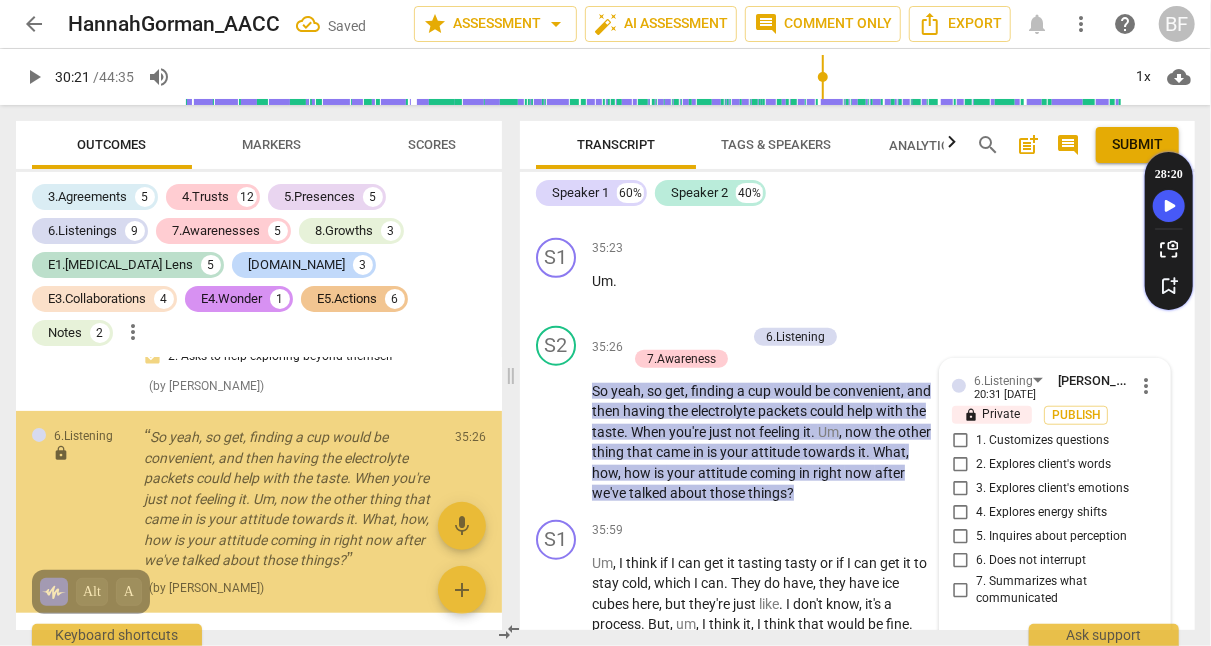 click on "1. Customizes questions" at bounding box center (960, 441) 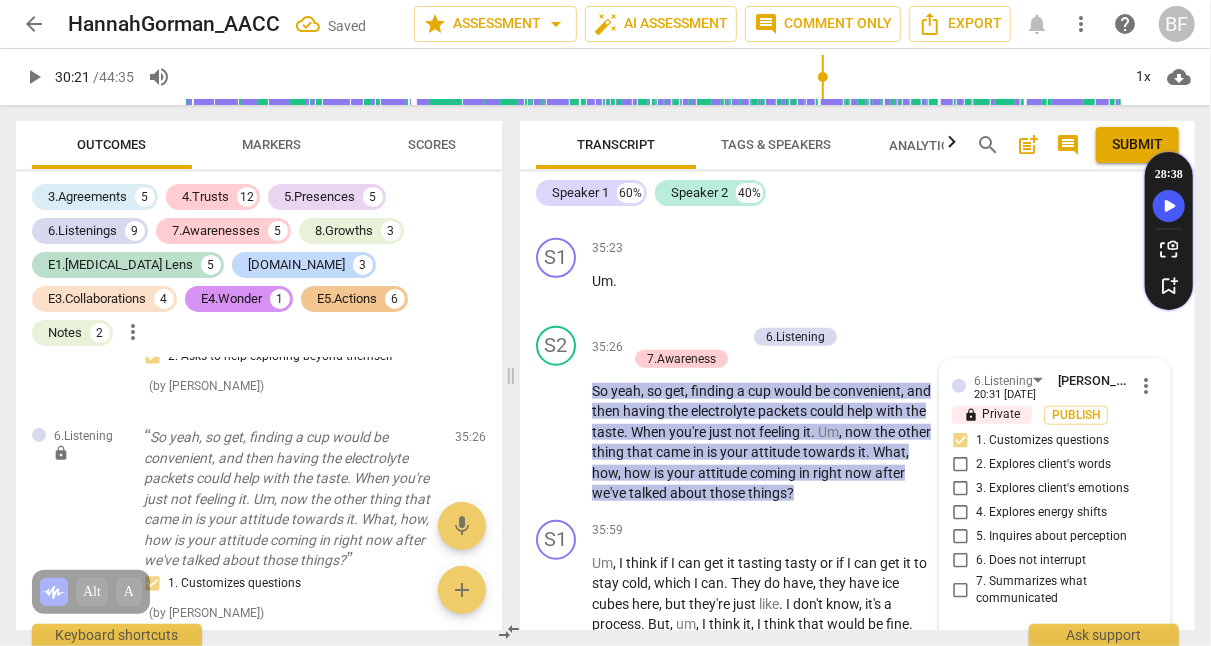 click on "S2 play_arrow pause 35:26 + Add competency 6.Listening 7.Awareness keyboard_arrow_right So   yeah ,   so   get ,   finding   a   cup   would   be   convenient ,   and   then   having   the   electrolyte   packets   could   help   with   the   taste .   When   you're   just   not   feeling   it .   Um ,   now   the   other   thing   that   came   in   is   your   attitude   towards   it .   What ,   how ,   how   is   your   attitude   coming   in   right   now   after   we've   talked   about   those   things ? 6.Listening [PERSON_NAME] 20:31 0[DATE]ore_vert lock Private Publish 1. Customizes questions 2. Explores client's words 3. Explores client's emotions 4. Explores energy shifts 5. Inquires about perception 6. Does not interrupt 7. Summarizes what communicated mic 7.Awareness [PERSON_NAME] 20:31 0[DATE]ore_vert lock Private Publish 1. Asks about a current way of thinking 2. Asks to help exploring beyond themself 3. Asks to help exploring beyond situation 6. Asks clear, open-ended questions mic" at bounding box center (857, 415) 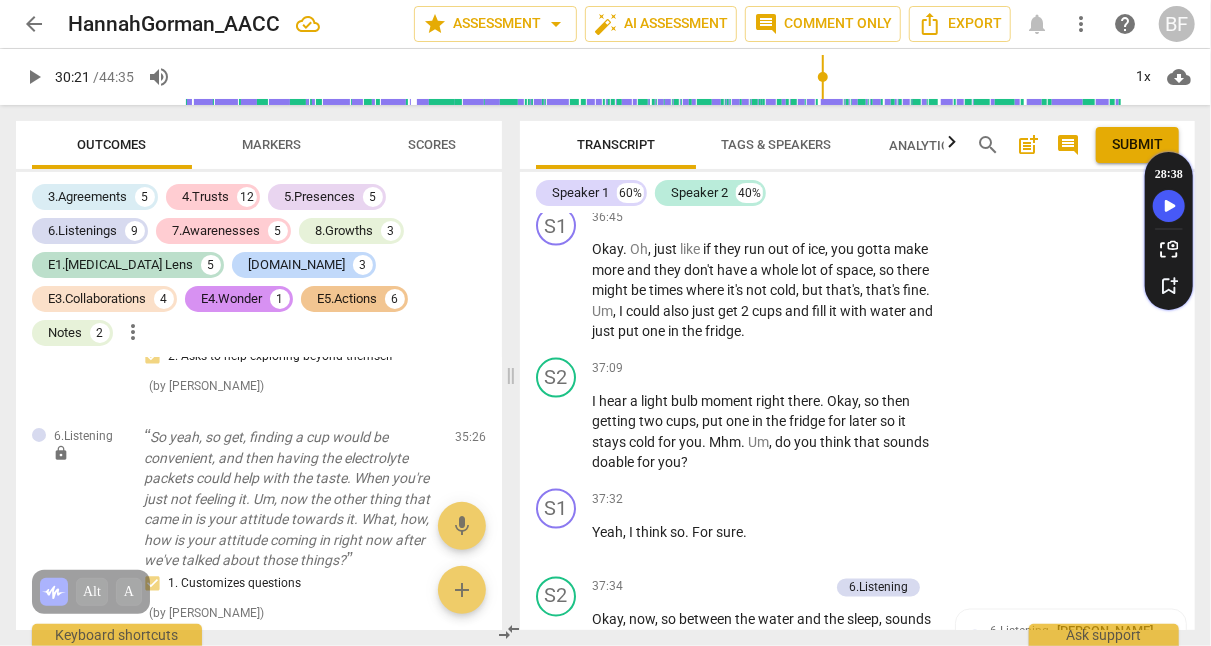 scroll, scrollTop: 19020, scrollLeft: 0, axis: vertical 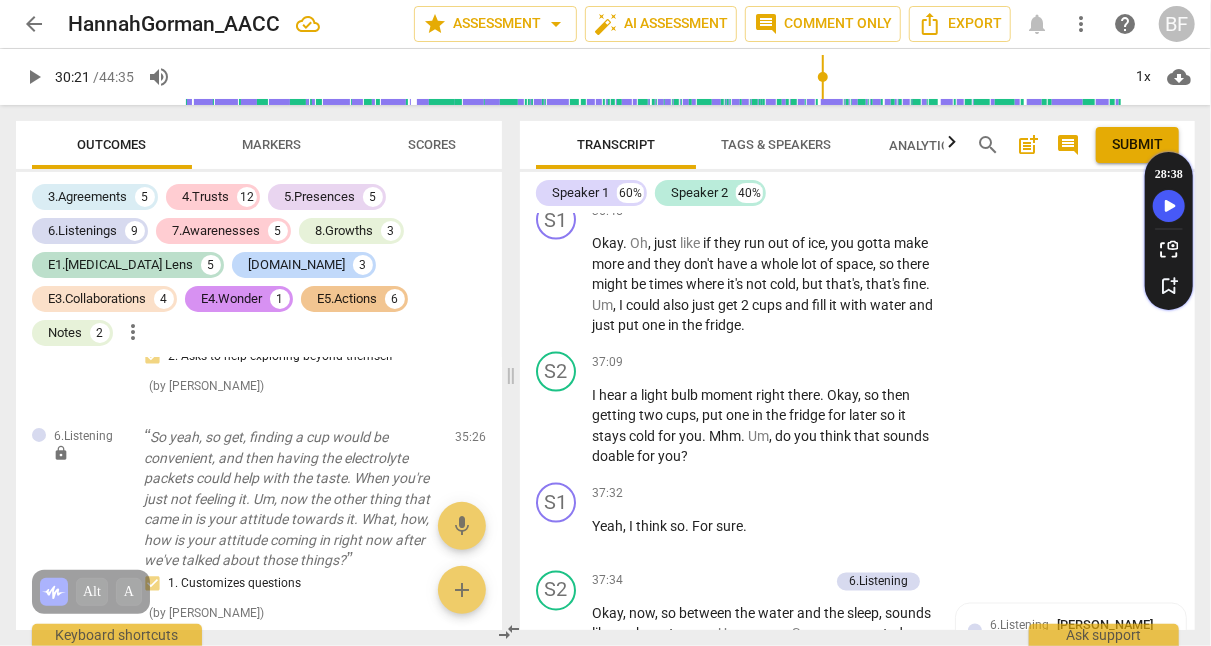 click on "+" at bounding box center (811, 363) 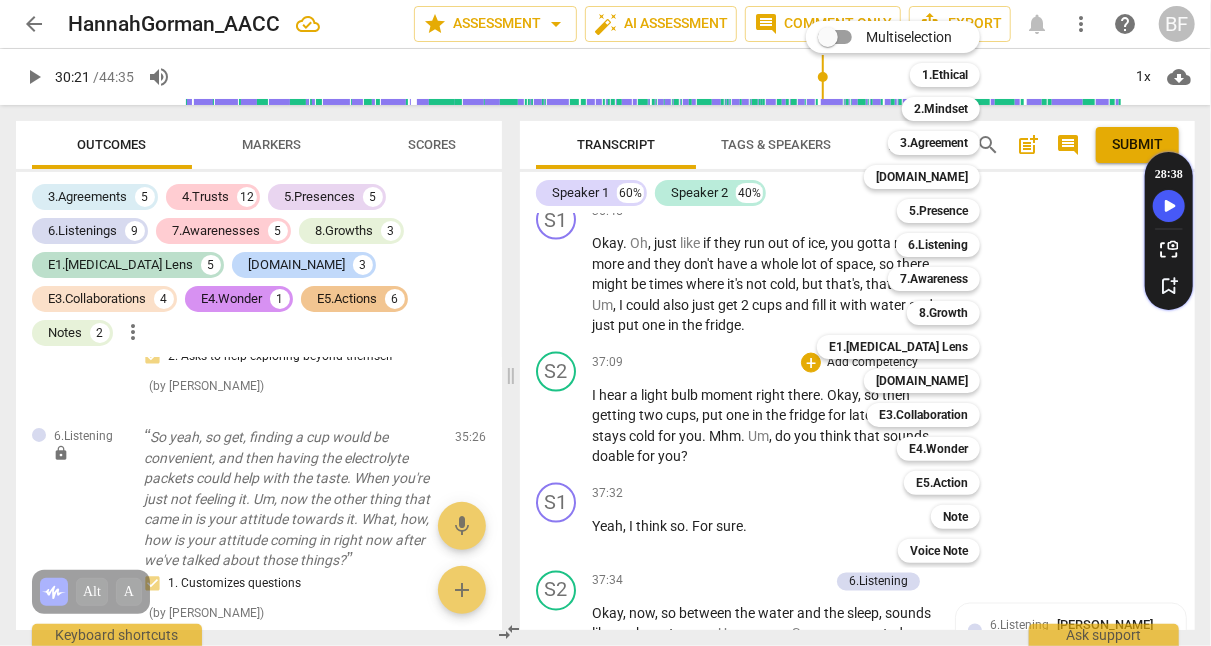 click on "E5.Action" at bounding box center (942, 483) 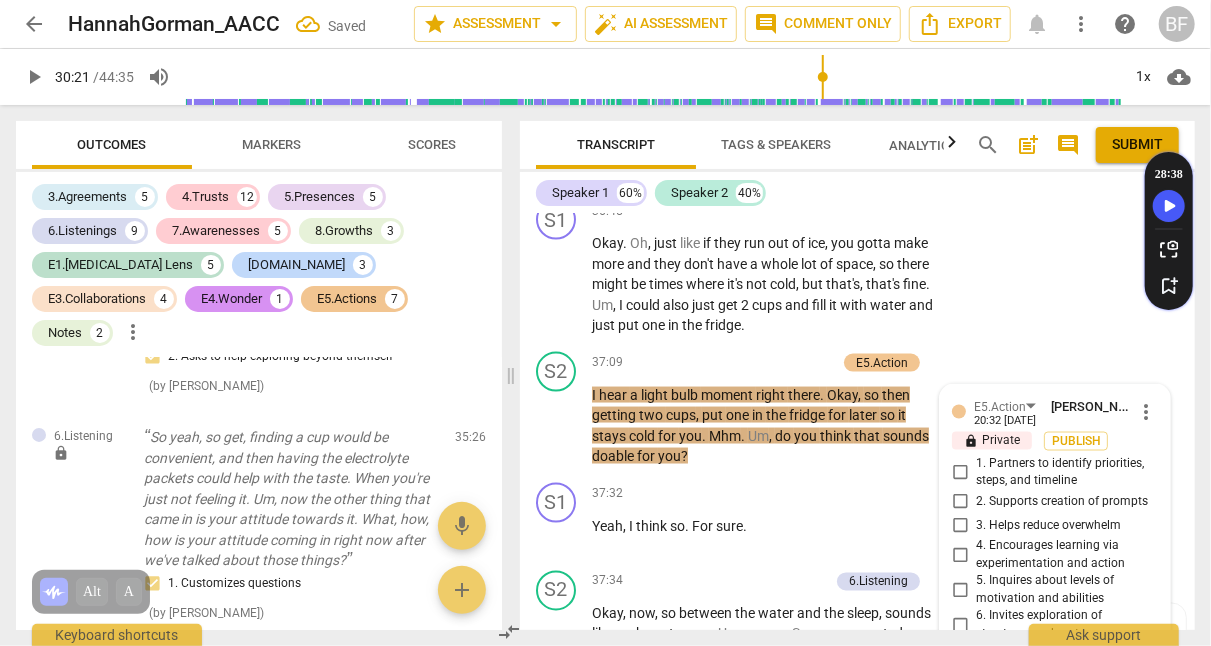 scroll, scrollTop: 19305, scrollLeft: 0, axis: vertical 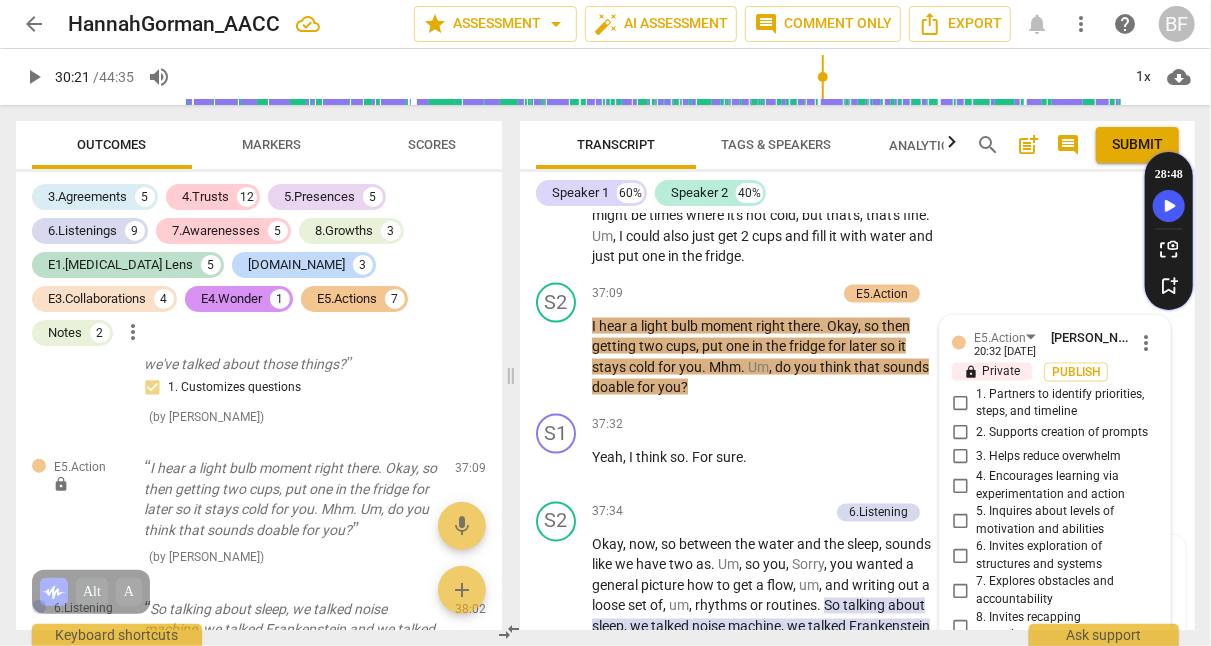 click on "5. Inquires about levels of motivation and abilities" at bounding box center (960, 522) 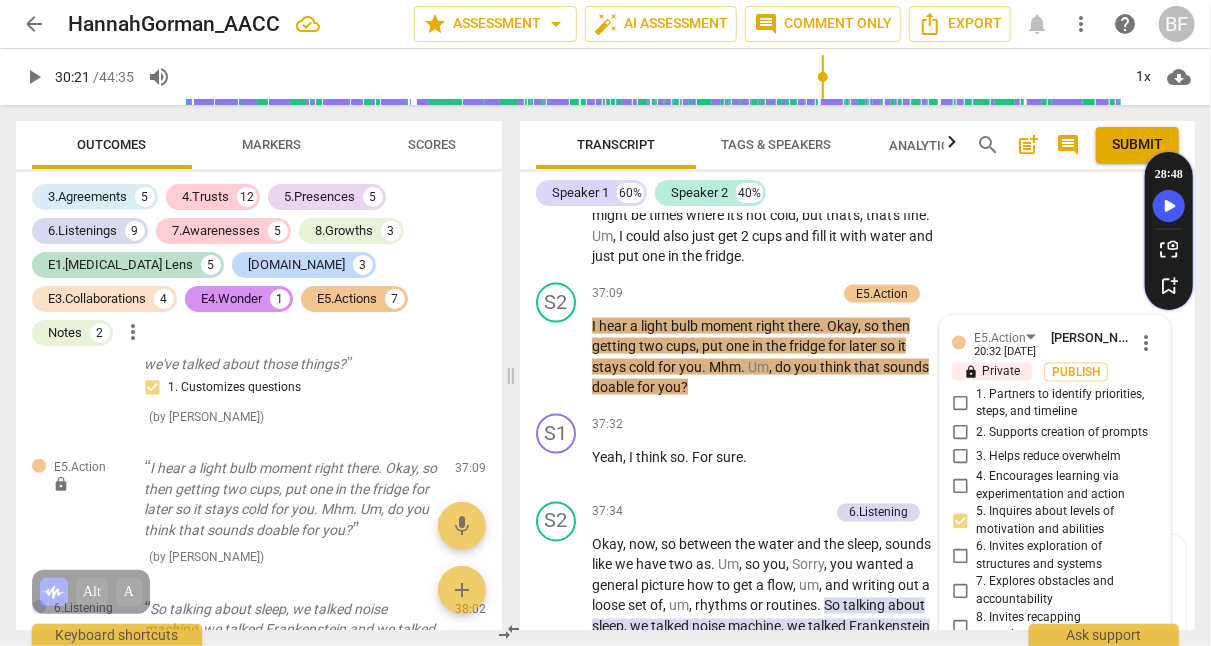 click on "S1 play_arrow pause 37:32 + Add competency keyboard_arrow_right Yeah ,   I   think   so .   For   sure ." at bounding box center (857, 450) 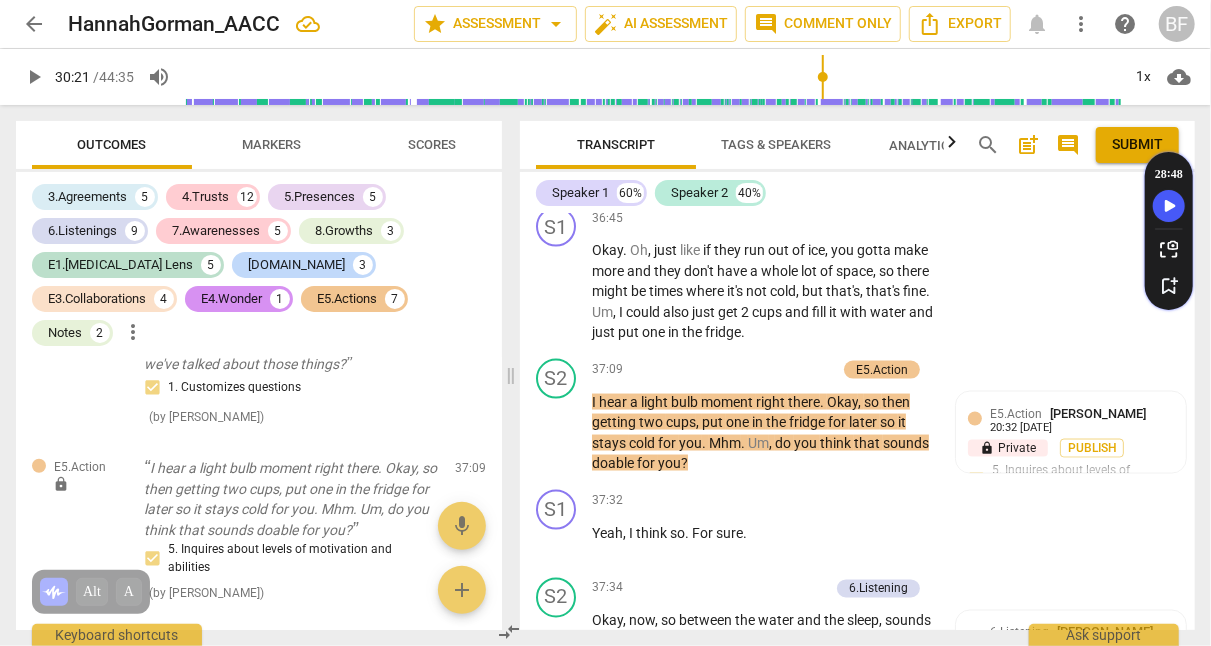scroll, scrollTop: 19005, scrollLeft: 0, axis: vertical 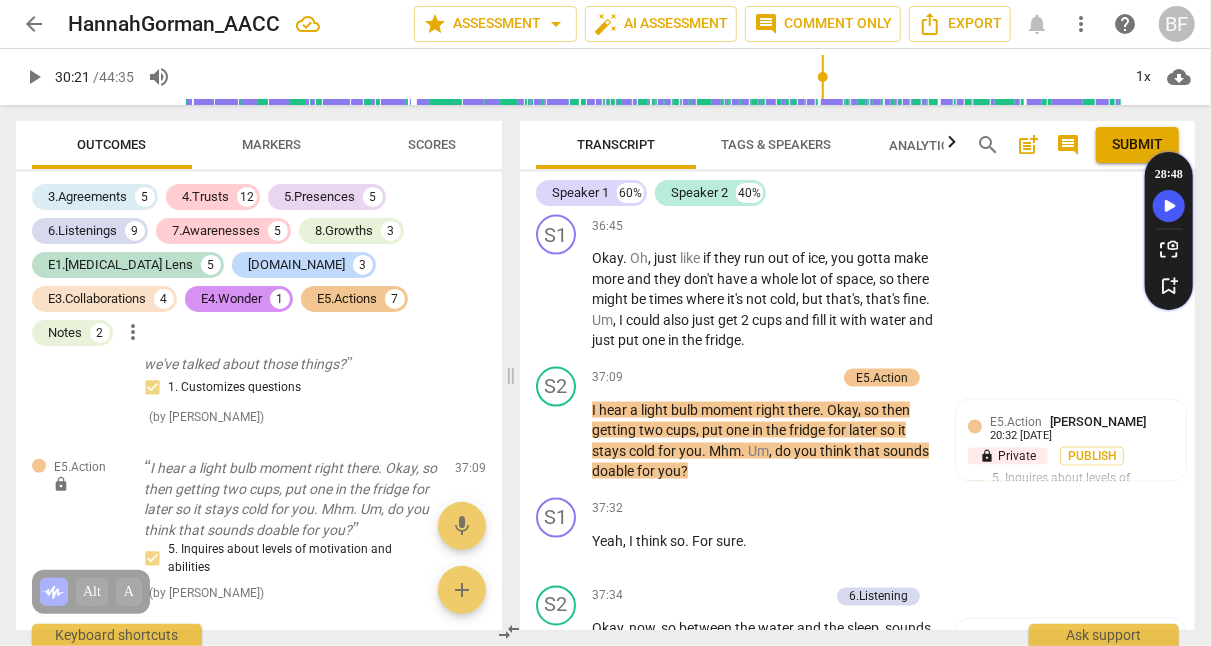click on "+" at bounding box center (727, 378) 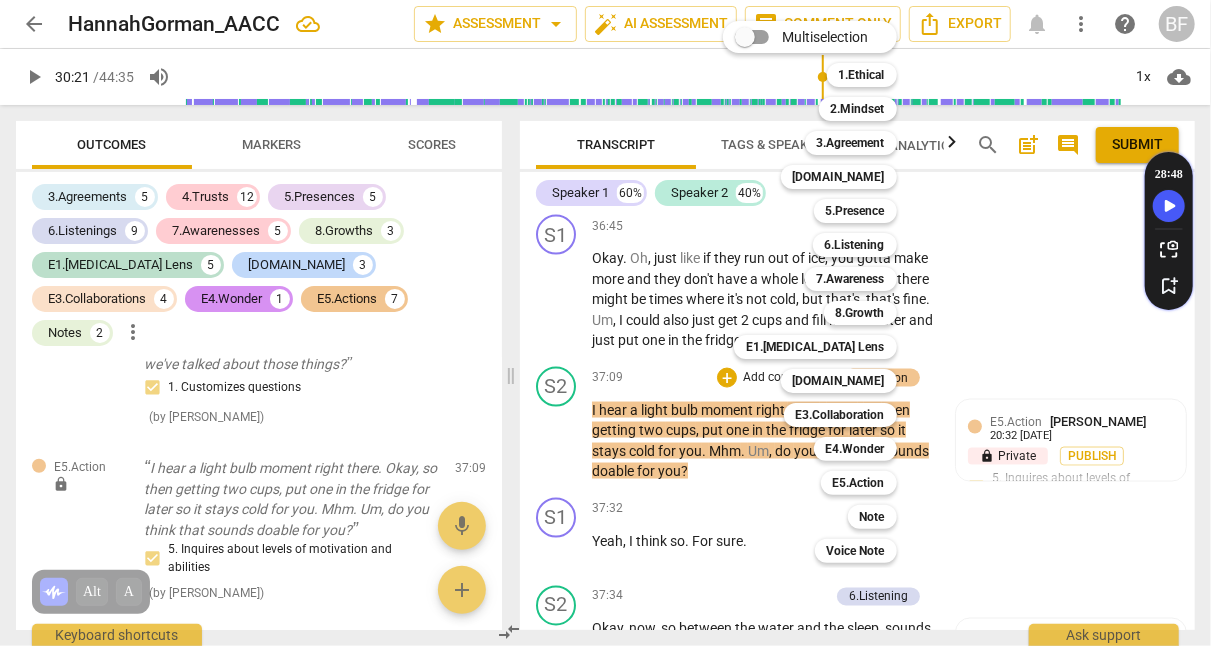 click on "8.Growth" at bounding box center [860, 313] 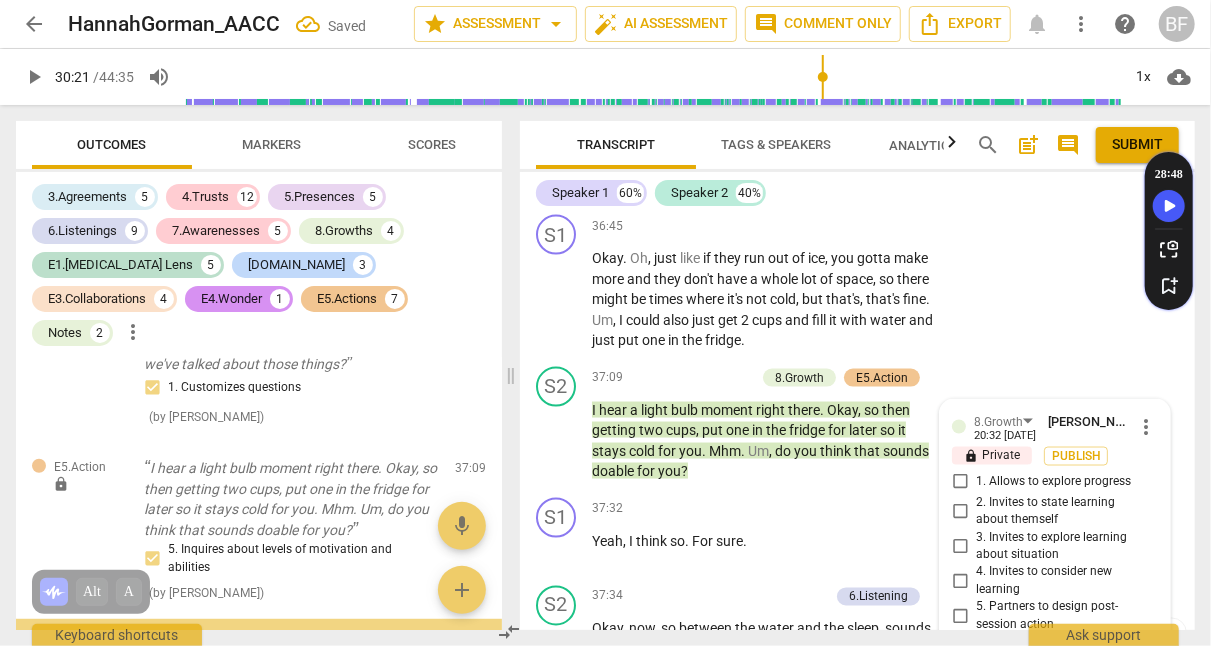 scroll, scrollTop: 19259, scrollLeft: 0, axis: vertical 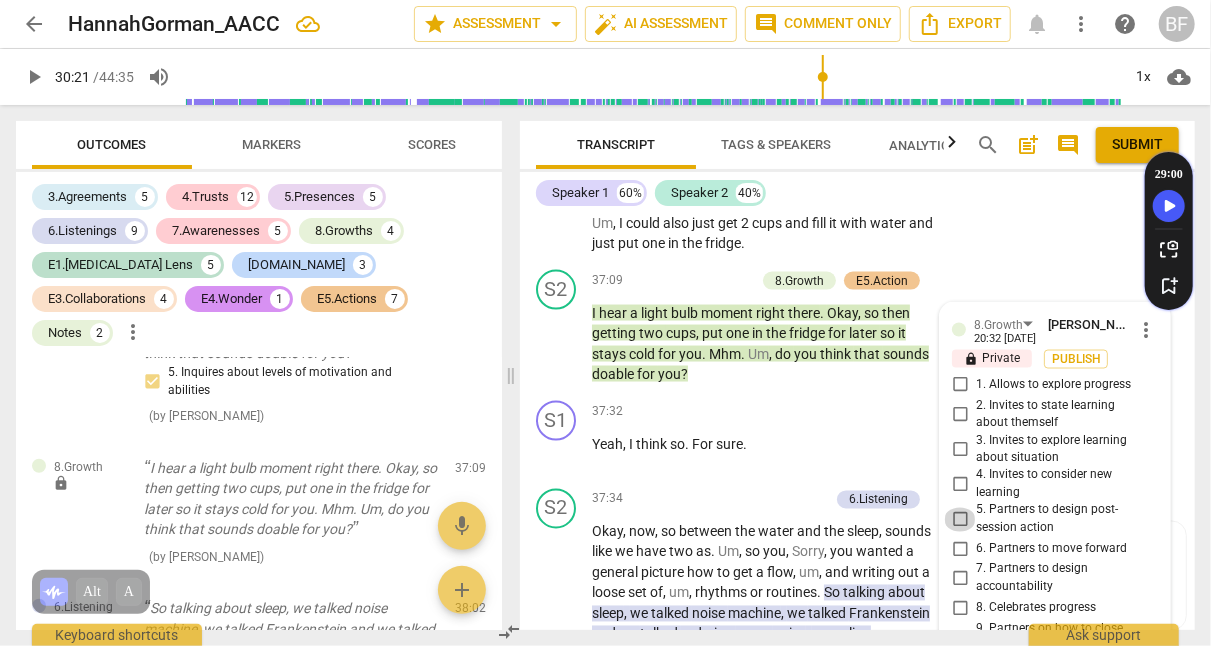 click on "5. Partners to design post-session action" at bounding box center [960, 520] 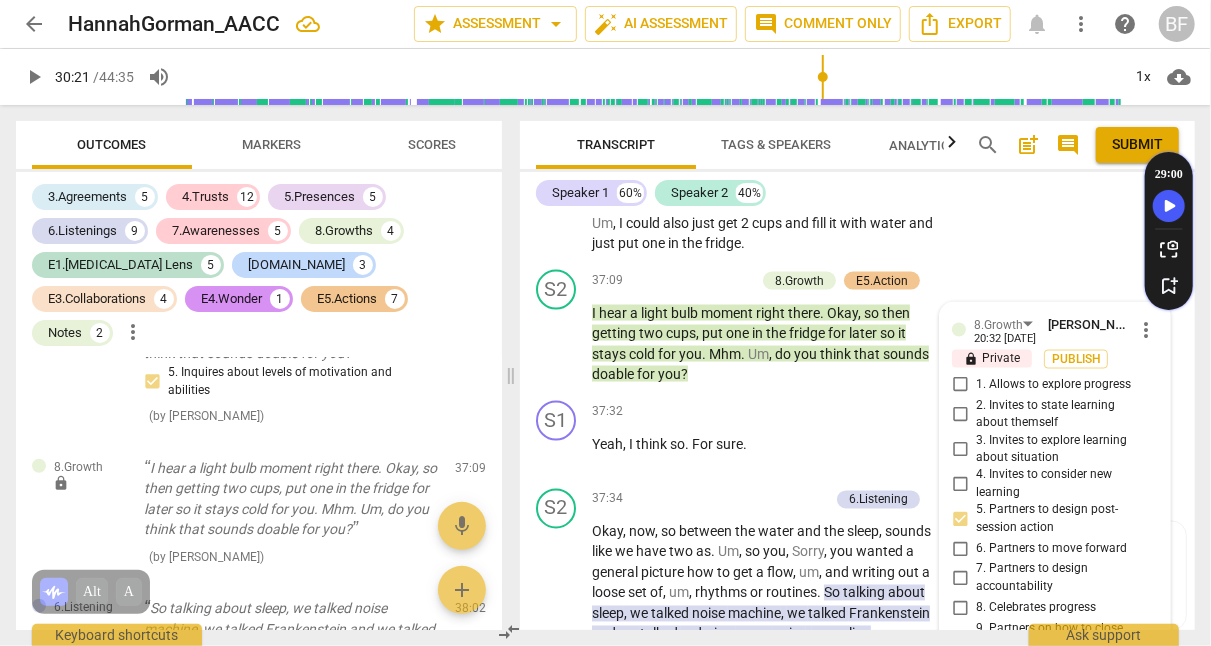 click on "S1 play_arrow pause 37:32 + Add competency keyboard_arrow_right Yeah ,   I   think   so .   For   sure ." at bounding box center [857, 437] 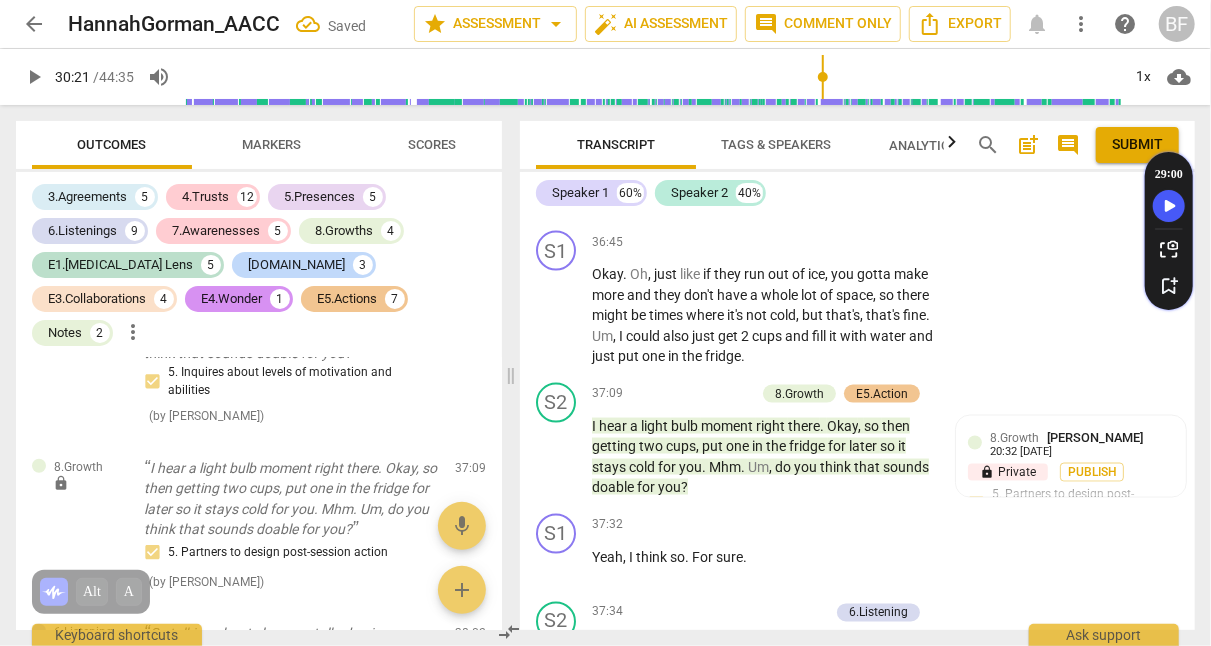 scroll, scrollTop: 18988, scrollLeft: 0, axis: vertical 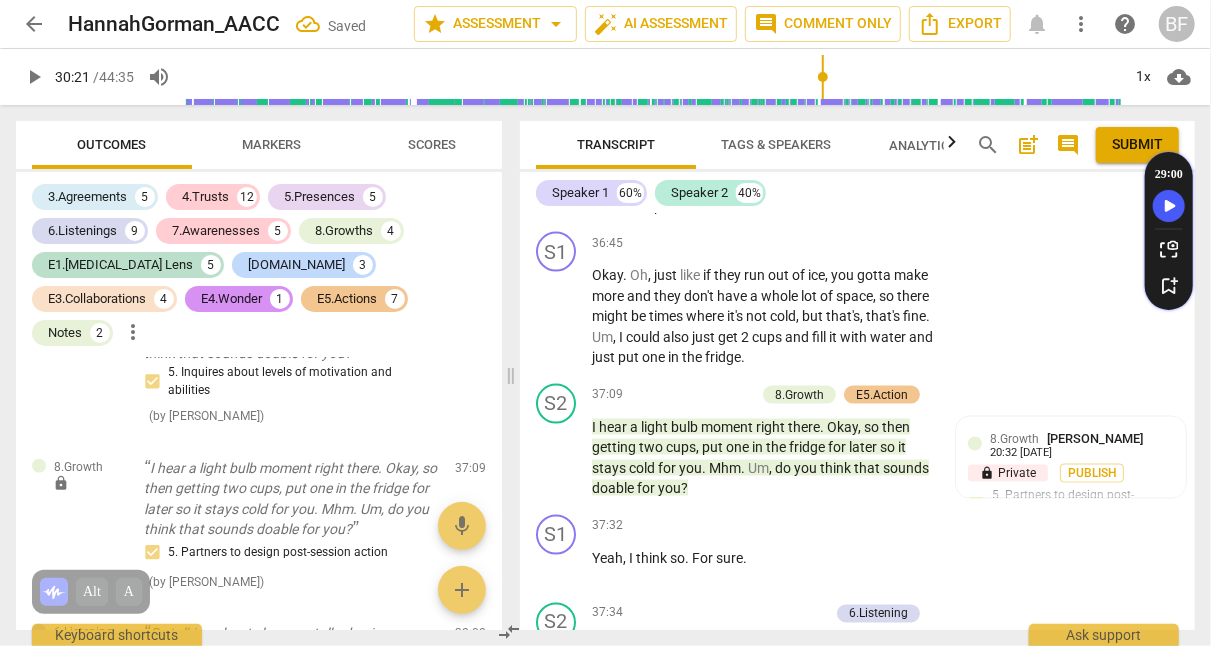 click on "+" at bounding box center (646, 395) 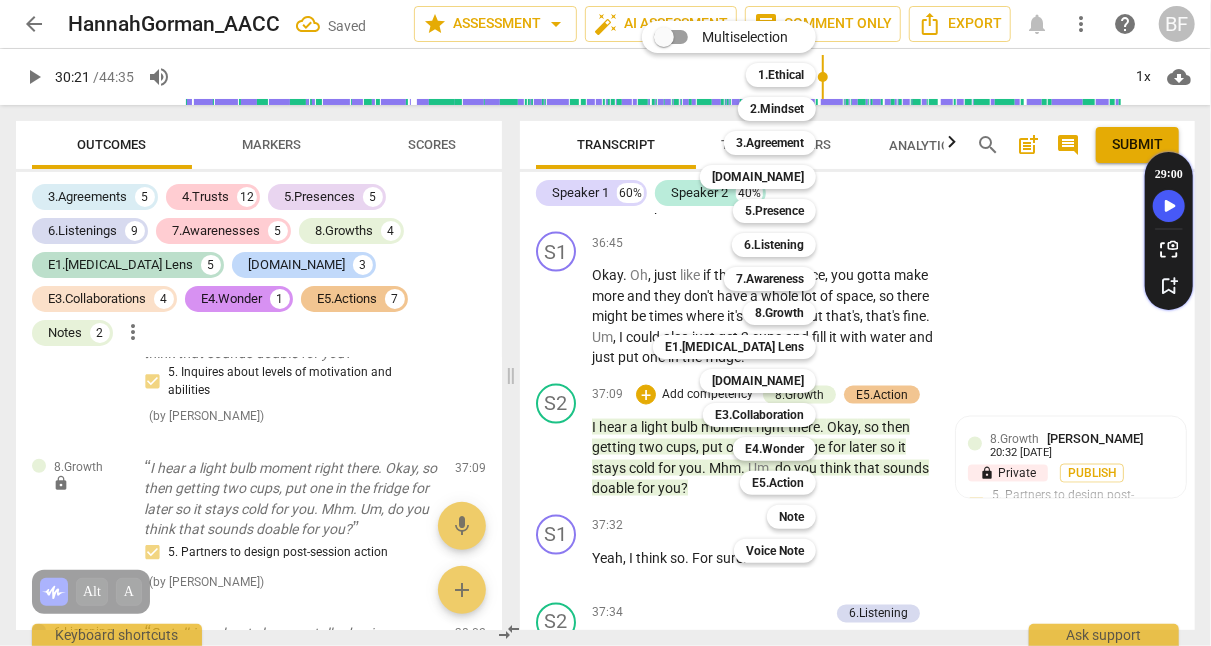 click on "[DOMAIN_NAME]" at bounding box center (758, 177) 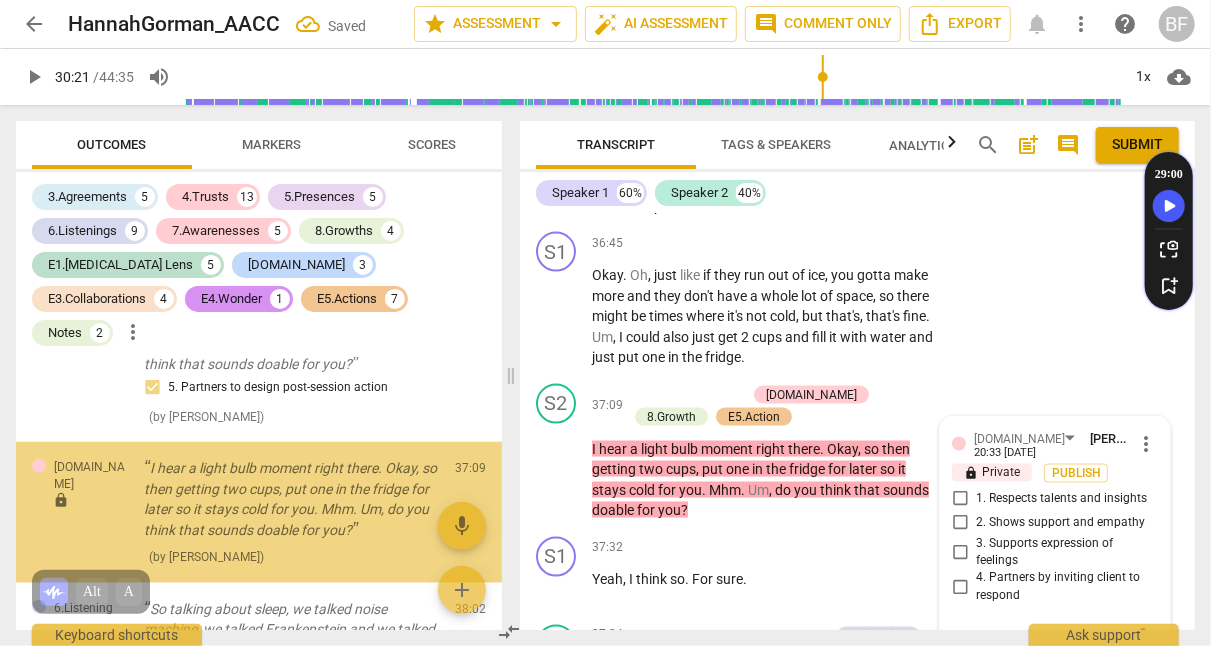 scroll, scrollTop: 7924, scrollLeft: 0, axis: vertical 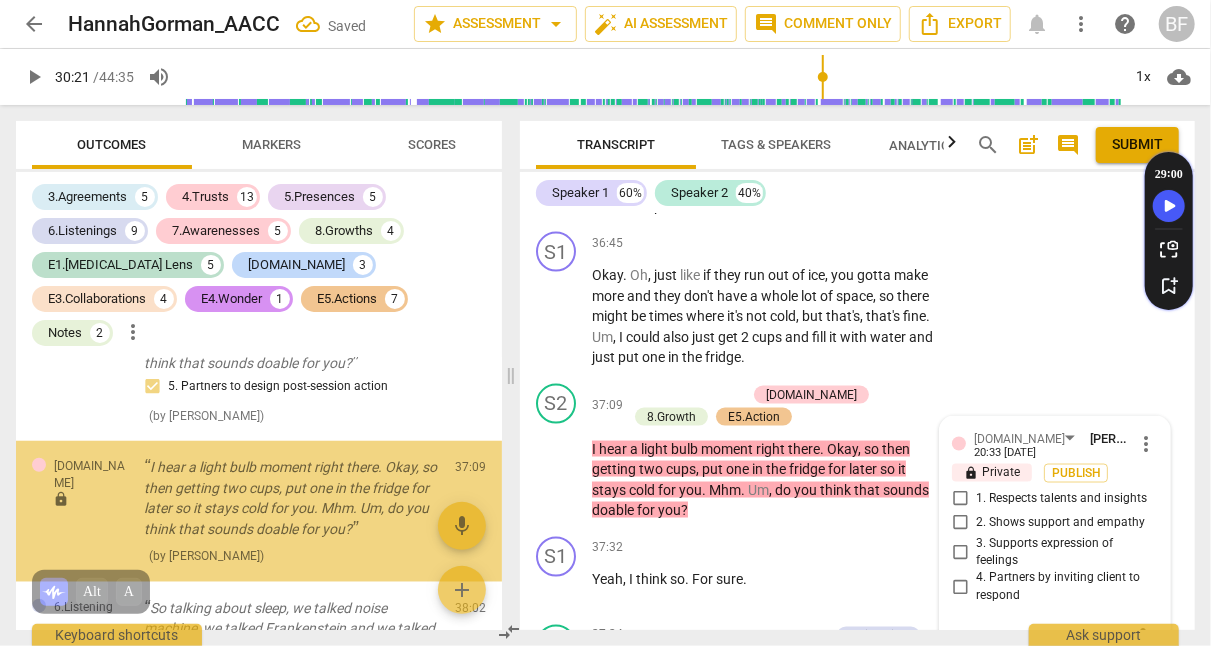 click on "1. Respects talents and insights" at bounding box center [960, 499] 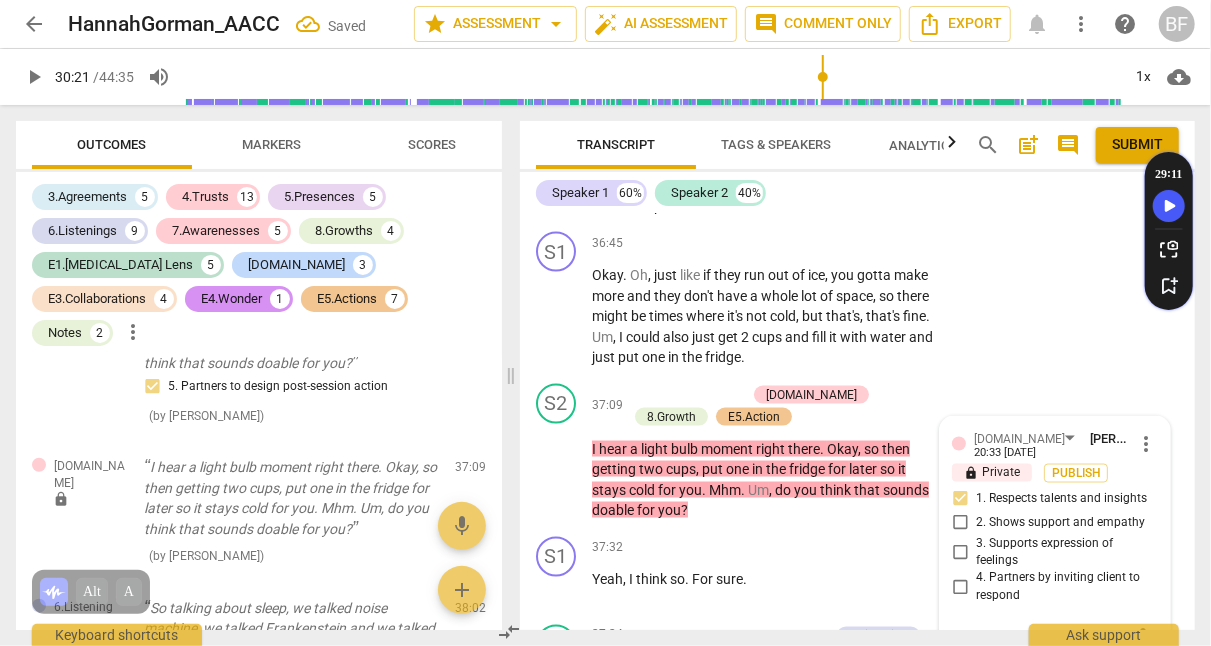click on "S2 play_arrow pause 37:09 + Add competency [DOMAIN_NAME] 8.Growth E5.Action keyboard_arrow_right I   hear   a   light   bulb   moment   right   there .   Okay ,   so   then   getting   two   cups ,   put   one   in   the   fridge   for   later   so   it   stays   cold   for   you .   Mhm .   Um ,   do   you   think   that   sounds   doable   for   you ? [DOMAIN_NAME] [PERSON_NAME] 20:33 [DATE] more_vert lock Private Publish 1. Respects talents and insights 2. Shows support and empathy 3. Supports expression of feelings 4. Partners by inviting client to respond mic 8.Growth [PERSON_NAME] 20:32 [DATE] more_vert lock Private Publish 1. Allows to explore progress 2. Invites to state learning about themself 3. Invites to explore learning about situation 4. Invites to consider new learning 5. Partners to design post-session action 6. Partners to move forward 7. Partners to design accountability 8. Celebrates progress 9. Partners on how to close session mic E5.Action [PERSON_NAME] 20:32 [DATE] more_vert lock Private" at bounding box center (857, 452) 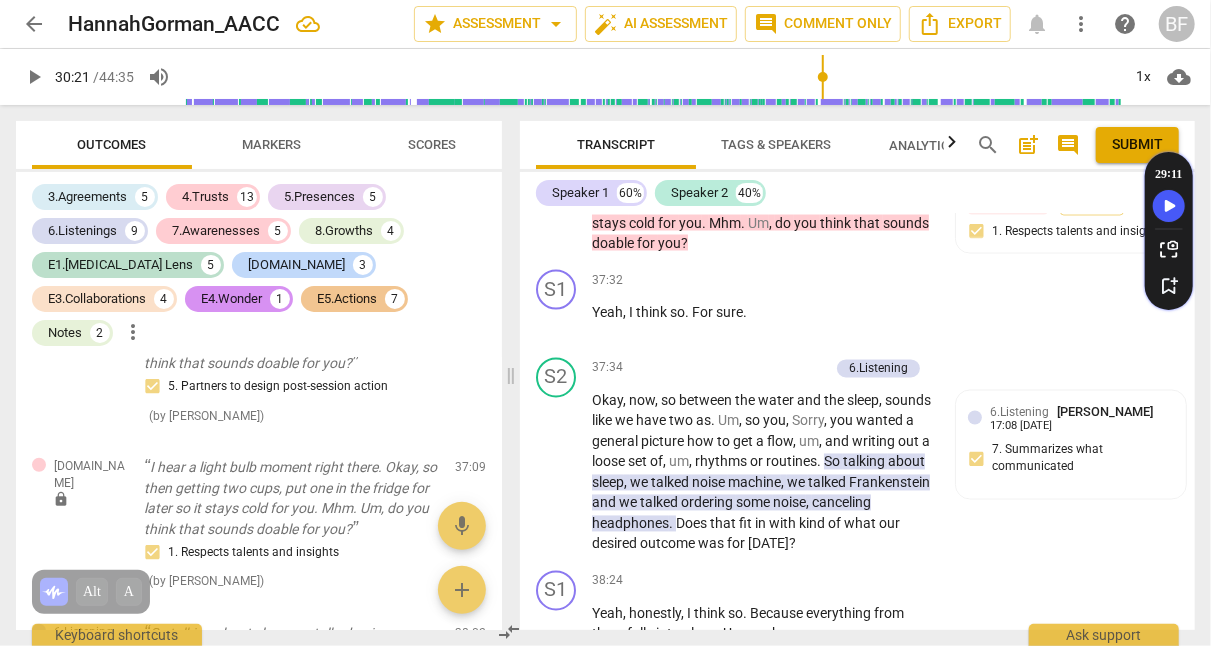 scroll, scrollTop: 19254, scrollLeft: 0, axis: vertical 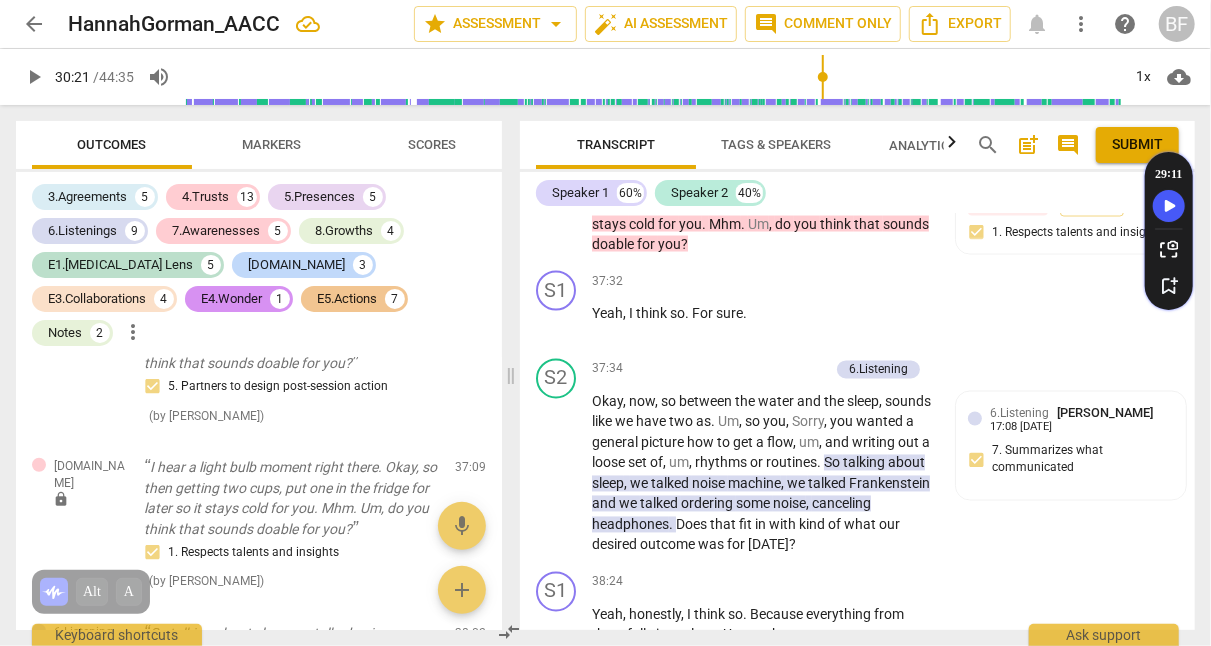 click on "+" at bounding box center [720, 370] 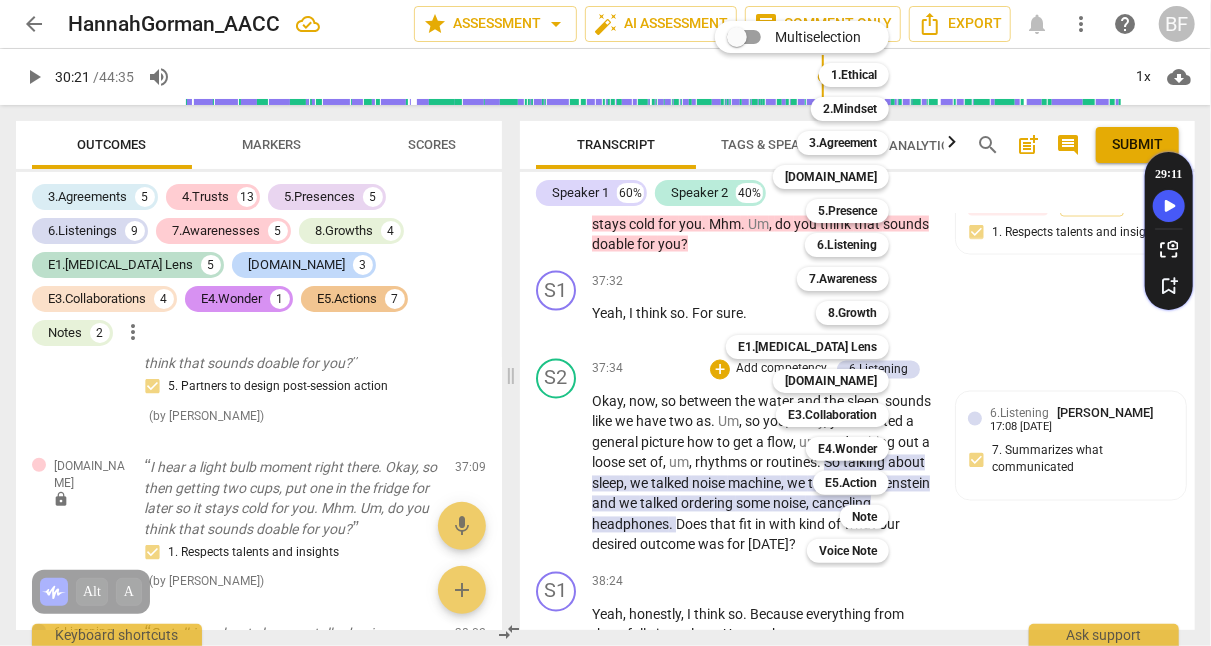 click on "8.Growth" at bounding box center (852, 313) 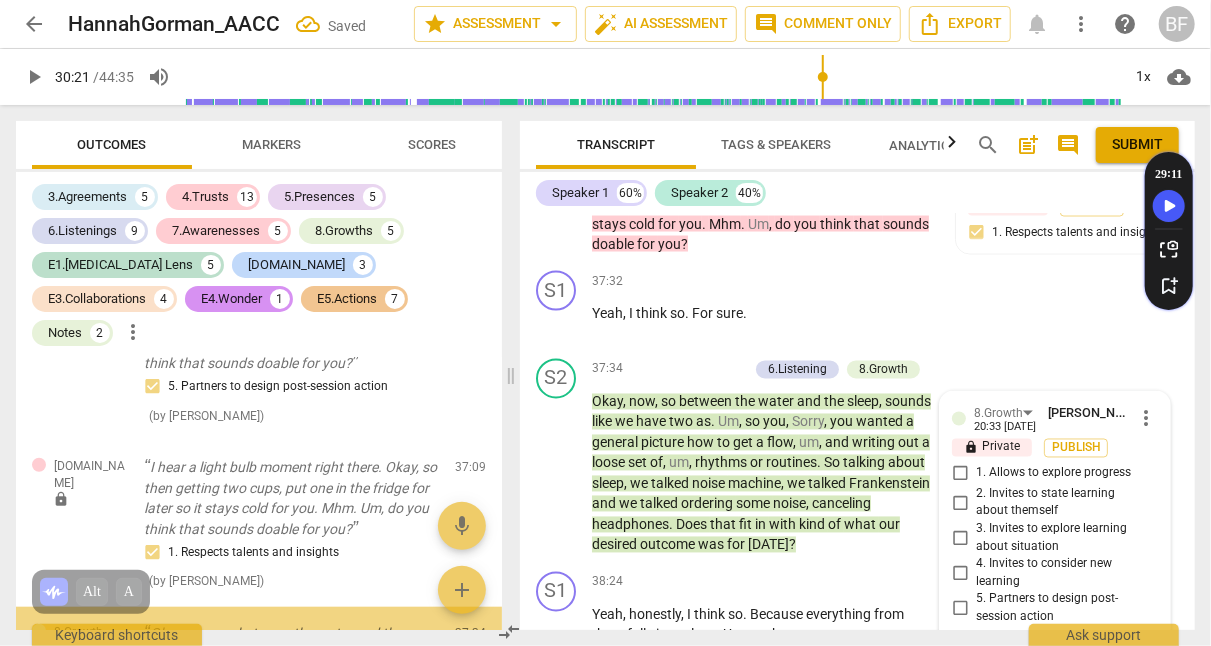 scroll, scrollTop: 19500, scrollLeft: 0, axis: vertical 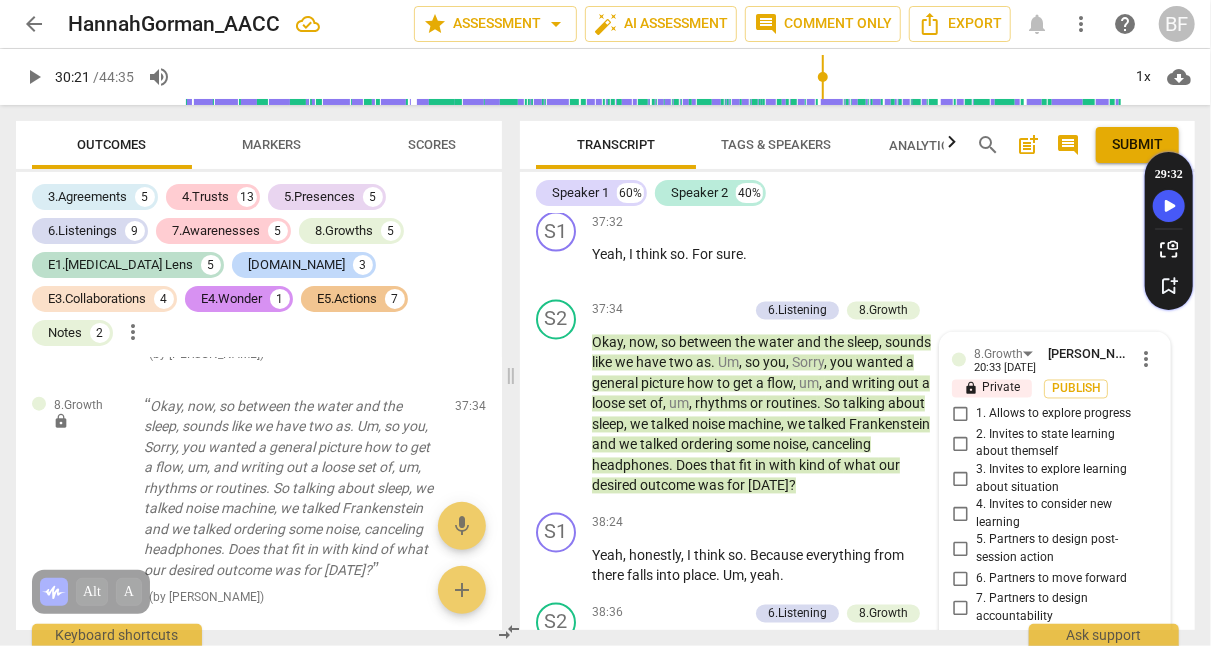 click on "1. Allows to explore progress" at bounding box center (960, 415) 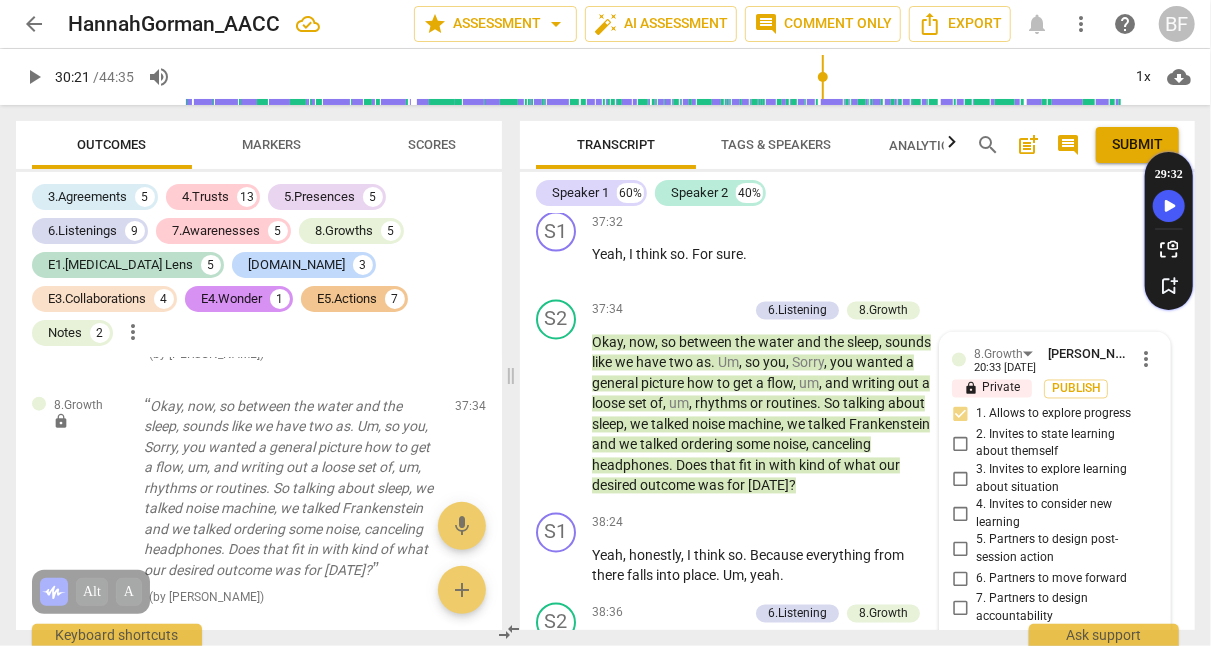 click on "S2 play_arrow pause 37:34 + Add competency 6.Listening 8.Growth keyboard_arrow_right Okay ,   now ,   so   between   the   water   and   the   sleep ,   sounds   like   we   have   two   as .   Um ,   so   you ,   Sorry ,   you   wanted   a   general   picture   how   to   get   a   flow ,   um ,   and   writing   out   a   loose   set   of ,   um ,   rhythms   or   routines .   So   talking   about   sleep ,   we   talked   noise   machine ,   we   talked   Frankenstein   and   we   talked   ordering   some   noise ,   canceling   headphones .   Does   that   fit   in   with   kind   of   what   our   desired   outcome   was   for   [DATE] ? 8.Growth [PERSON_NAME] 20:33 [DATE] more_vert lock Private Publish 1. Allows to explore progress 2. Invites to state learning about themself 3. Invites to explore learning about situation 4. Invites to consider new learning 5. Partners to design post-session action 6. Partners to move forward 7. Partners to design accountability 8. Celebrates progress mic" at bounding box center (857, 398) 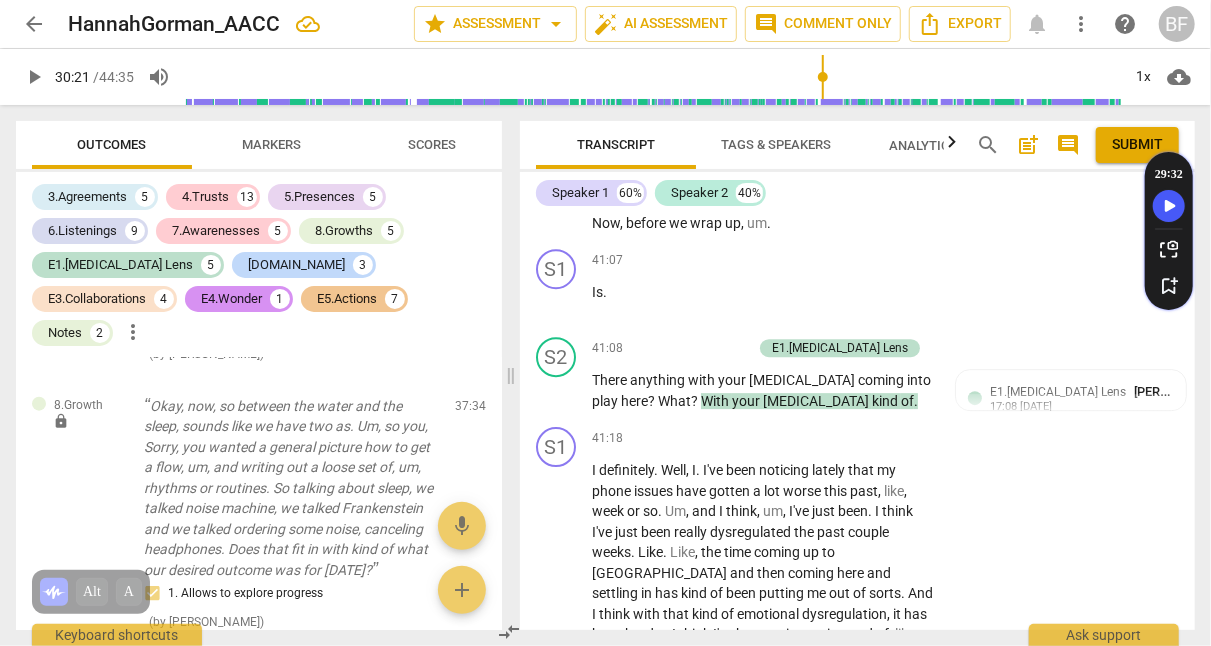 scroll, scrollTop: 20447, scrollLeft: 0, axis: vertical 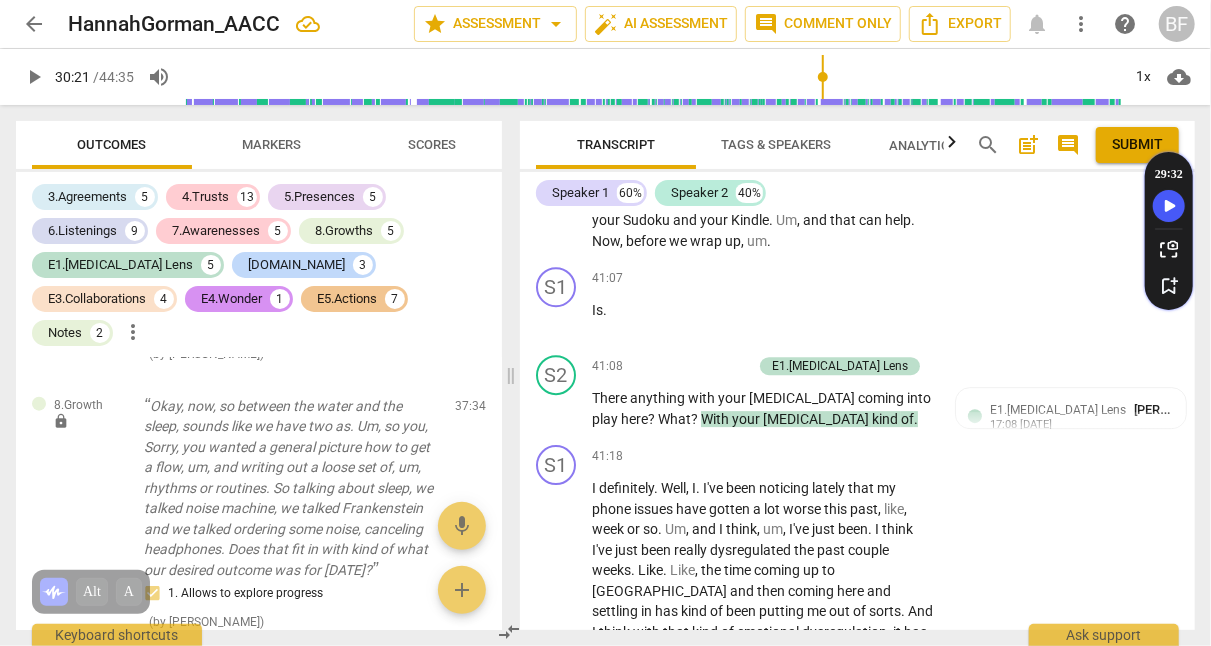 click on "17:08 [DATE]" at bounding box center (1021, 425) 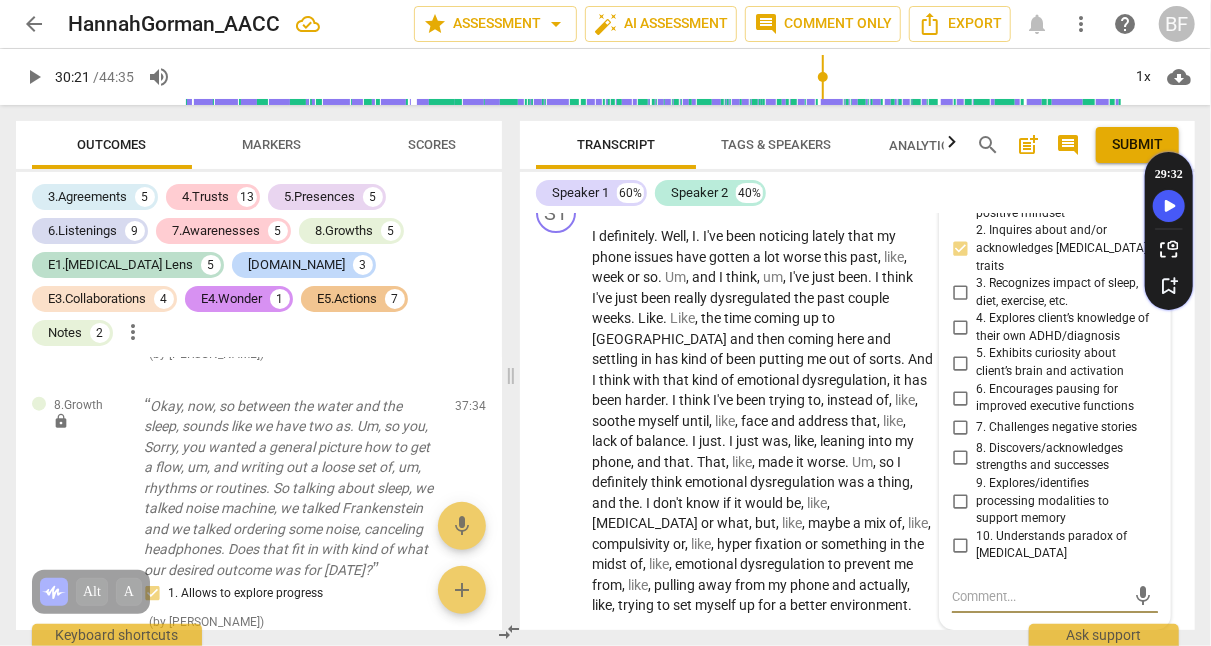 scroll, scrollTop: 20700, scrollLeft: 0, axis: vertical 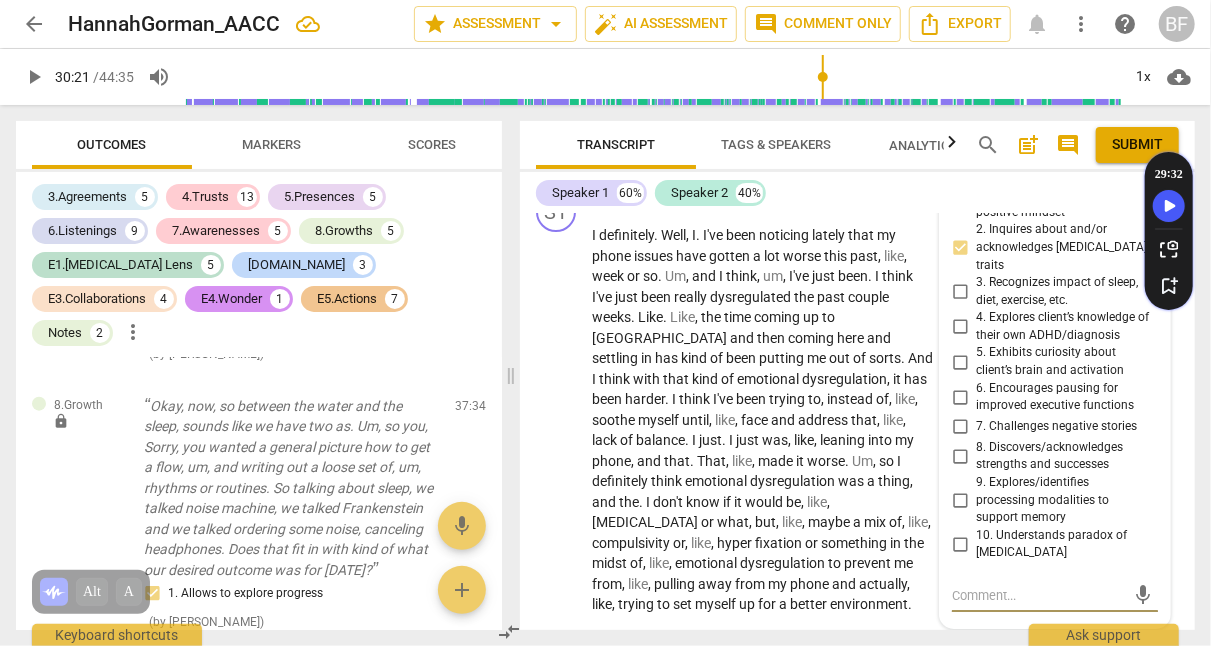 type on "T" 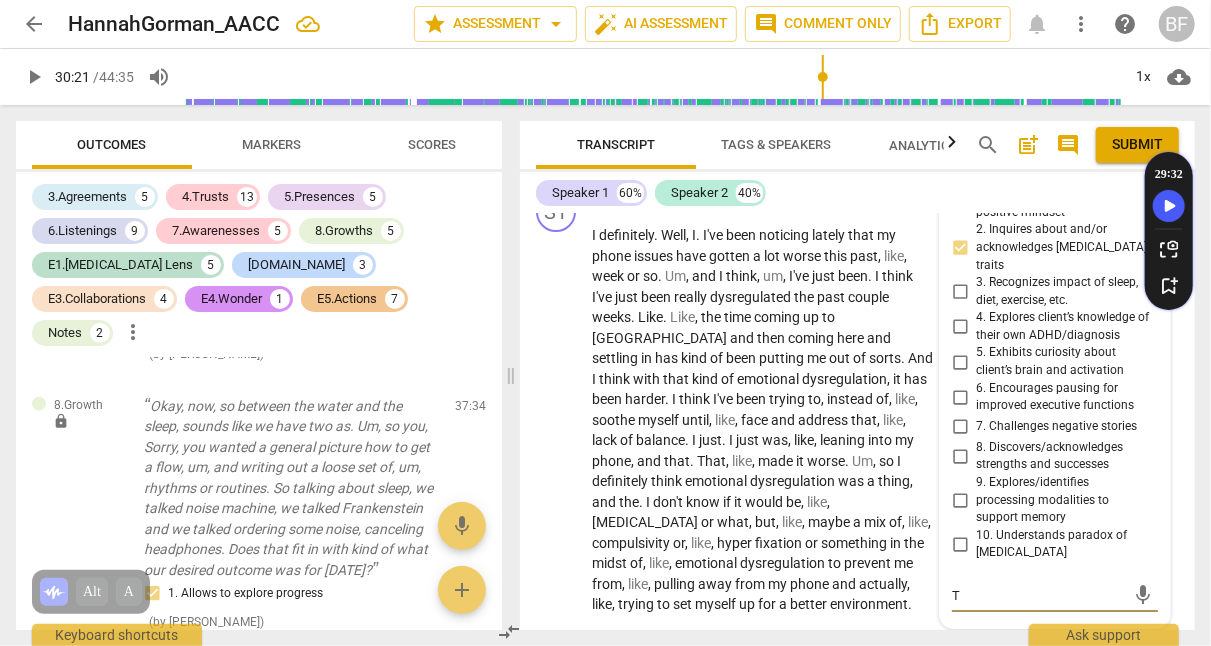 type on "Th" 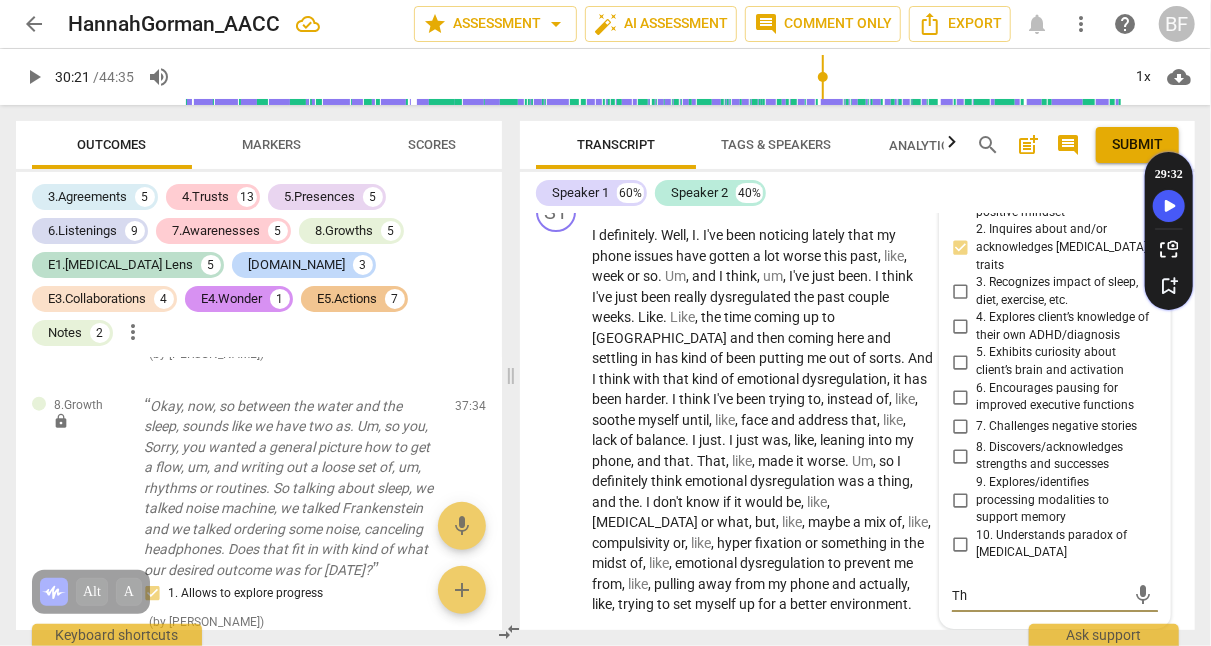 type on "Thi" 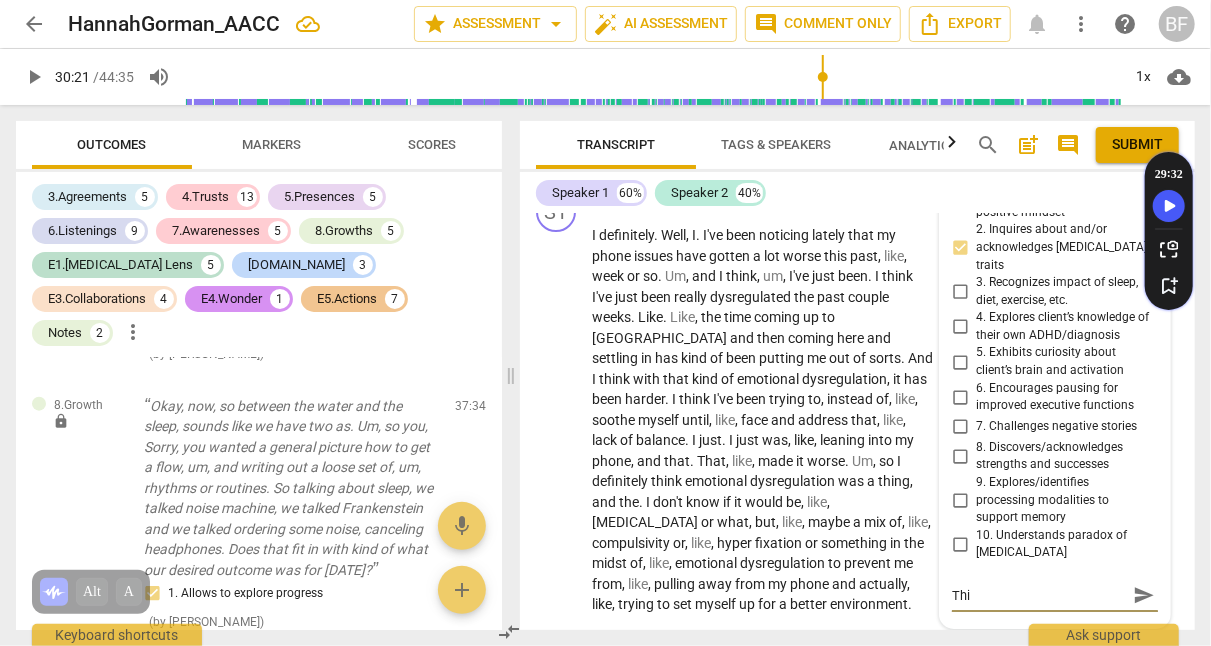 type on "This" 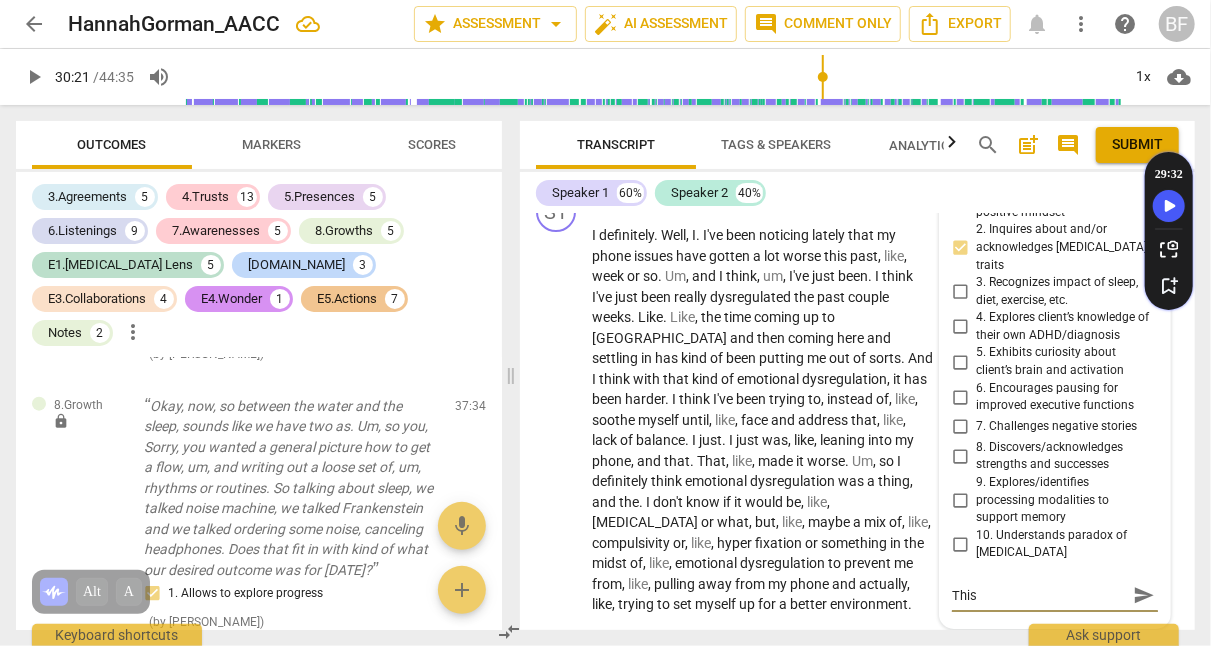 type on "This" 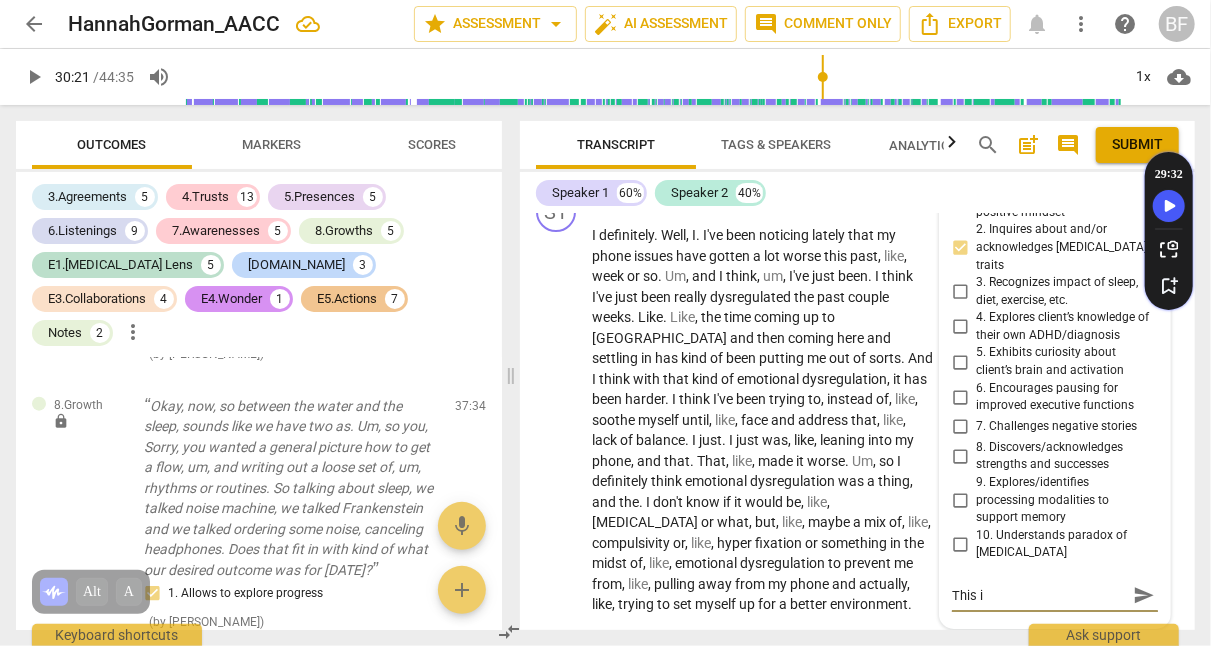 type on "This is" 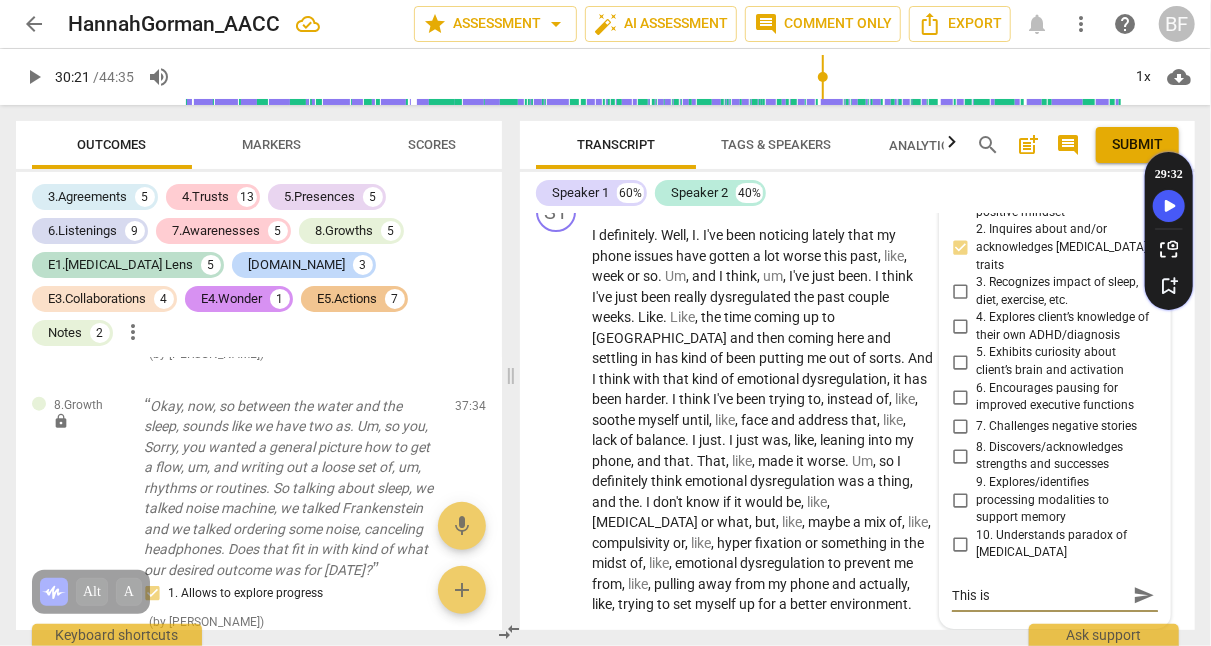 type on "This is" 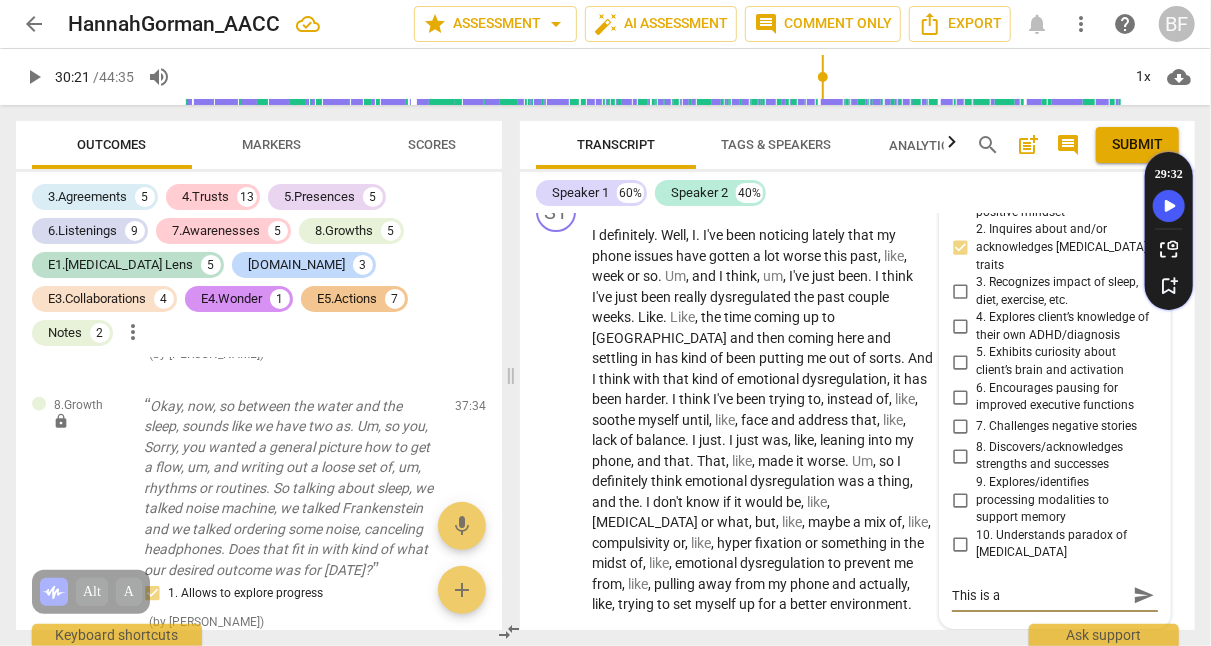 type on "This is a" 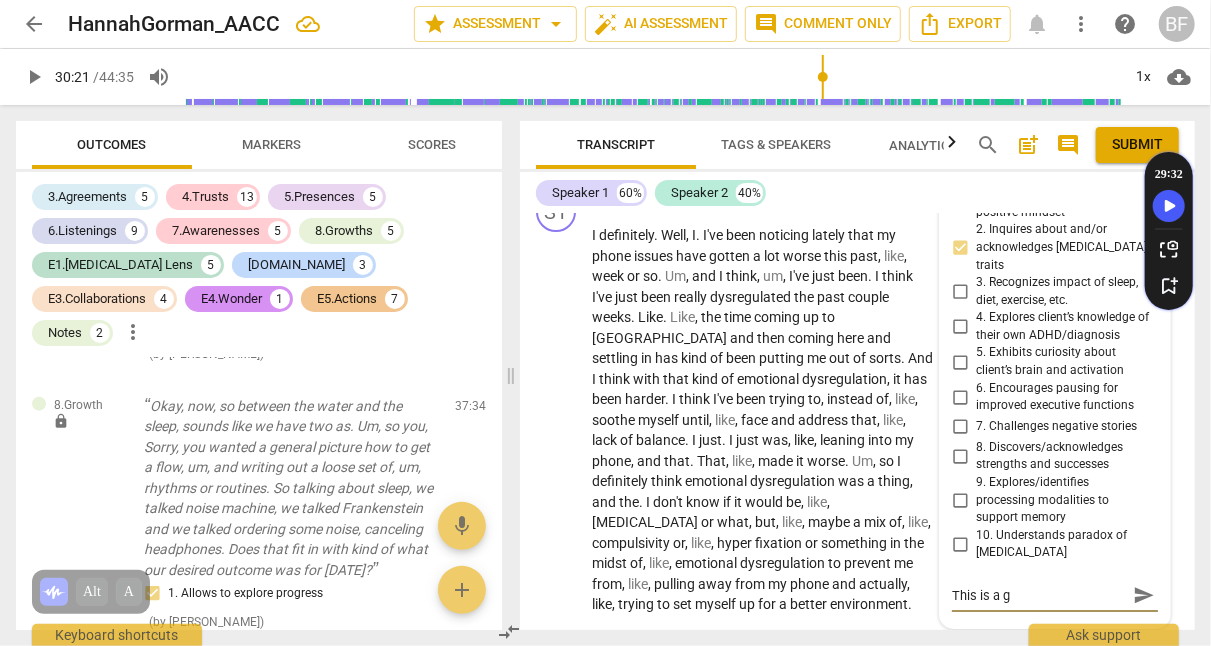 type on "This is a gr" 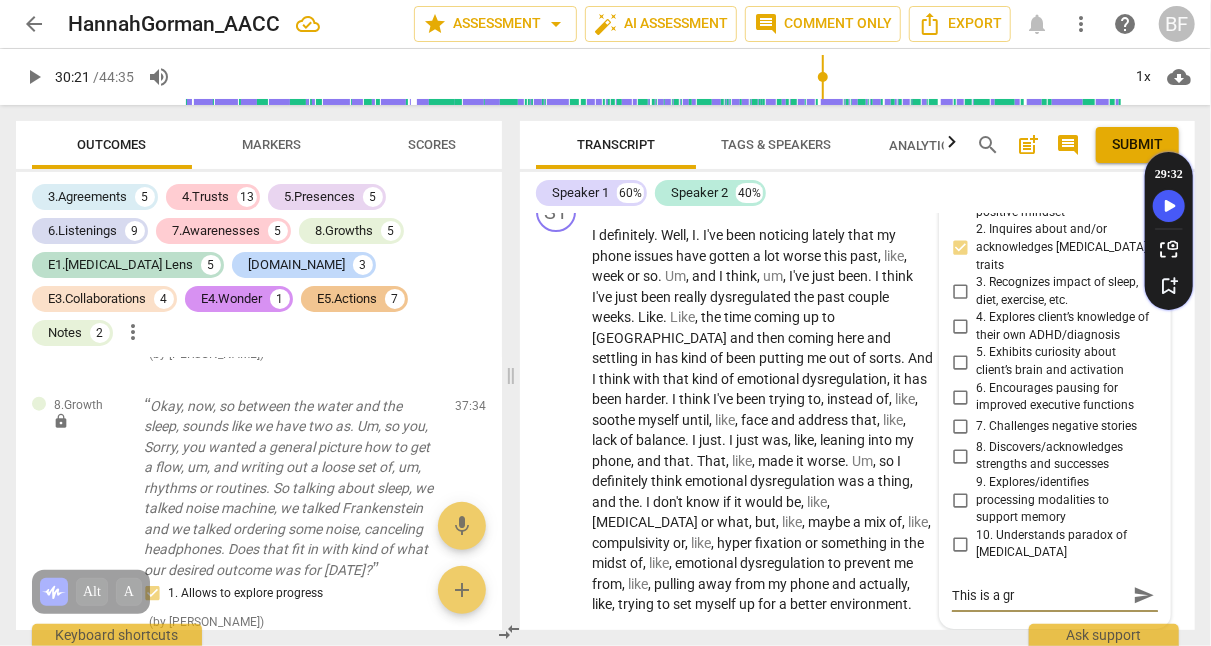 type on "This is a gre" 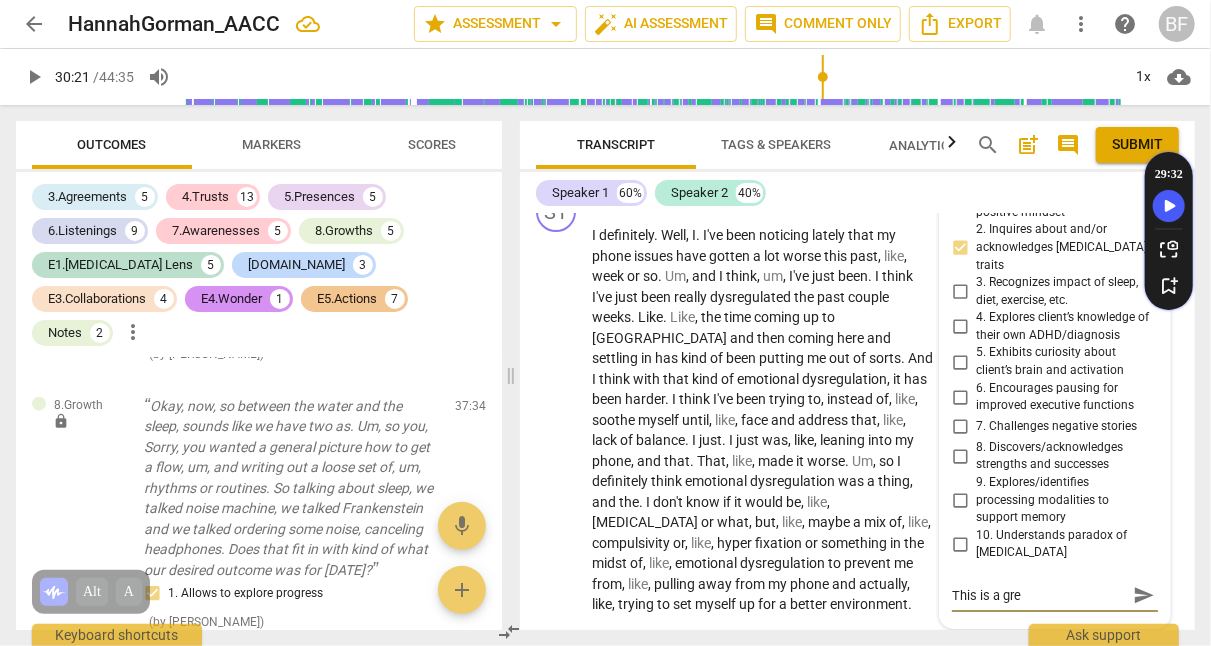type on "This is a grea" 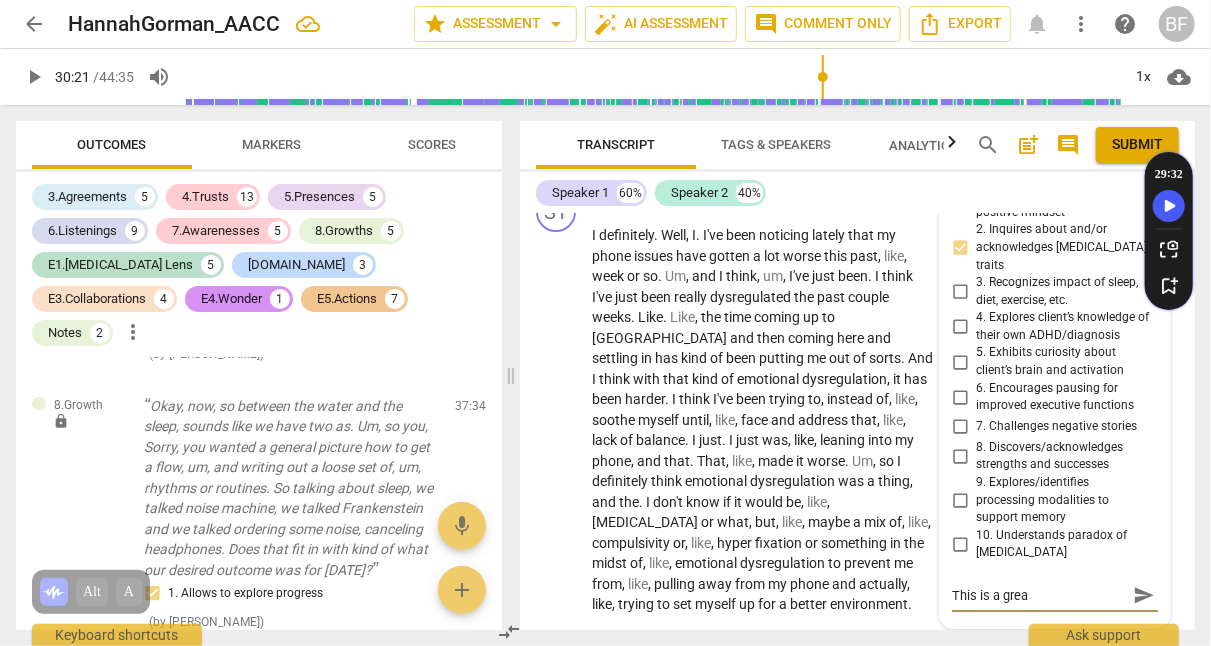type on "This is a great" 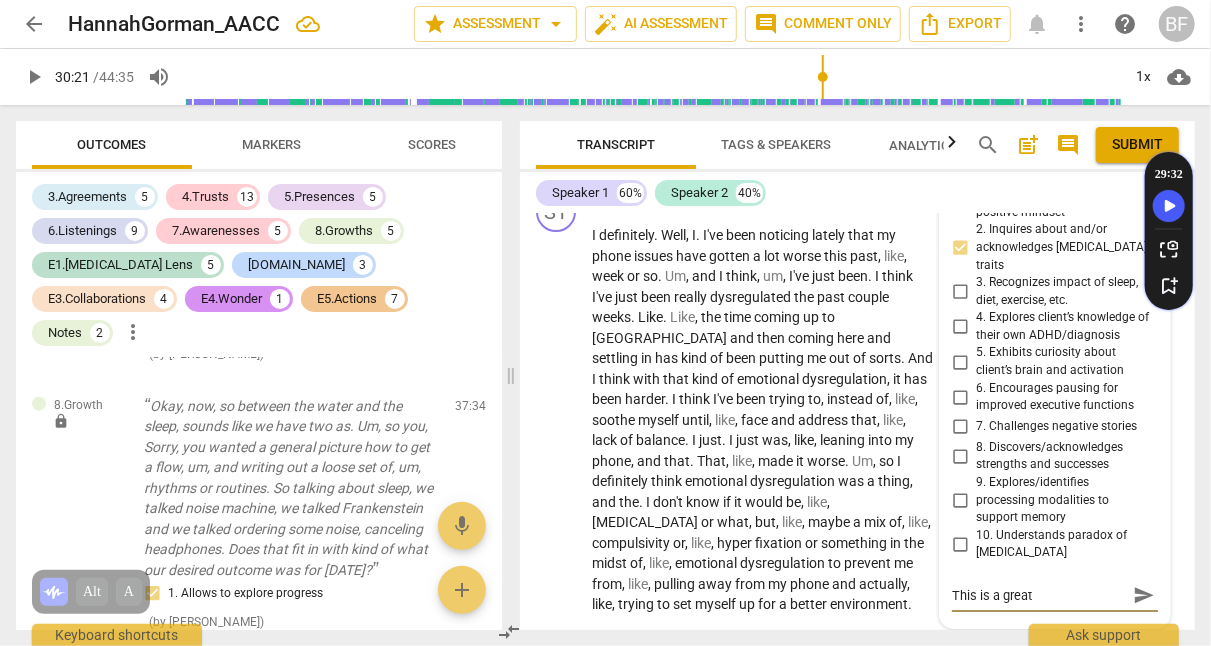 type on "This is a great" 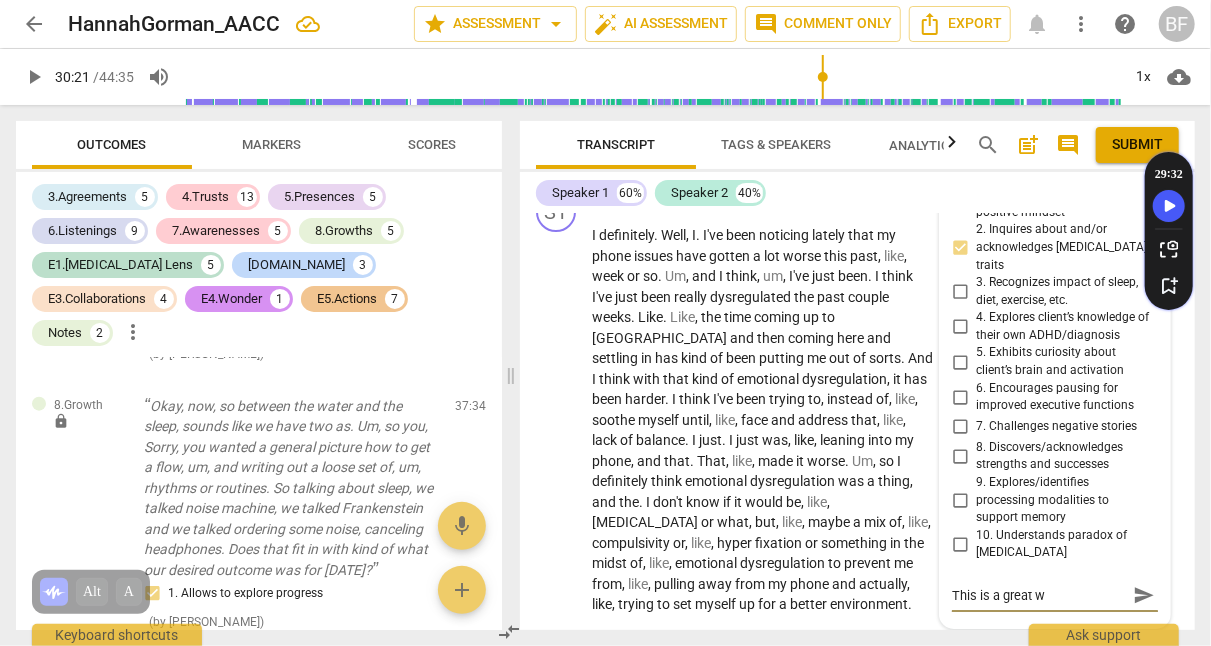 type on "This is a great" 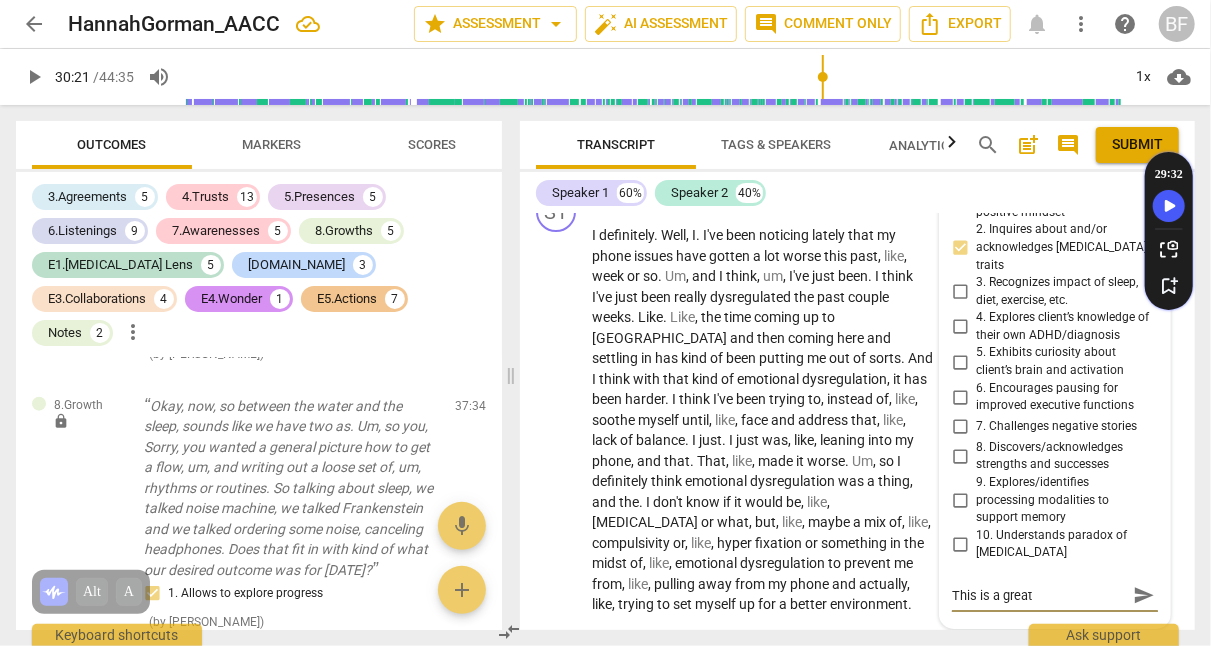 type on "This is a great u" 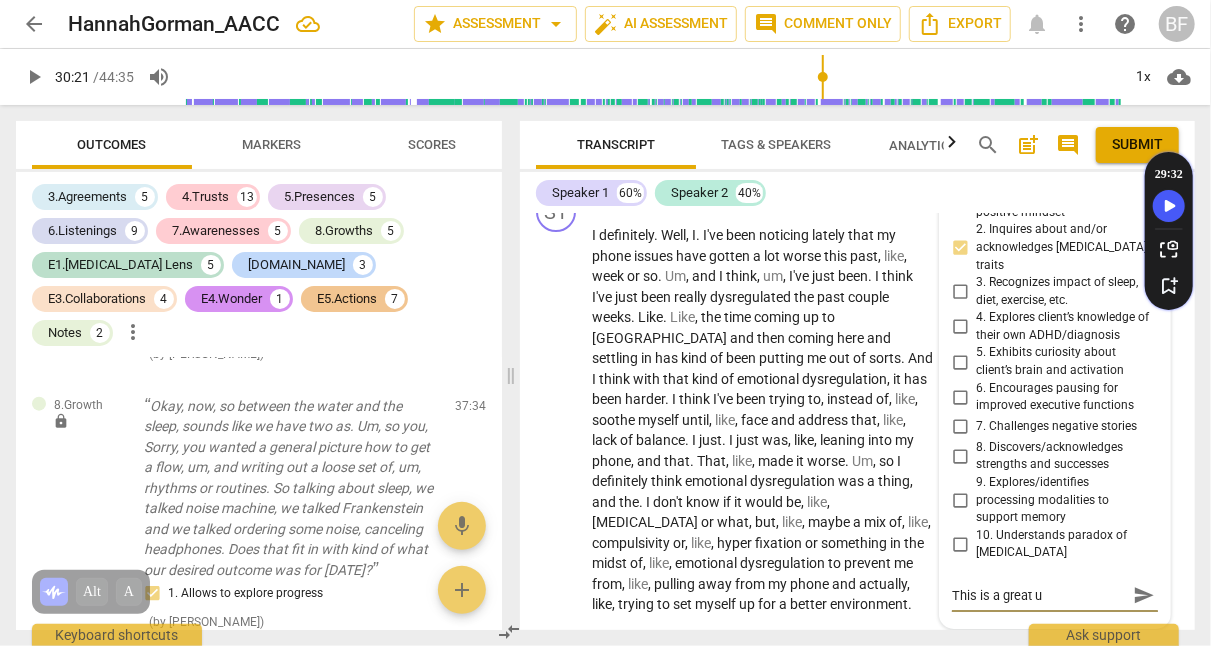 type on "This is a great" 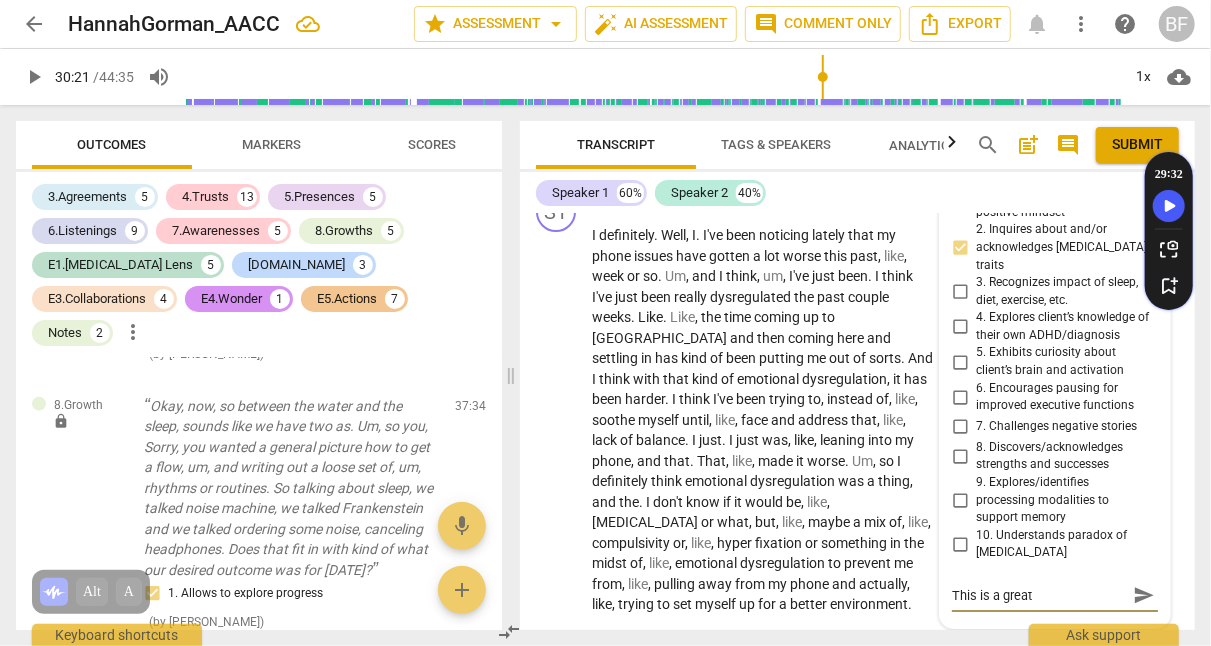 type on "This is a great" 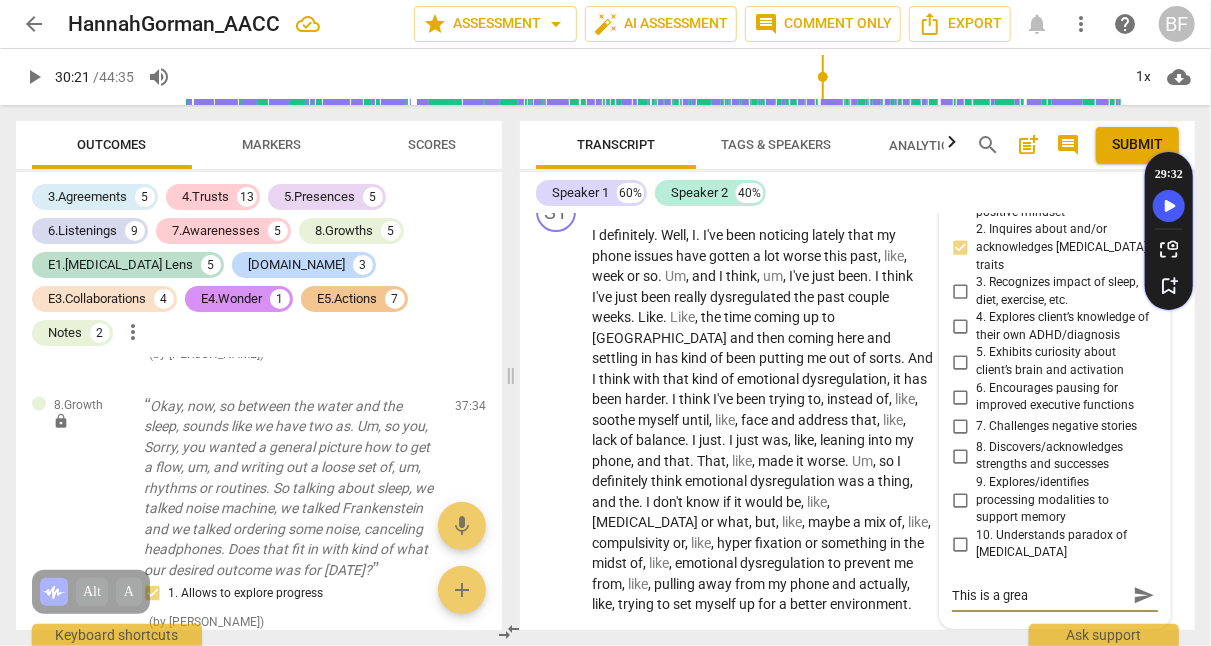type on "This is a gre" 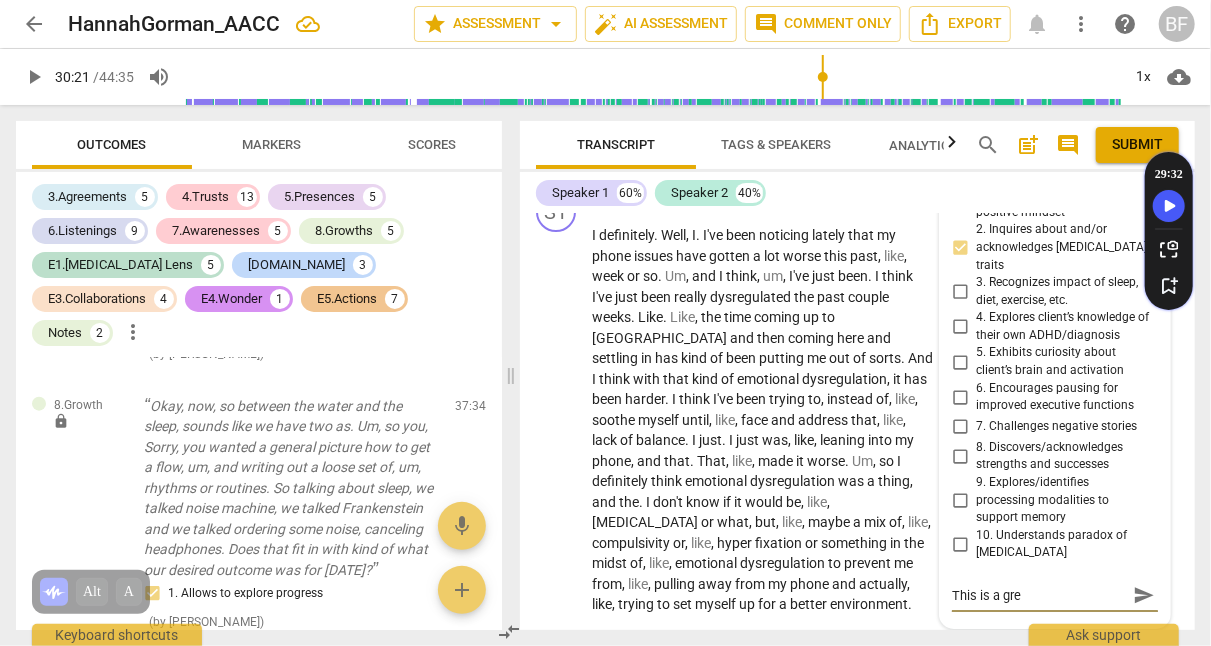 type on "This is a gr" 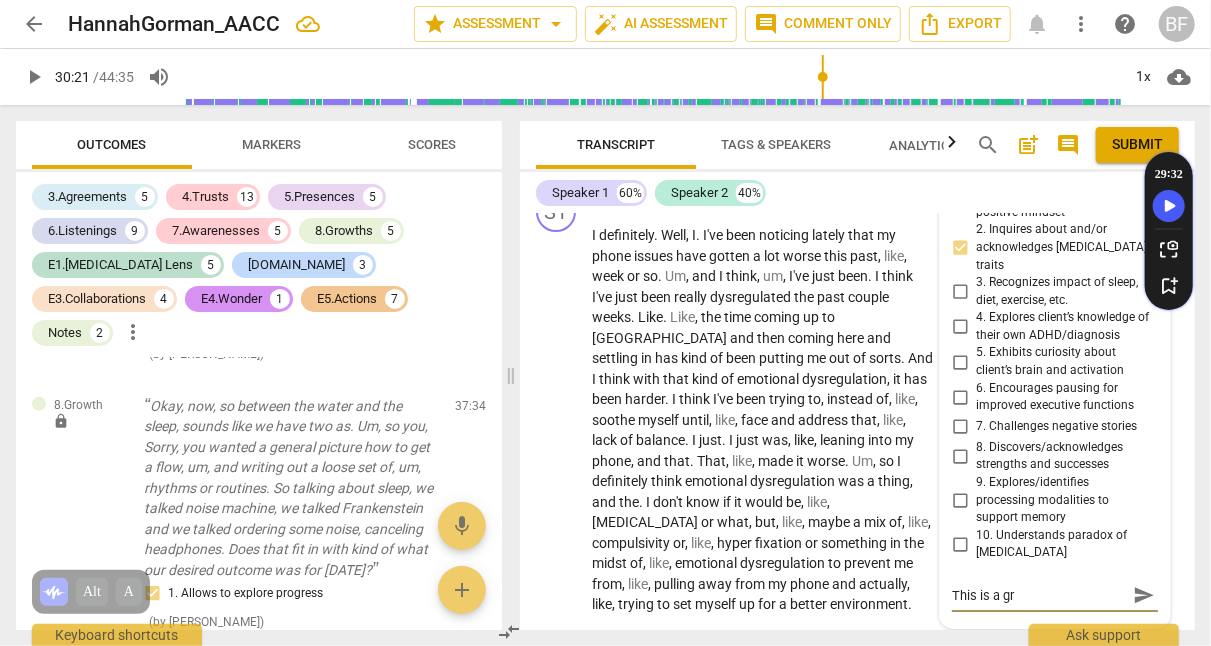 type on "This is a g" 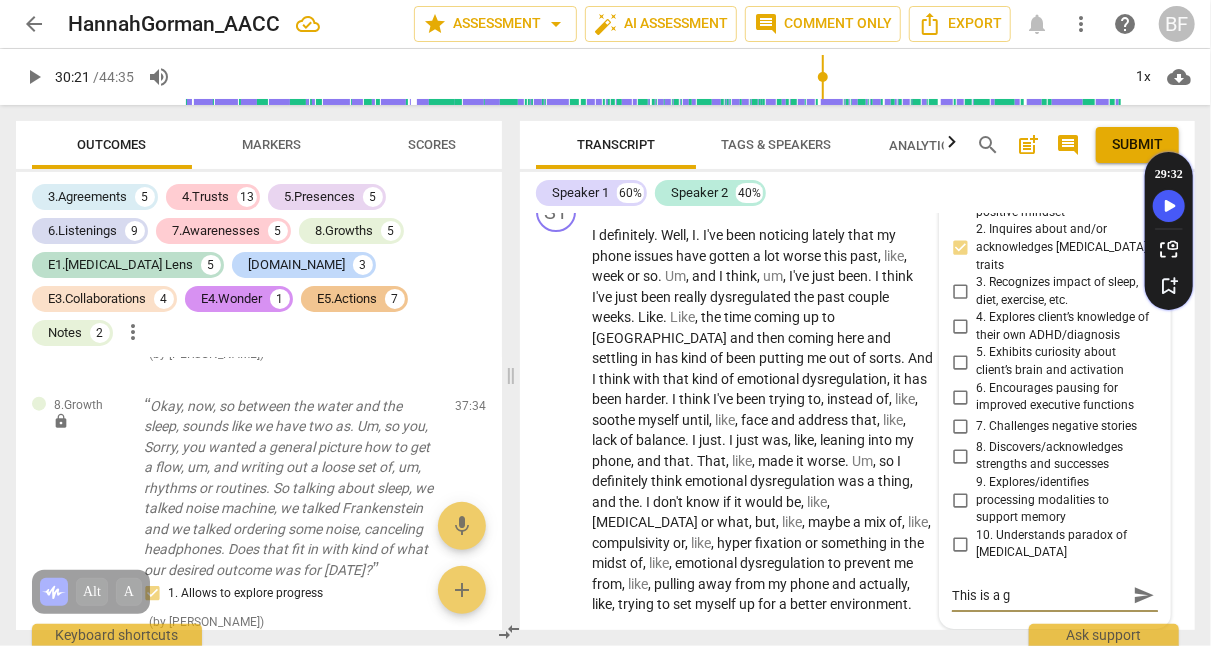 type on "This is a" 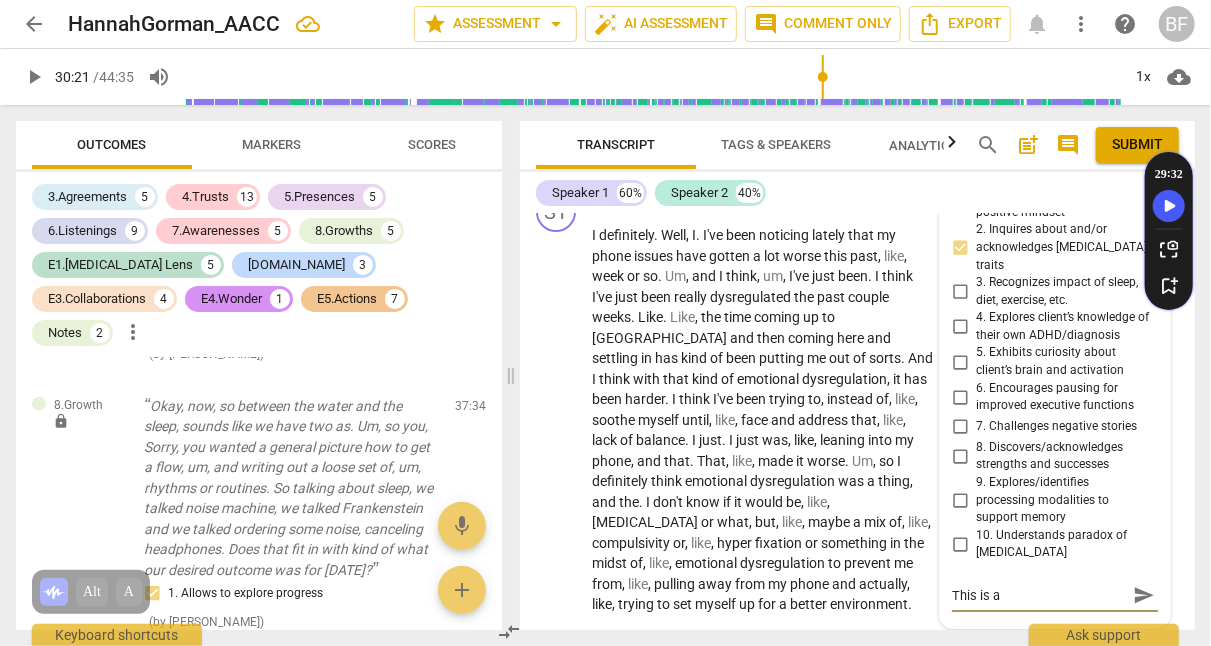 type on "This is a" 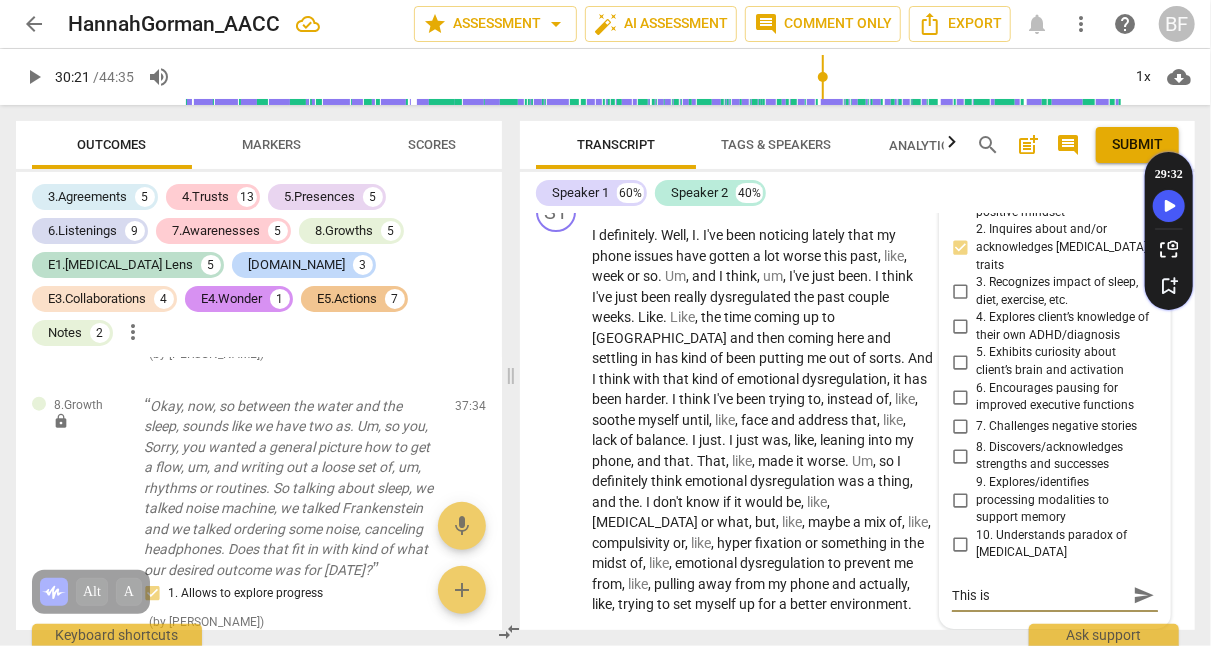 type on "This is" 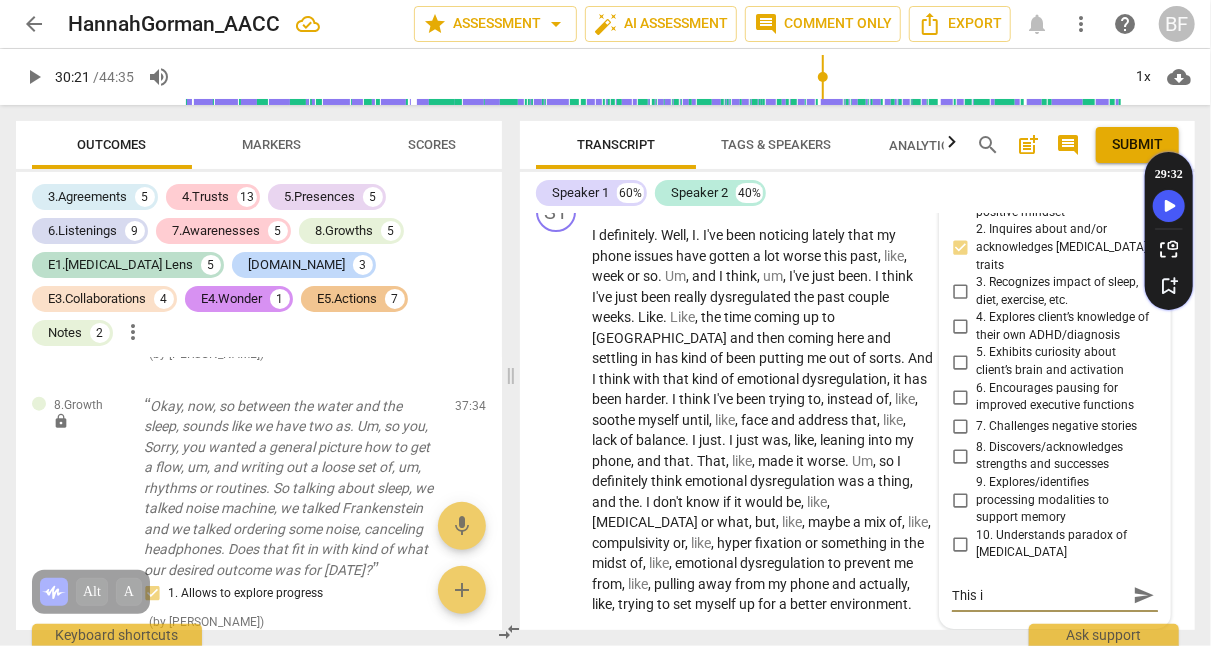 type on "This" 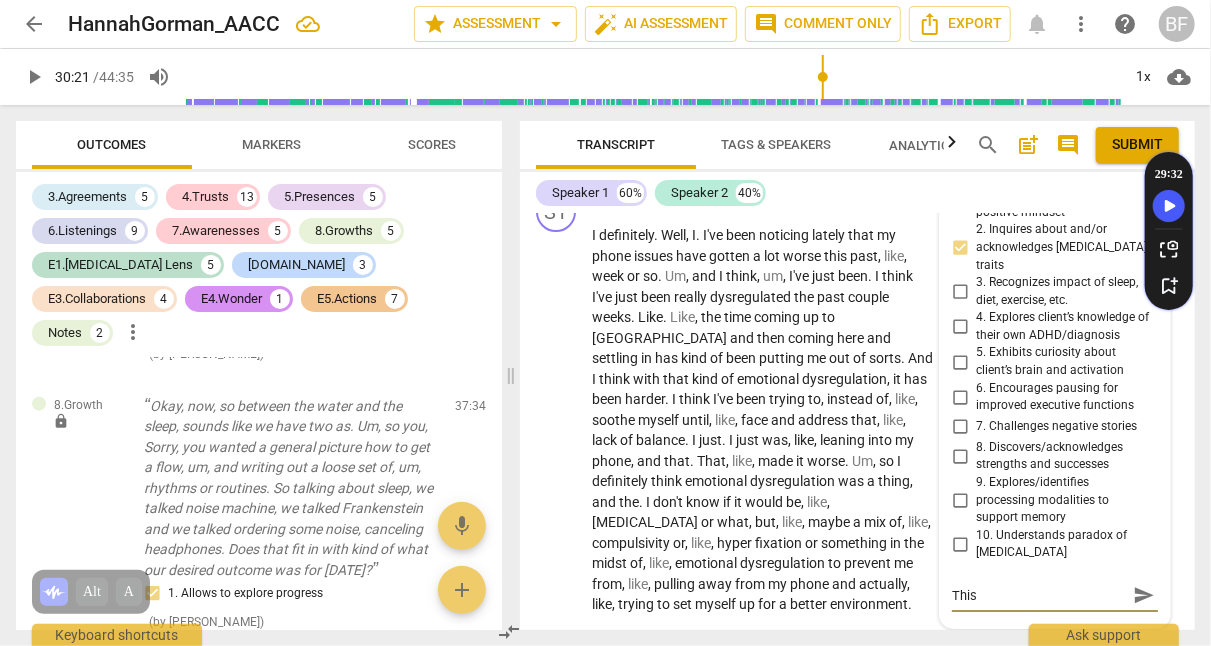 type on "This" 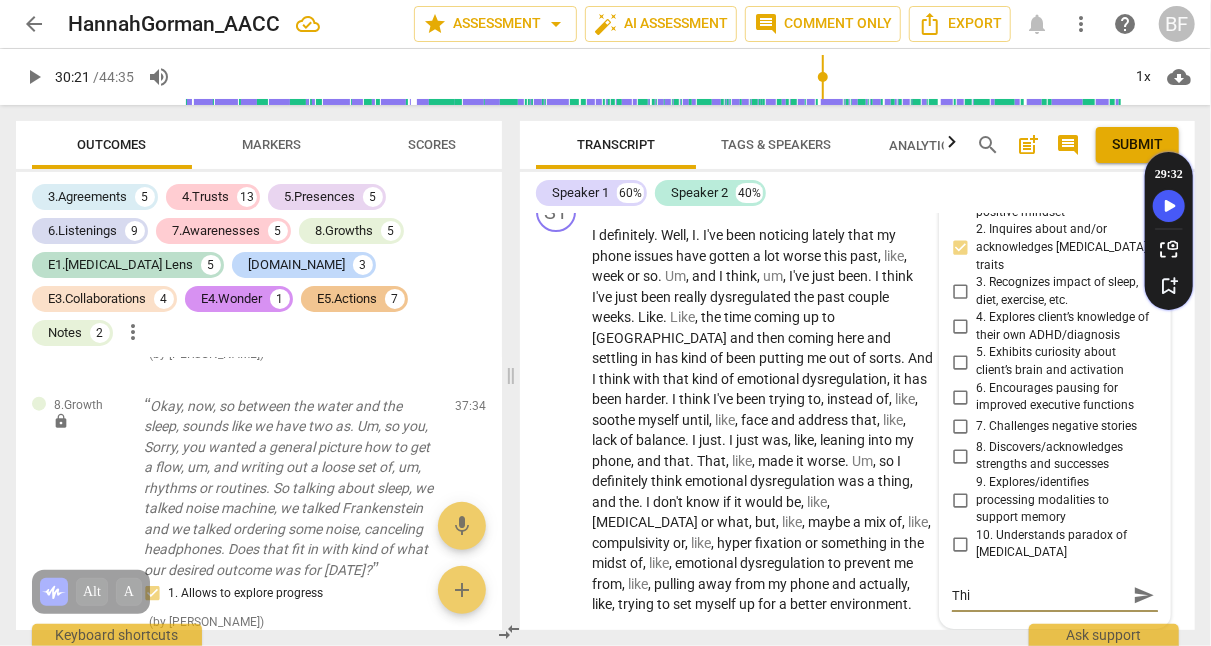 type on "Th" 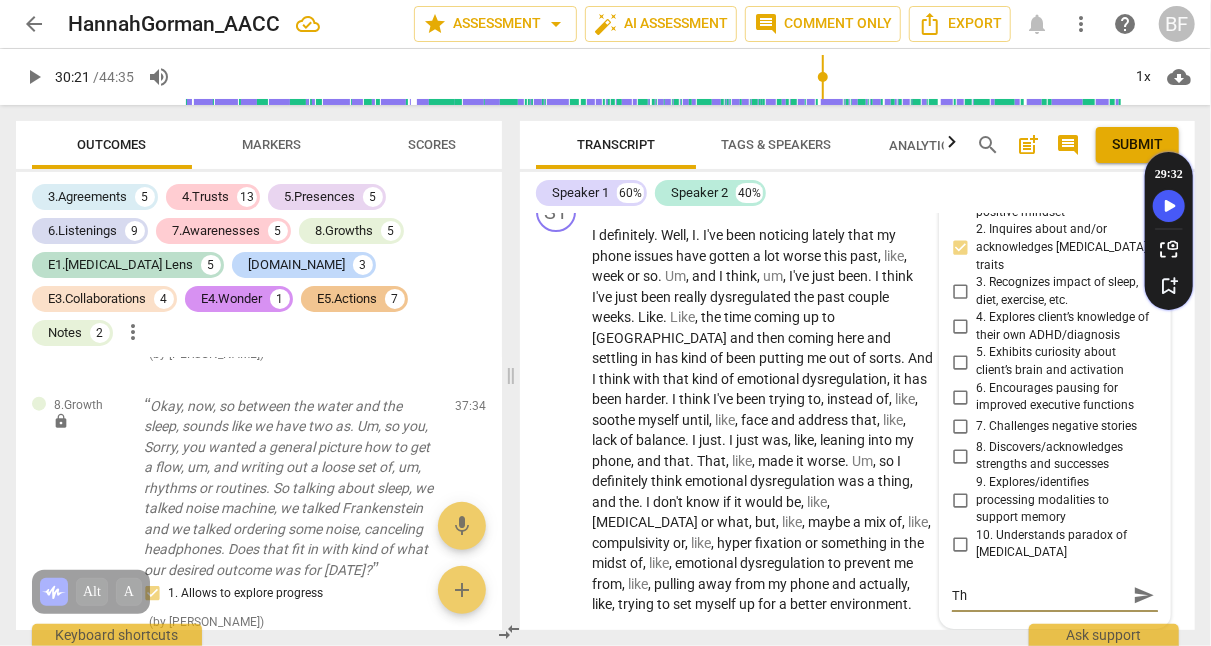 type on "T" 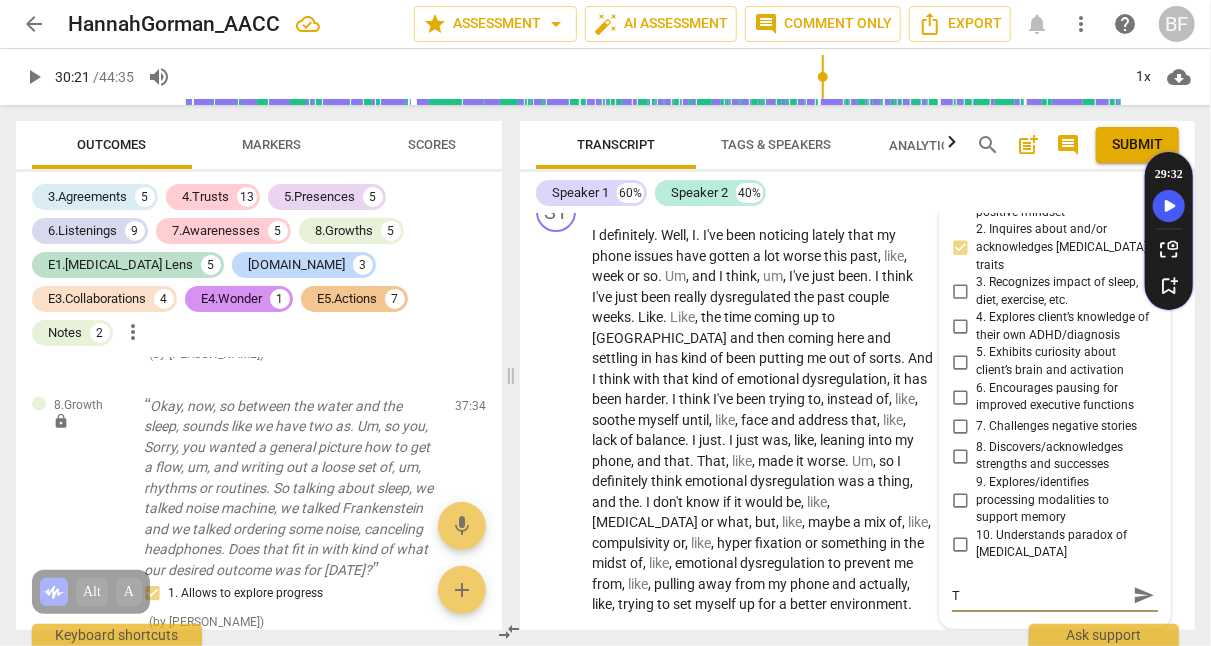 type 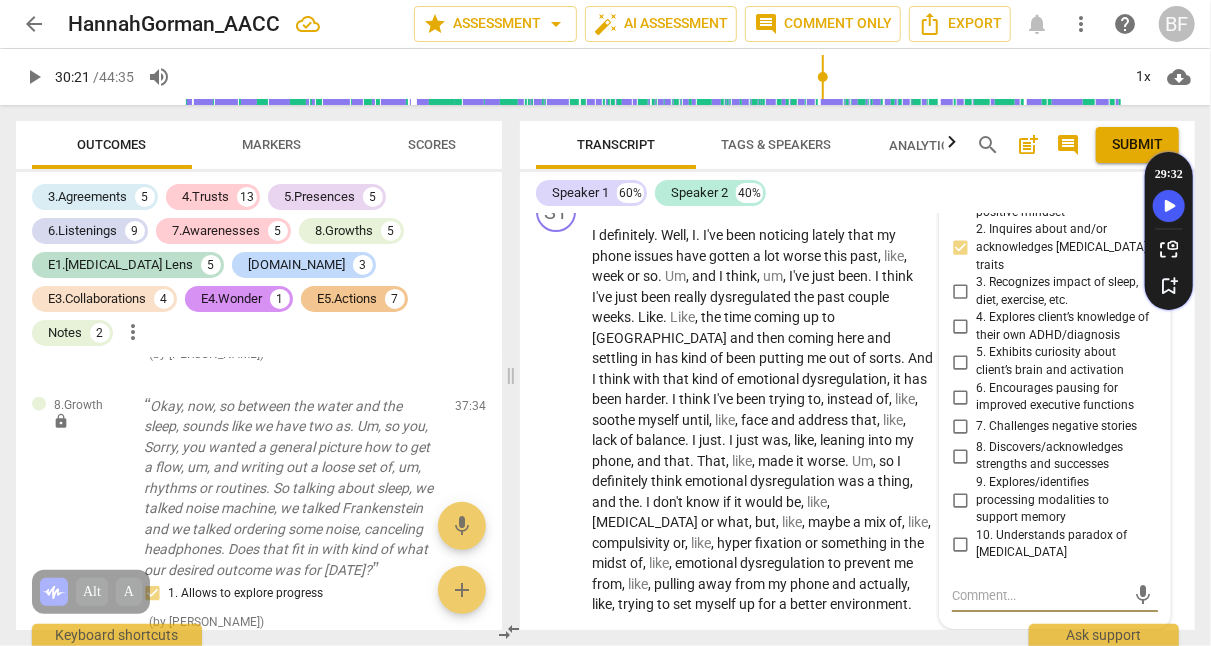 type on "G" 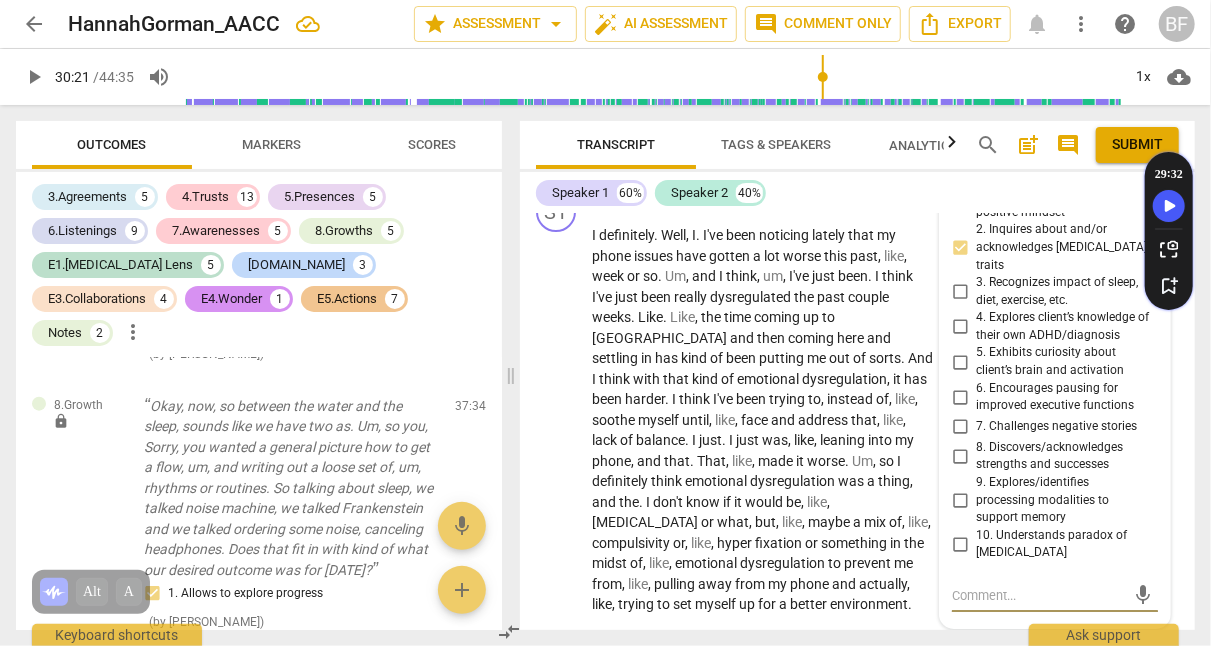 type on "G" 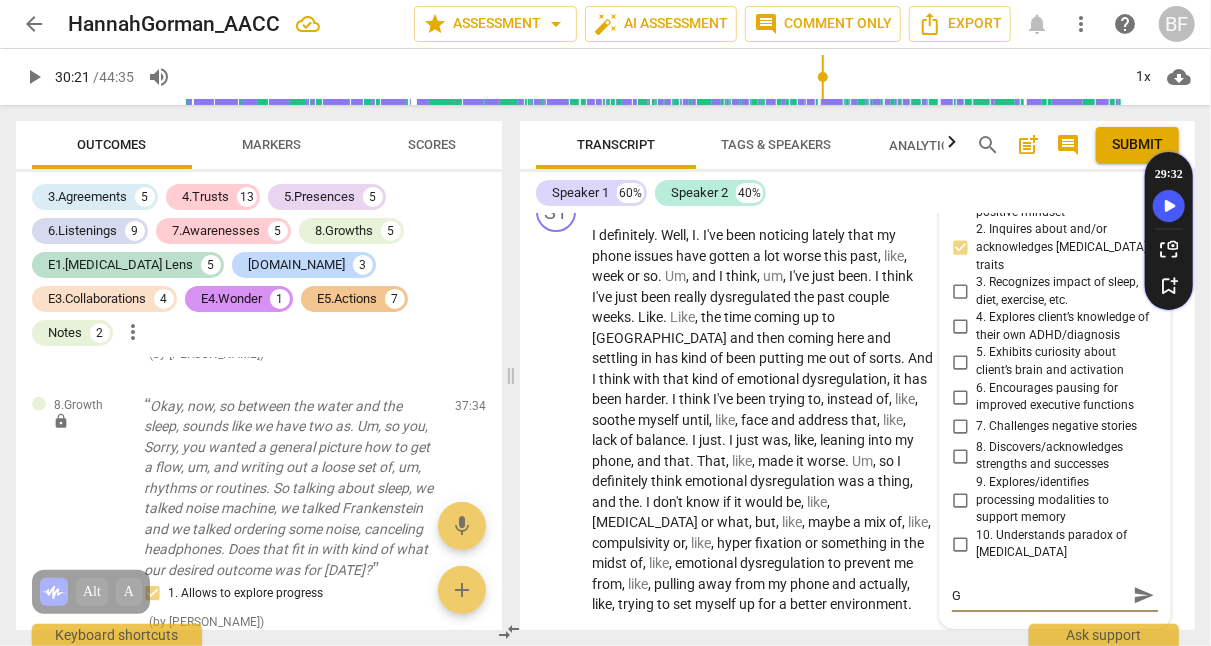 type on "Gr" 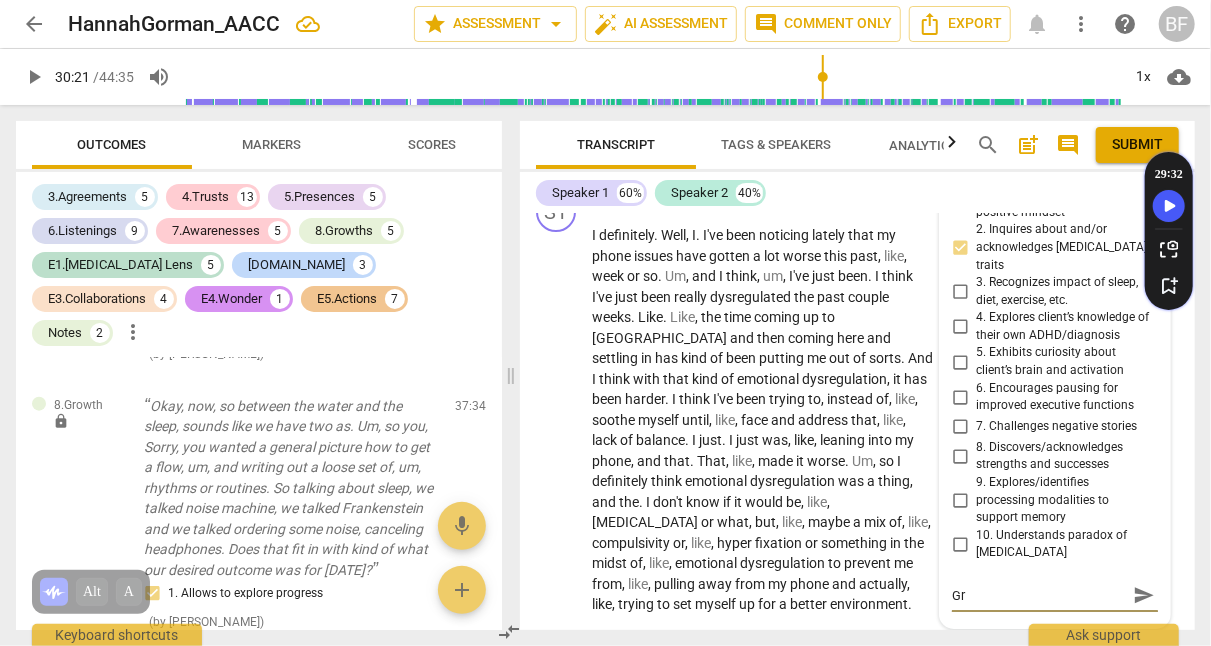 type on "Gre" 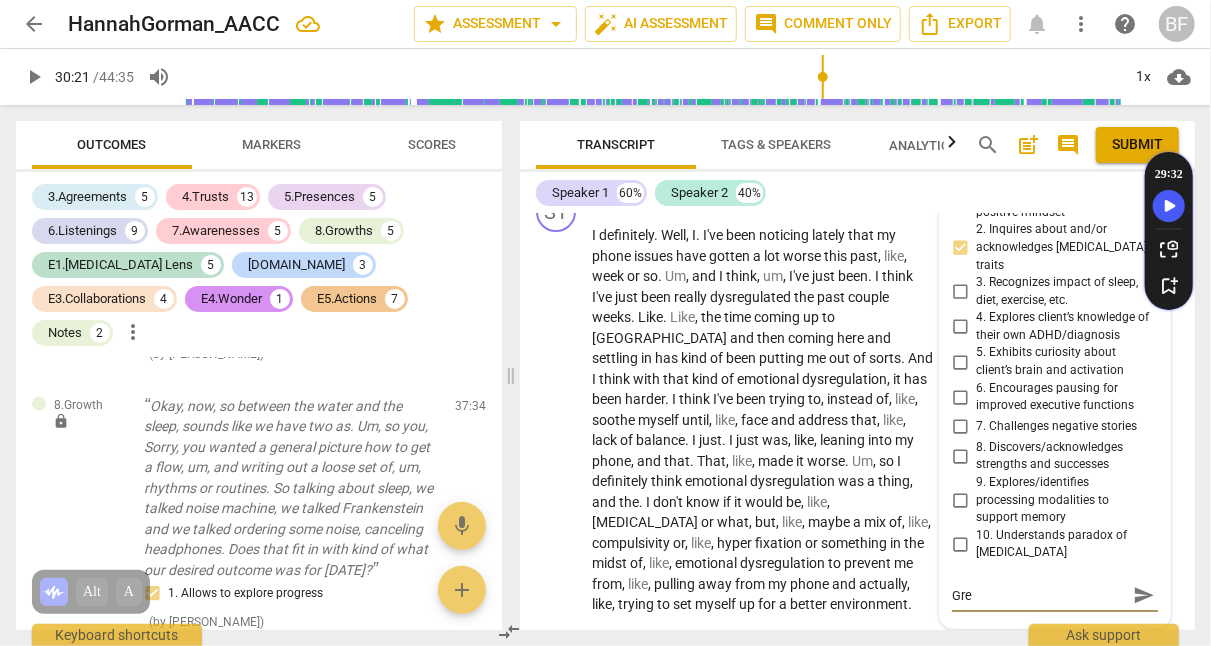 type on "Grea" 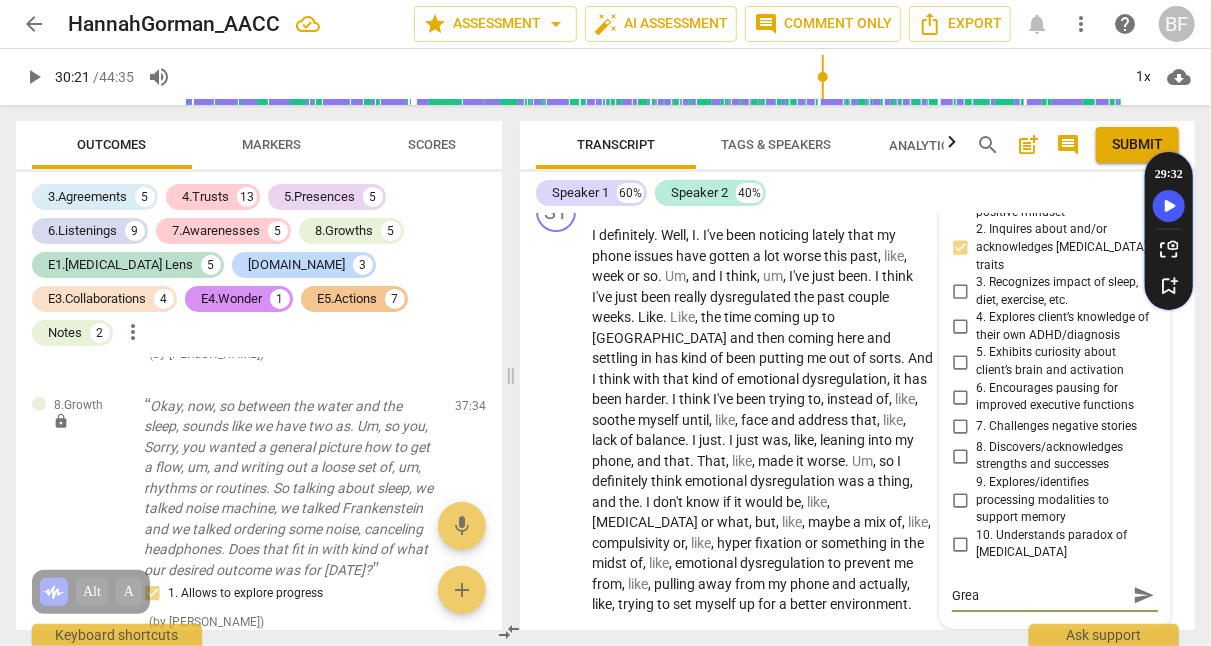 type on "Grea" 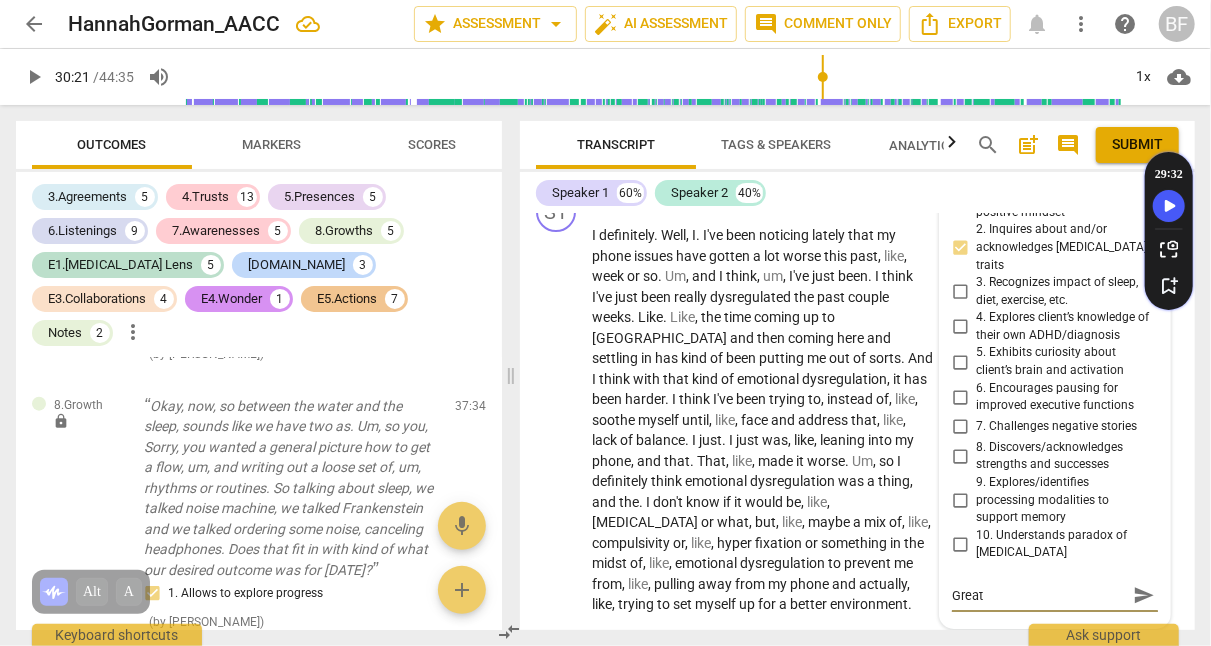 type on "Great" 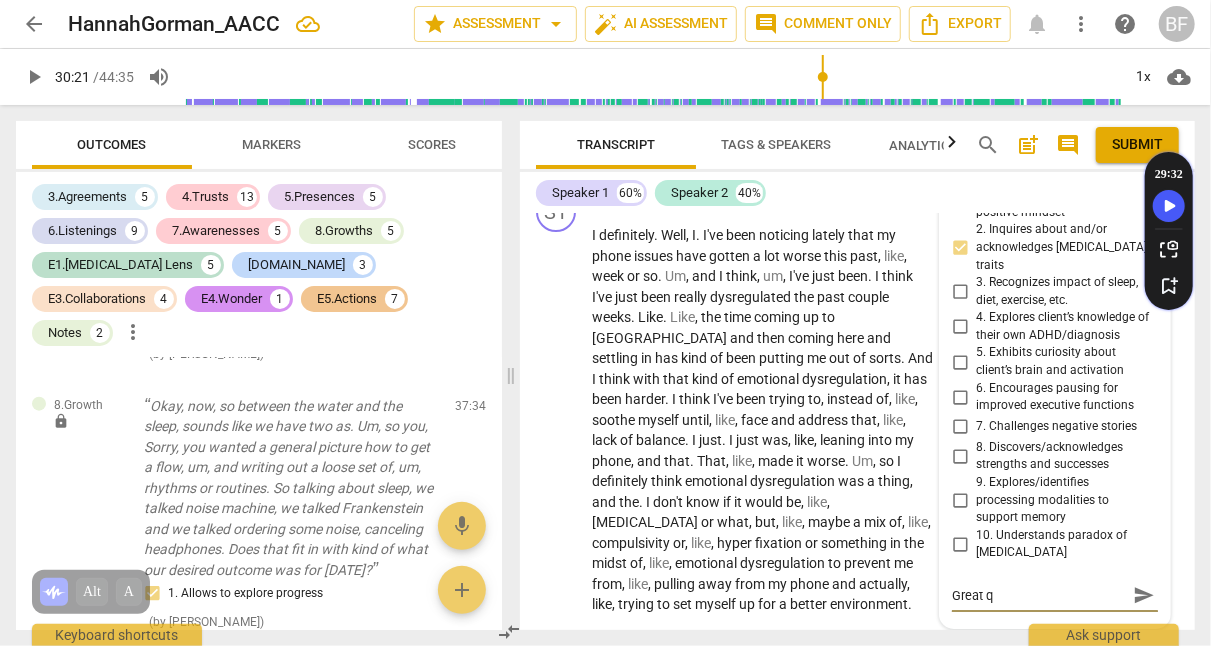type on "Great qu" 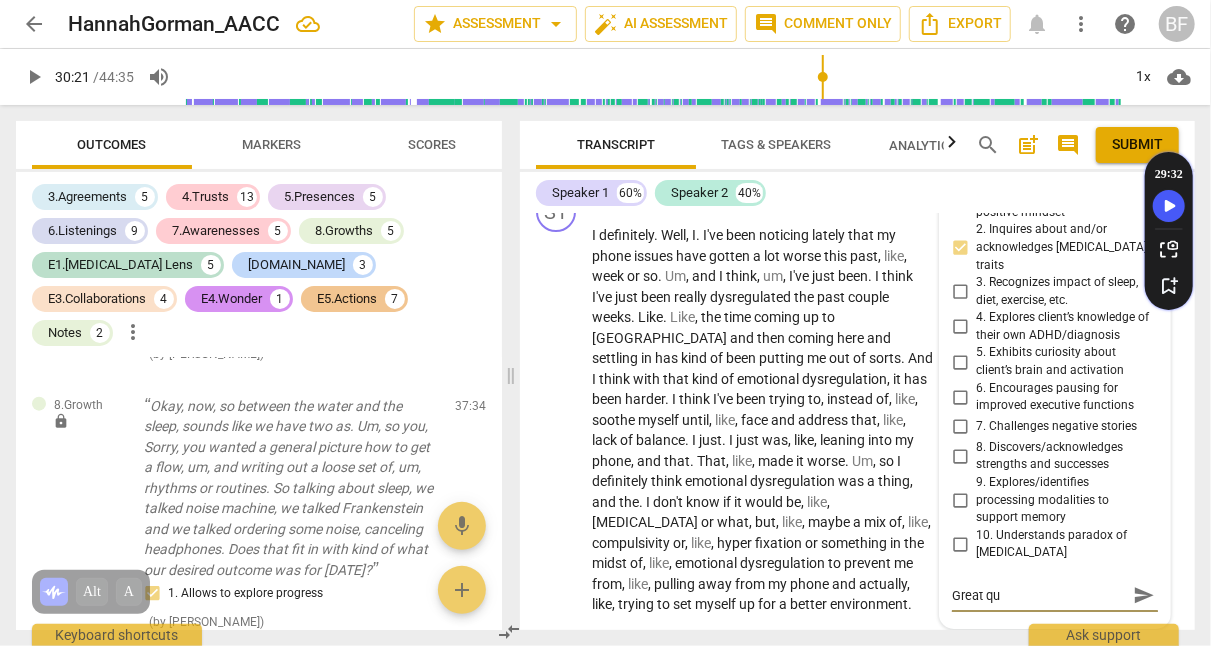 type on "Great qu" 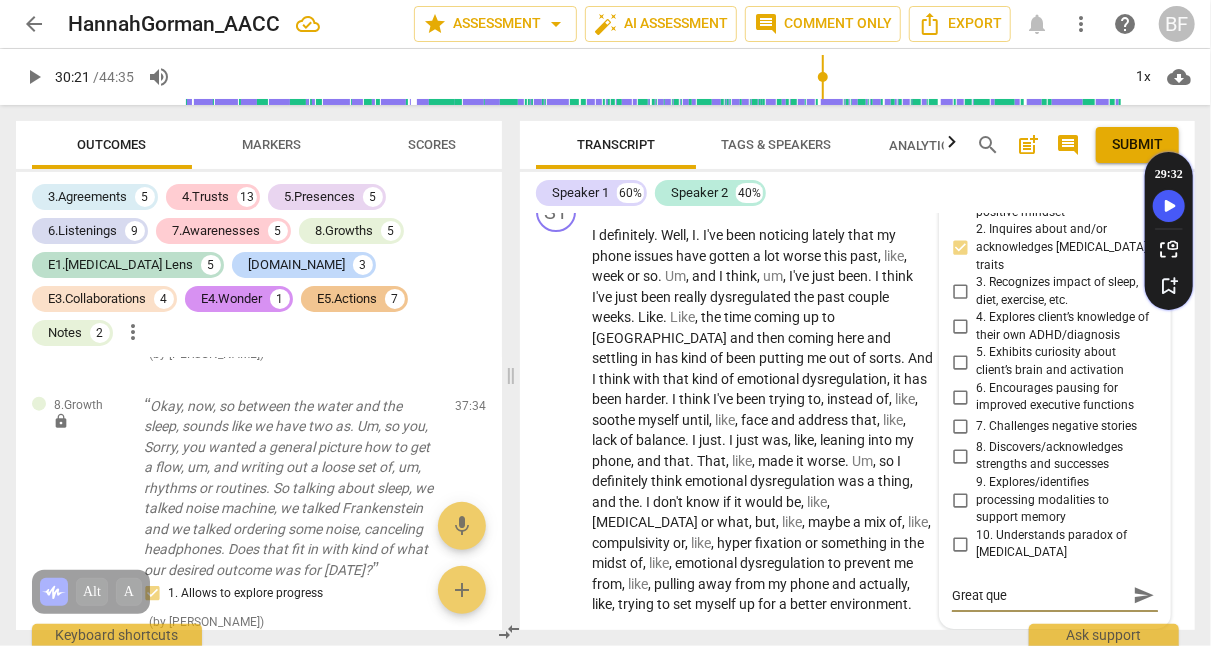 type on "Great que" 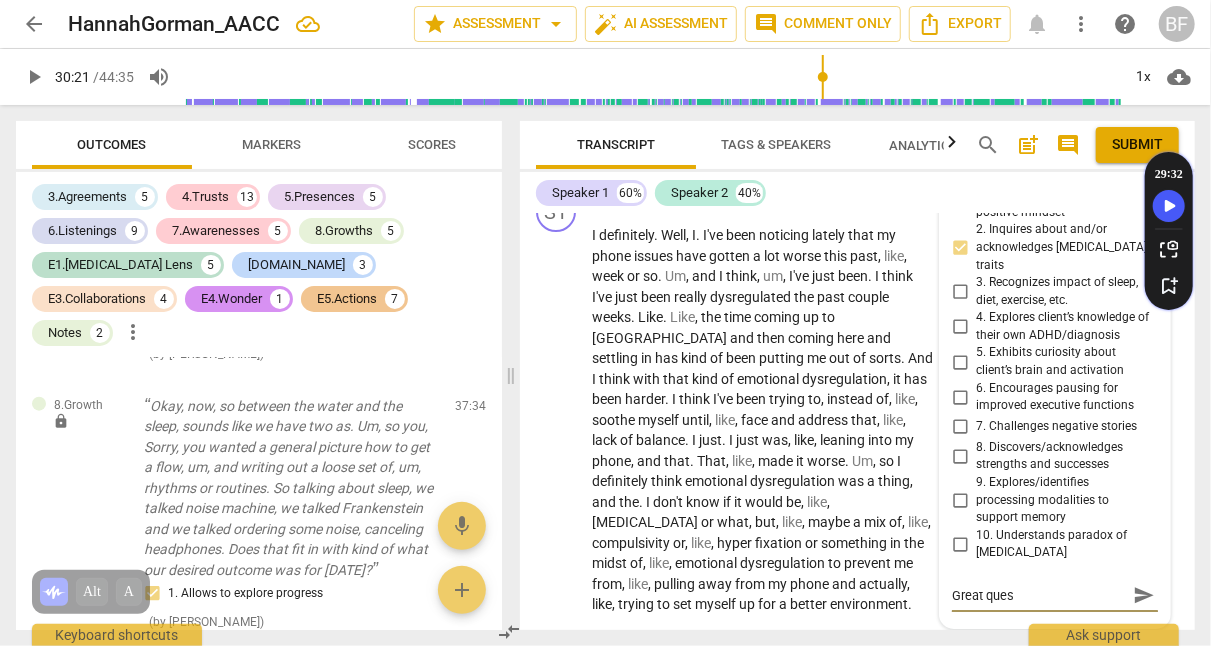 type on "Great quest" 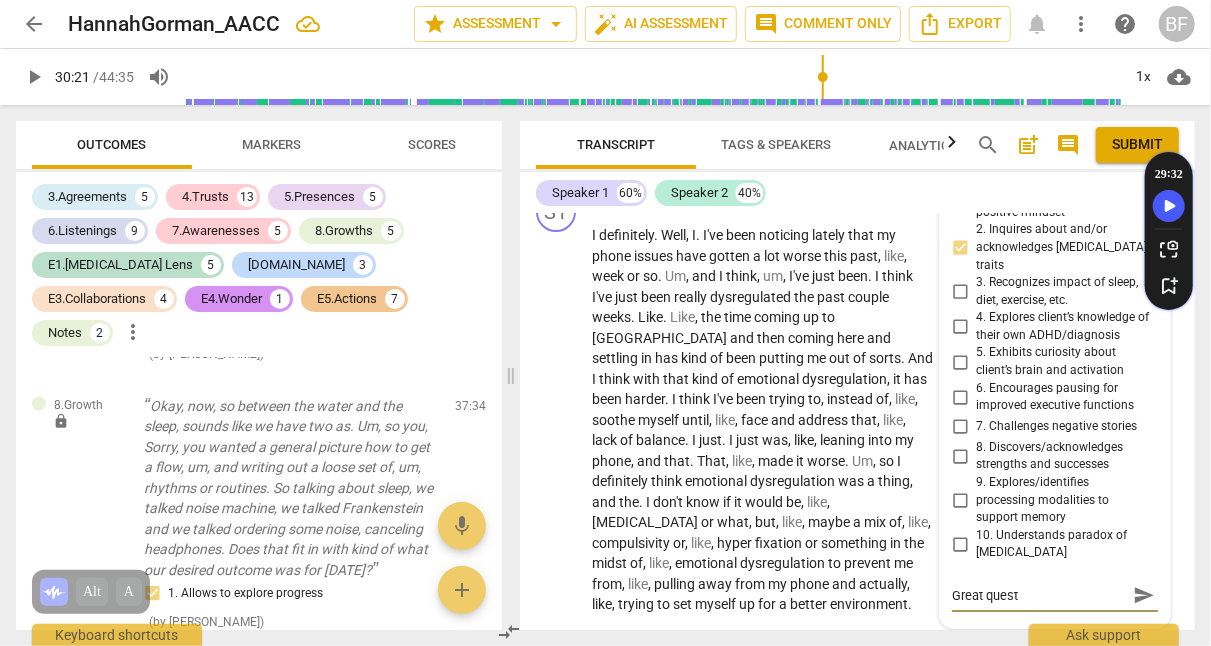 type on "Great questi" 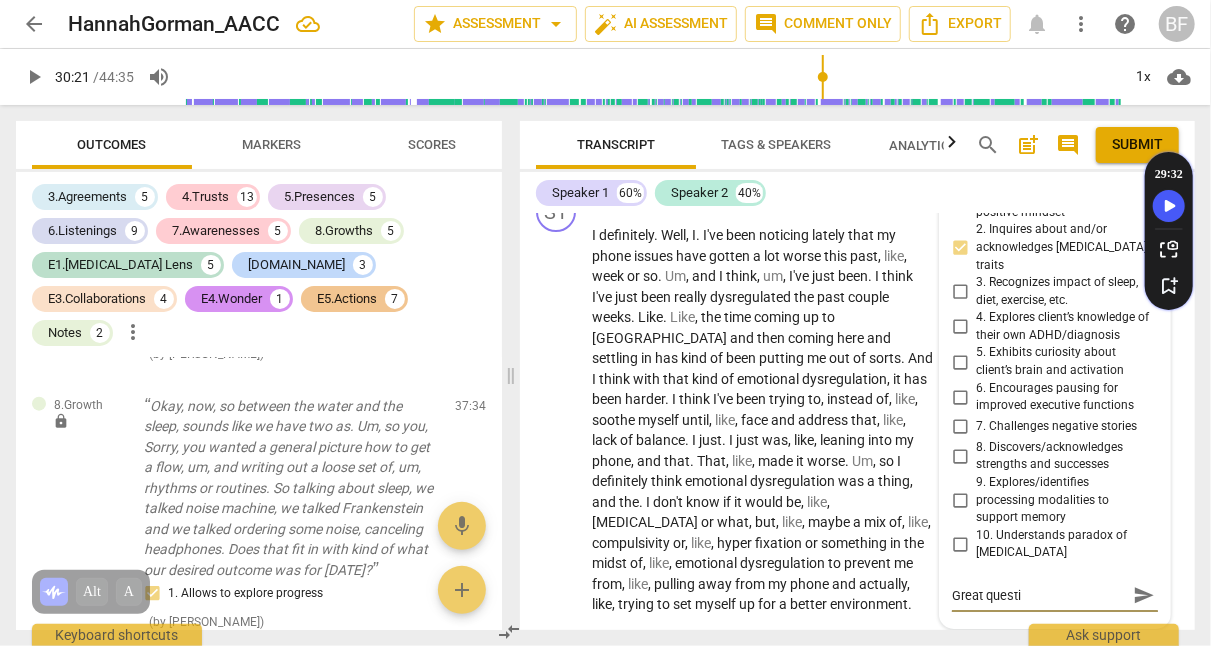 type on "Great questio" 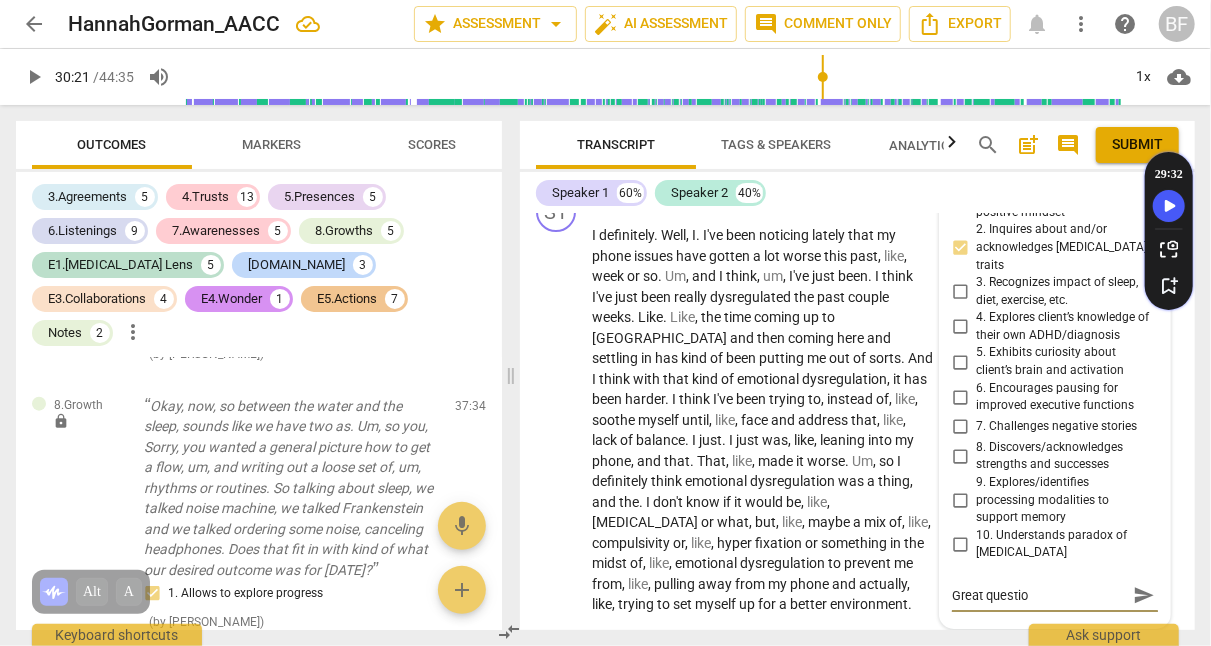 type on "Great question" 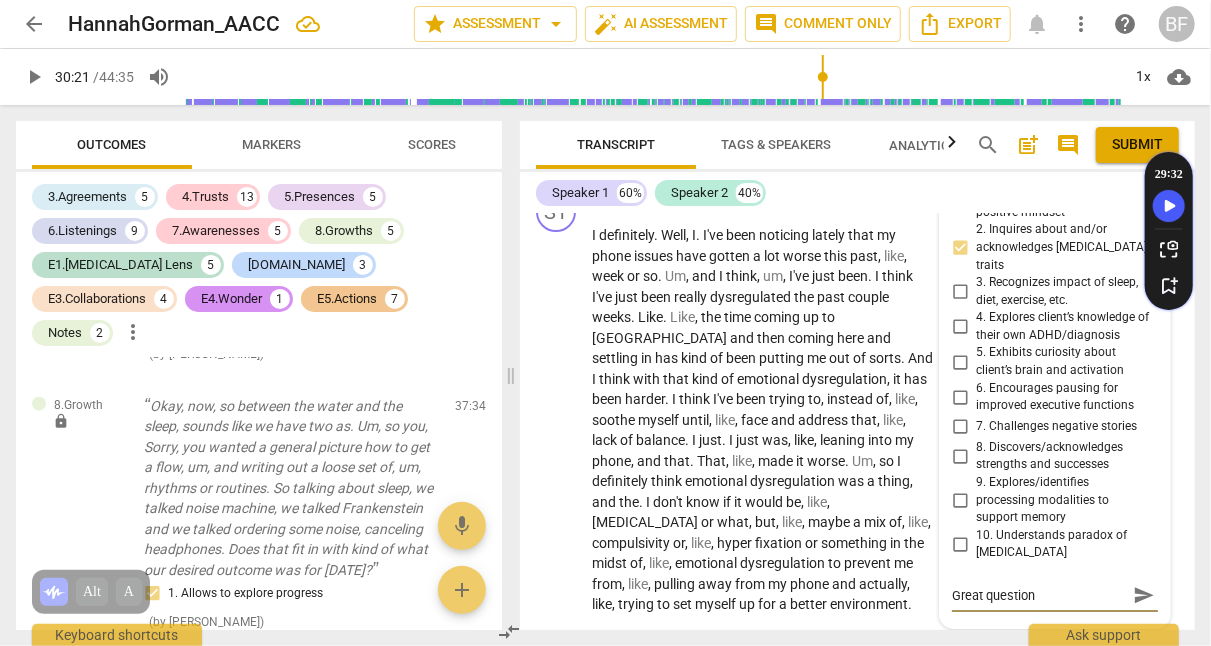 type on "Great question" 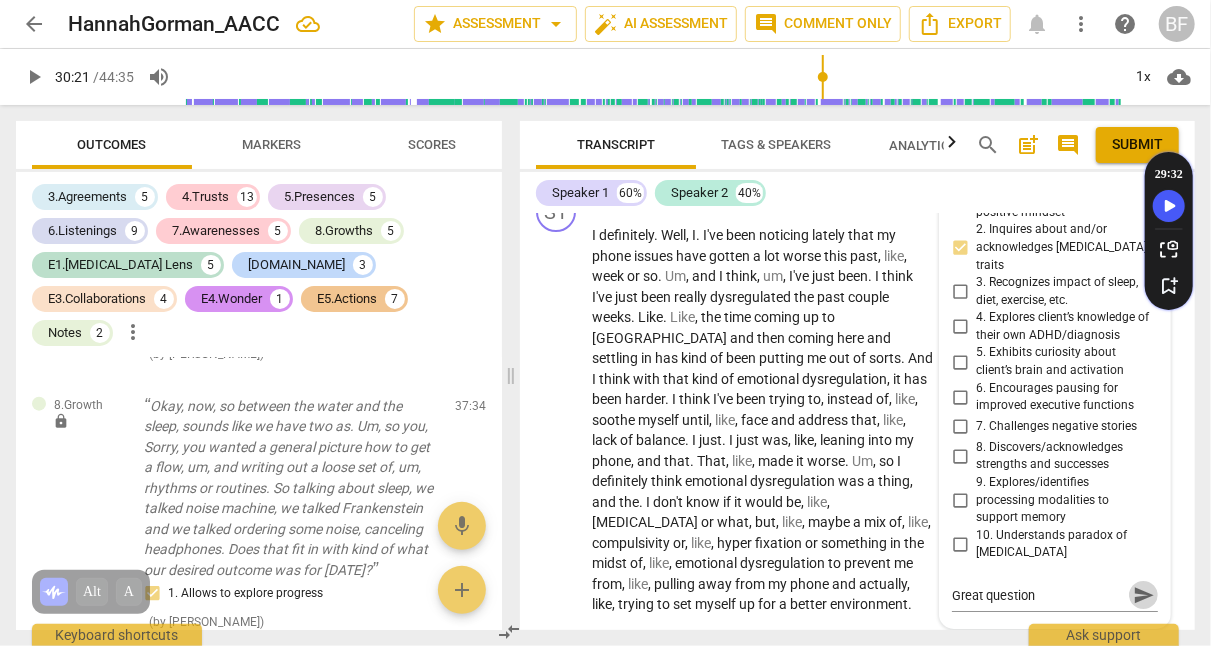 click on "send" at bounding box center [1144, 596] 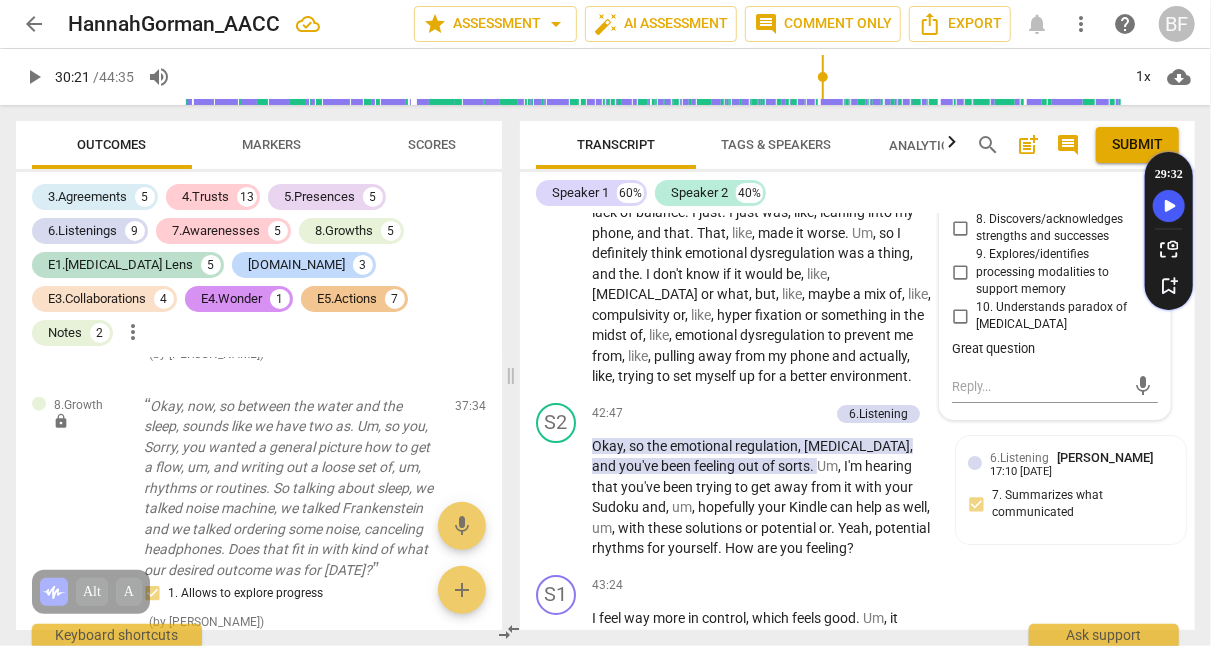 scroll, scrollTop: 20946, scrollLeft: 0, axis: vertical 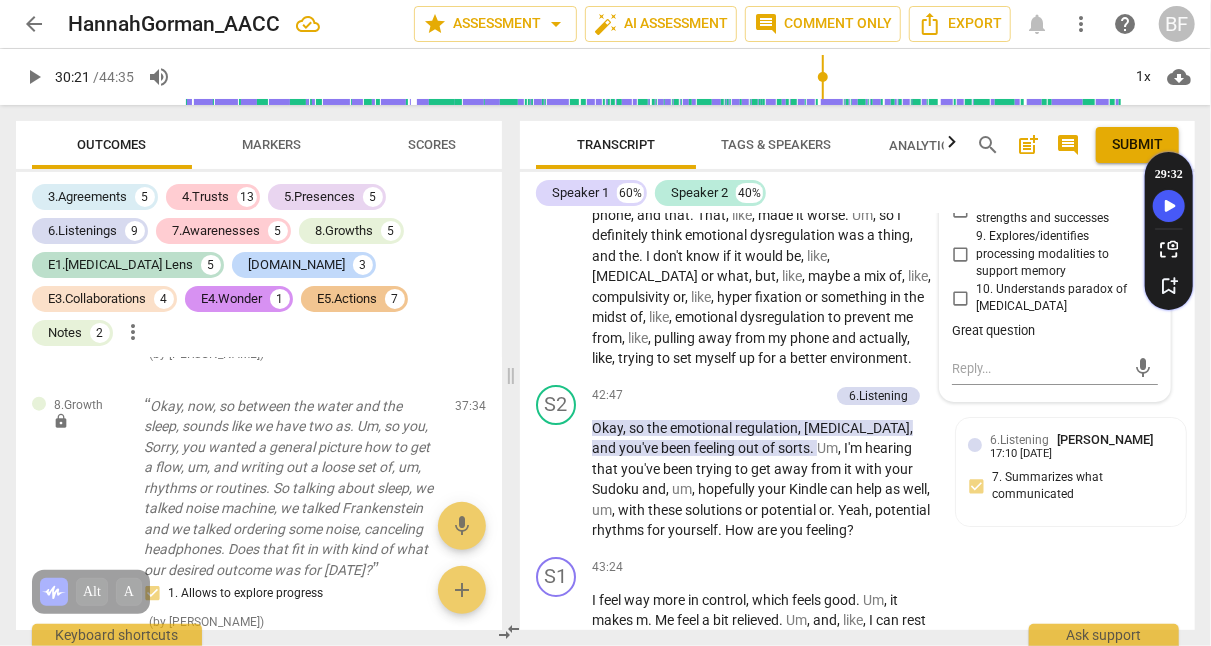 click on "S2 play_arrow pause 42:47 + Add competency 6.Listening keyboard_arrow_right Okay ,   so   the   emotional   regulation ,   [MEDICAL_DATA] ,   and   you've   been   feeling   out   of   sorts .   Um ,   I'm   hearing   that   you've   been   trying   to   get   away   from   it   with   your   Sudoku   and ,   um ,   hopefully   your   Kindle   can   help   as   well ,   um ,   with   these   solutions   or   potential   or .   Yeah ,   potential   rhythms   for   yourself .   How   are   you   feeling ? 6.Listening [PERSON_NAME] 17:10 [DATE] 7. Summarizes what communicated" at bounding box center (857, 463) 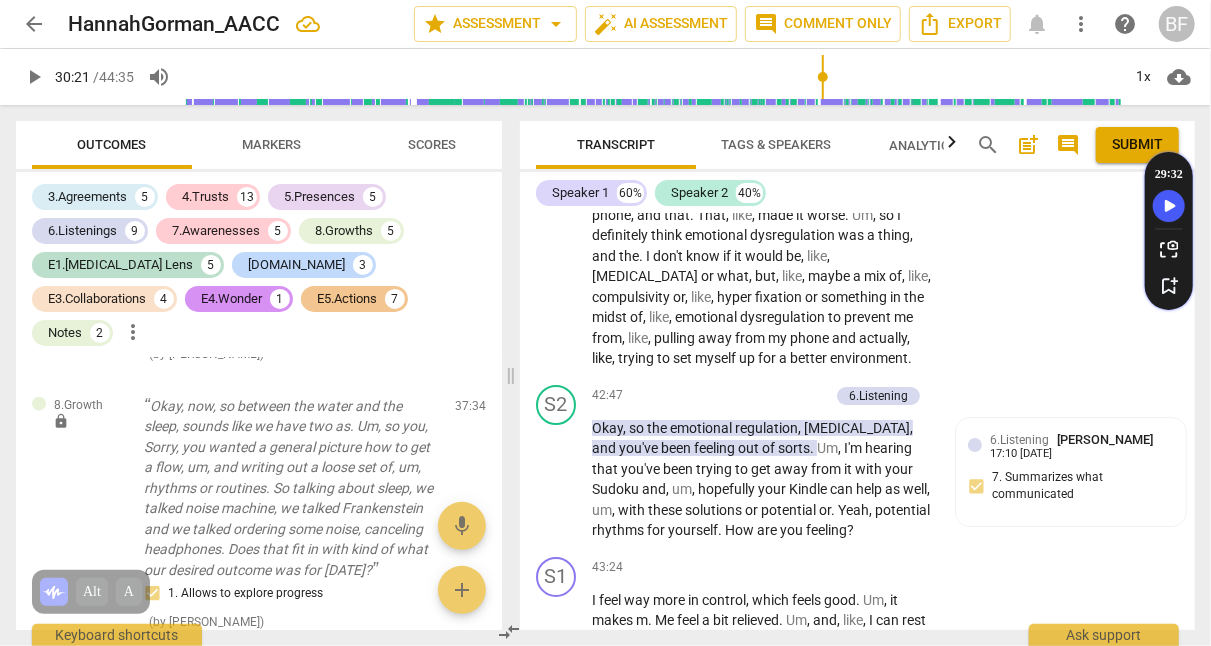scroll, scrollTop: 20987, scrollLeft: 0, axis: vertical 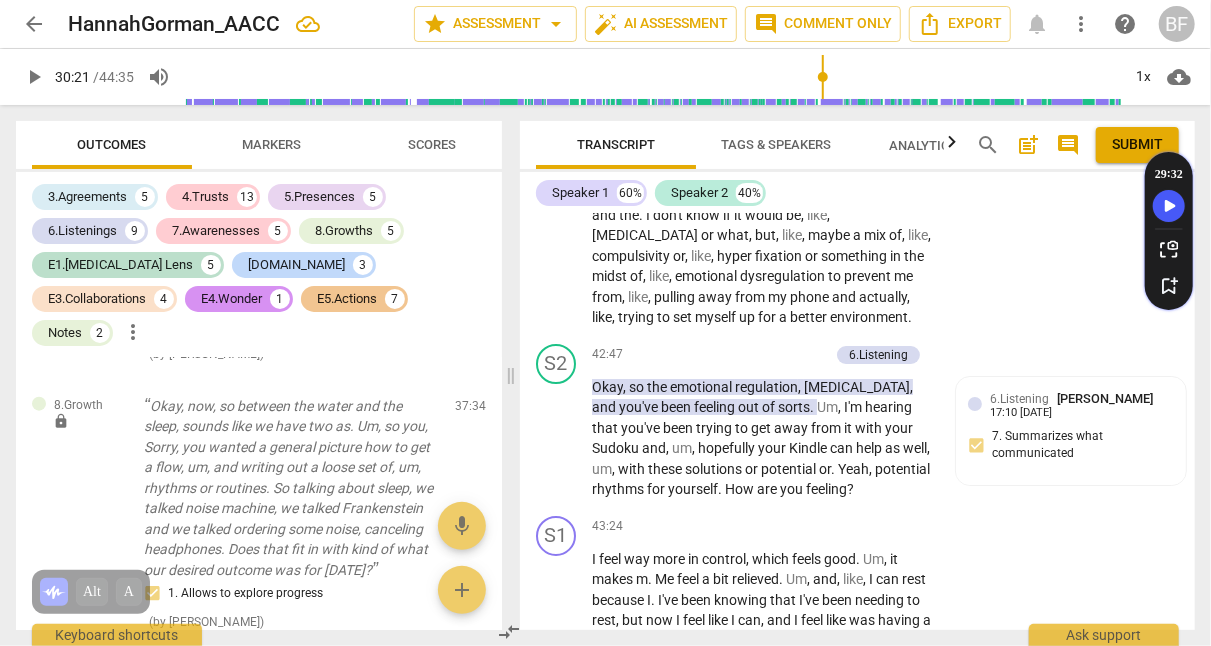 click on "+" at bounding box center [720, 355] 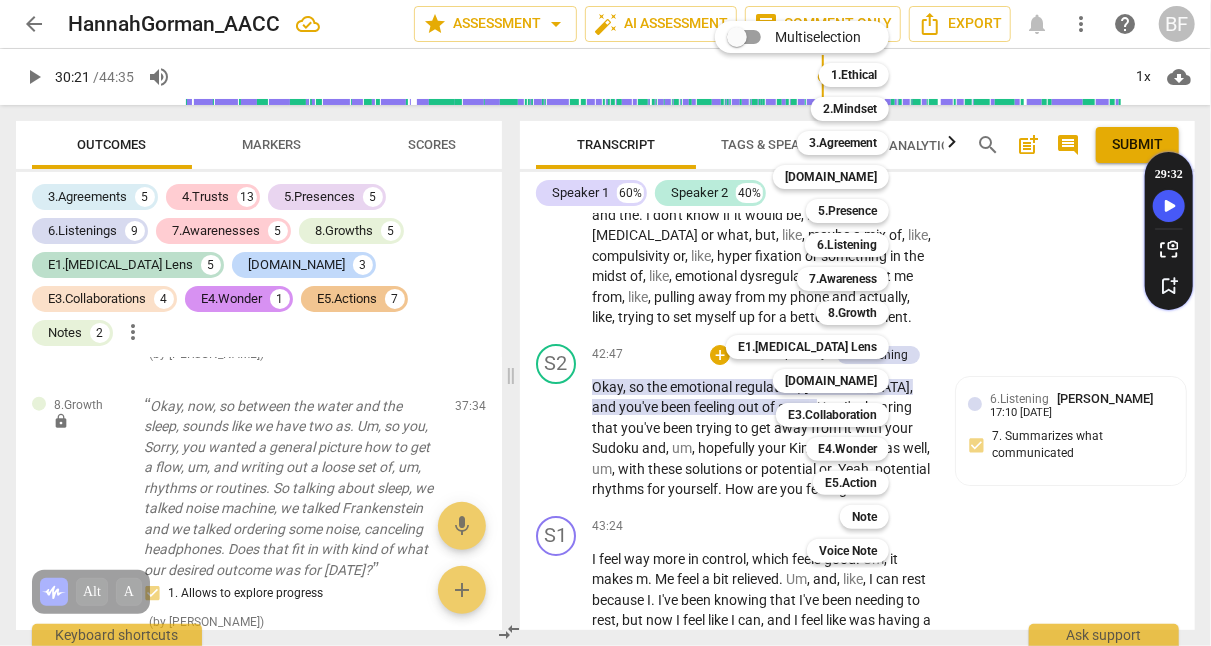 click on "6.Listening" at bounding box center (847, 245) 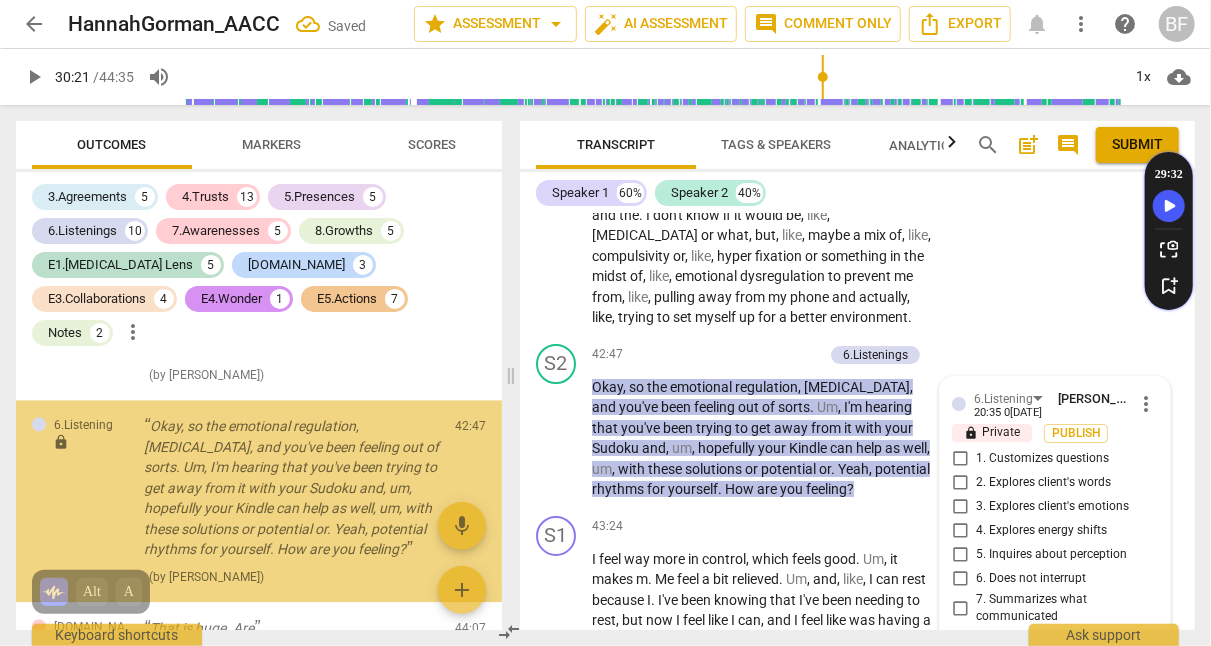 scroll, scrollTop: 9228, scrollLeft: 0, axis: vertical 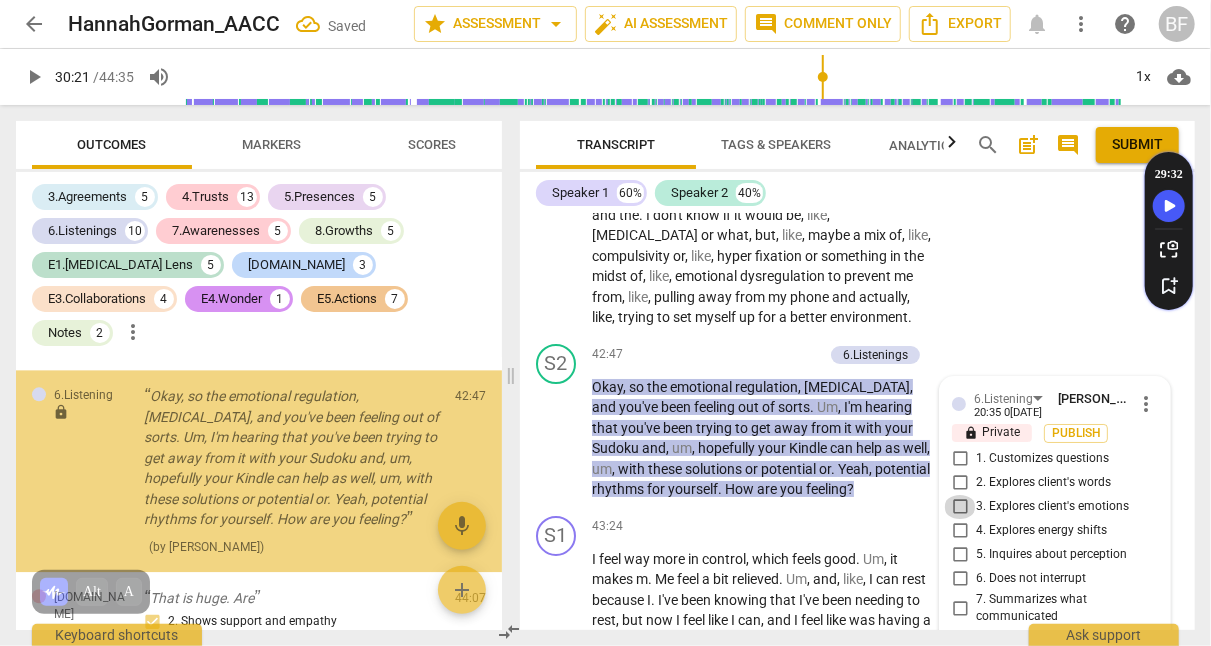 click on "3. Explores client's emotions" at bounding box center [960, 507] 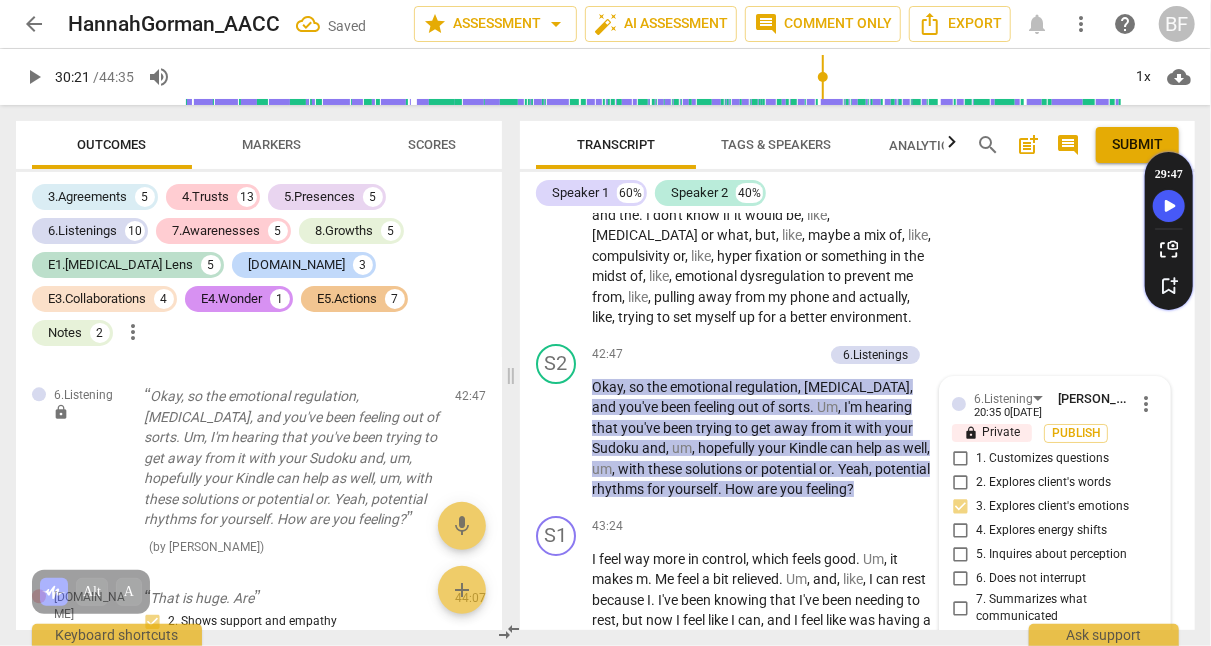 click on "Speaker 1 60% Speaker 2 40% format_bold format_list_bulleted [PERSON_NAME] lock Private Publish delete Summary:    "I've noticed that I push my base needs aside [MEDICAL_DATA] clients especially benefit from tangible, sensory, or emotional markers of success. You might ask, “What would let you know you’ve made meaningful progress [DATE]?” or “How will your body or energy tell you things are clicking?” S1 play_arrow pause 00:02 + Add competency keyboard_arrow_right All   right . S2 play_arrow pause 00:02 + Add competency keyboard_arrow_right Hi ,   [PERSON_NAME] .   Uh ,   how   are   you   [DATE] ? S1 play_arrow pause 00:05 + Add competency keyboard_arrow_right I'm   good .   I   actually ,   like .   I   think   this   is   the   first   day   of   being   in   [GEOGRAPHIC_DATA]   that   I   genuinely   feel   like   myself   or ,   like ,   the   closest   to   feeling   like   myself .   I've   been   here ,   I   think ,   like . S2 play_arrow pause 00:24 + Add competency keyboard_arrow_right Four . S1 play_arrow pause 00:25" at bounding box center (857, 401) 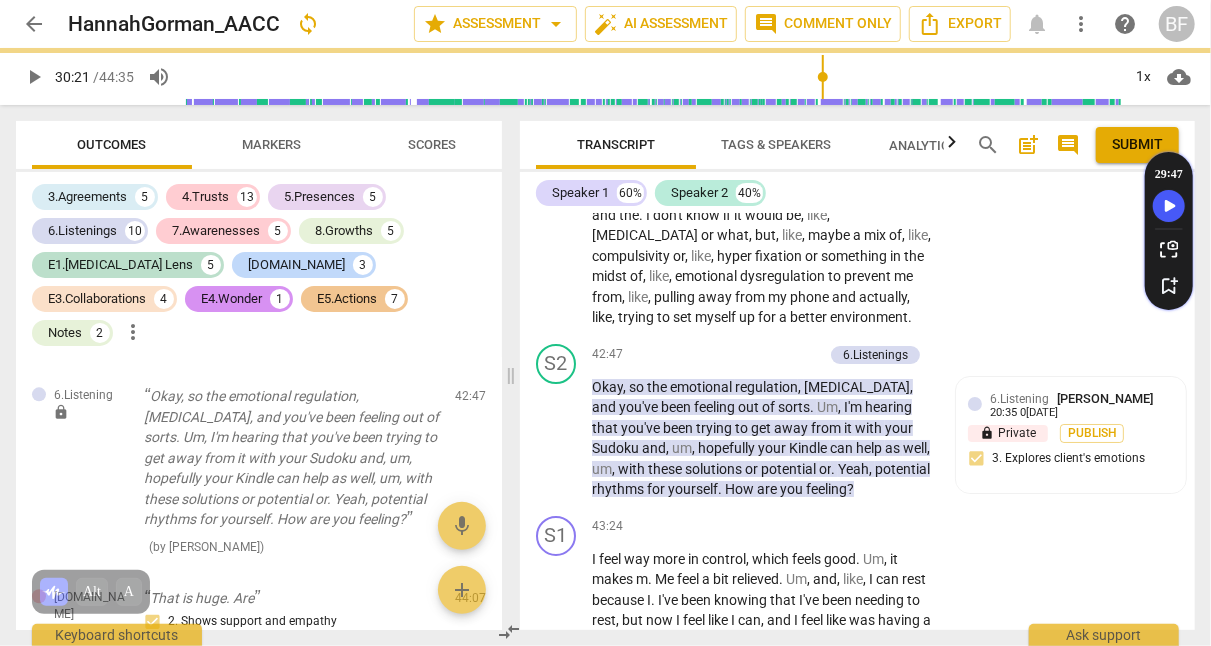 click on "S2 play_arrow pause 42:47 + Add competency 6.Listenings keyboard_arrow_right Okay ,   so   the   emotional   regulation ,   [MEDICAL_DATA] ,   and   you've   been   feeling   out   of   sorts .   Um ,   I'm   hearing   that   you've   been   trying   to   get   away   from   it   with   your   Sudoku   and ,   um ,   hopefully   your   Kindle   can   help   as   well ,   um ,   with   these   solutions   or   potential   or .   Yeah ,   potential   rhythms   for   yourself .   How   are   you   feeling ? 6.Listening [PERSON_NAME] 20:35 [DATE] lock Private Publish 3. Explores client's emotions" at bounding box center (857, 422) 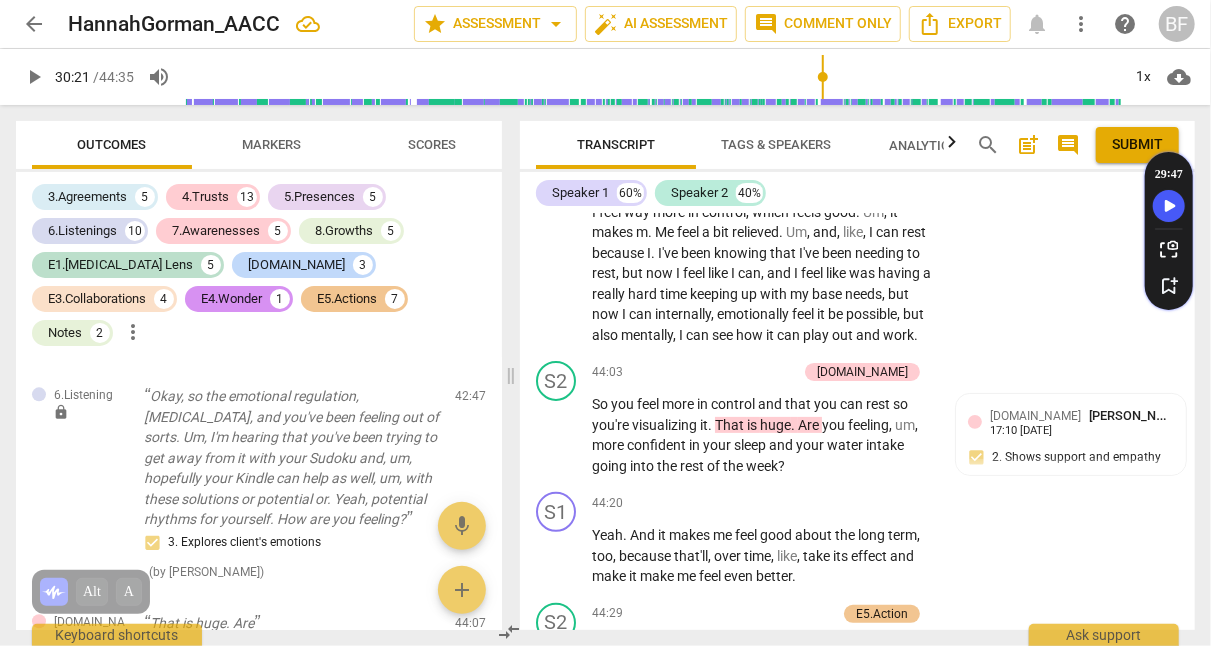 scroll, scrollTop: 21341, scrollLeft: 0, axis: vertical 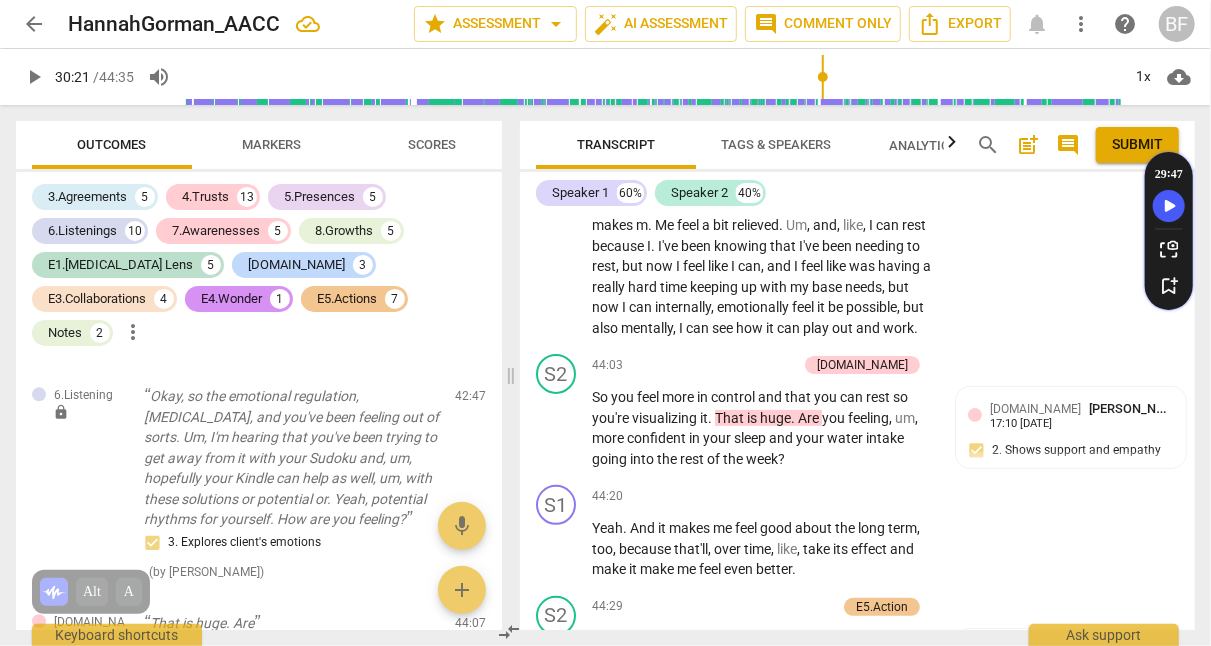 click on "+" at bounding box center [688, 365] 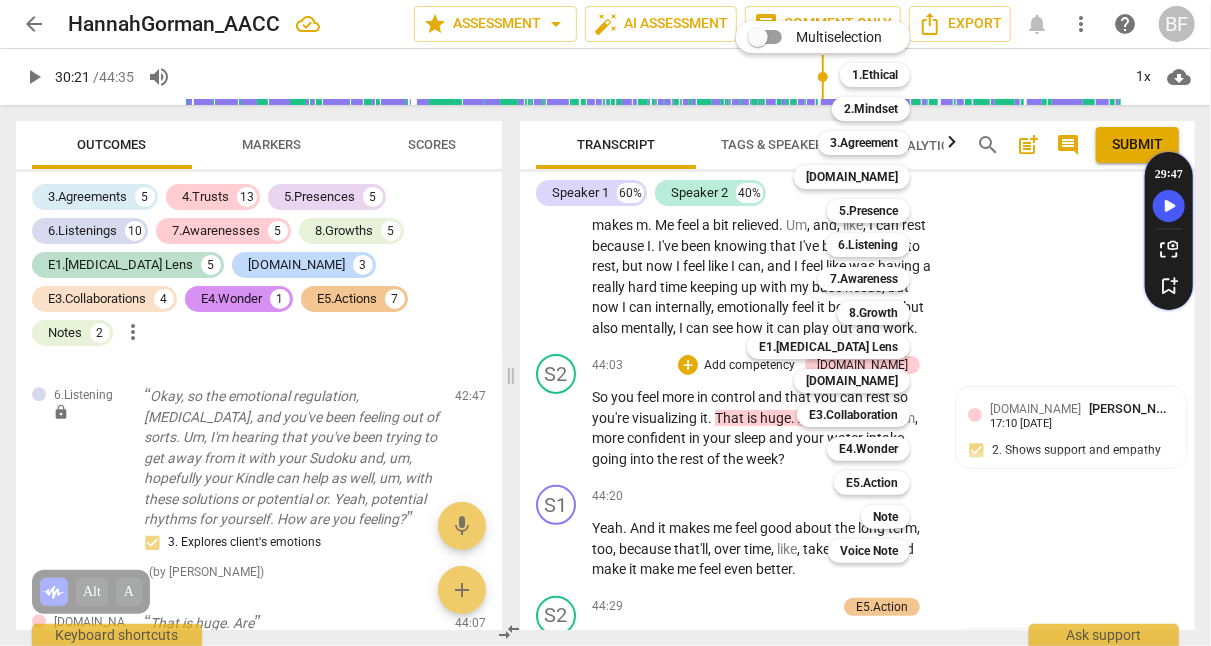 click on "8.Growth" at bounding box center (873, 313) 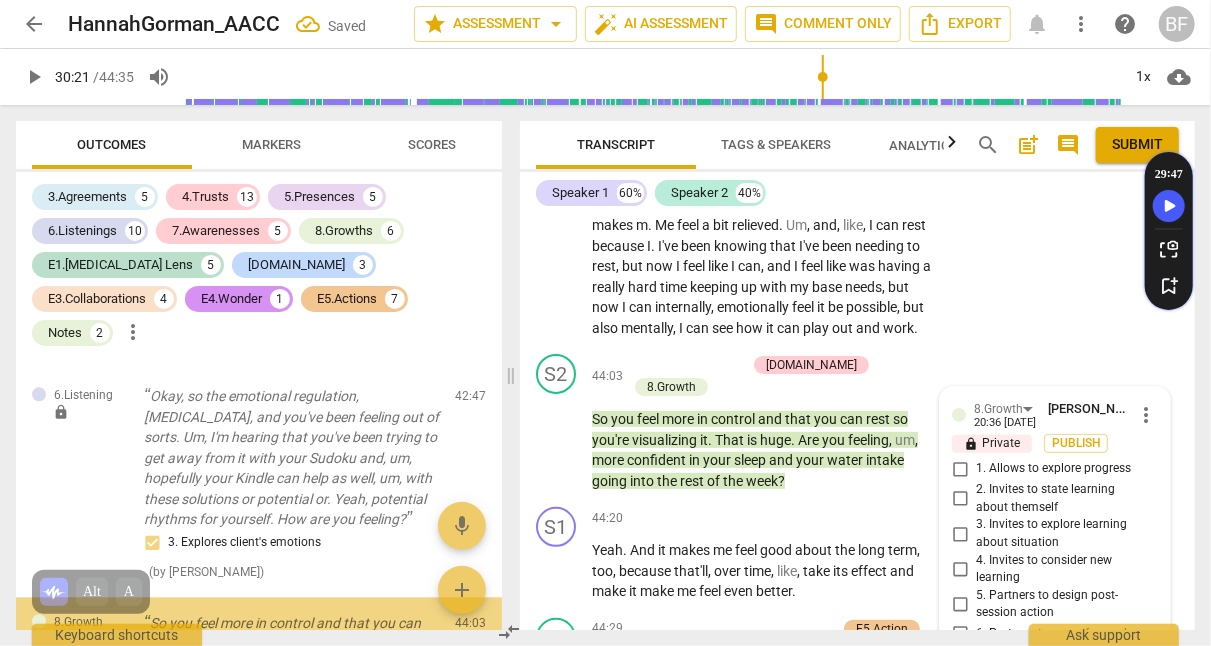 scroll, scrollTop: 21427, scrollLeft: 0, axis: vertical 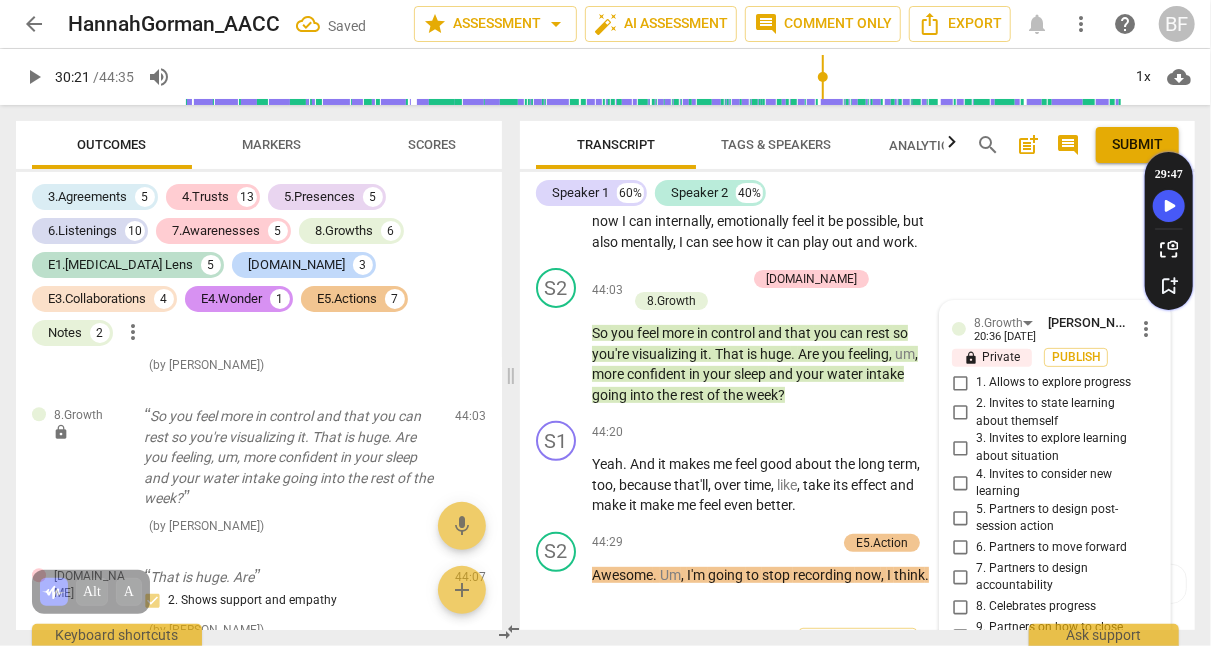 click on "8. Celebrates progress" at bounding box center (960, 607) 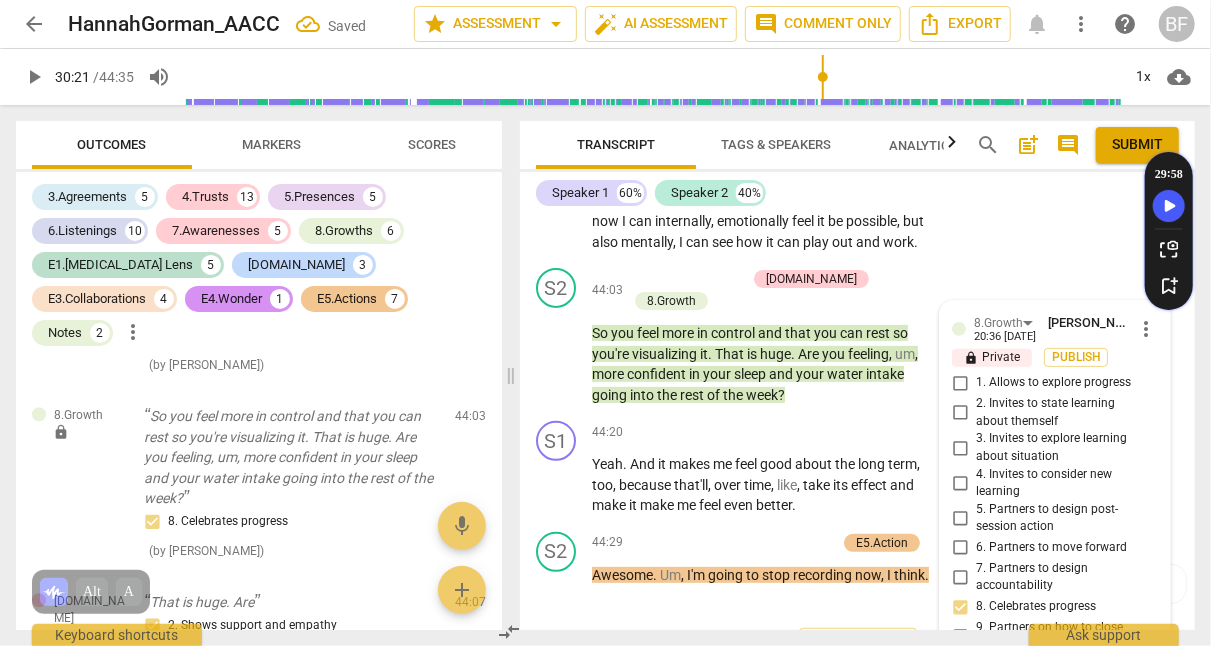 click on "S1 play_arrow pause 44:20 + Add competency keyboard_arrow_right Yeah .   And   it   makes   me   feel   good   about   the   long   term ,   too ,   because   that'll ,   over   time ,   like ,   take   its   effect   and   make   it   make   me   feel   even   better ." at bounding box center [857, 468] 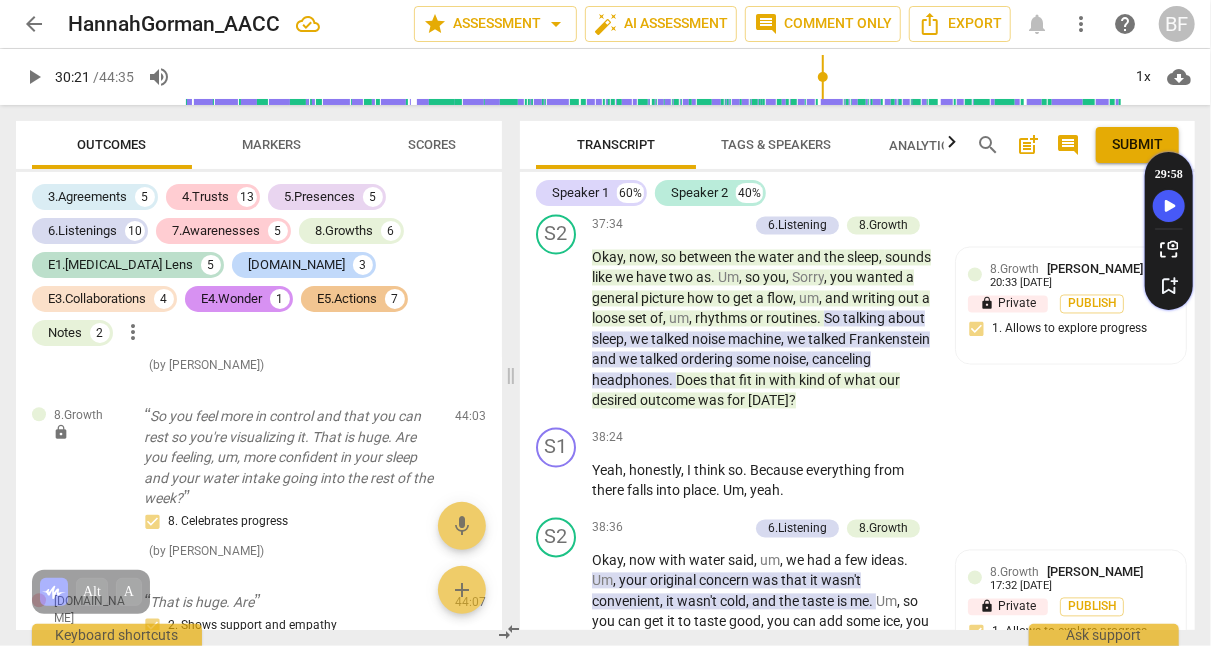 scroll, scrollTop: 19397, scrollLeft: 0, axis: vertical 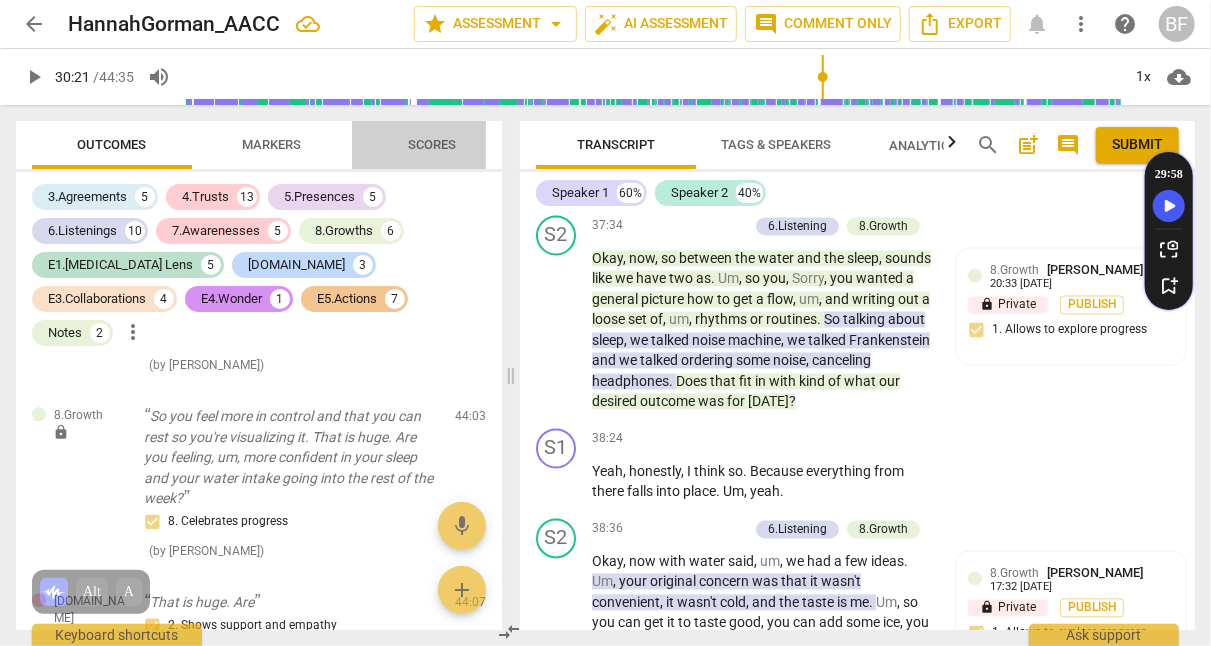 click on "Scores" at bounding box center [432, 144] 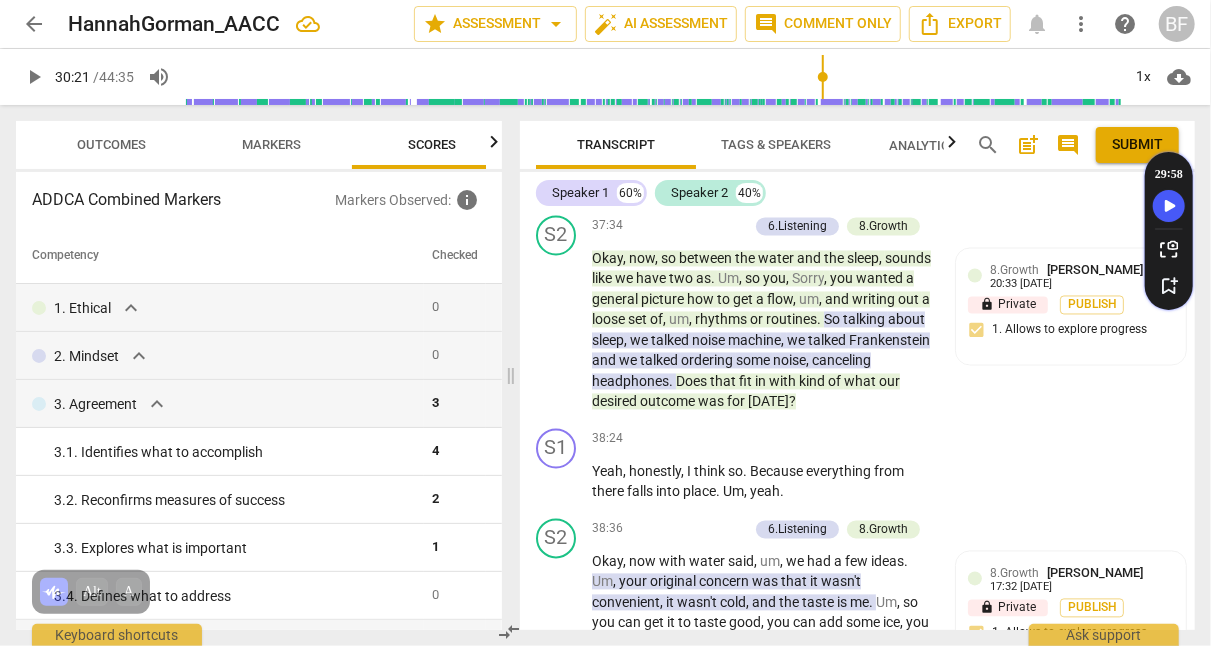 scroll, scrollTop: 0, scrollLeft: 25, axis: horizontal 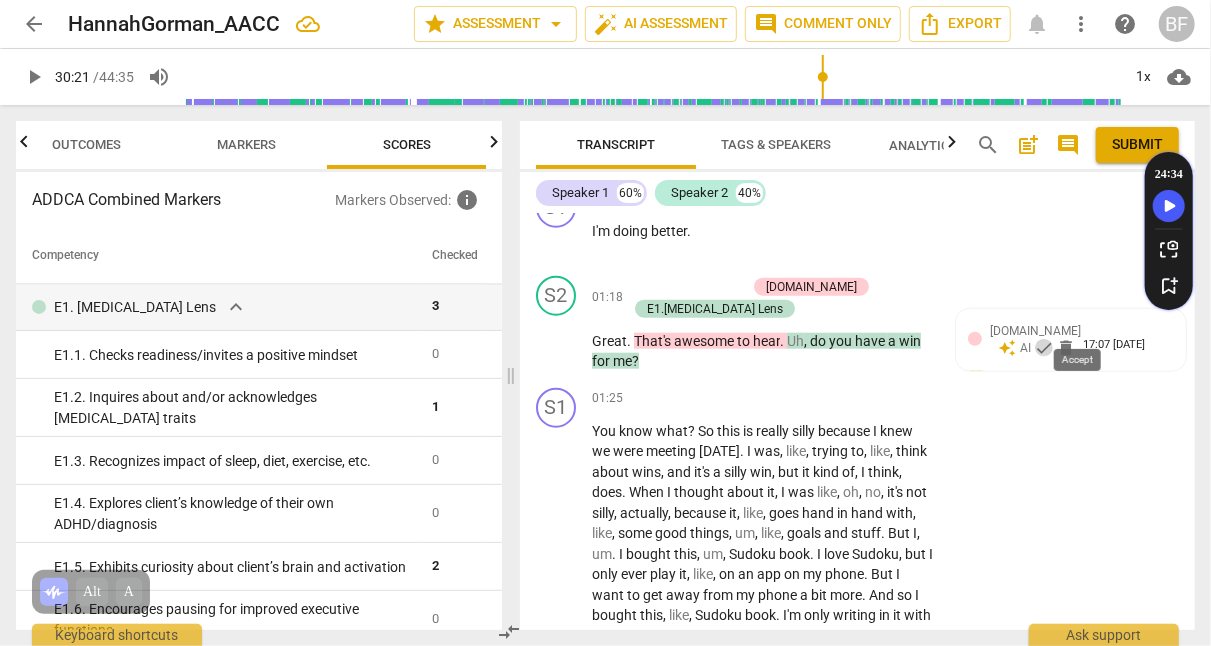 click on "check" at bounding box center [1044, 348] 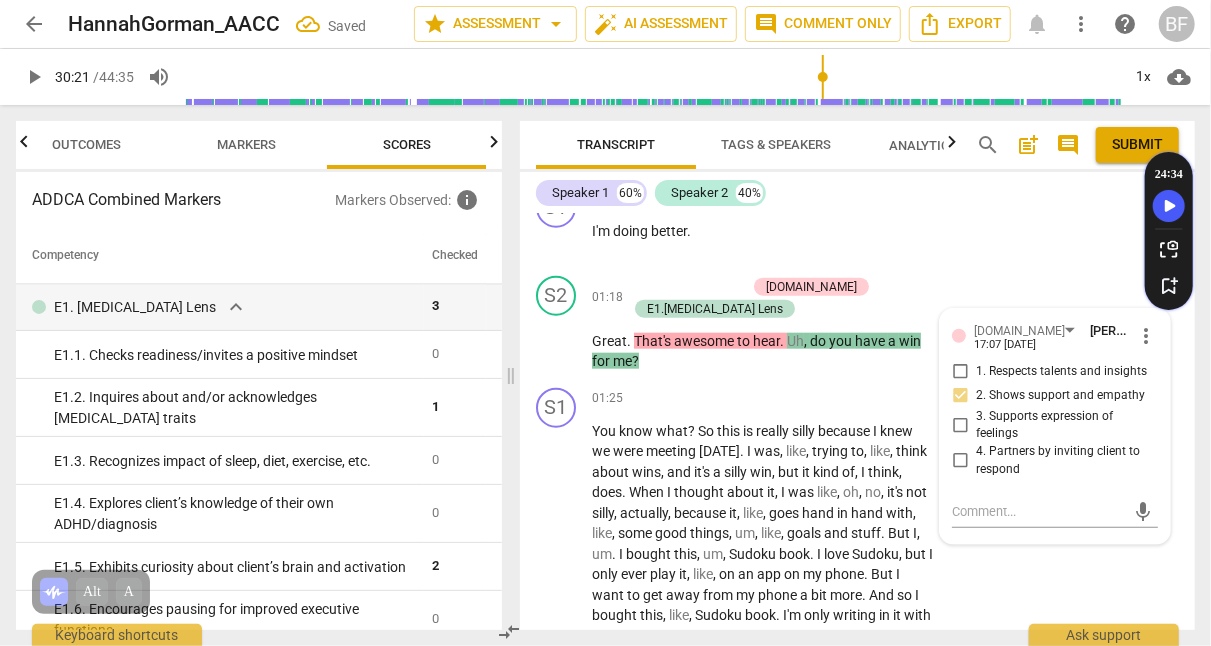 click on "E1.[MEDICAL_DATA] Lens" at bounding box center [715, 309] 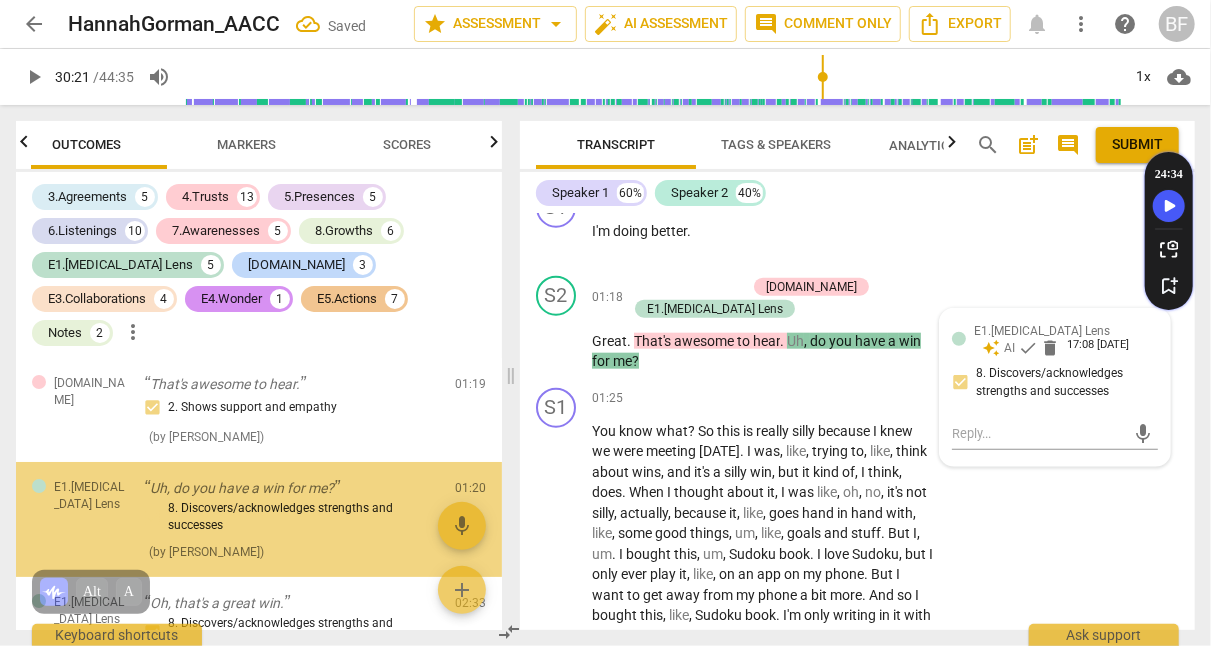 scroll, scrollTop: 0, scrollLeft: 0, axis: both 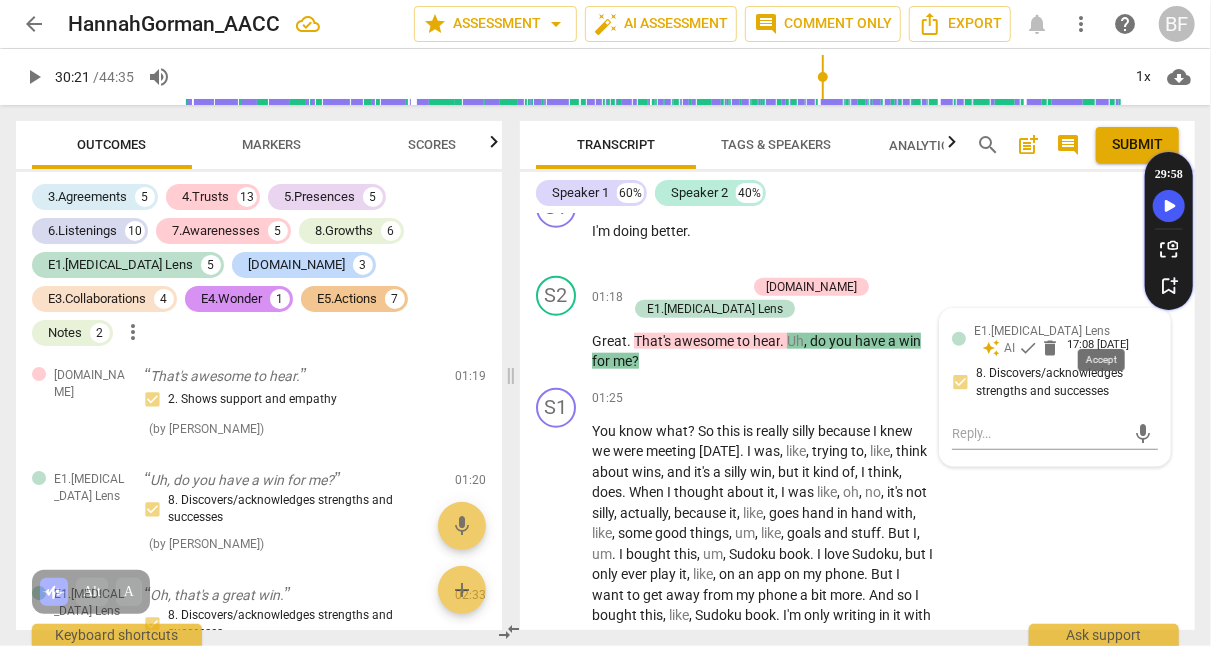 click on "check" at bounding box center [1028, 348] 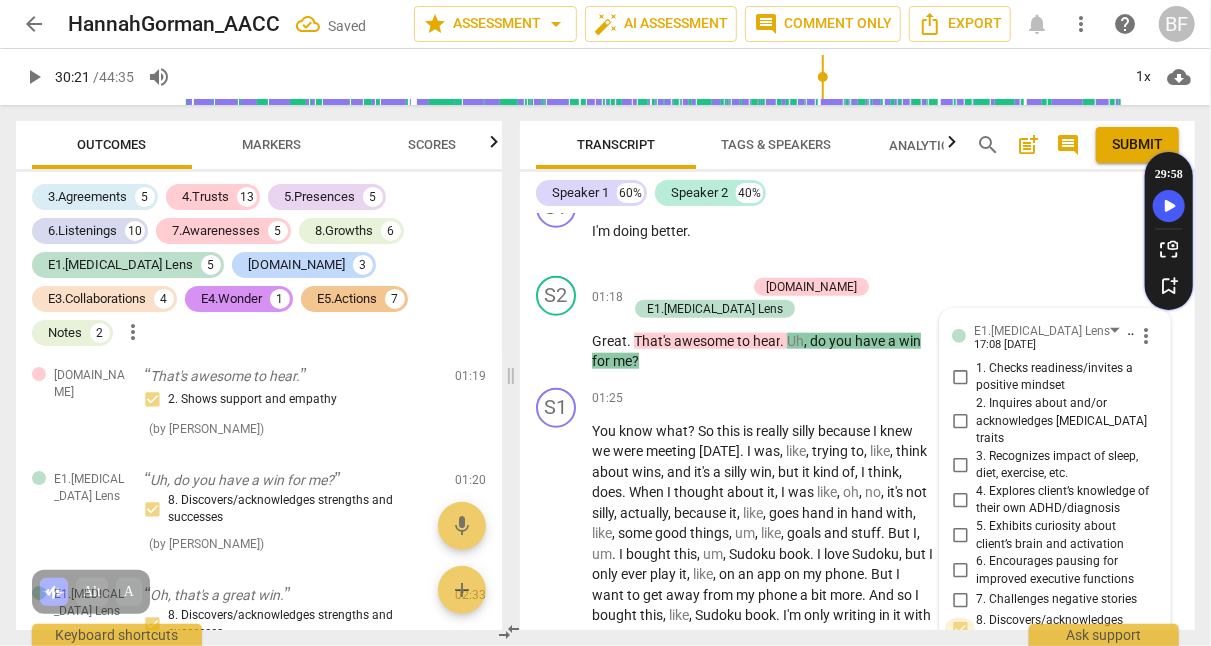 click on "8. Discovers/acknowledges strengths and successes" at bounding box center (960, 630) 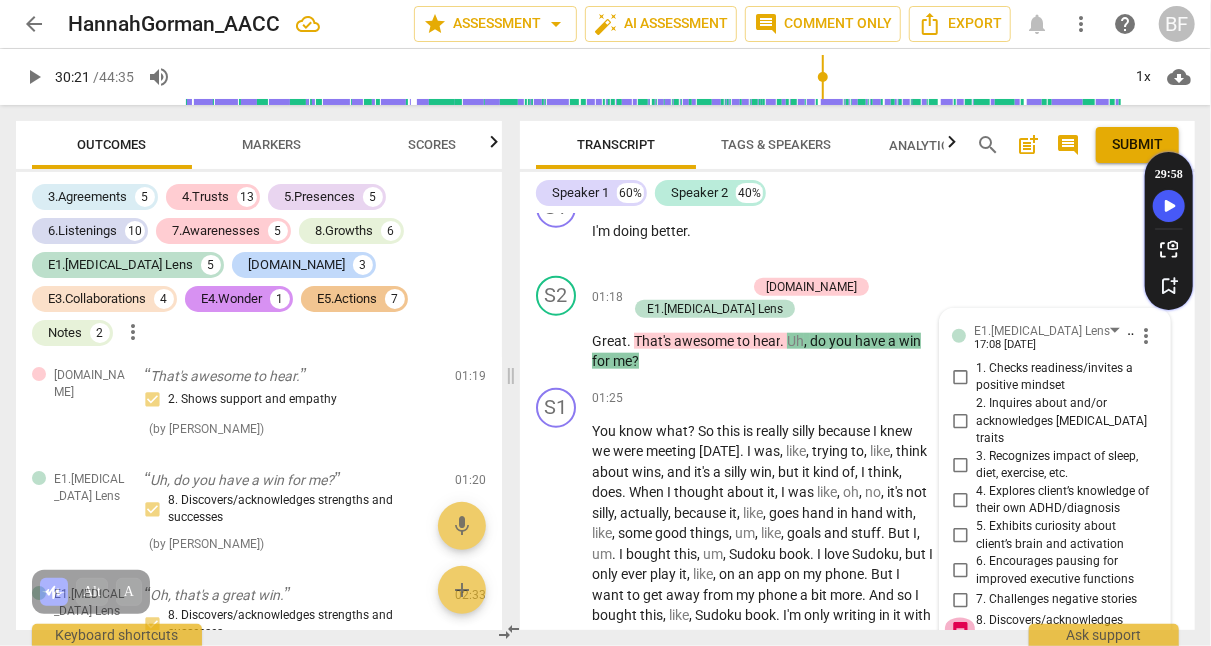 click on "8. Discovers/acknowledges strengths and successes" at bounding box center [960, 630] 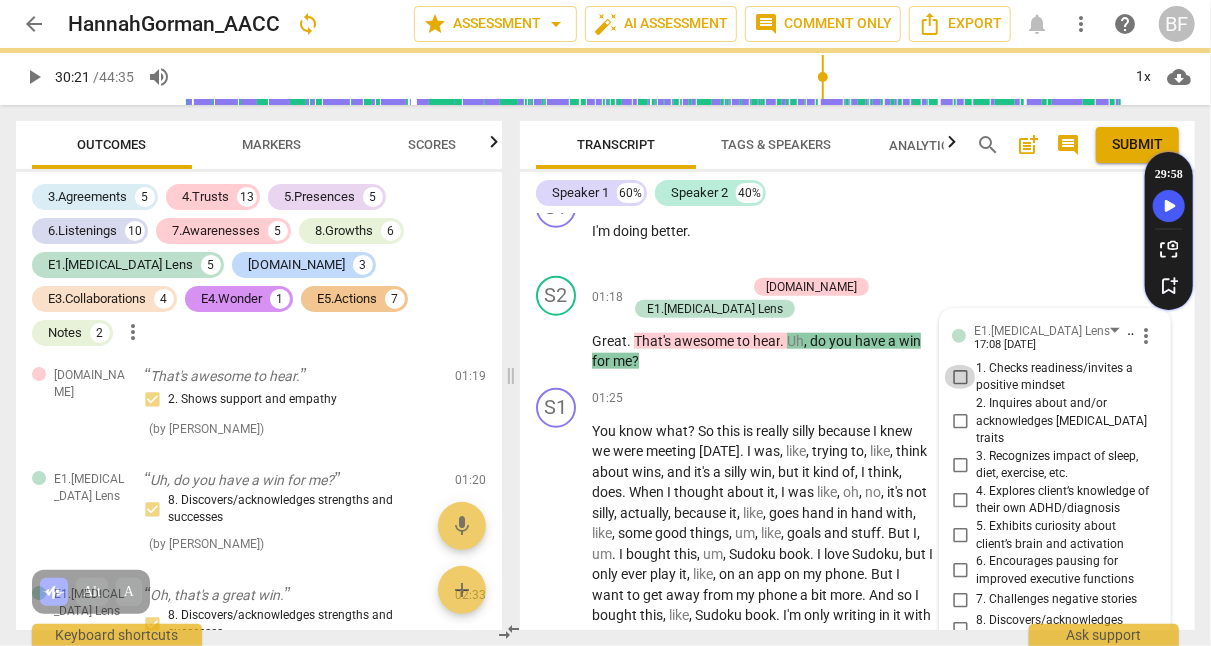 click on "1. Checks readiness/invites a positive mindset" at bounding box center (960, 377) 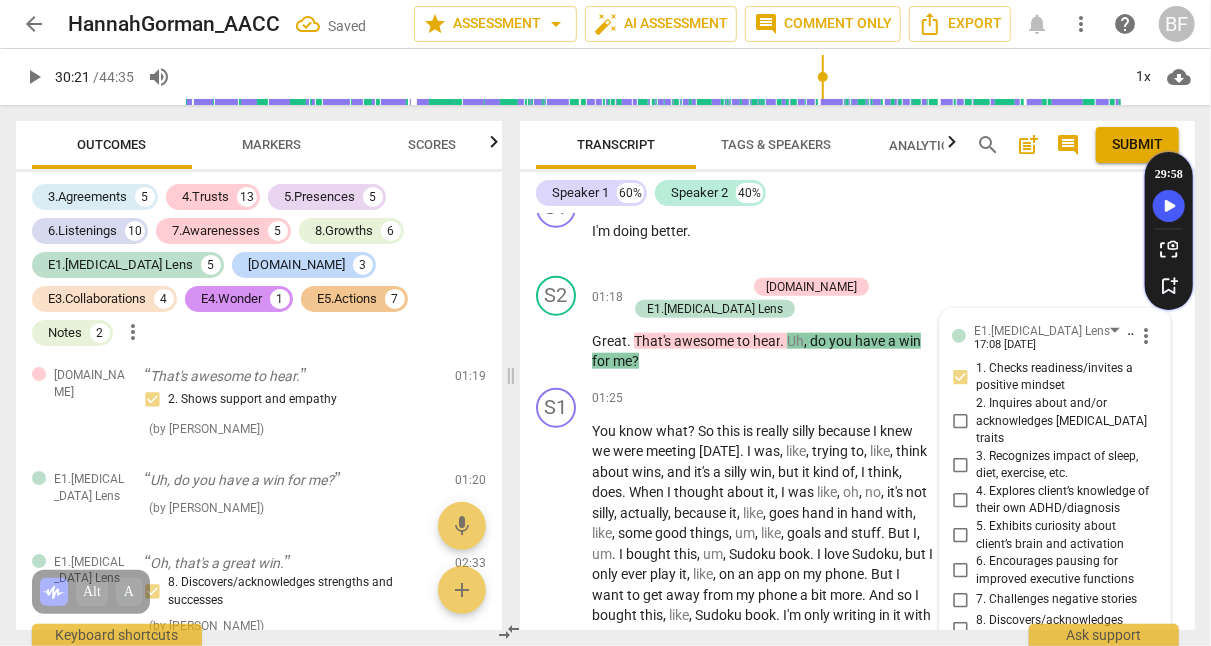 click on "S1 play_arrow pause 01:16 + Add competency keyboard_arrow_right I'm   doing   better ." at bounding box center [857, 224] 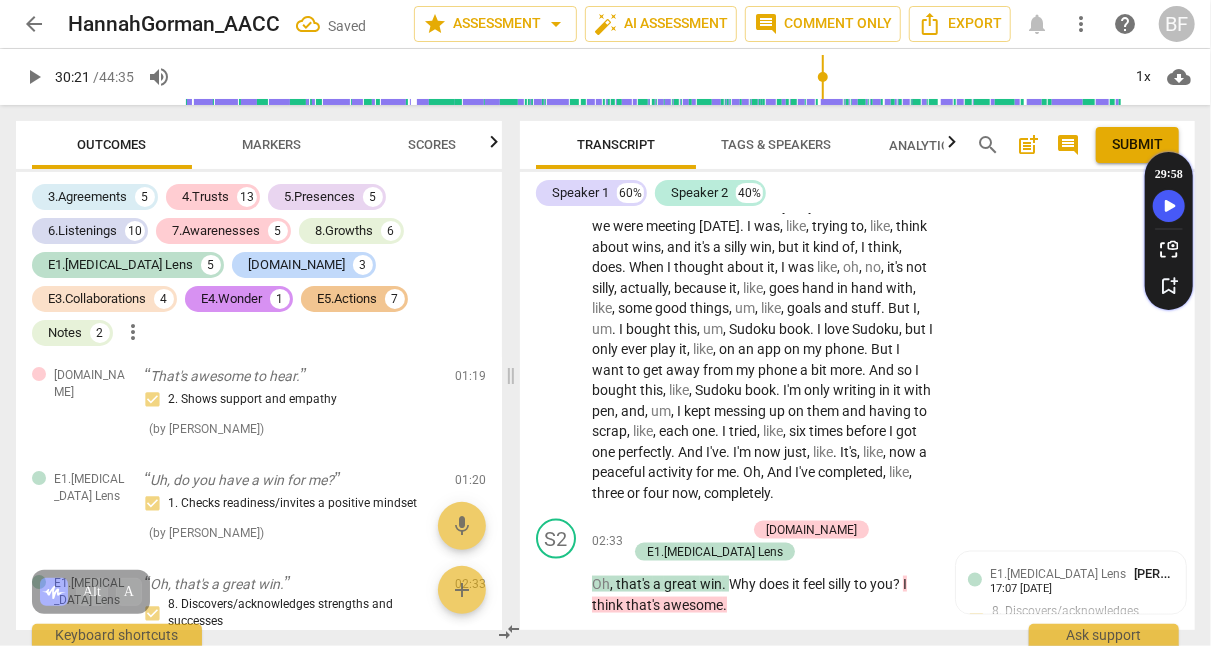 scroll, scrollTop: 1313, scrollLeft: 0, axis: vertical 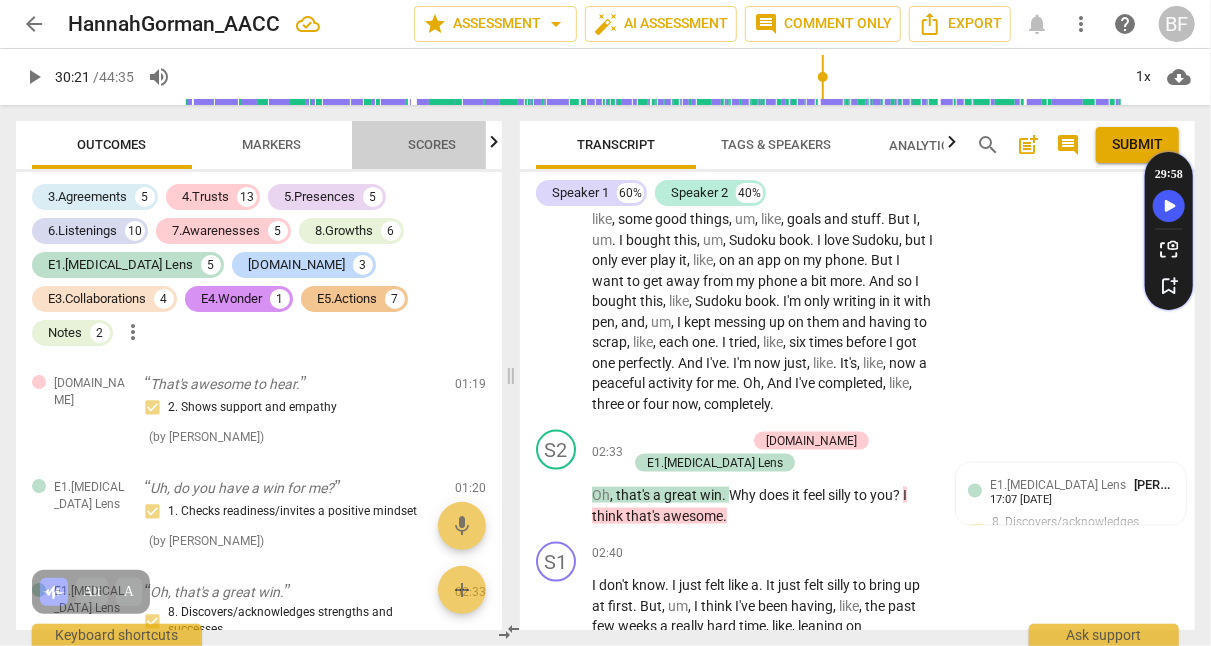 click on "Scores" at bounding box center [432, 144] 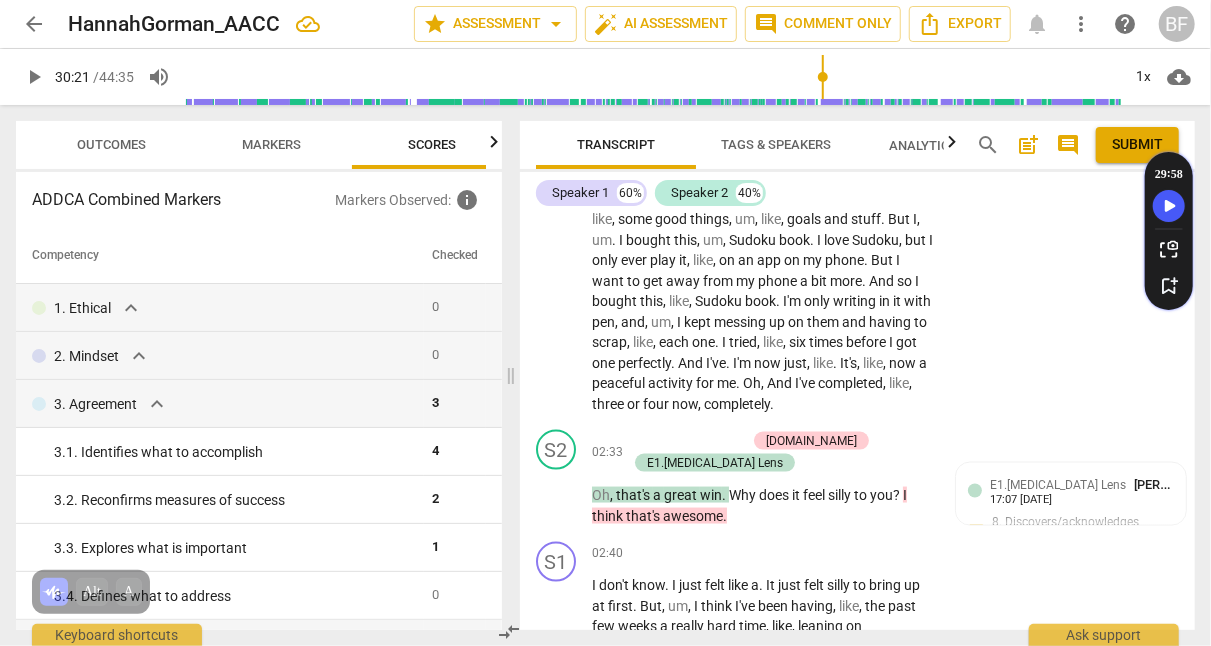 scroll, scrollTop: 0, scrollLeft: 25, axis: horizontal 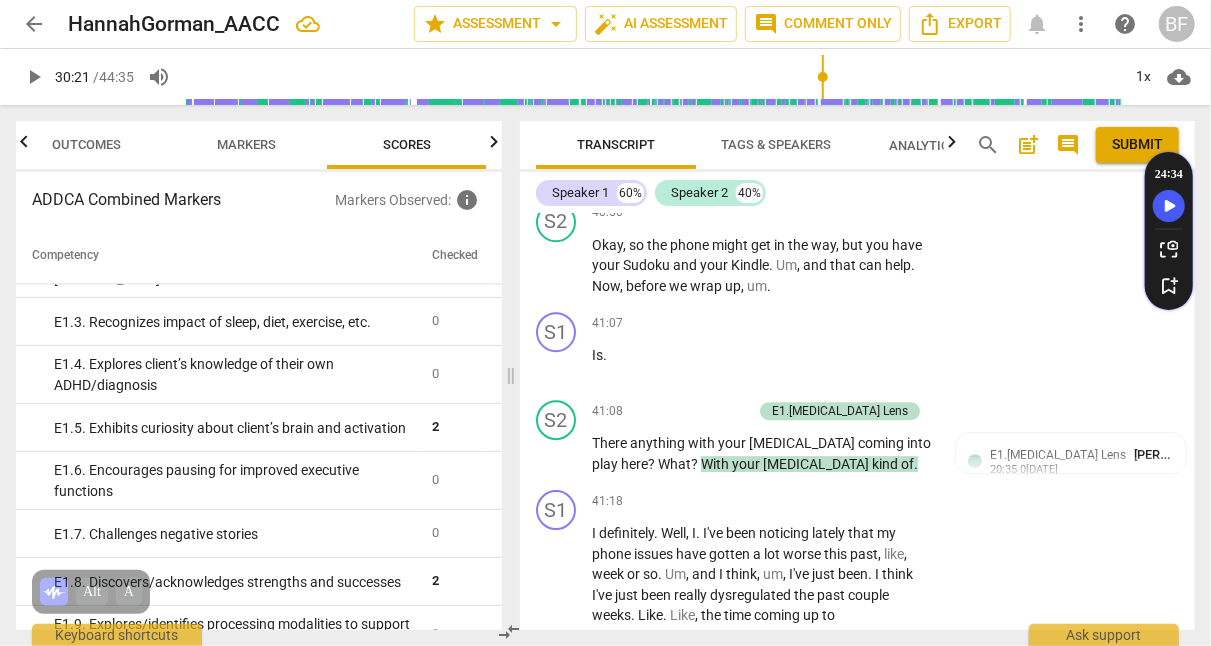 click on "20:35 0[DATE]" at bounding box center [1024, 470] 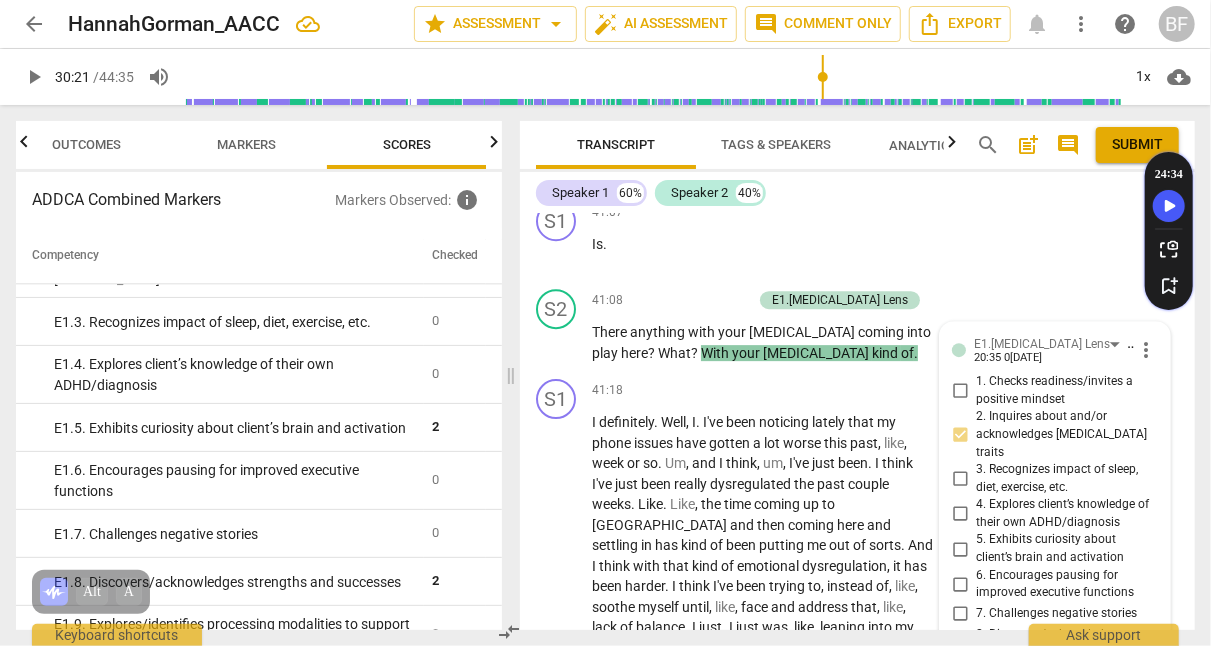 scroll, scrollTop: 20514, scrollLeft: 0, axis: vertical 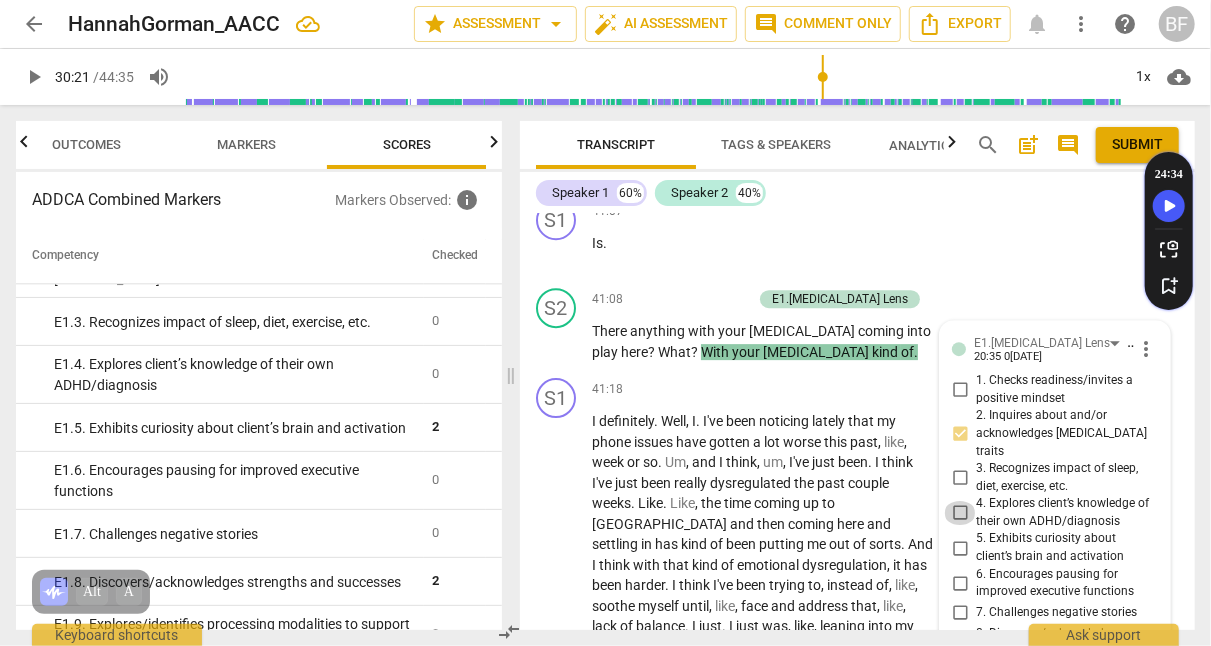 click on "4. Explores client’s knowledge of their own ADHD/diagnosis" at bounding box center [960, 513] 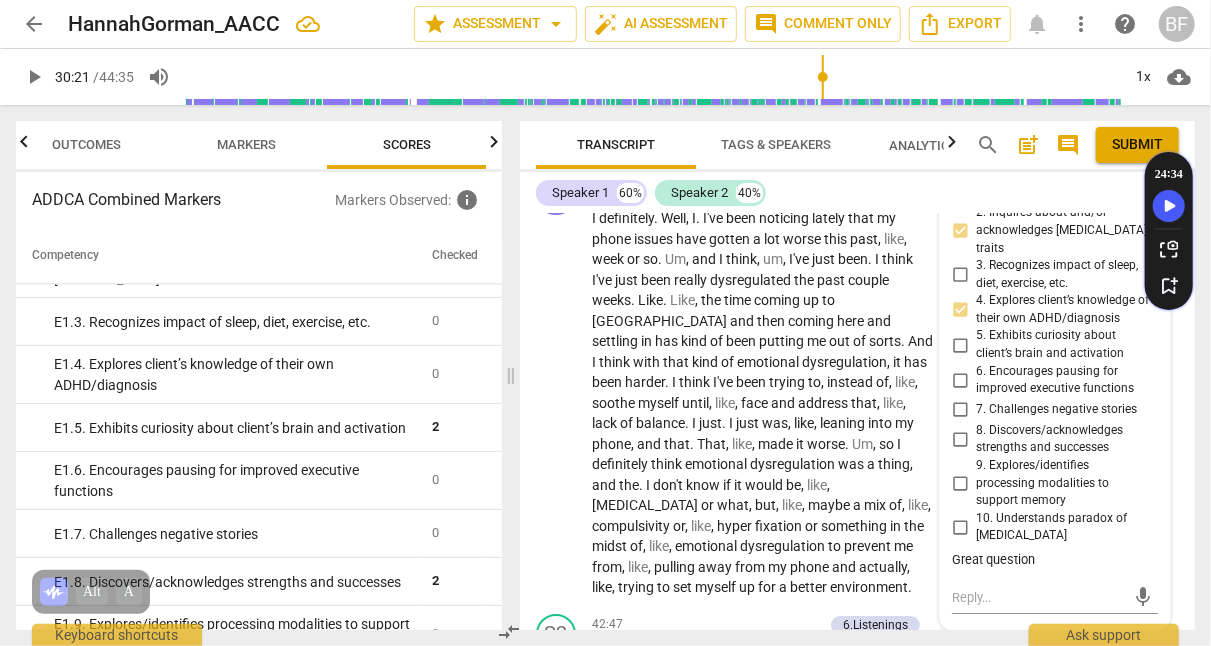 scroll, scrollTop: 20740, scrollLeft: 0, axis: vertical 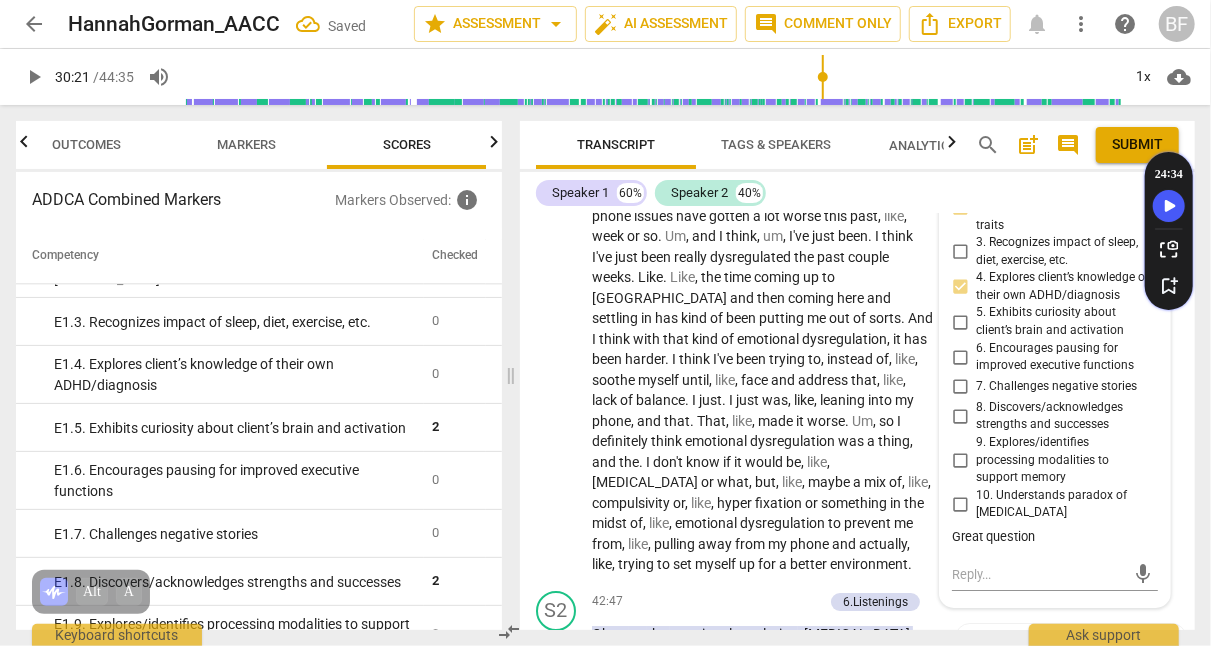 click on "S2 play_arrow pause 42:47 + Add competency 6.Listenings keyboard_arrow_right Okay ,   so   the   emotional   regulation ,   [MEDICAL_DATA] ,   and   you've   been   feeling   out   of   sorts .   Um ,   I'm   hearing   that   you've   been   trying   to   get   away   from   it   with   your   Sudoku   and ,   um ,   hopefully   your   Kindle   can   help   as   well ,   um ,   with   these   solutions   or   potential   or .   Yeah ,   potential   rhythms   for   yourself .   How   are   you   feeling ? 6.Listening [PERSON_NAME] 20:35 [DATE] lock Private Publish 3. Explores client's emotions" at bounding box center [857, 669] 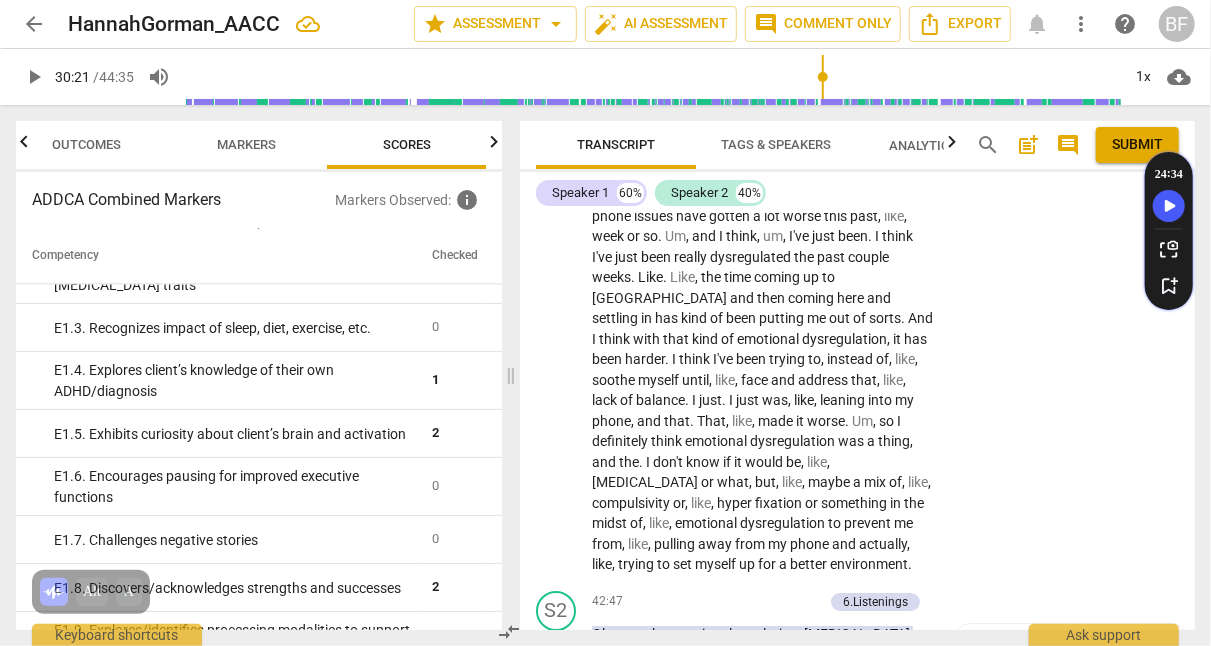 scroll, scrollTop: 2305, scrollLeft: 0, axis: vertical 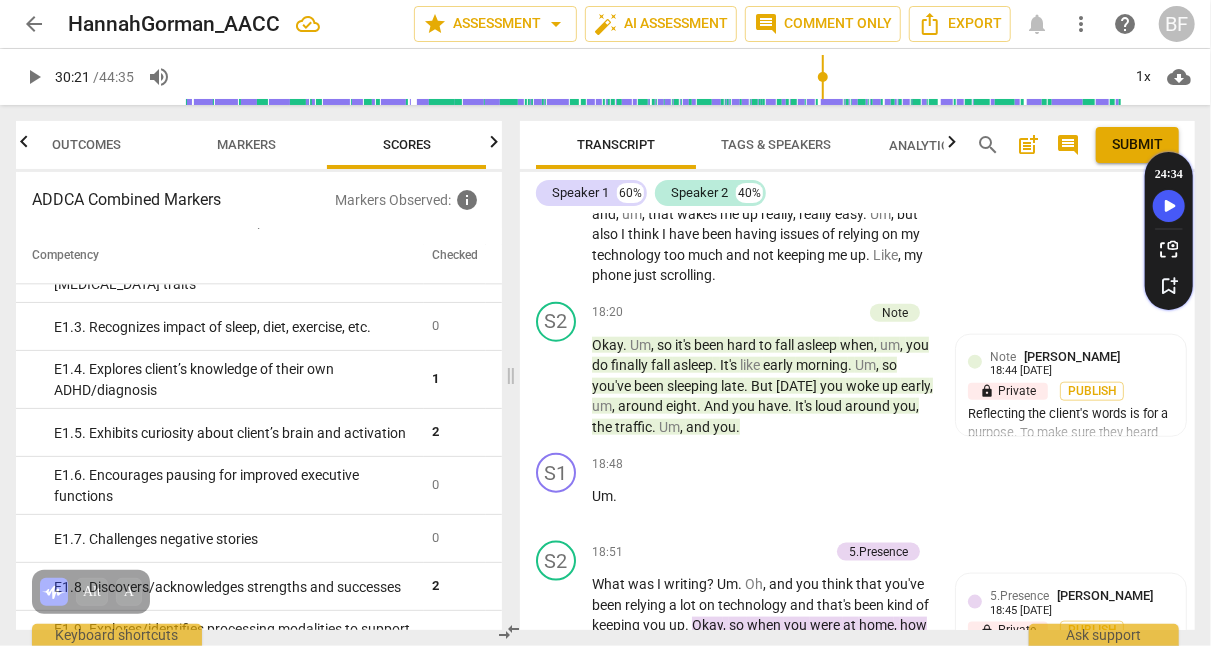 click on "Reflecting the client's words is for a purpose. To make sure they heard their own words, to help them feel heard (by summarizing) or to make sure you understood." at bounding box center [1071, 452] 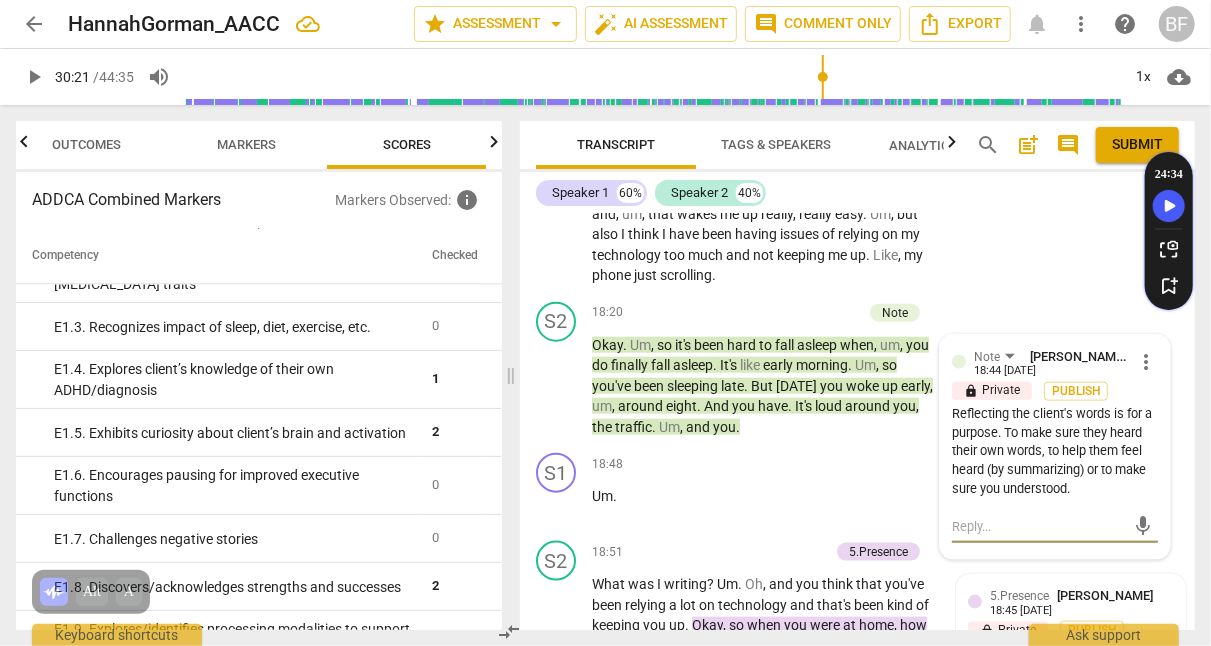 click at bounding box center [1039, 526] 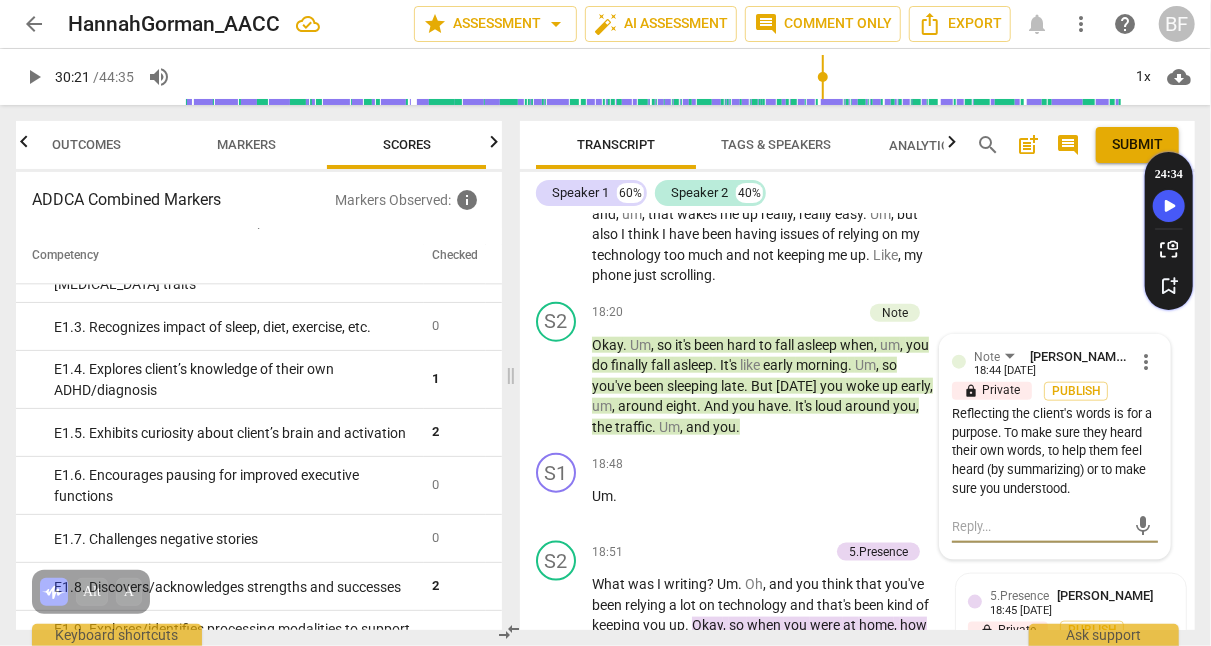 type on "I" 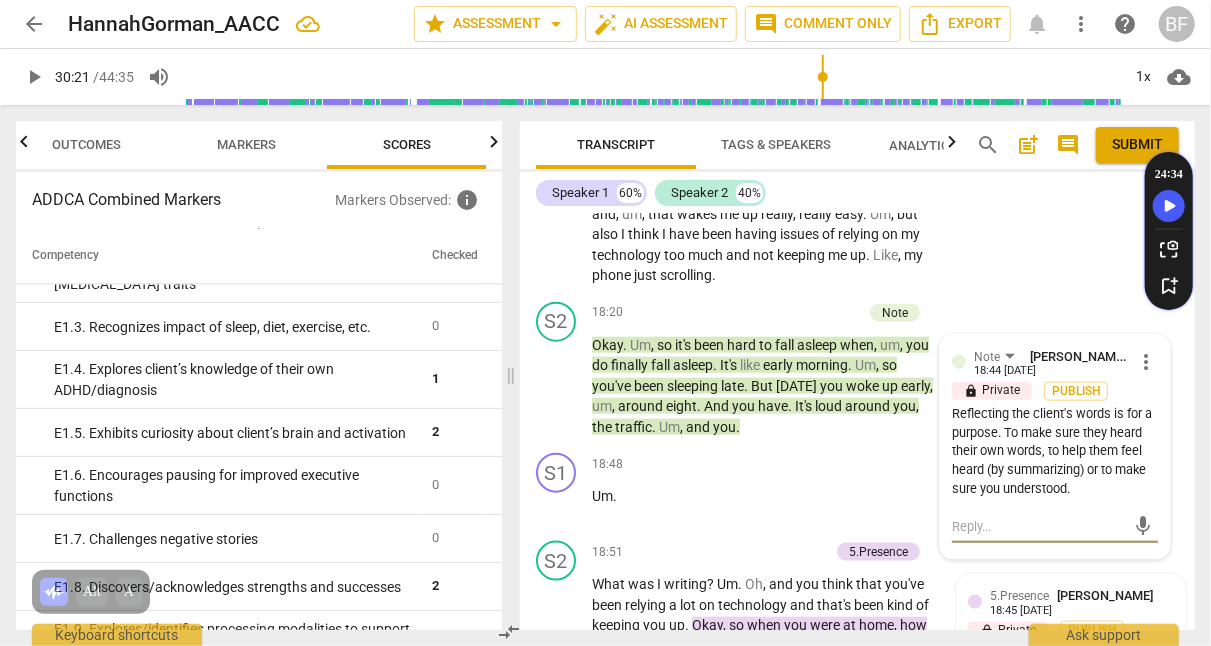 type on "I" 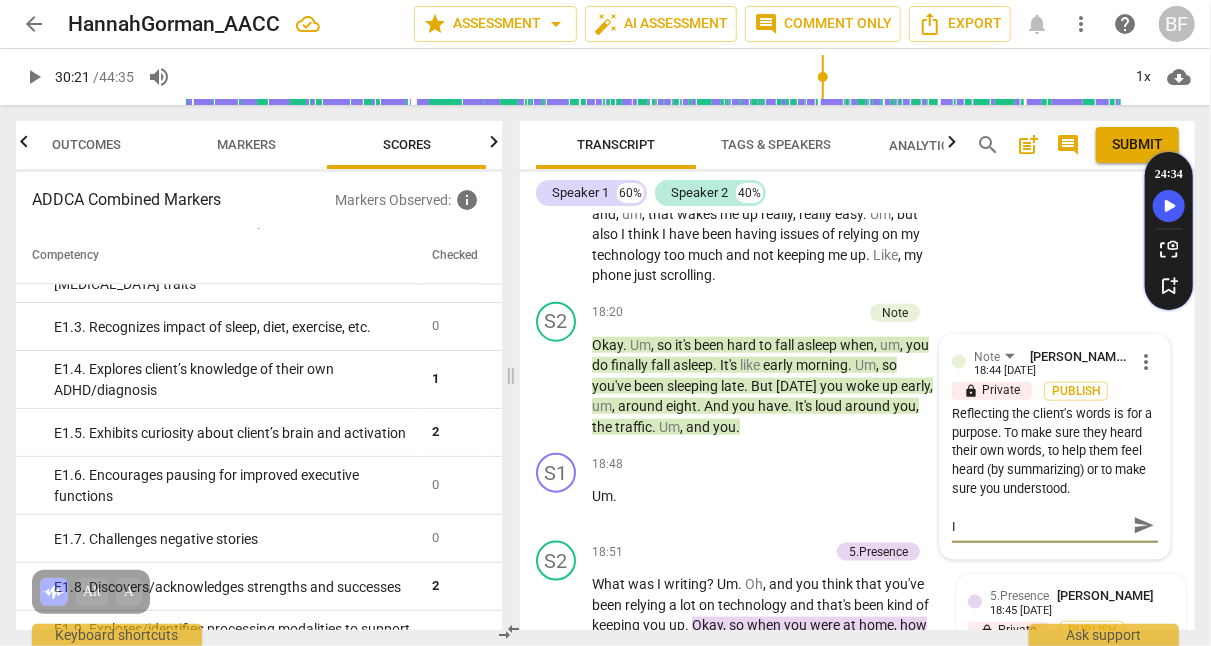 type on "I" 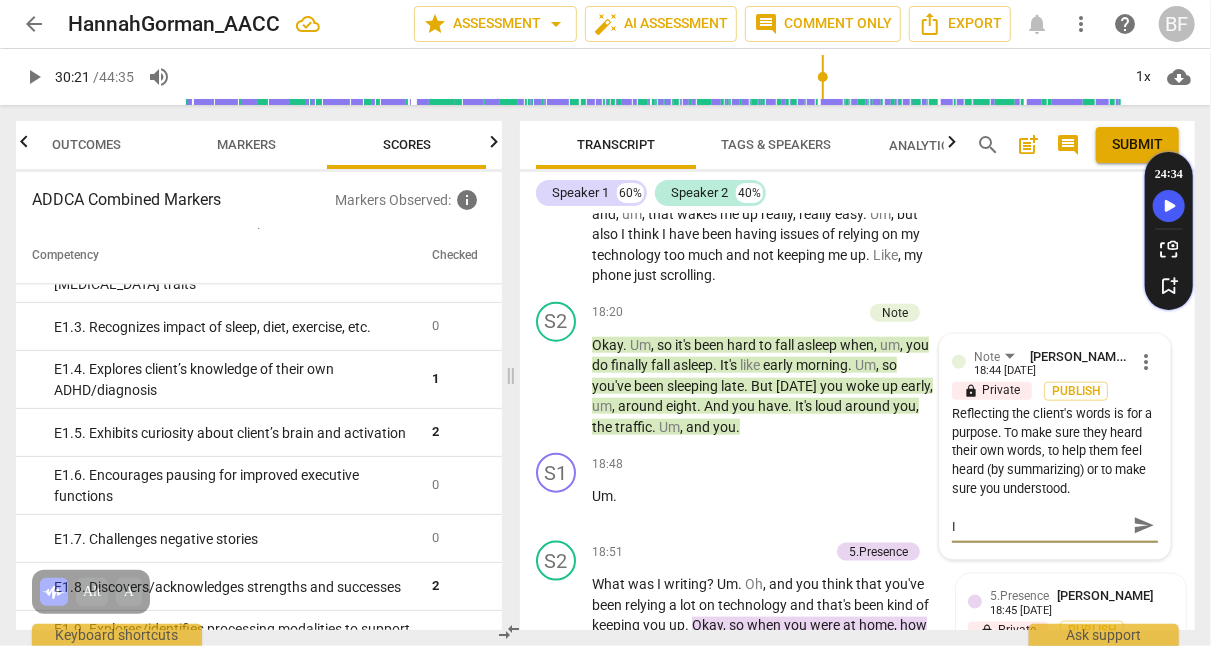 type on "I" 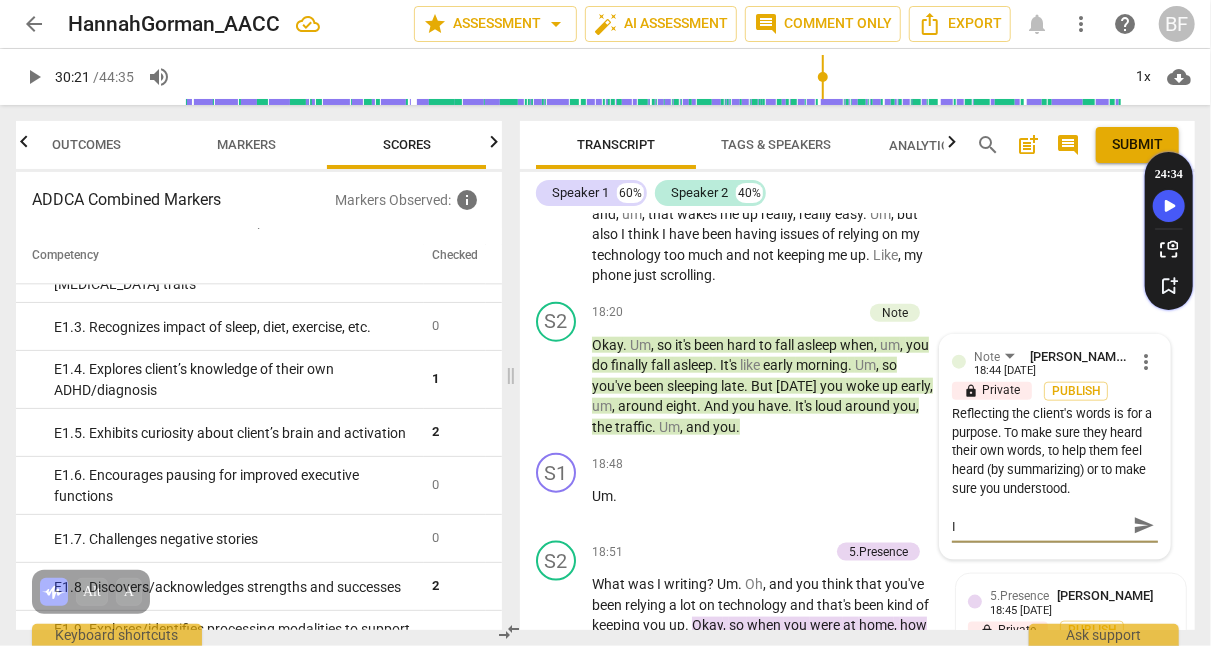type on "I" 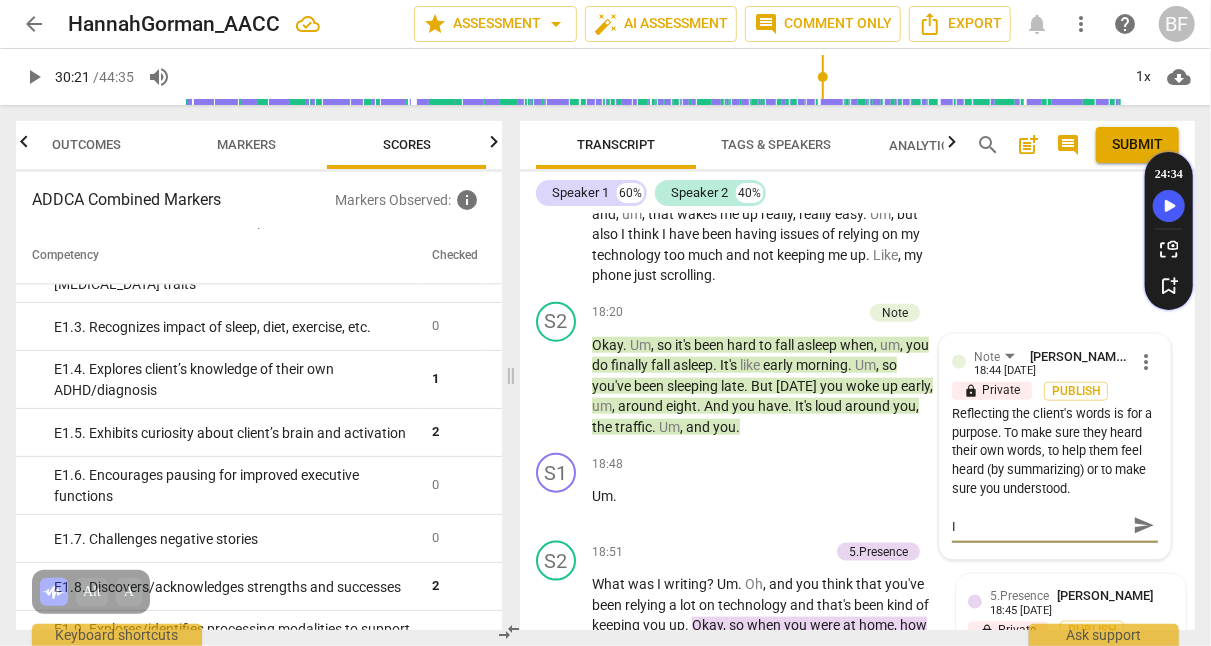 type on "I" 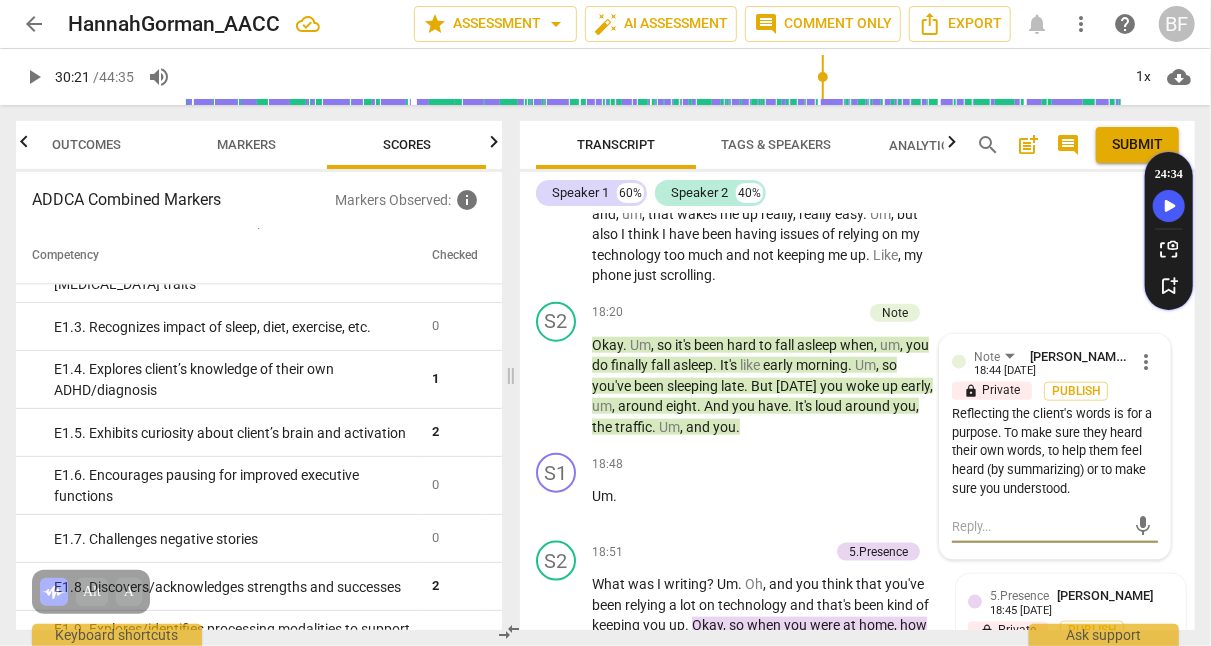 type on "T" 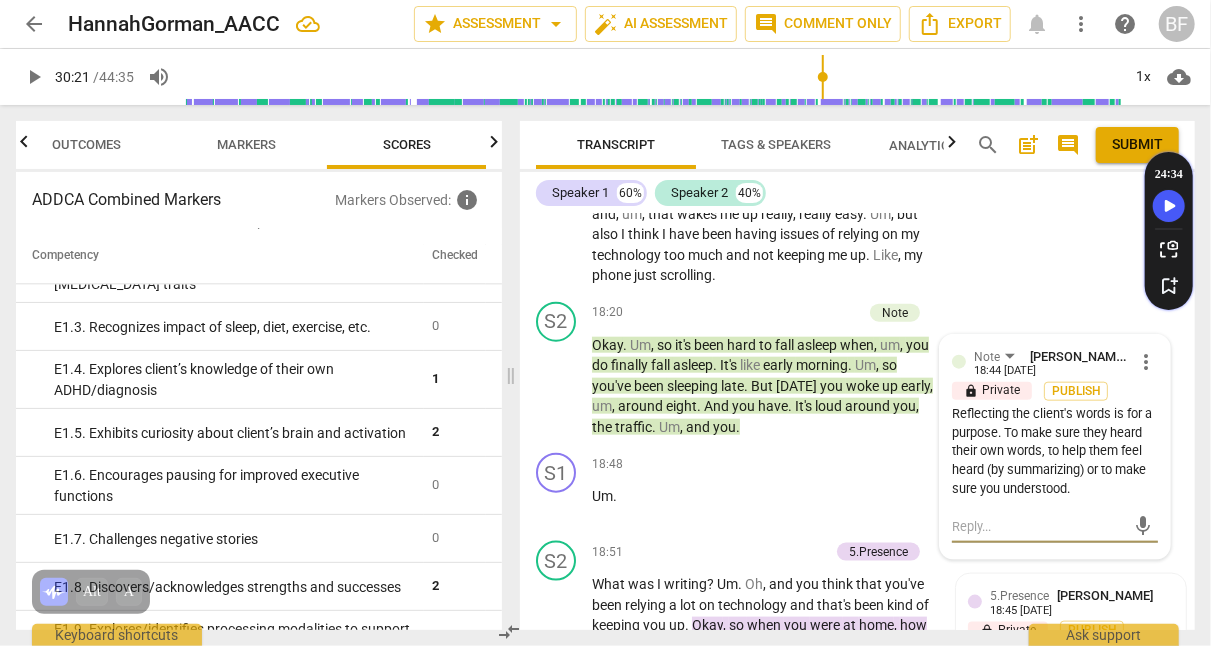 type on "T" 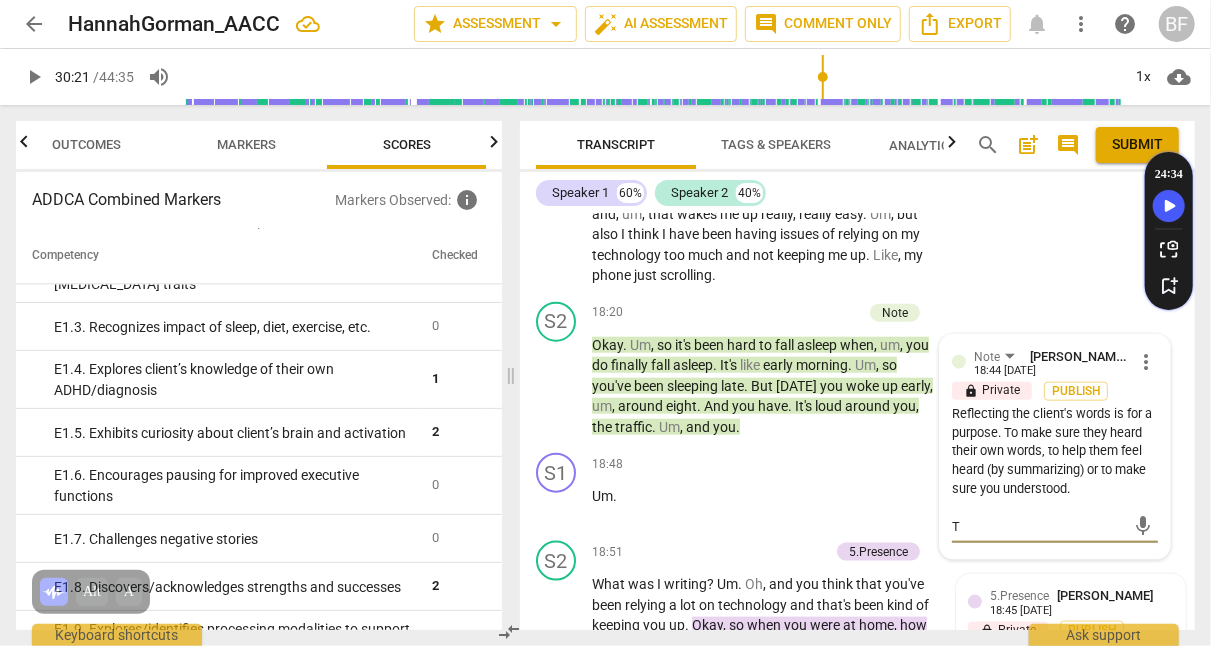 type on "Th" 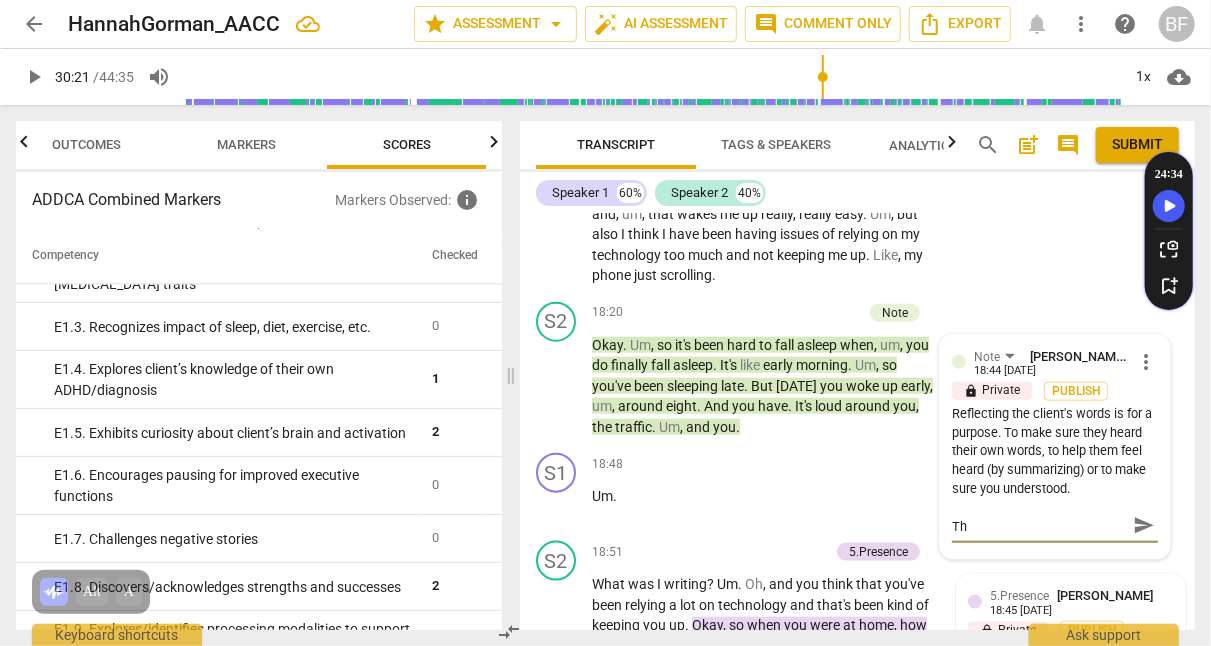 type on "Thi" 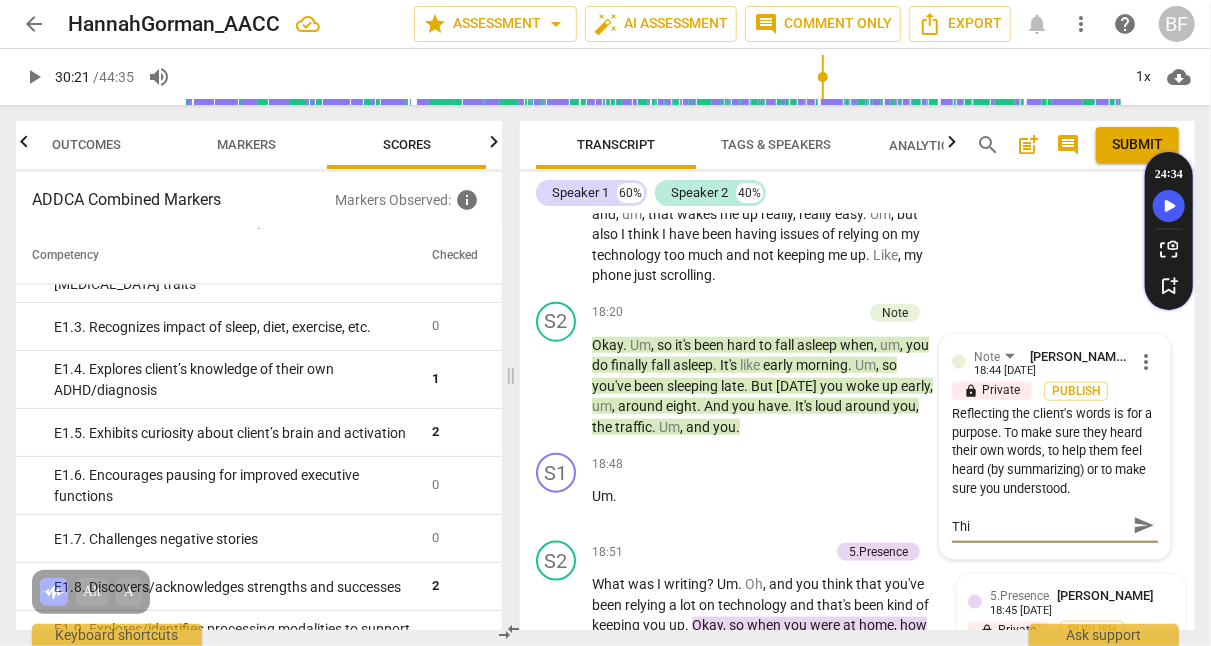 type on "This" 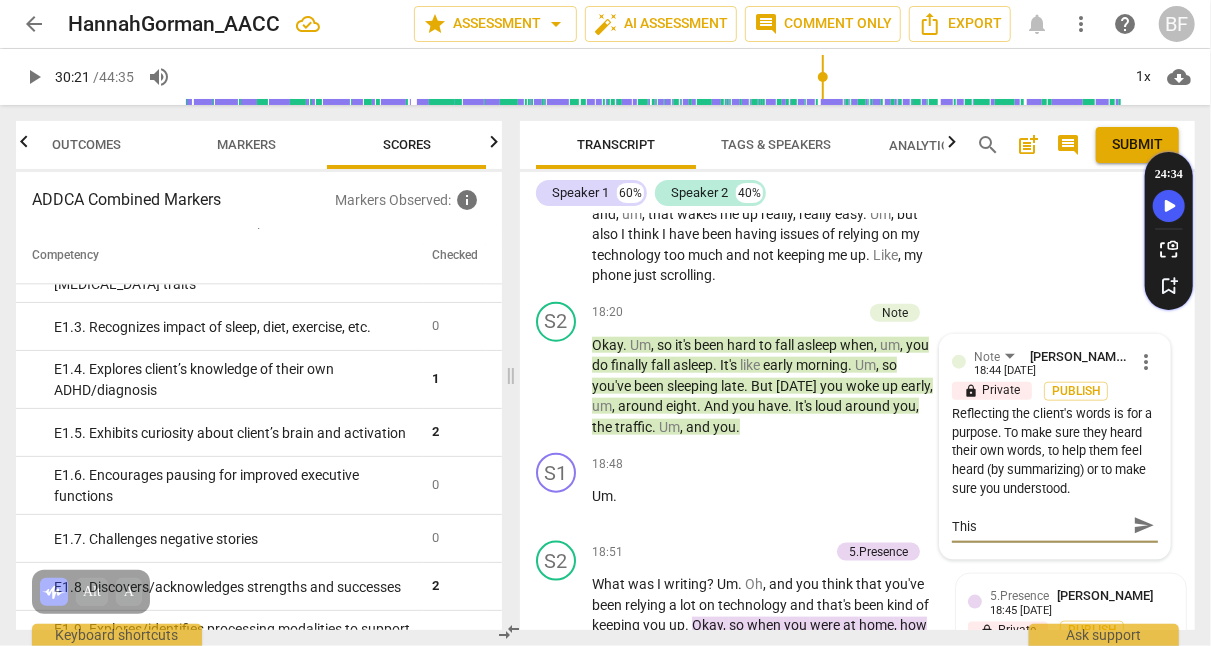 type on "This" 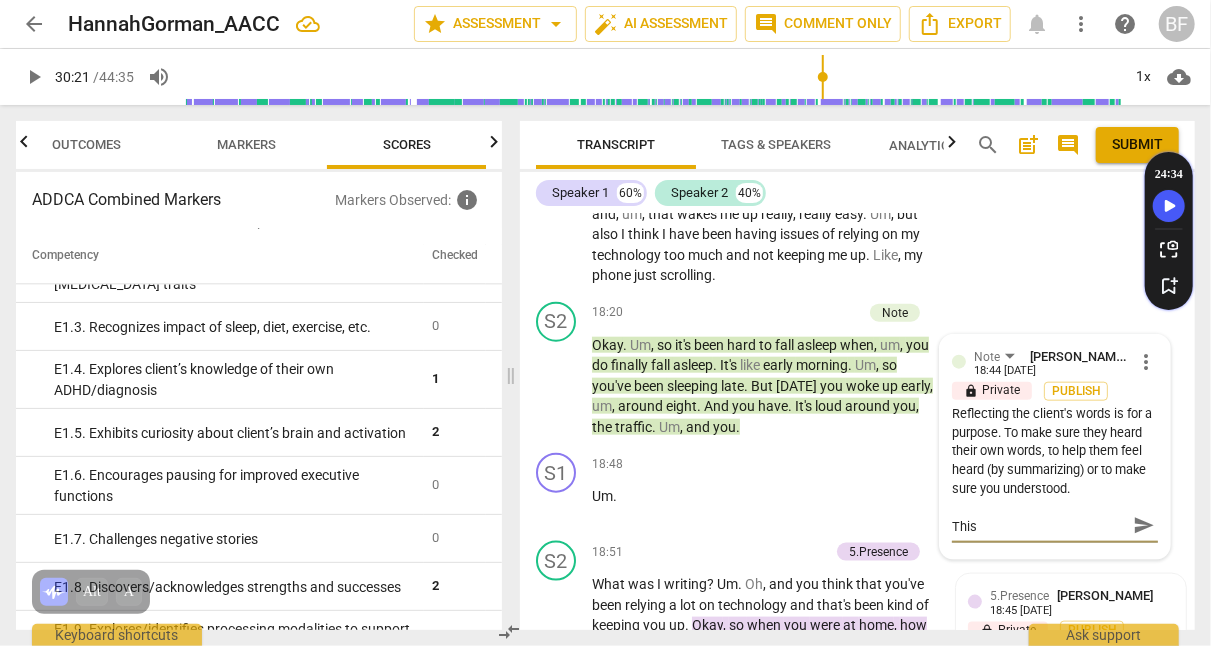 type on "This" 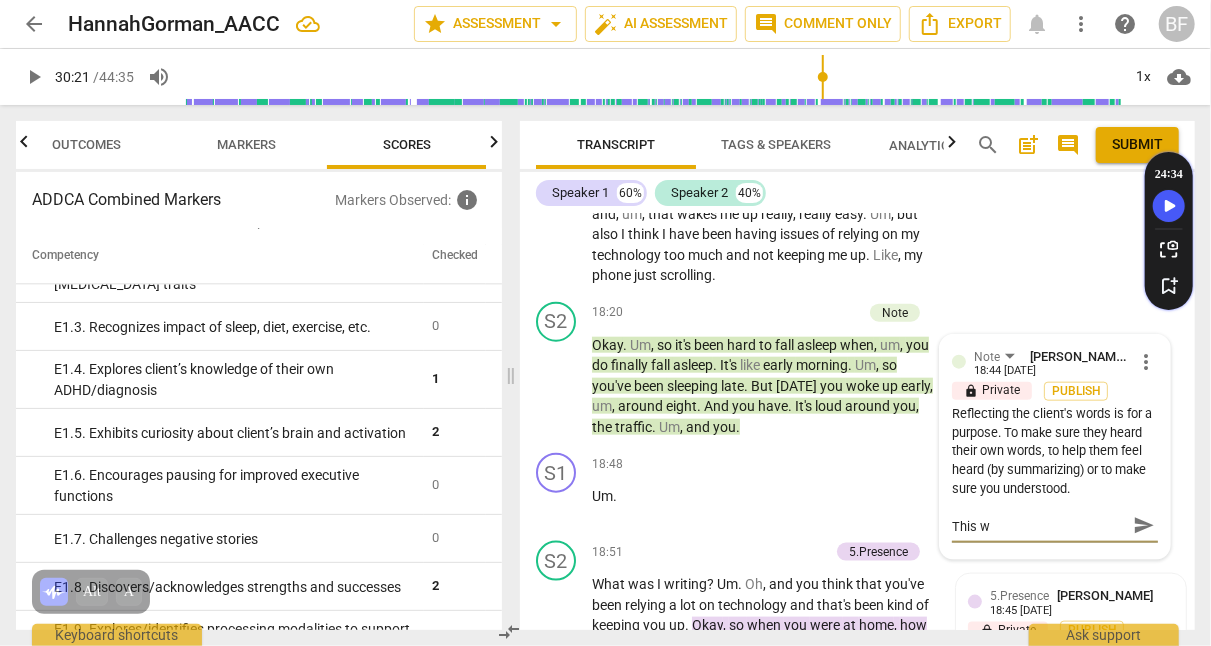 type on "This wo" 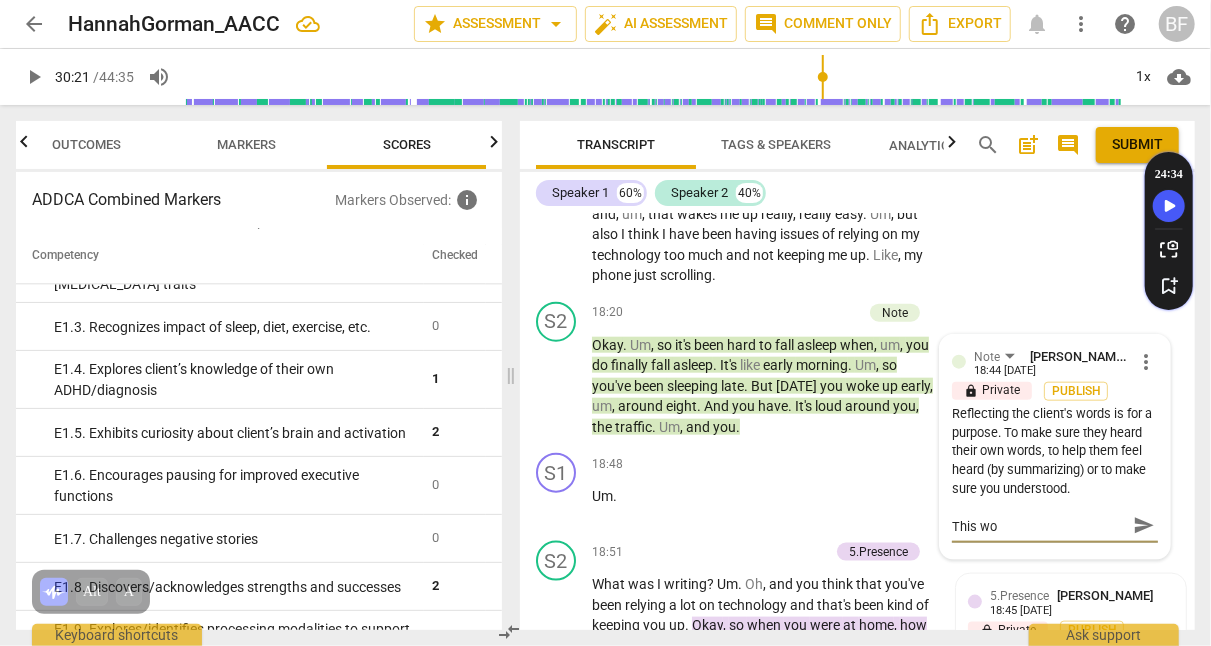 type on "This wou" 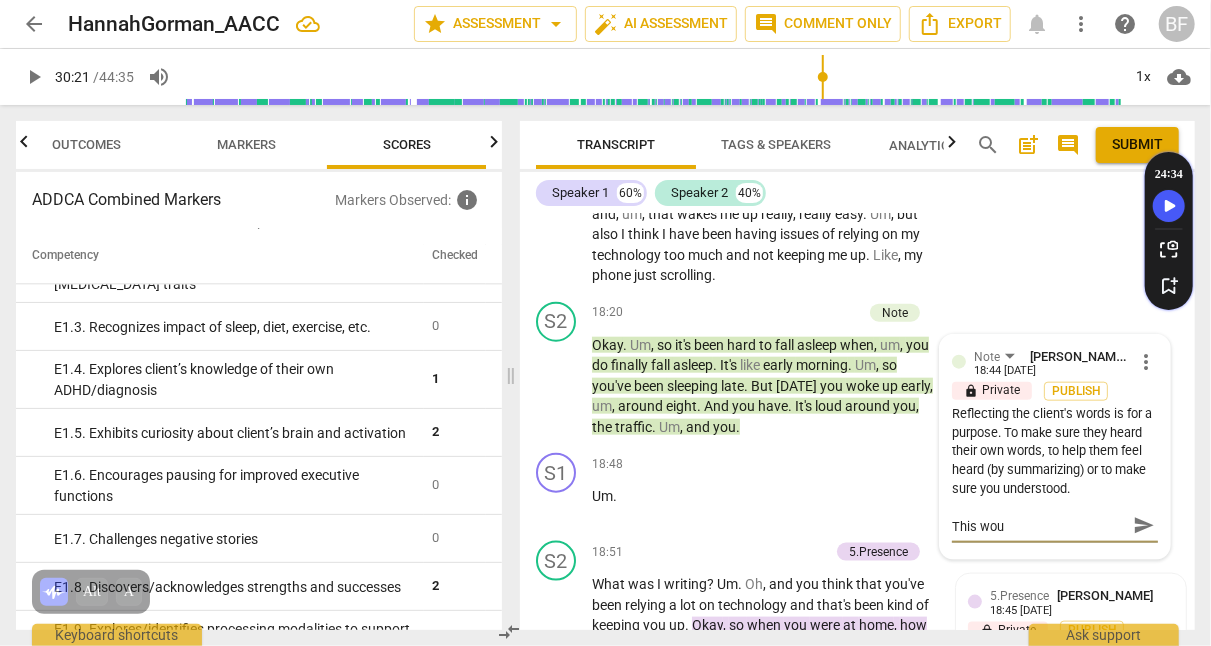type on "This woul" 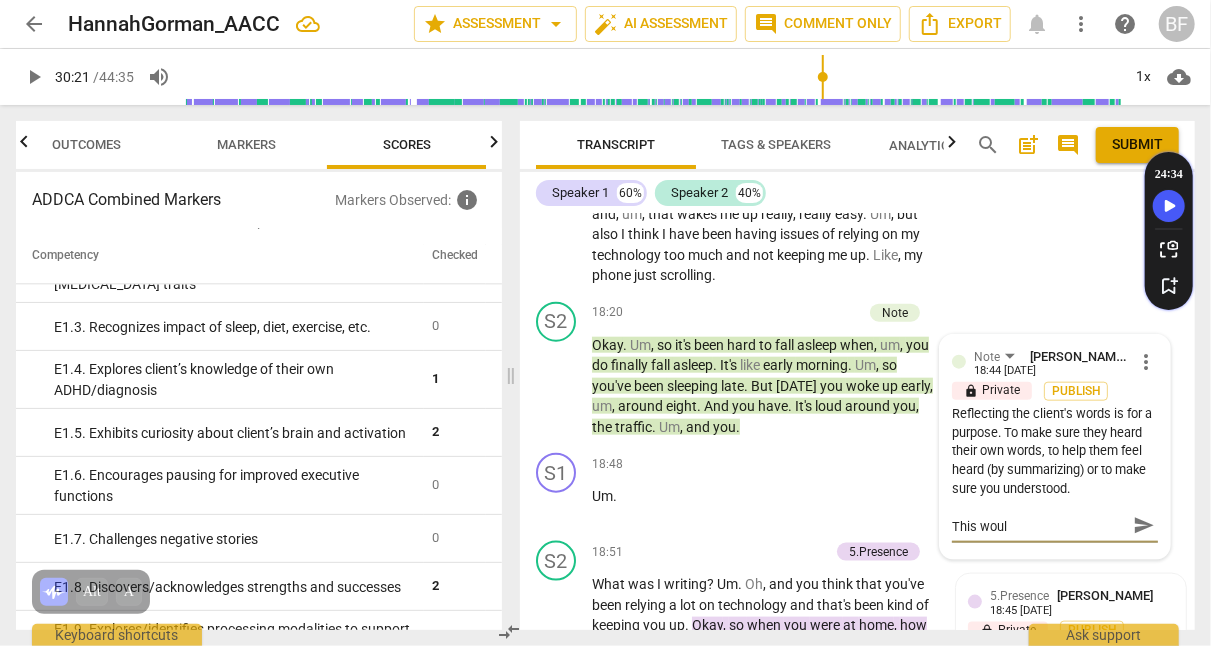 type on "This would" 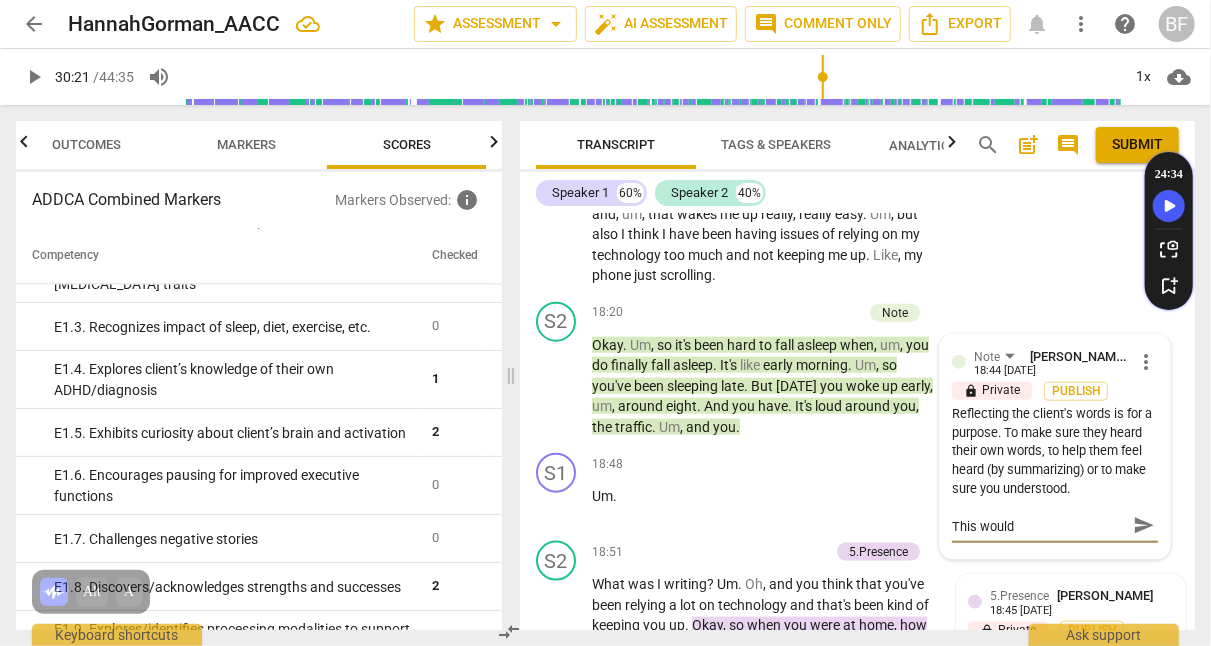 type on "This would" 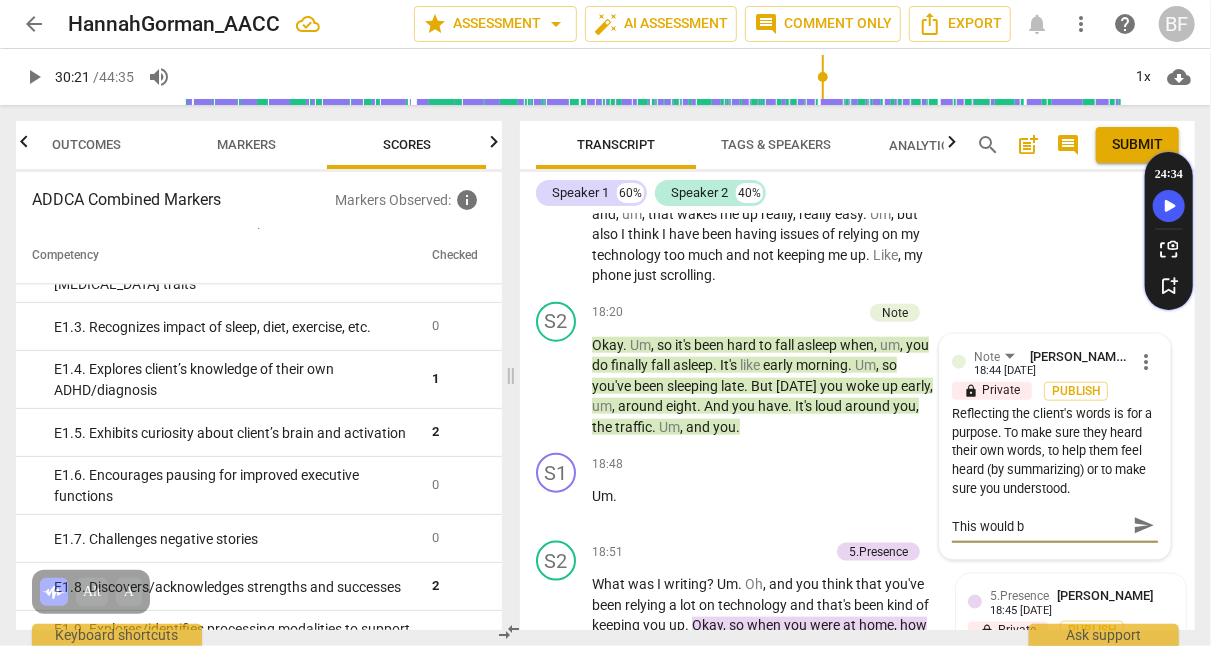 type on "This would be" 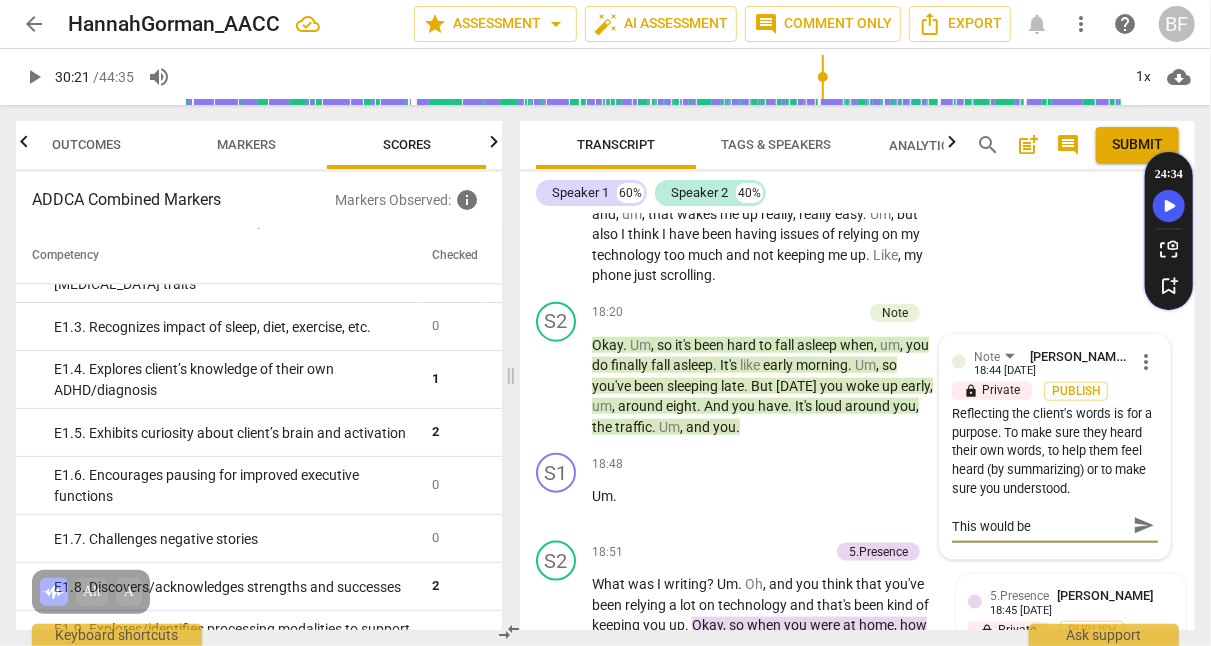 type on "This would be" 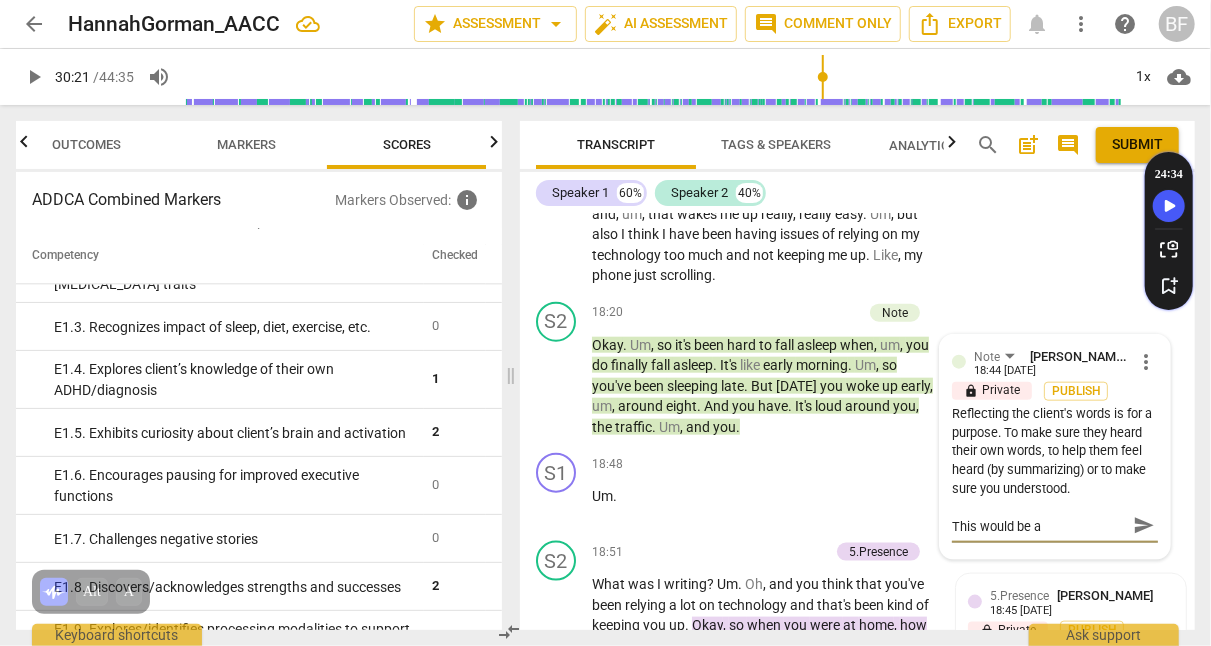 type on "This would be an" 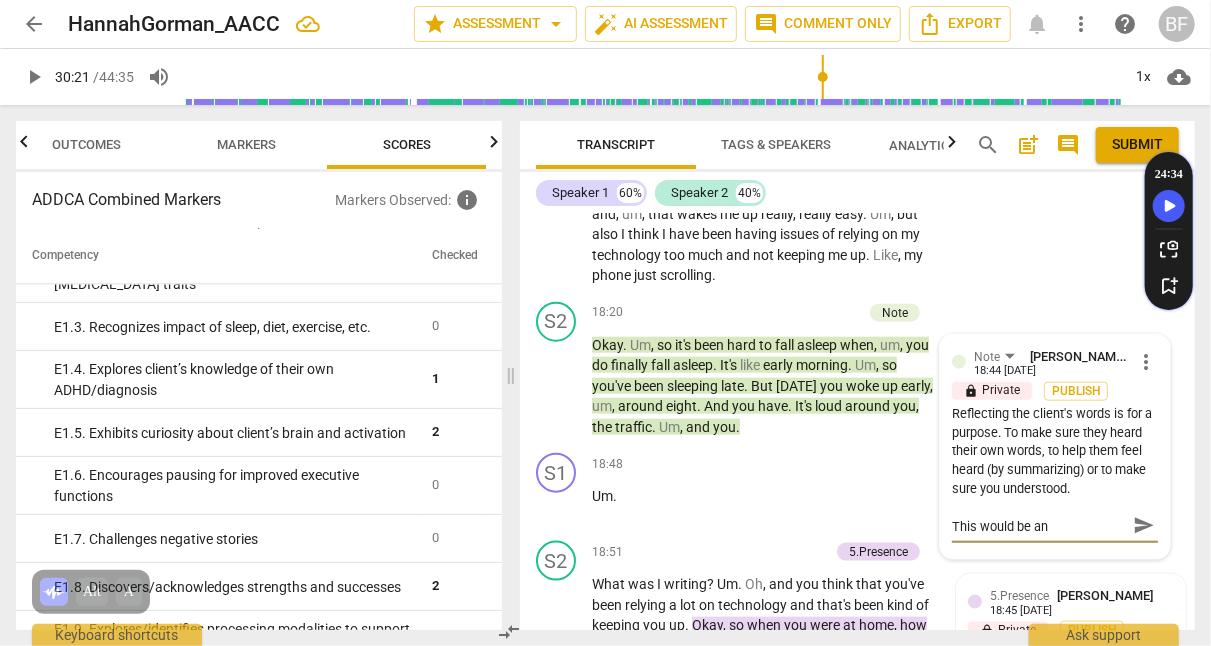 type on "This would be an" 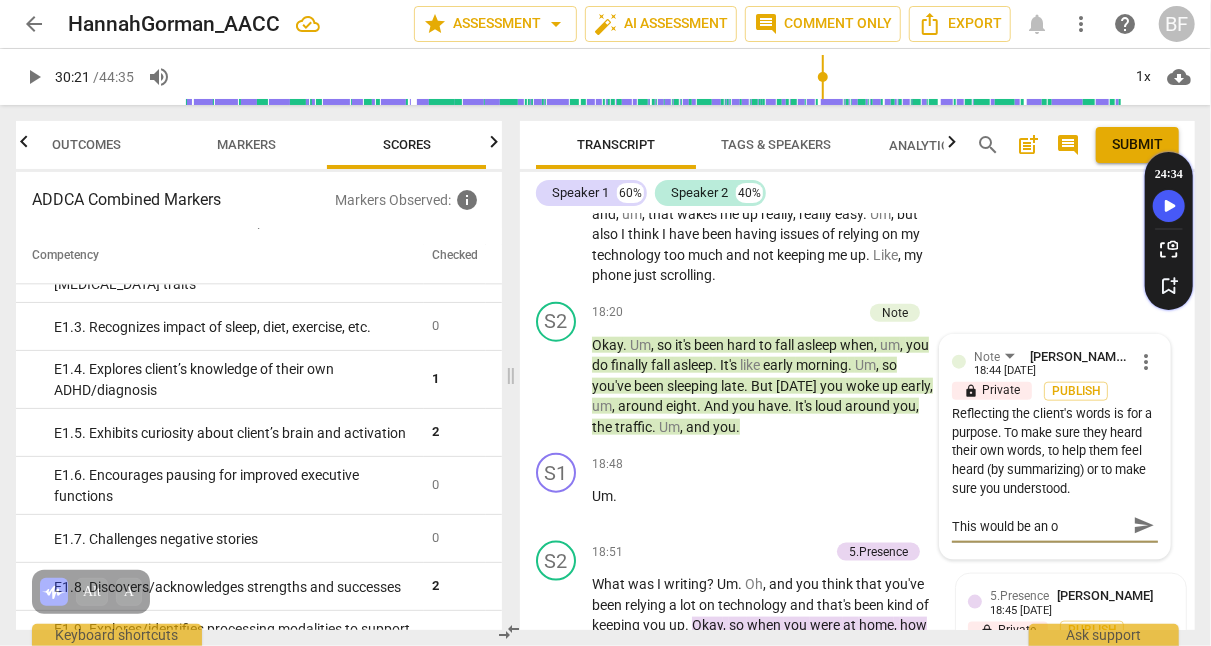 type on "This would be an op" 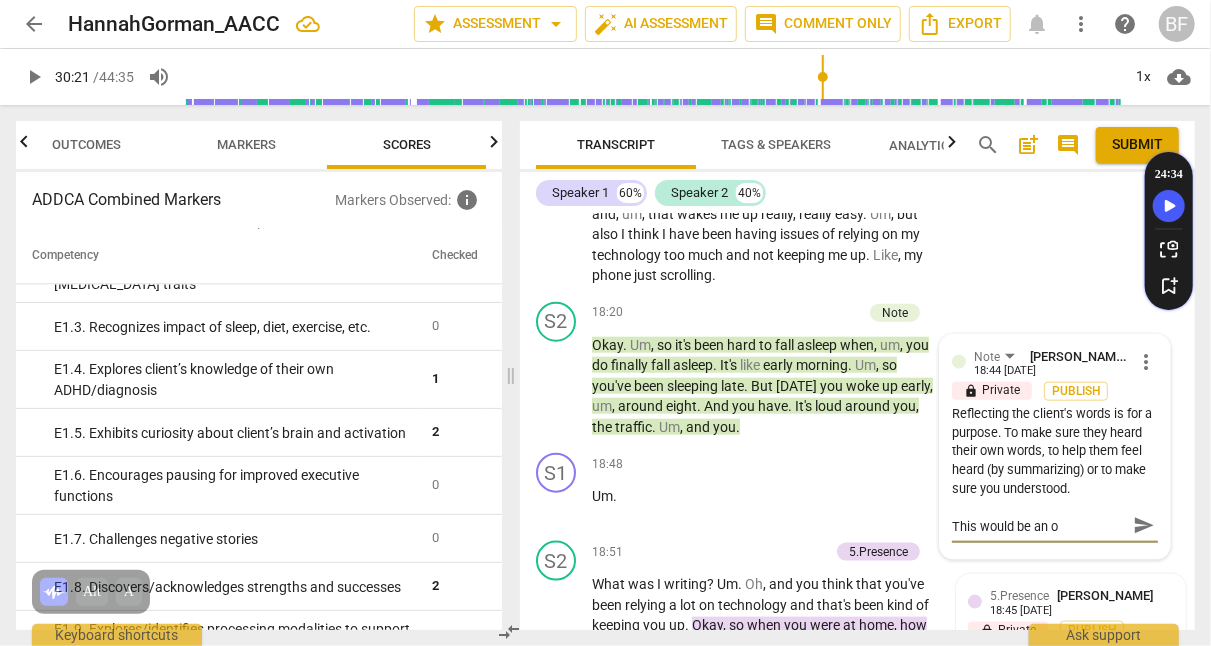 type on "This would be an op" 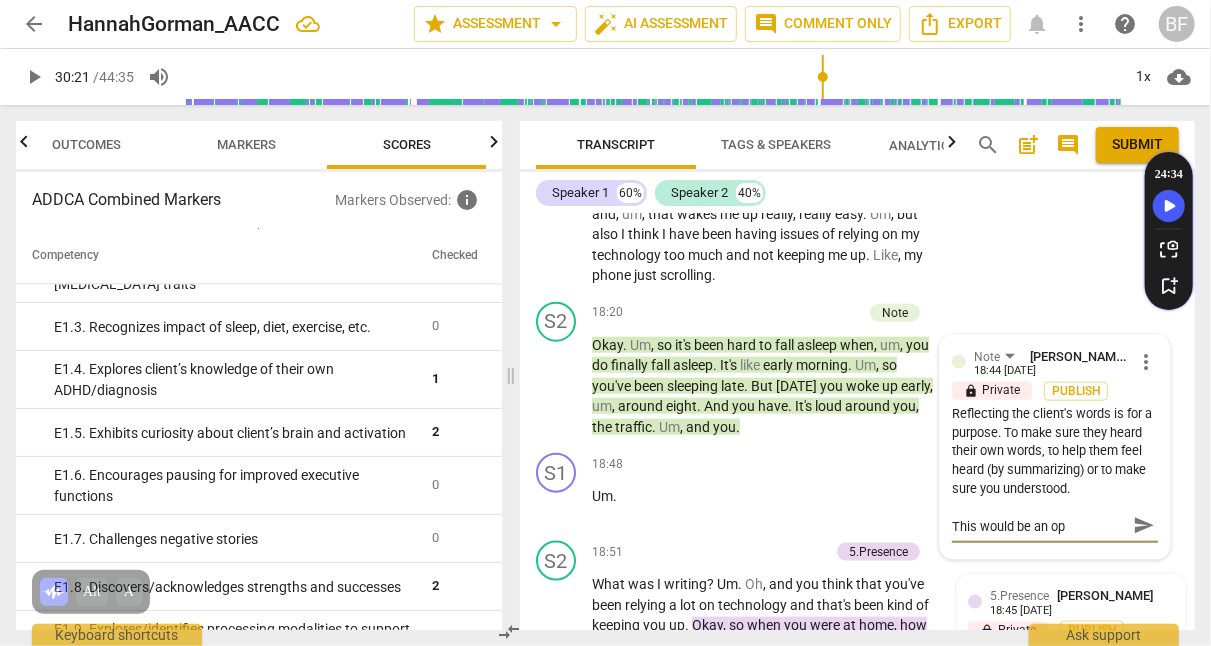 type on "This would be an opp" 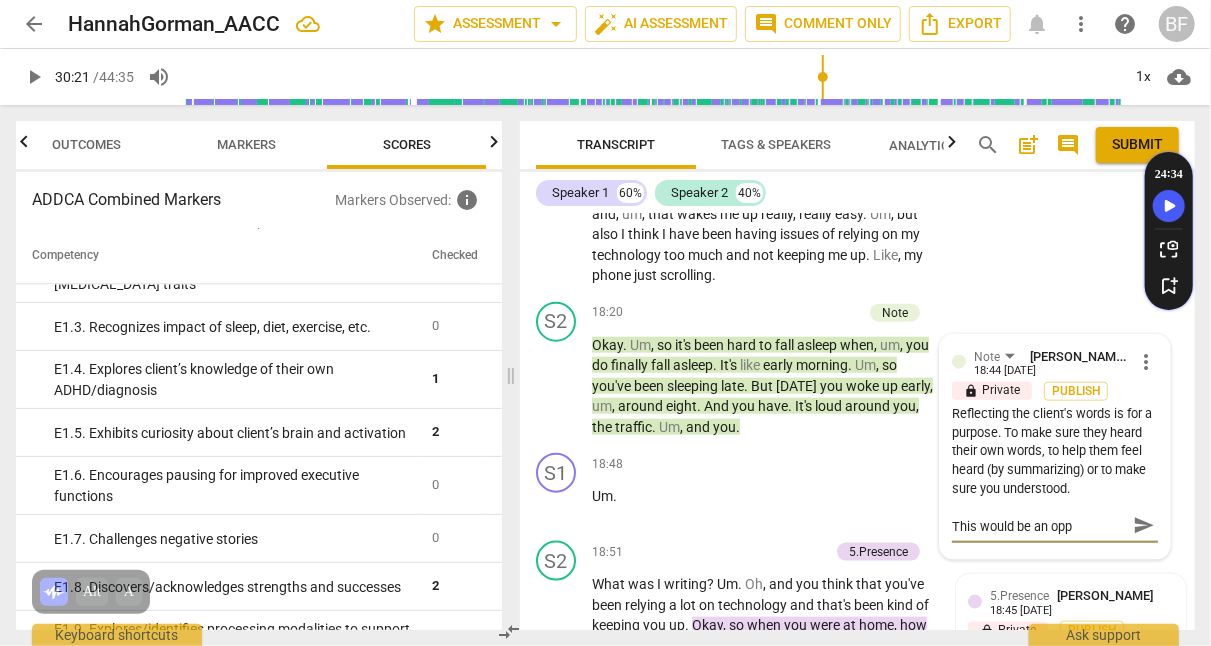 type on "This would be an oppo" 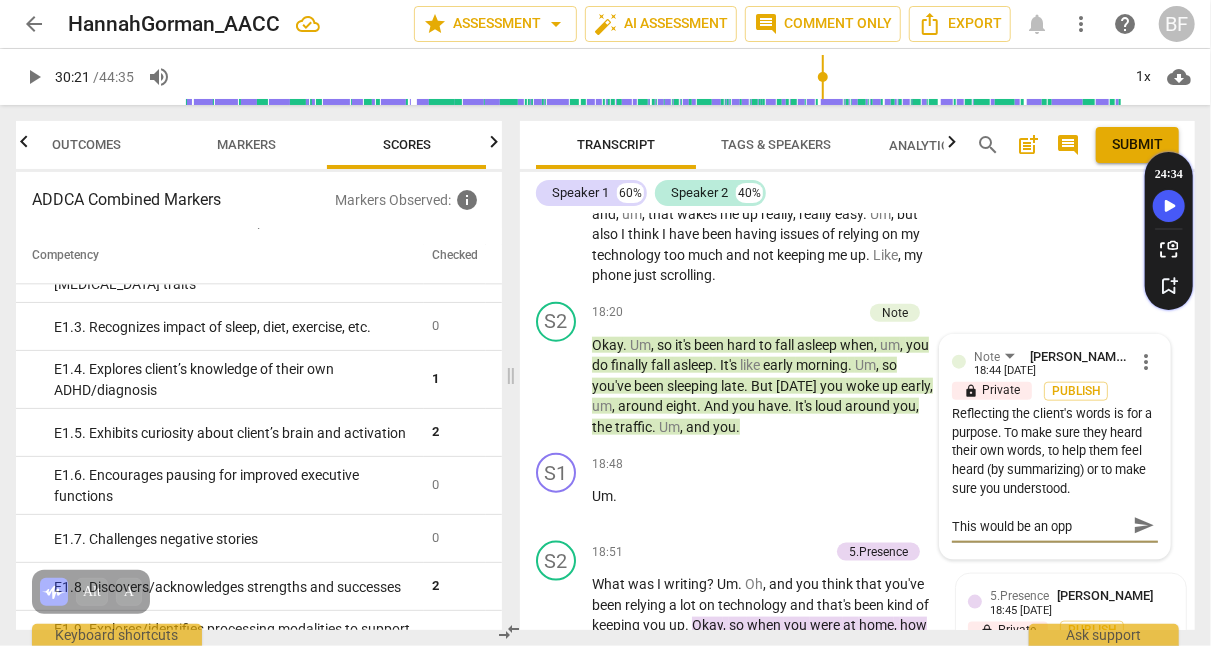 type on "This would be an oppo" 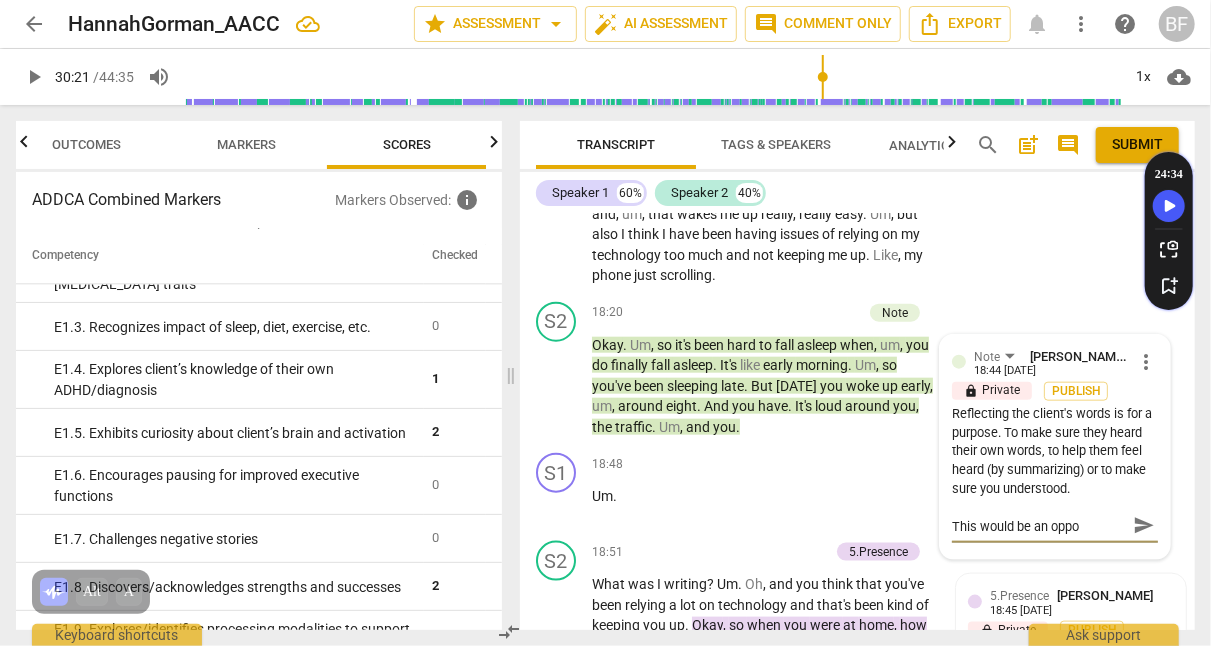 type on "This would be an oppor" 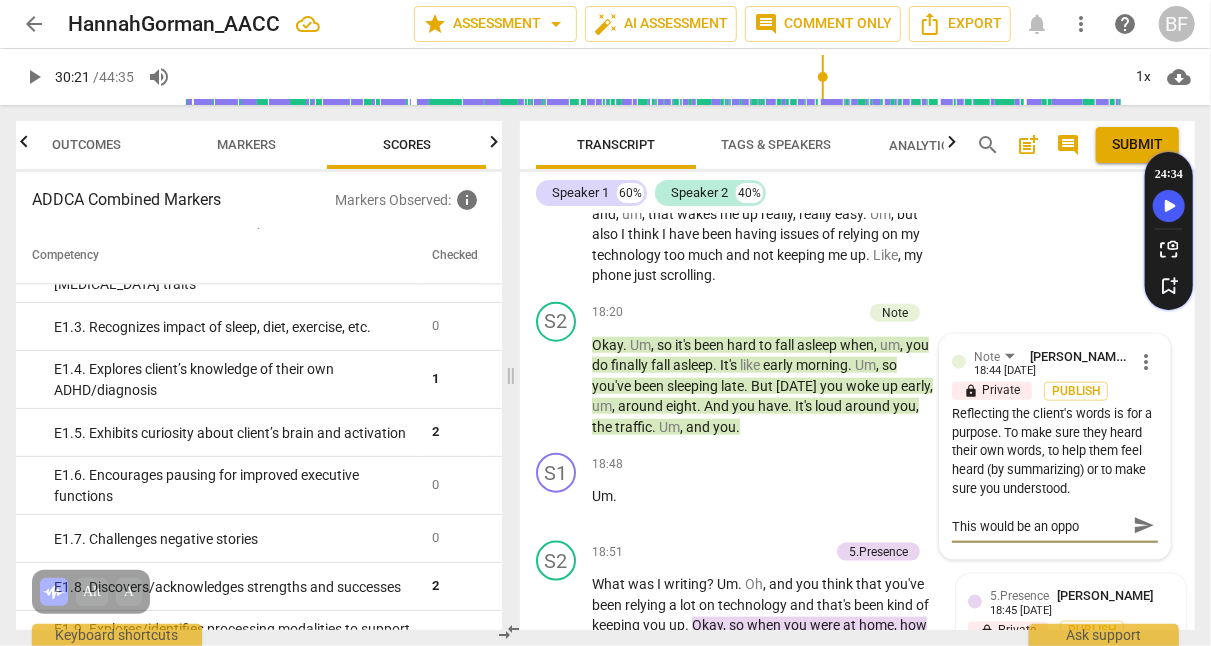 type on "This would be an oppor" 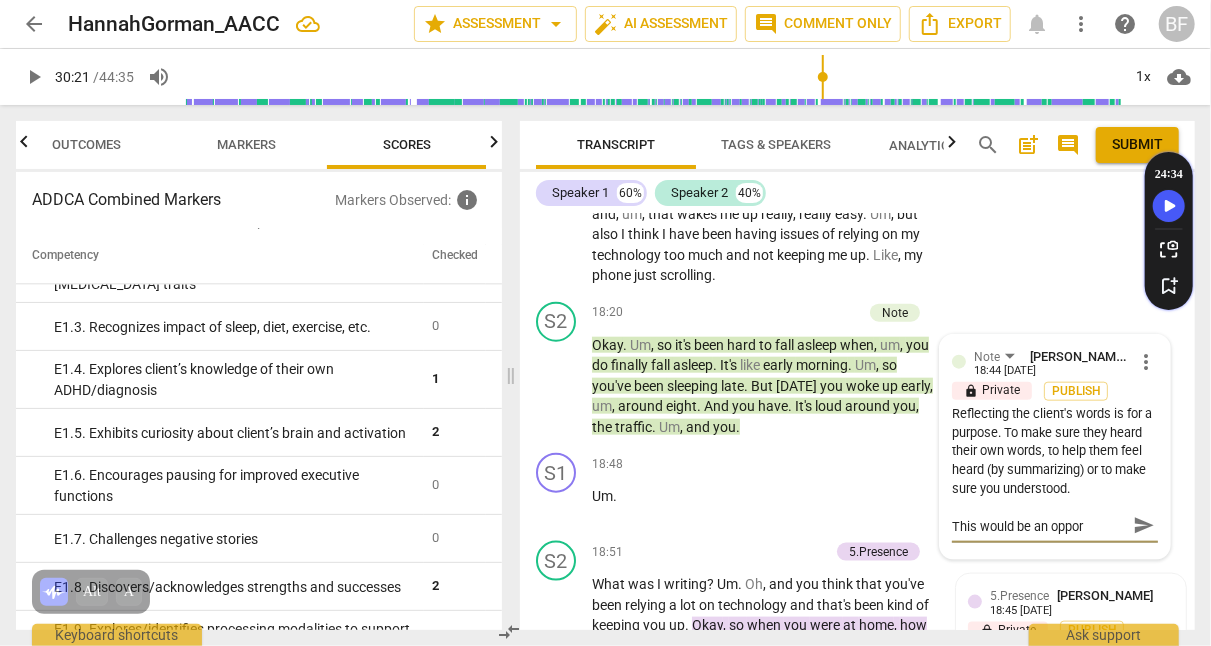 type on "This would be an opport" 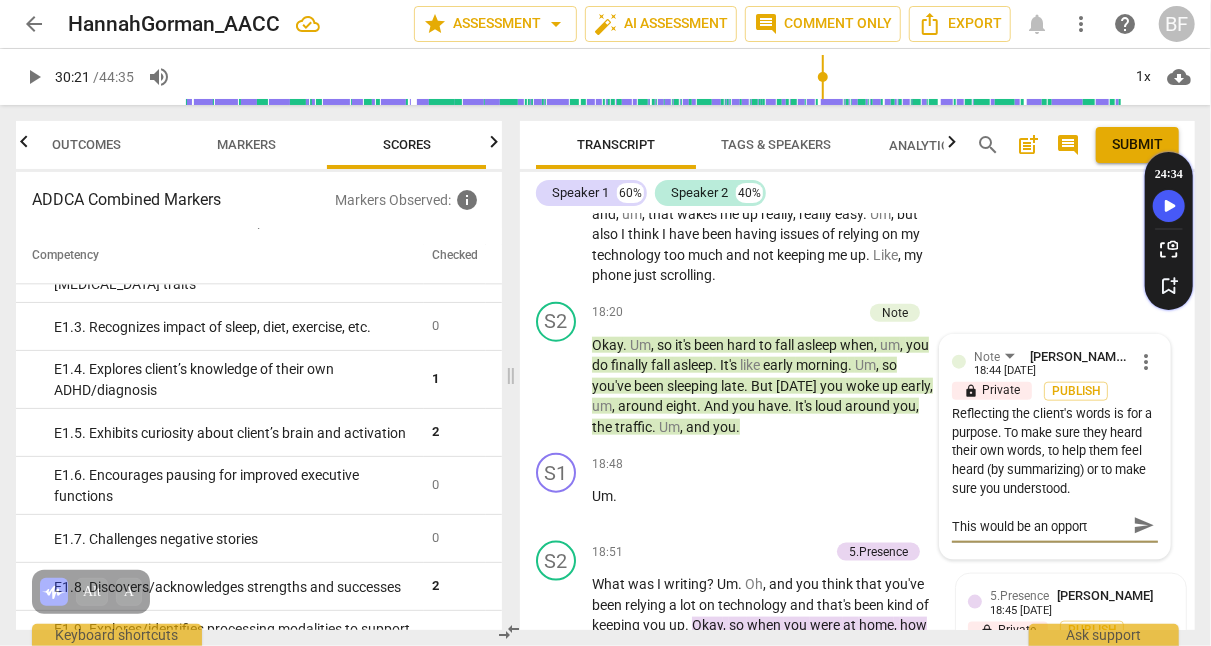 type on "This would be an opportu" 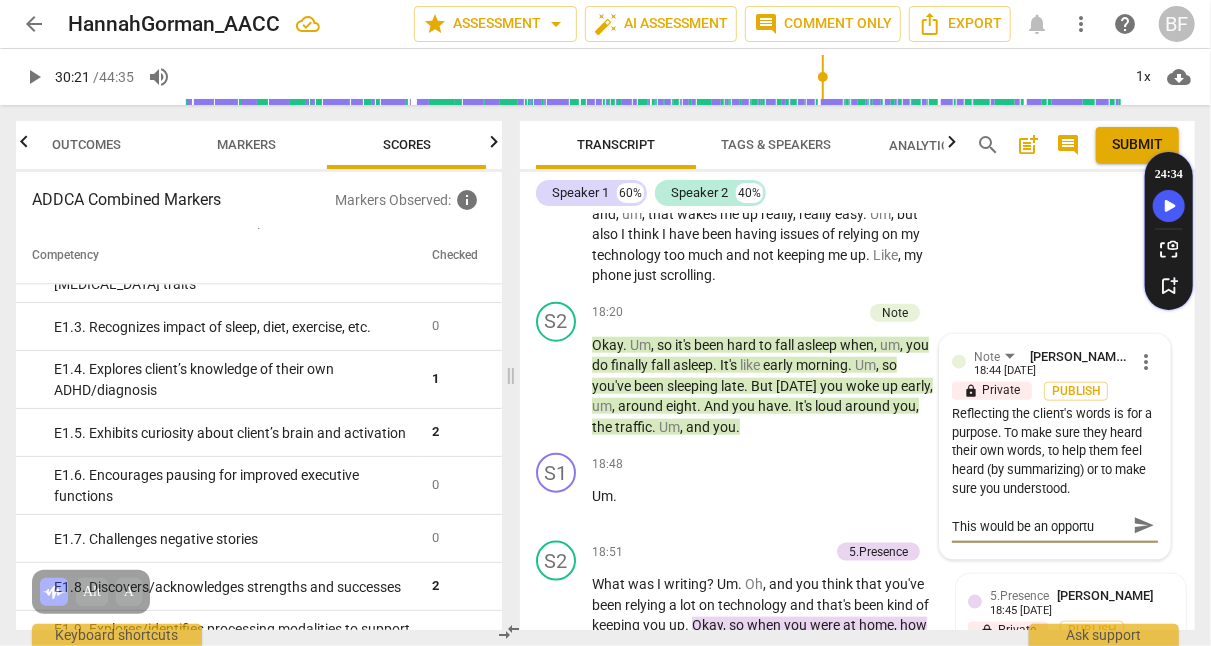 type on "This would be an opportun" 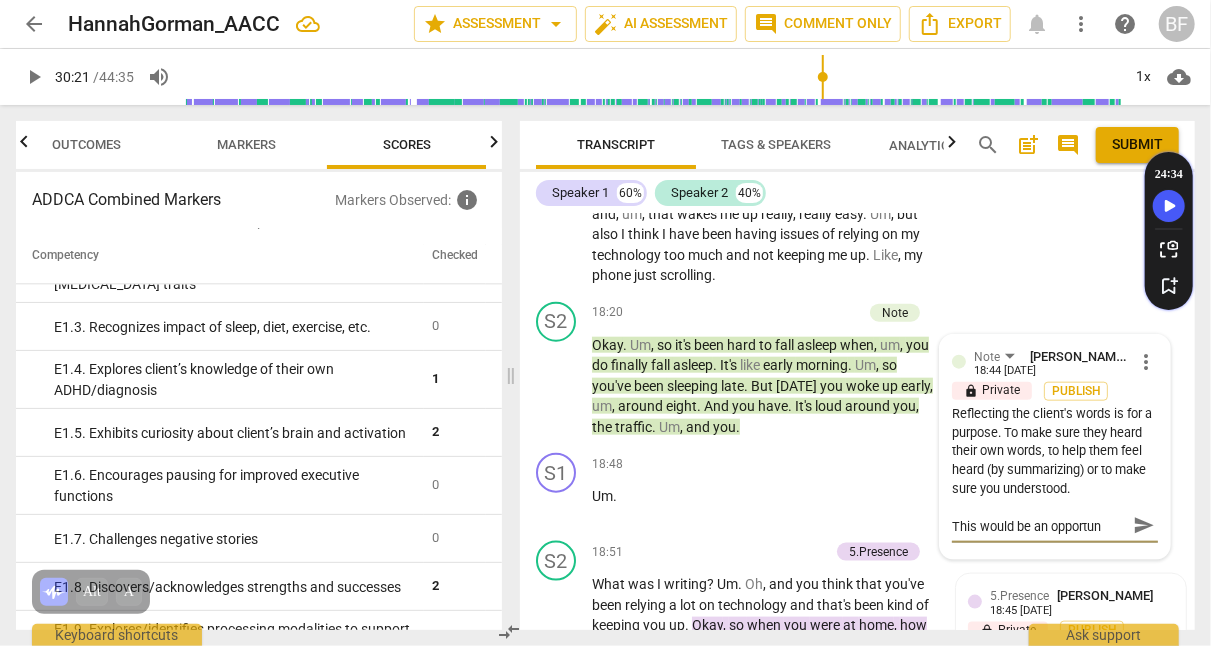 type on "This would be an opportuni" 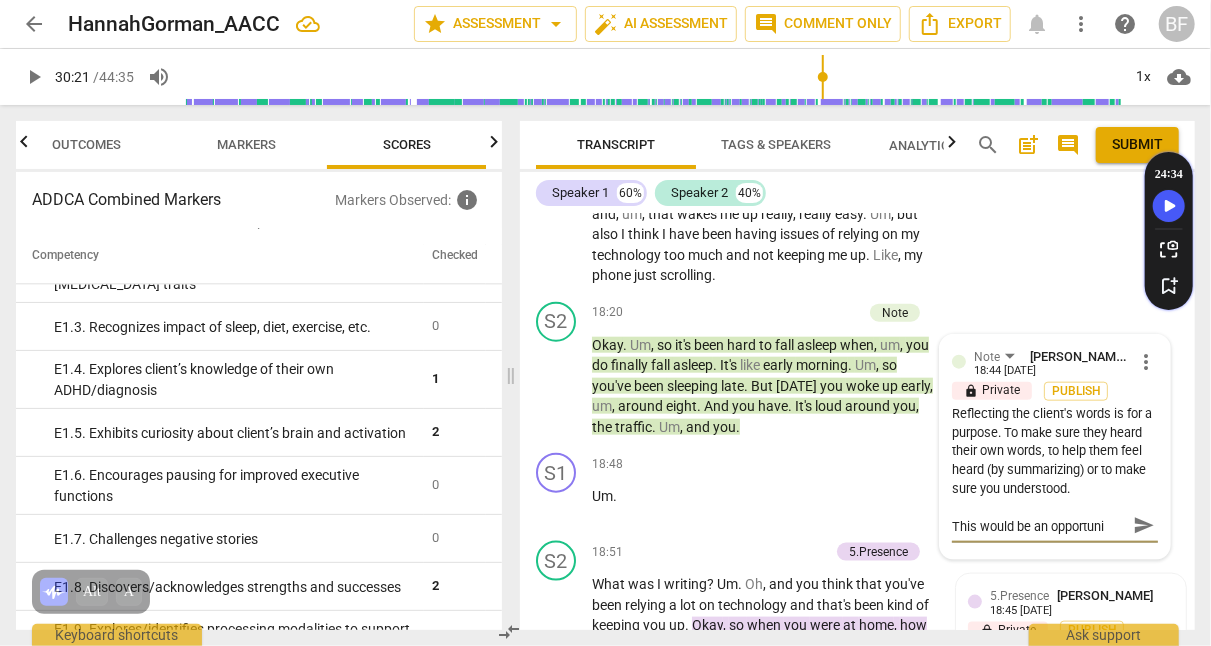 type on "This would be an opportunit" 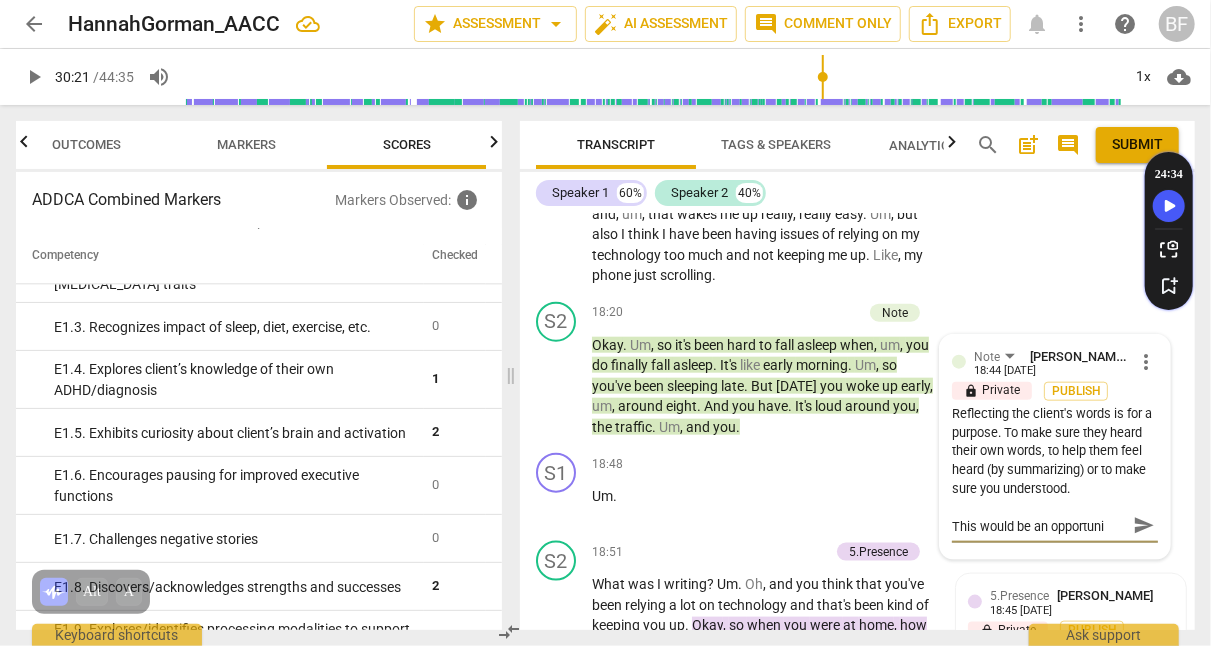 type on "This would be an opportunit" 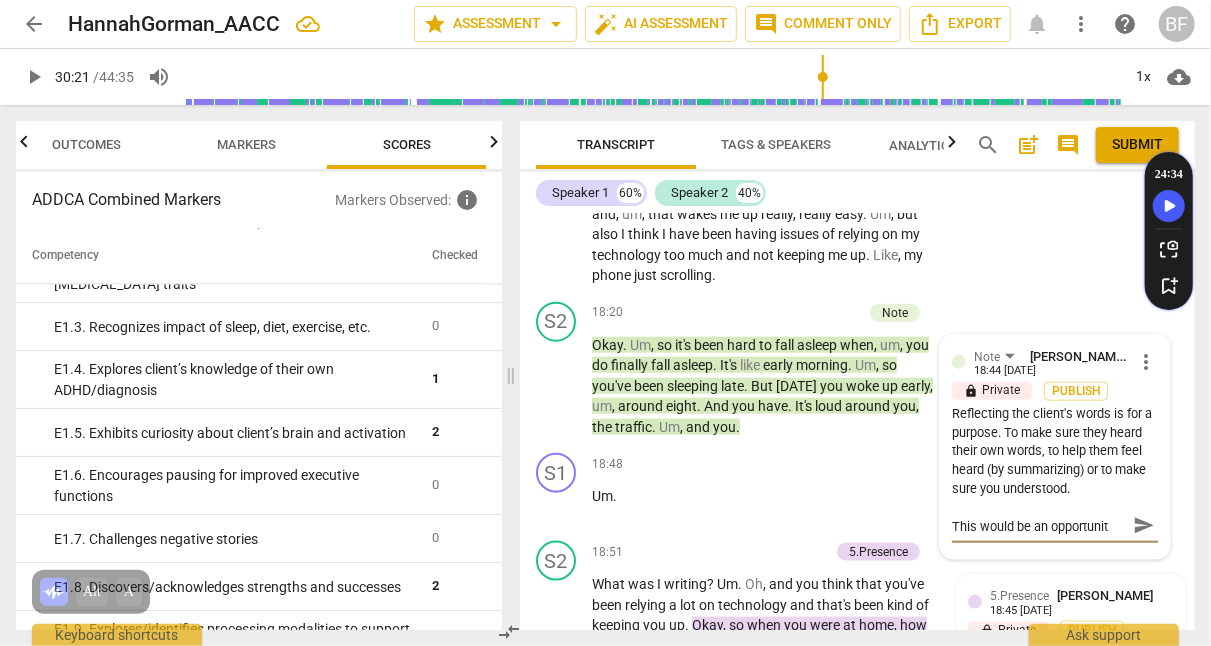 type on "This would be an opportuni" 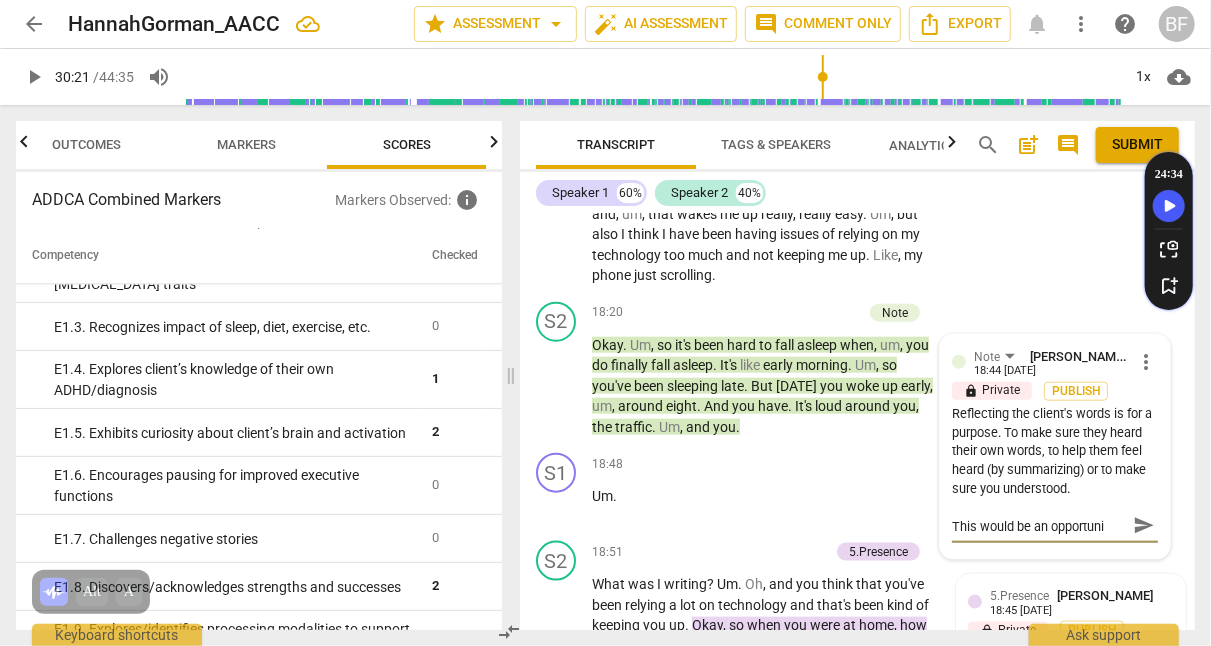 type on "This would be an opportunie" 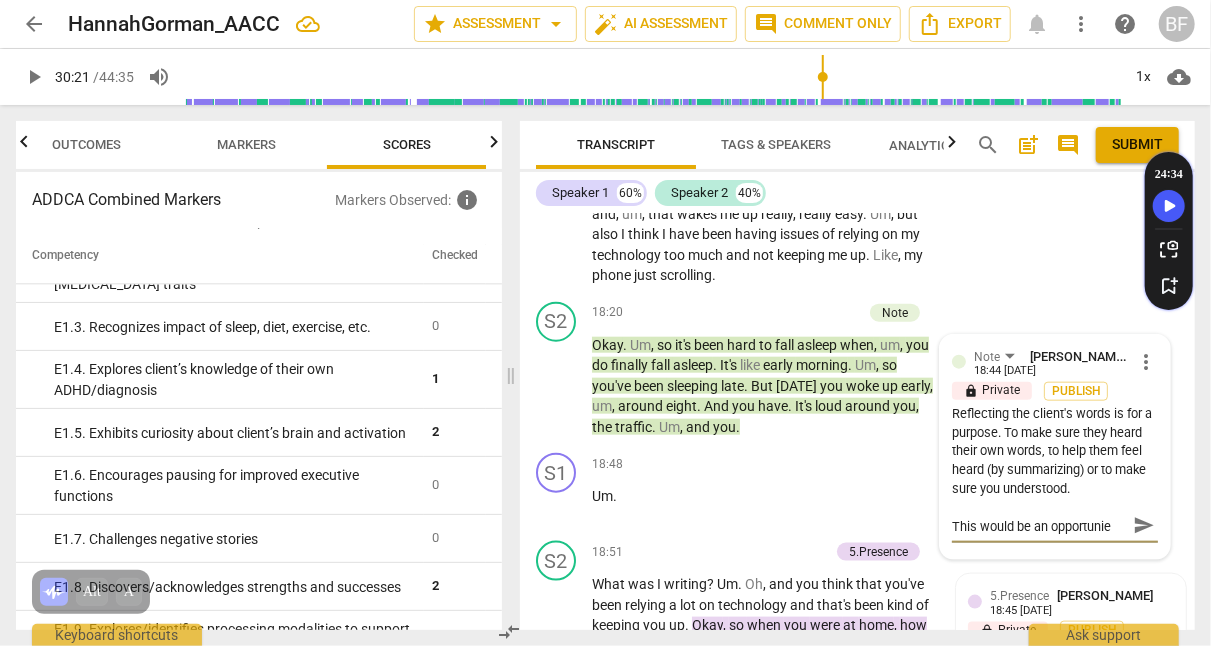 type on "This would be an opportunie" 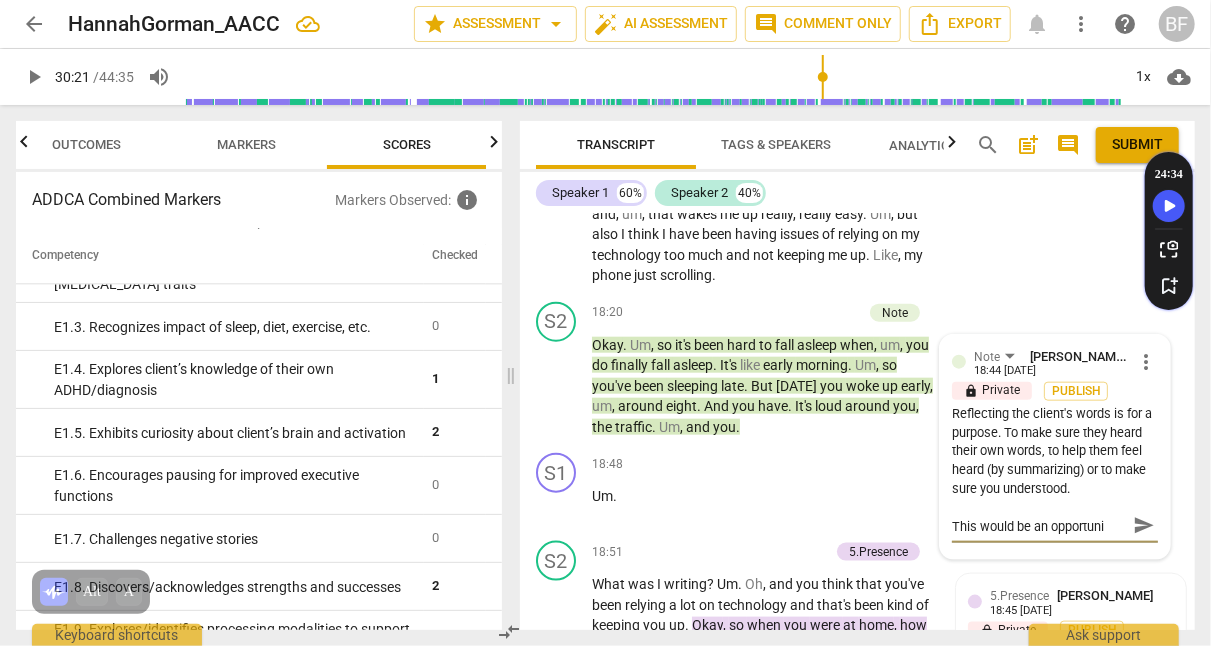 type on "This would be an opportun" 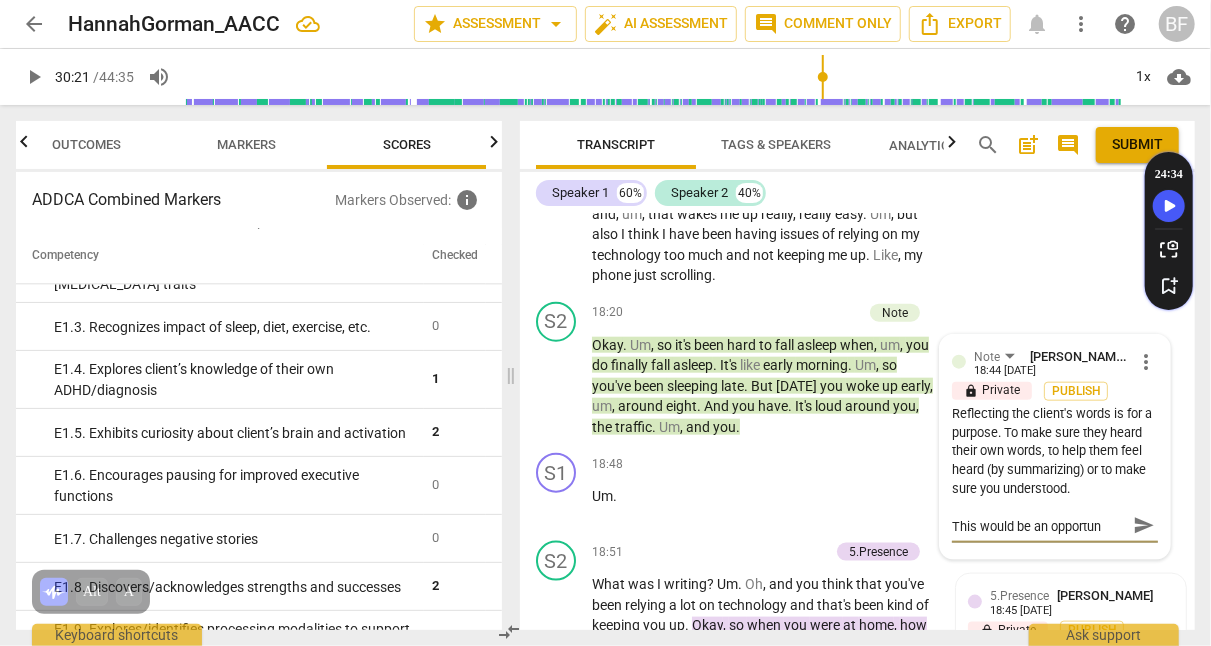 type on "This would be an opportune" 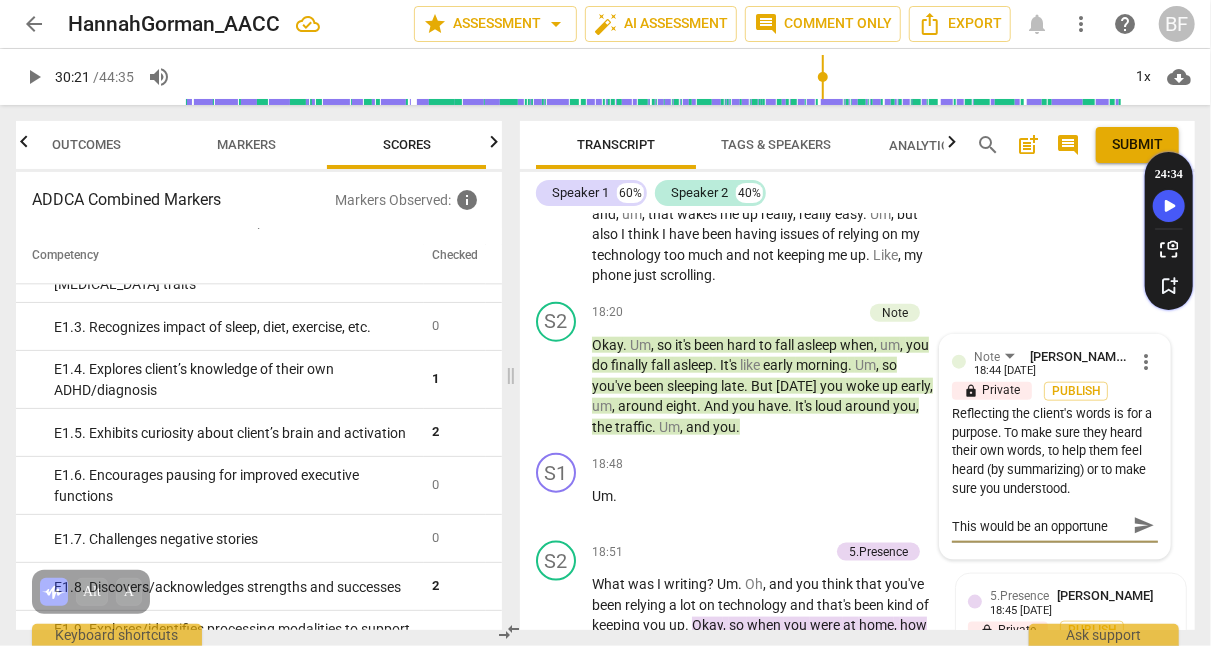 type on "This would be an opportune" 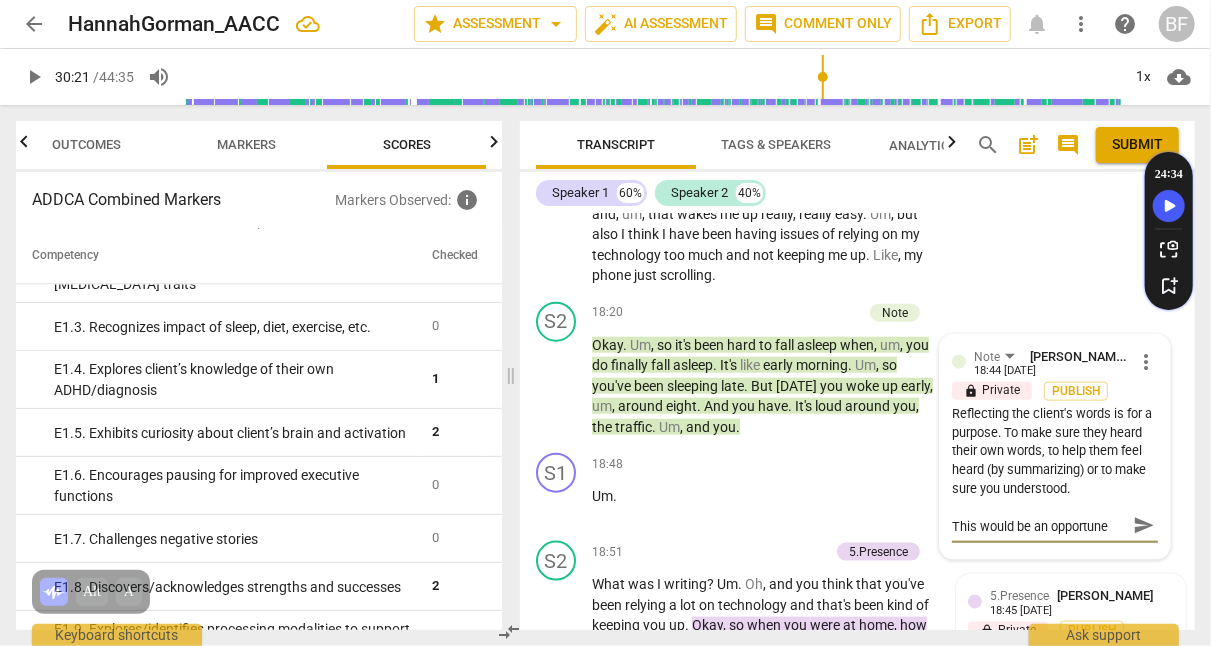type on "This would be an opportune" 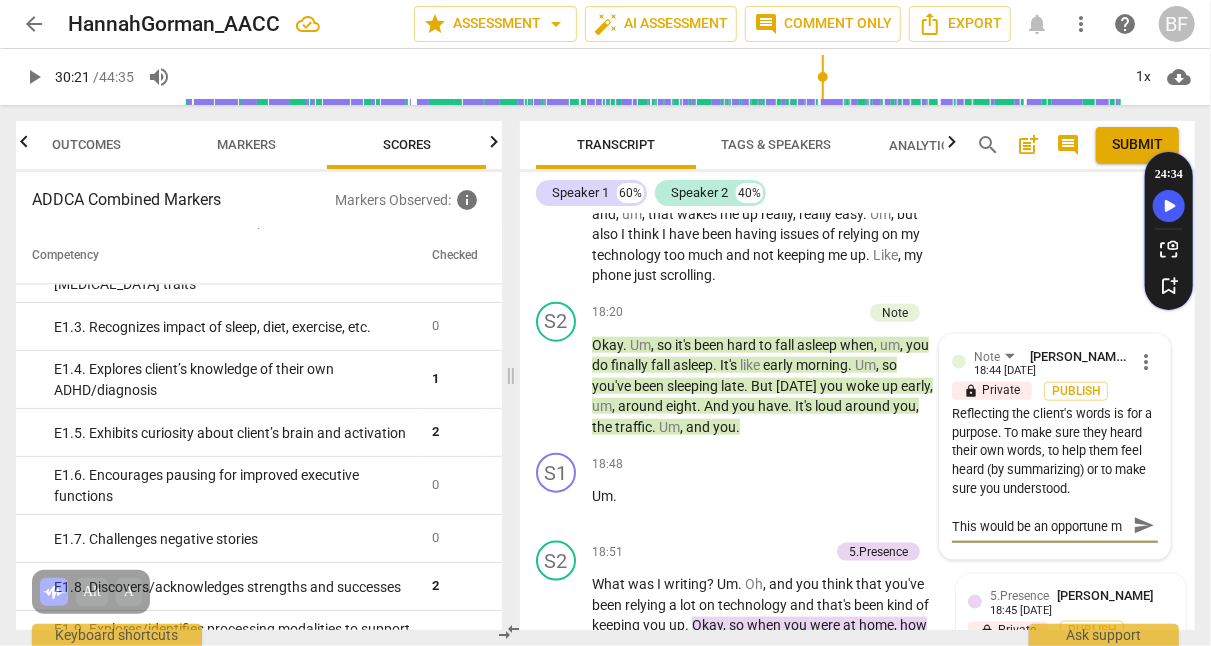 scroll, scrollTop: 17, scrollLeft: 0, axis: vertical 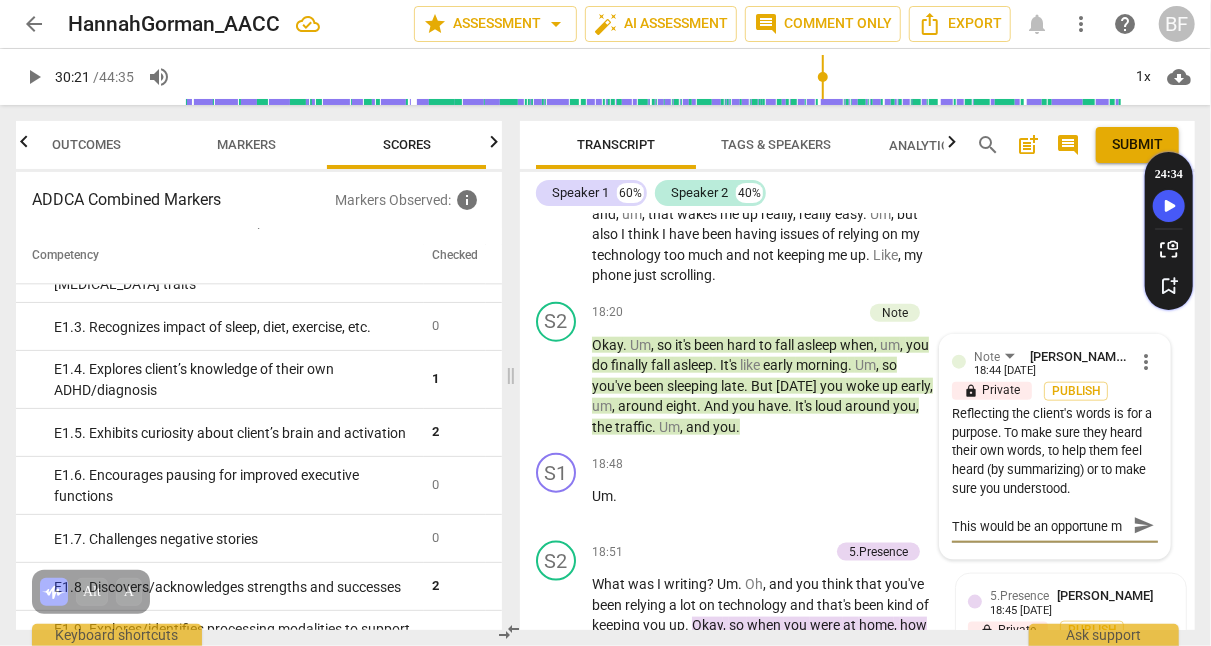 type on "This would be an opportune mo" 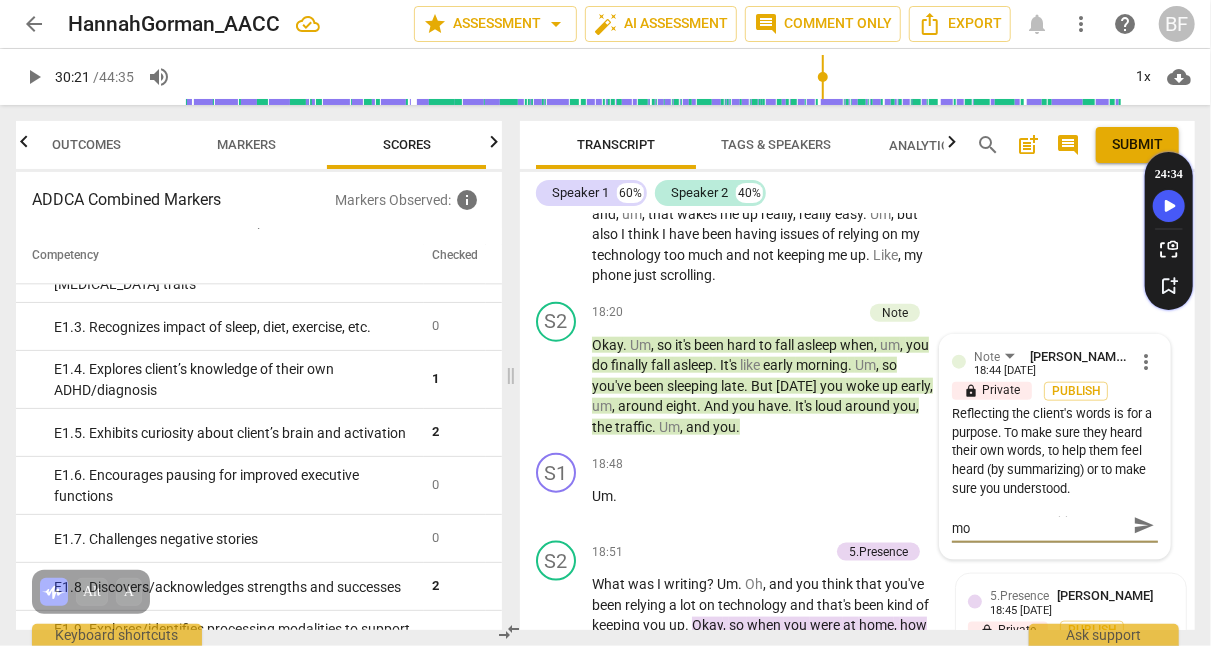 type on "This would be an opportune mom" 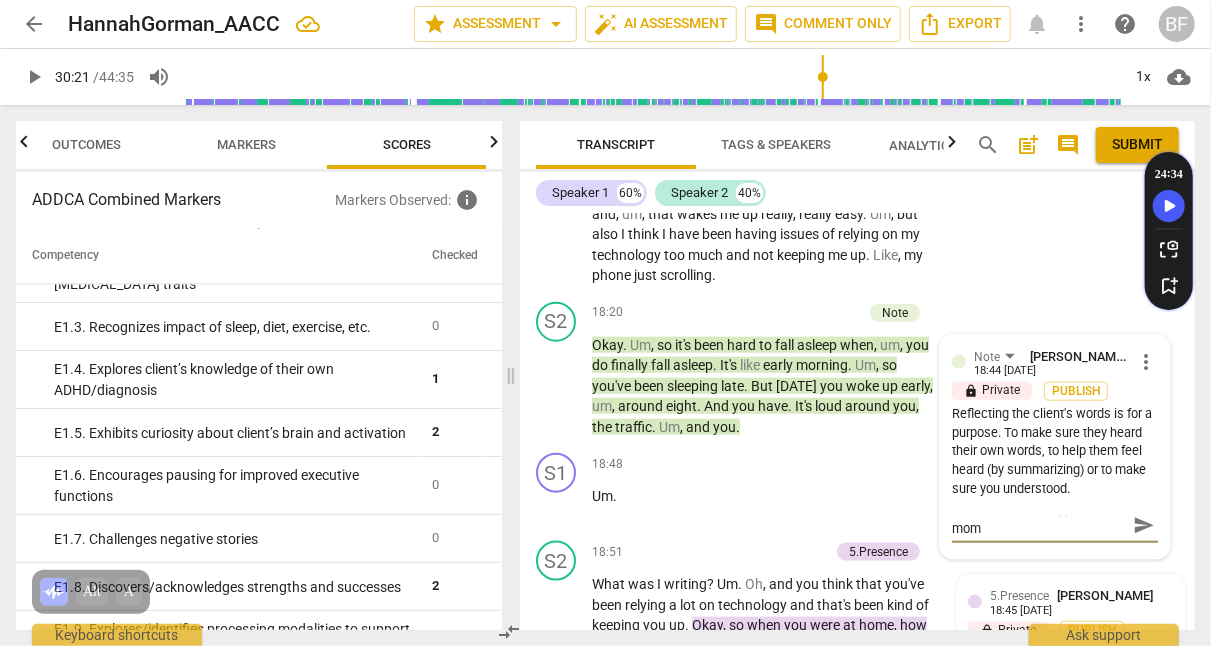 type on "This would be an opportune mome" 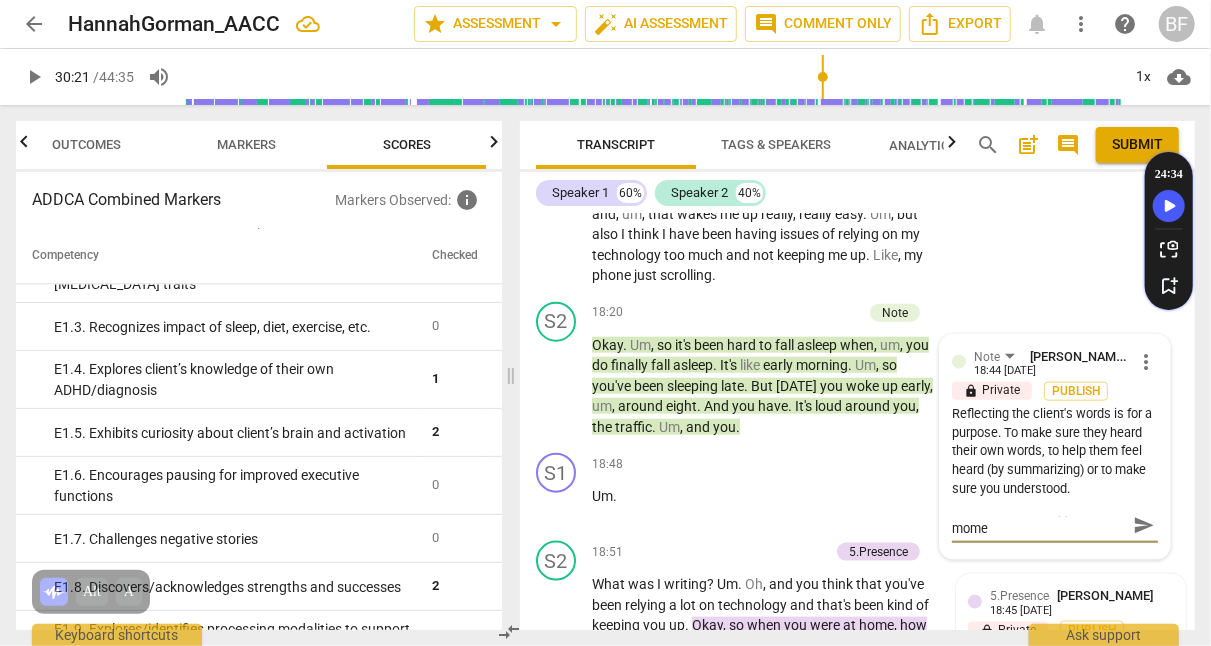 type on "This would be an opportune momen" 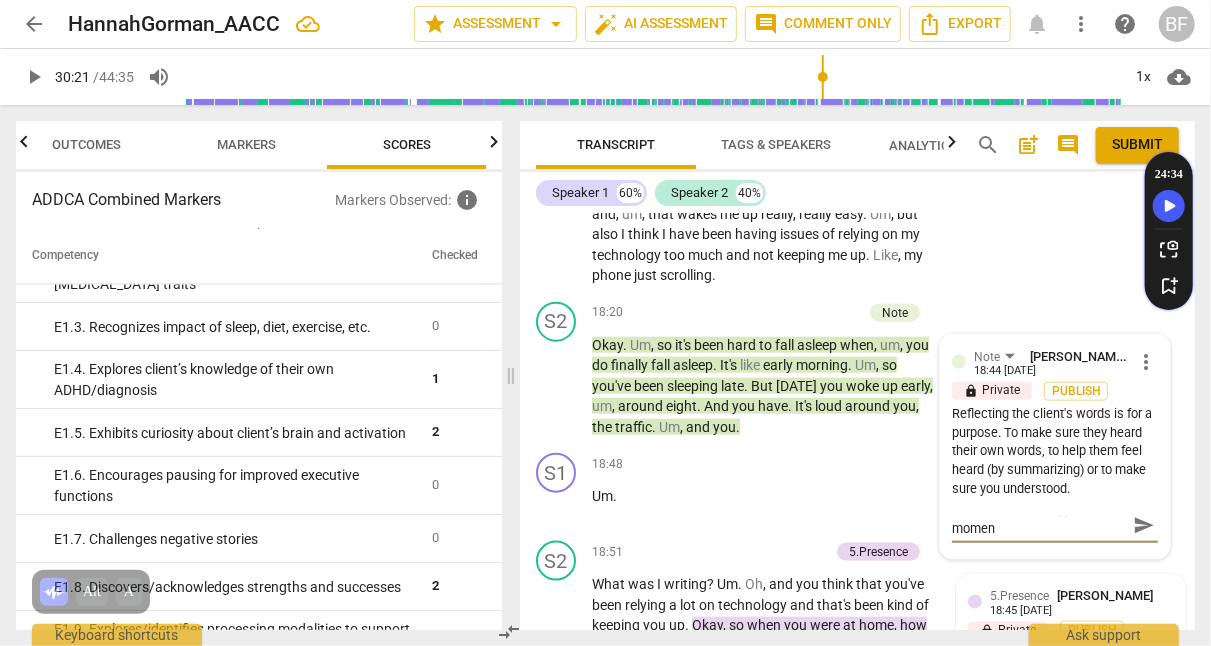 type on "This would be an opportune momen" 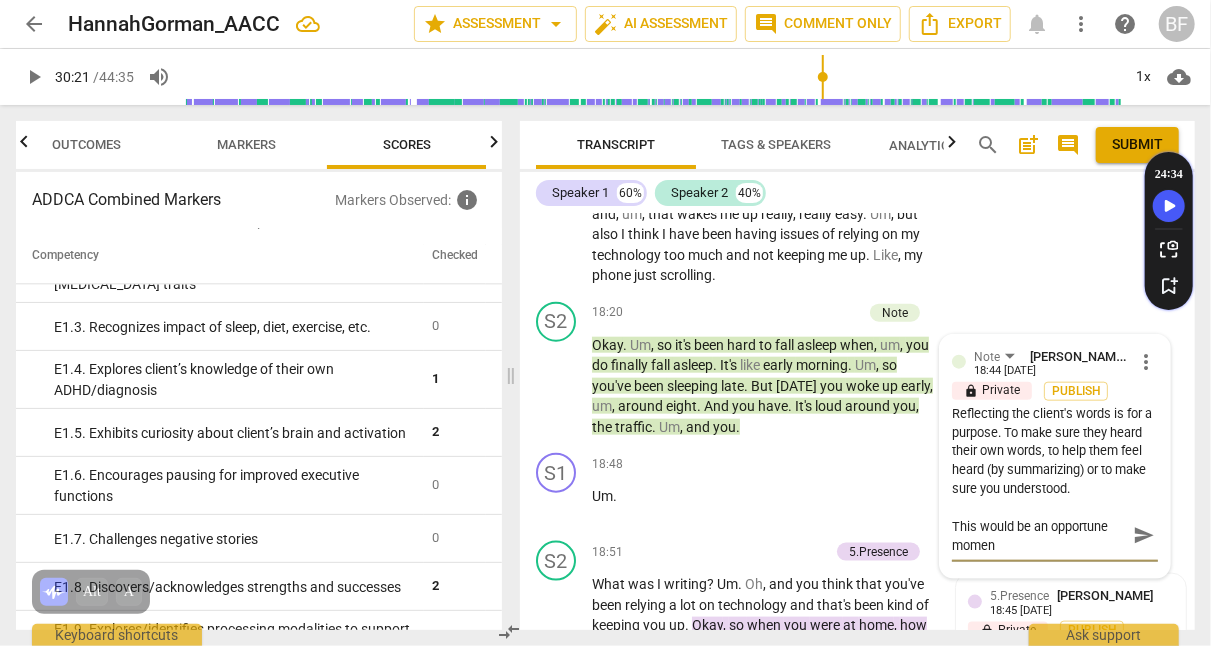 scroll, scrollTop: 0, scrollLeft: 0, axis: both 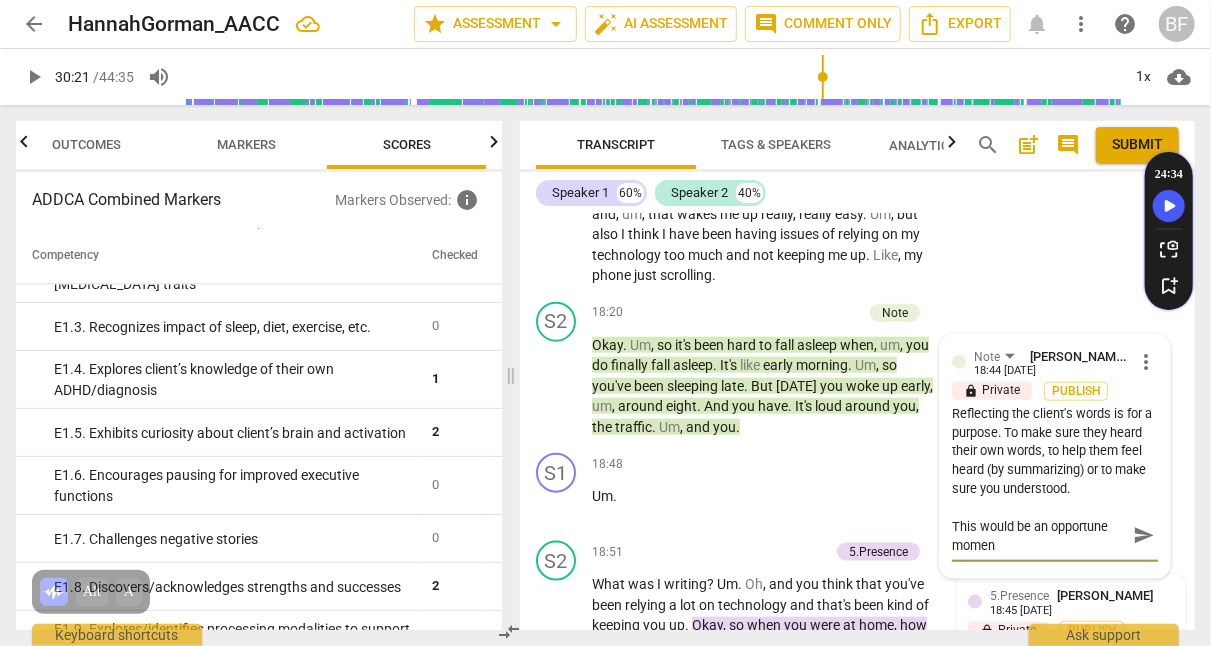 type on "This would be an opportune moment" 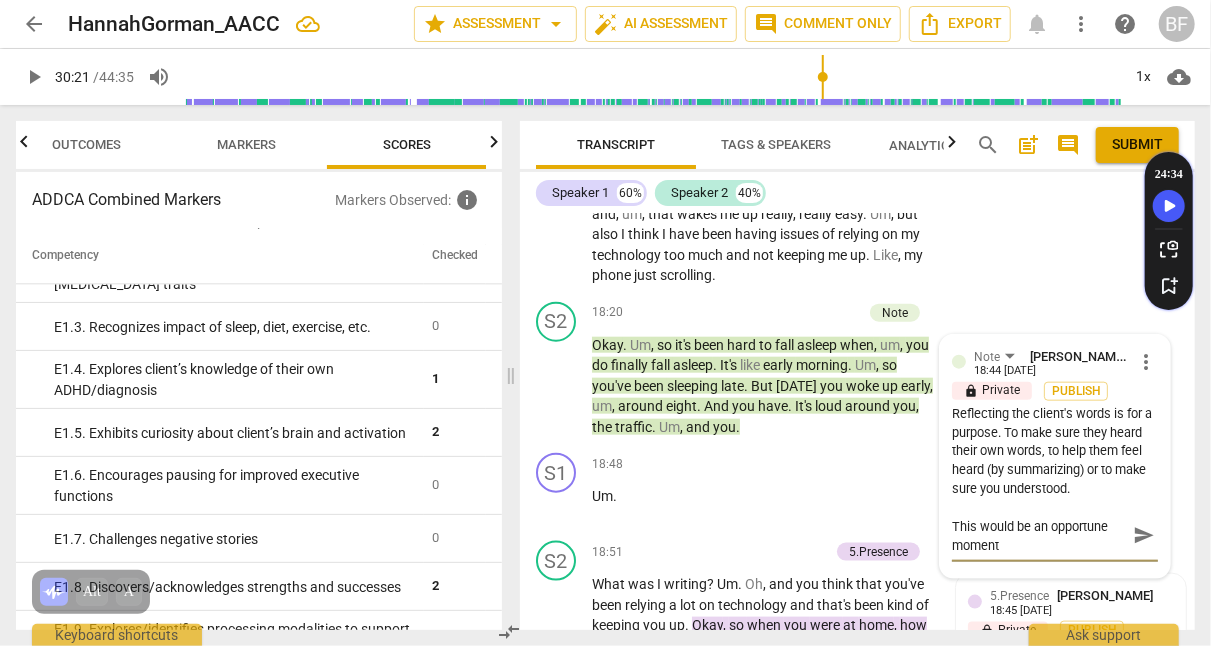 type on "This would be an opportune moment" 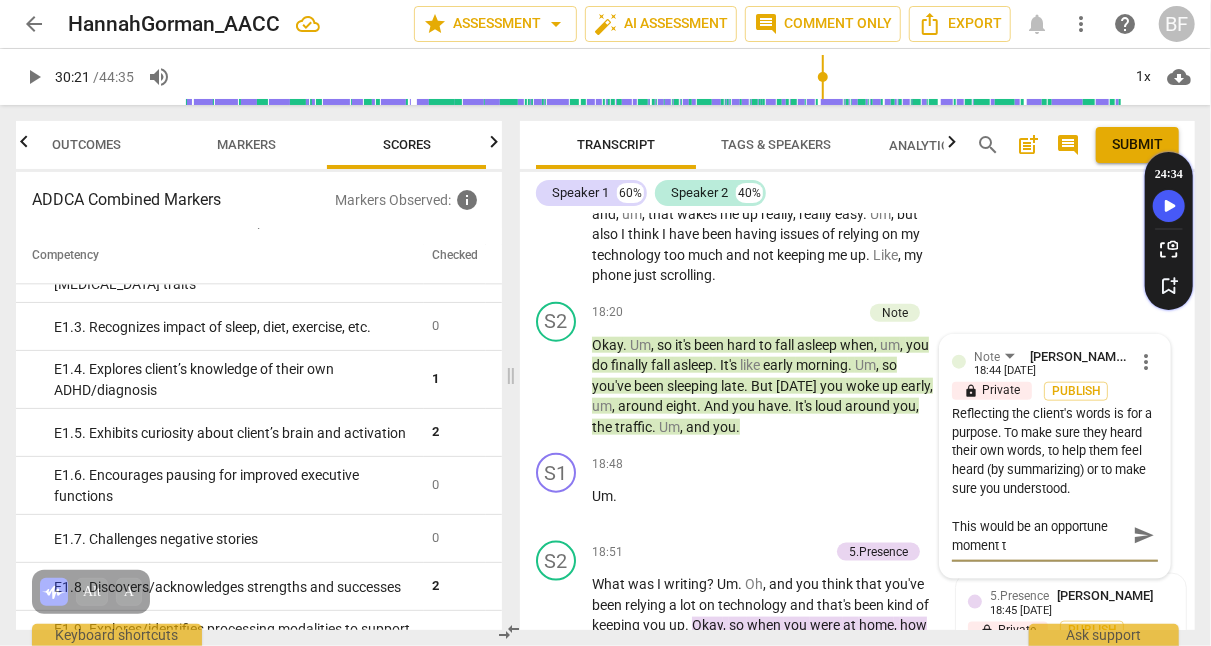 type on "This would be an opportune moment to" 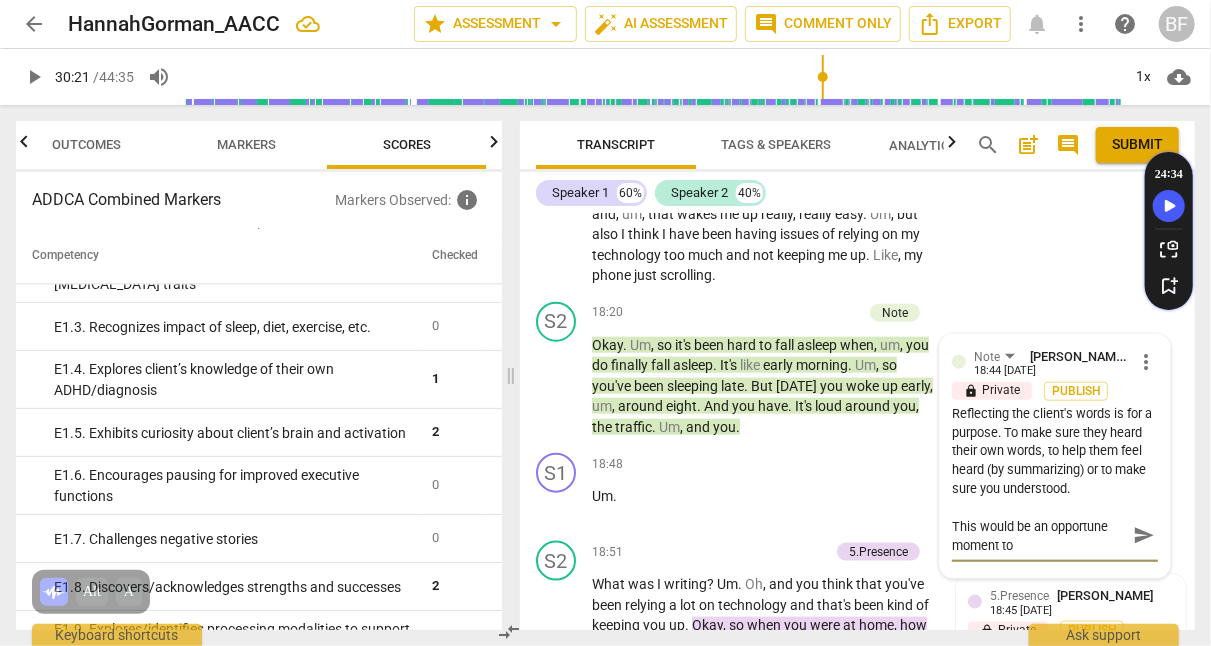 type on "This would be an opportune moment to" 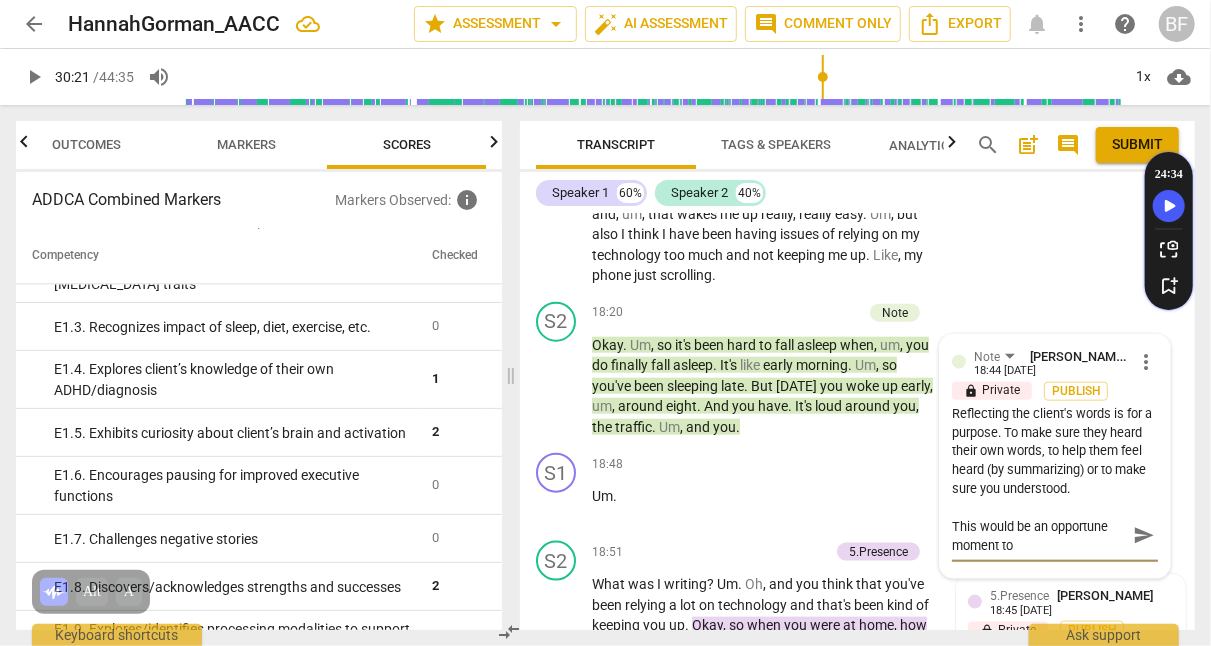 type on "This would be an opportune moment to" 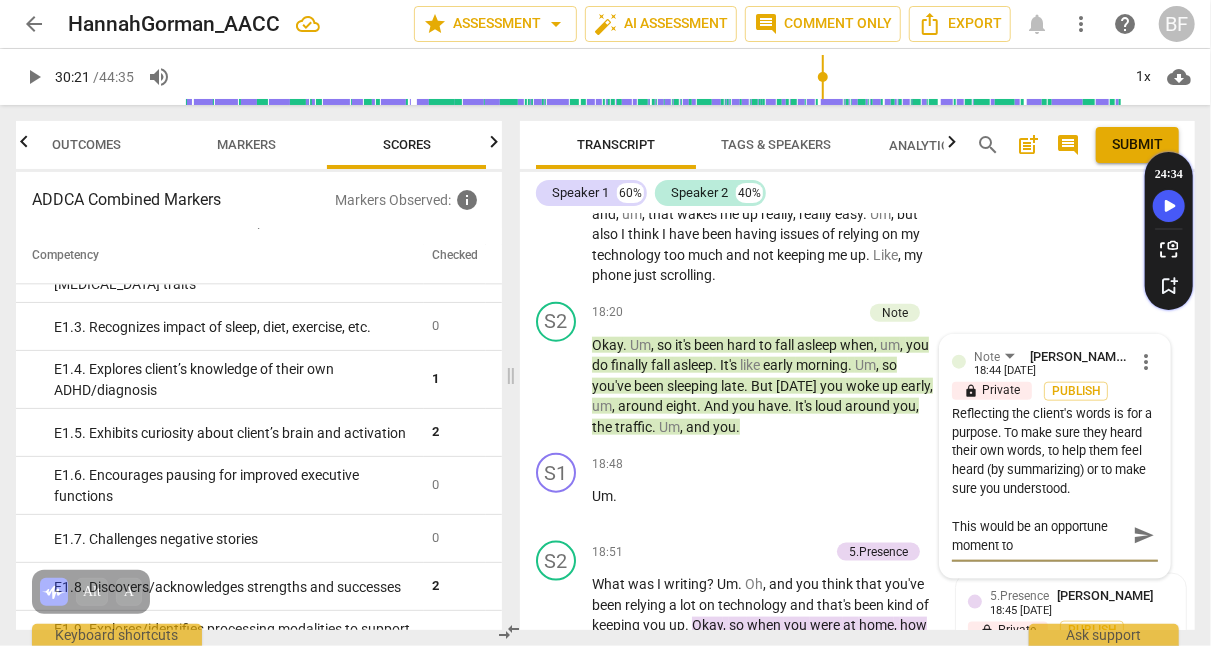 type on "This would be an opportune moment to r" 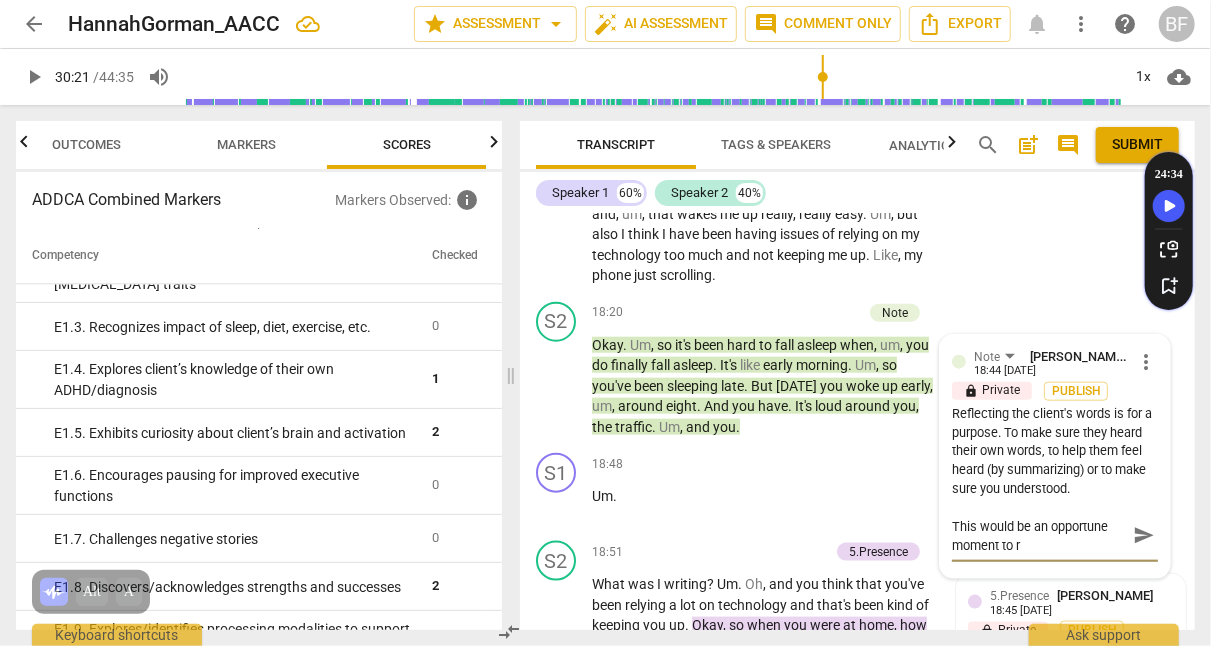 type on "This would be an opportune moment to re" 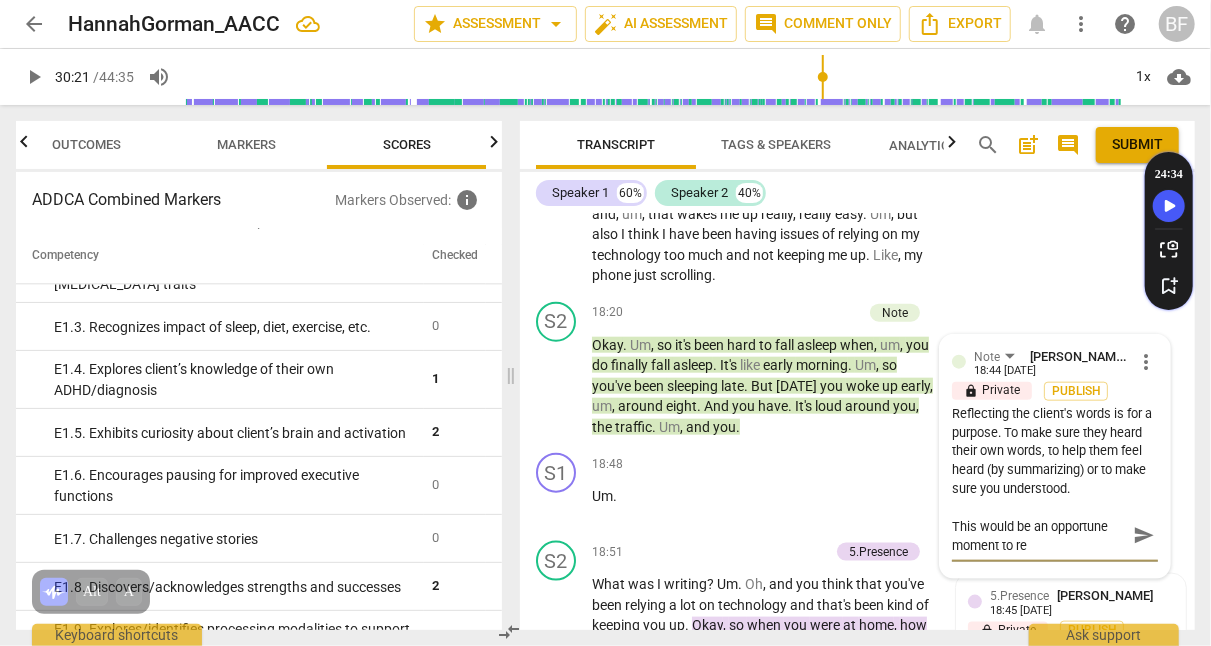 type on "This would be an opportune moment to ref" 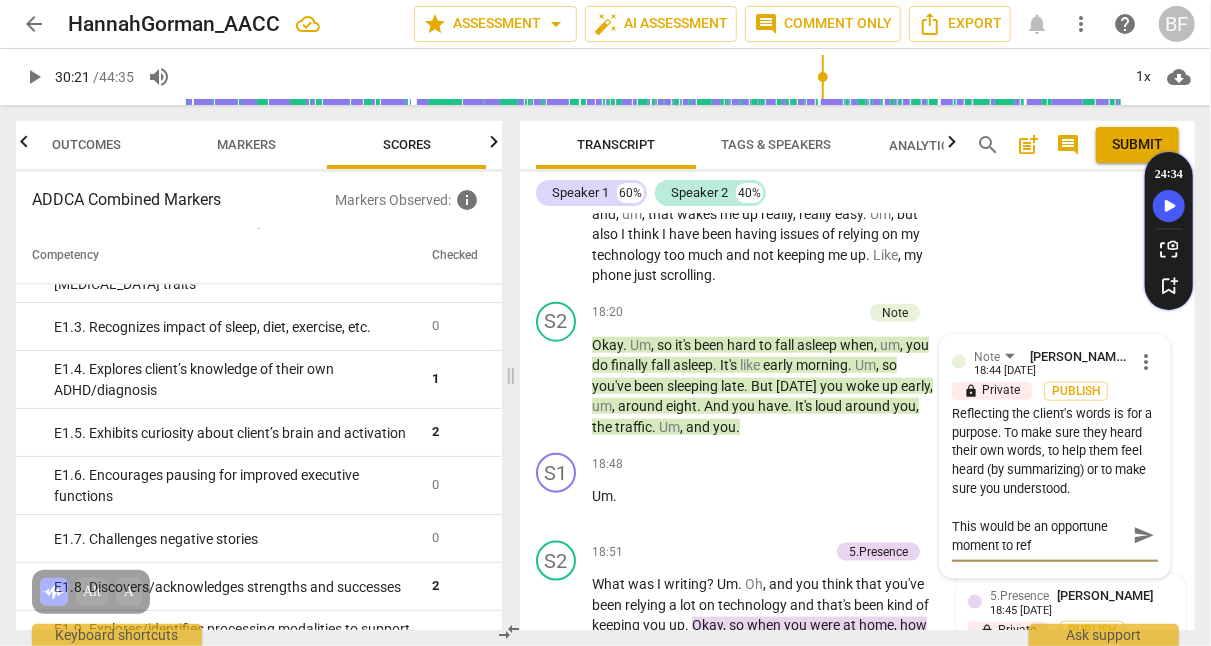 type on "This would be an opportune moment to refl" 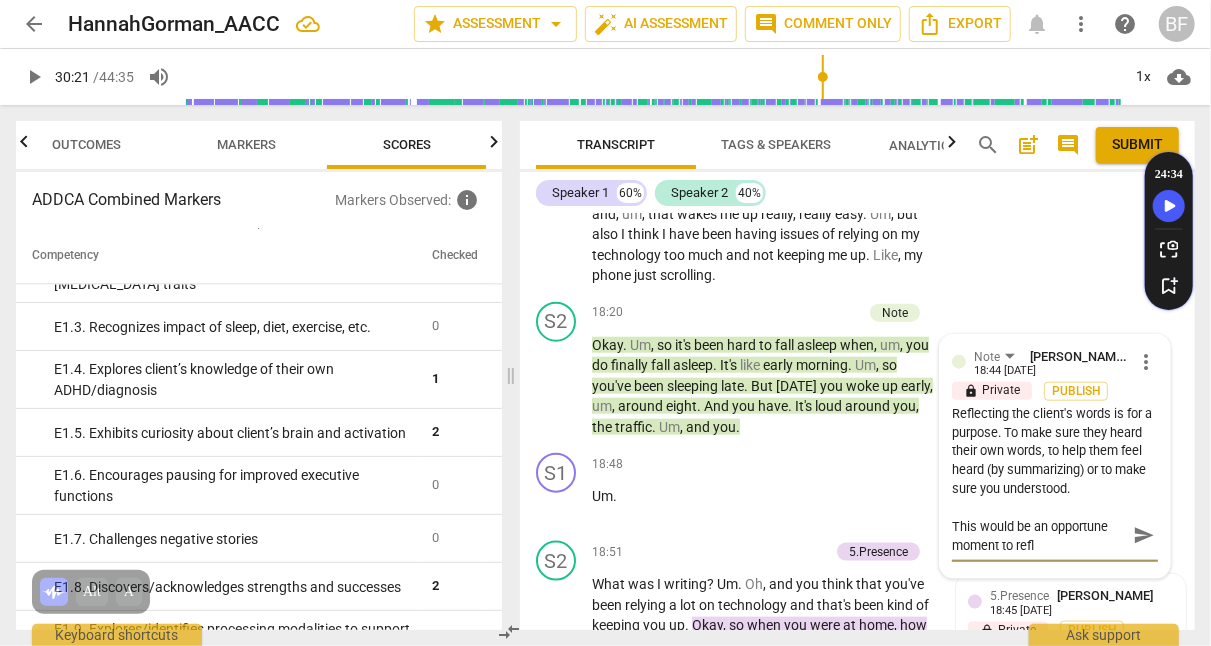type on "This would be an opportune moment to refl" 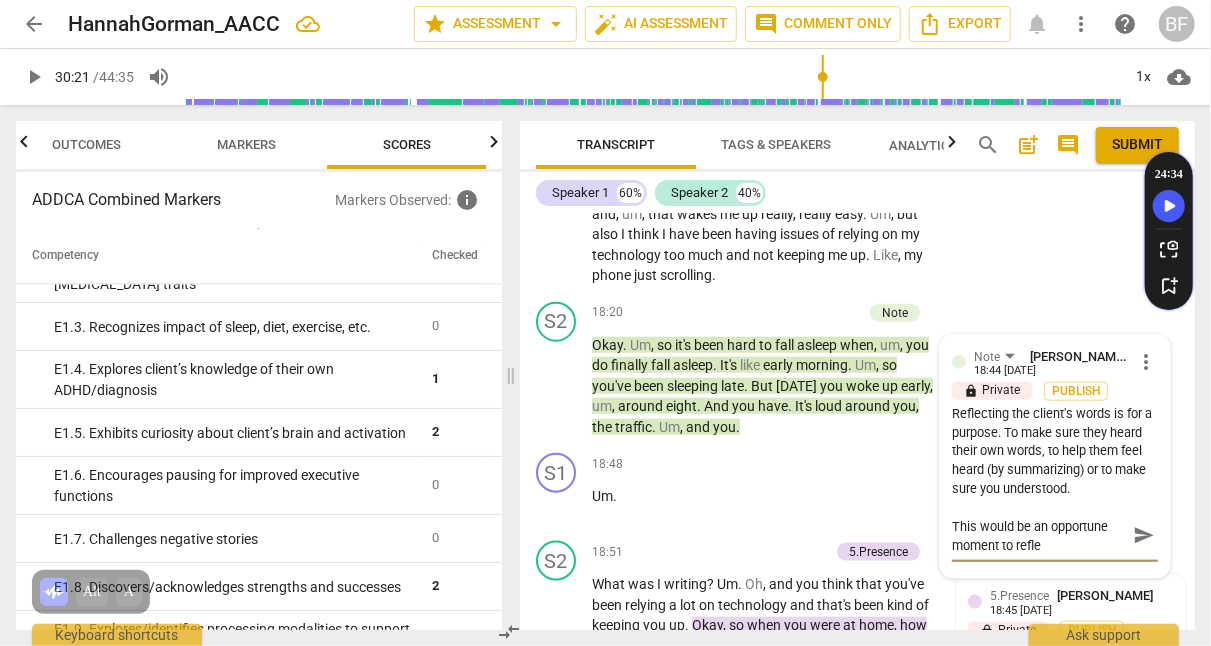 type on "This would be an opportune moment to reflec" 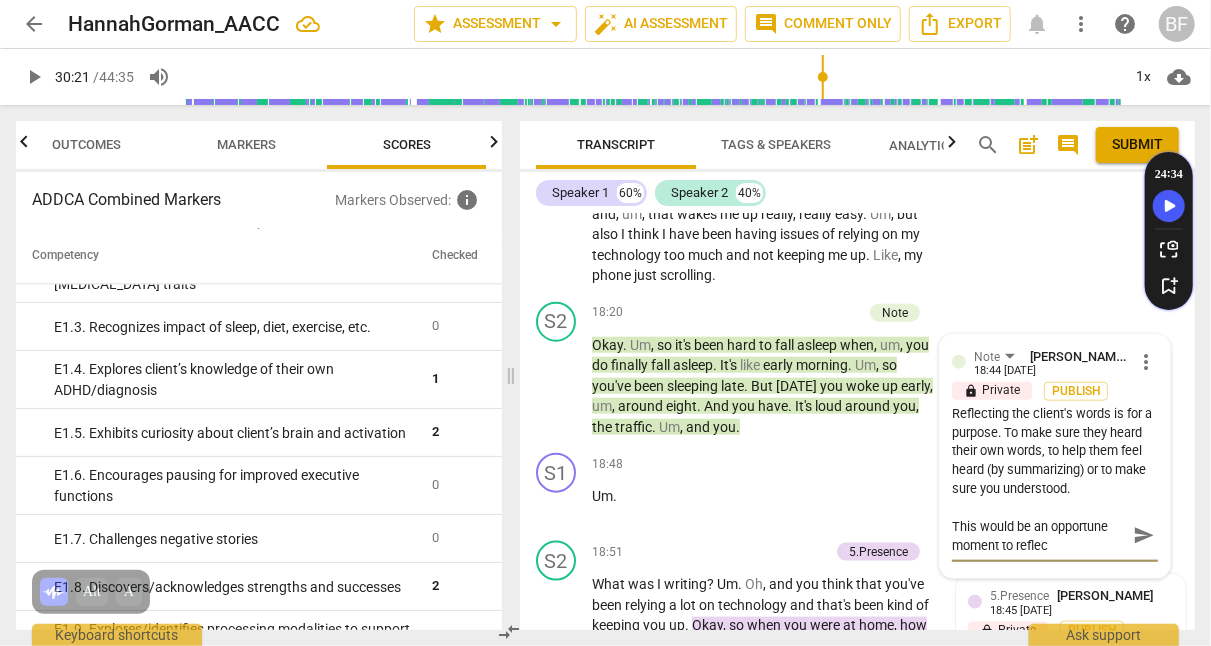 type on "This would be an opportune moment to reflect" 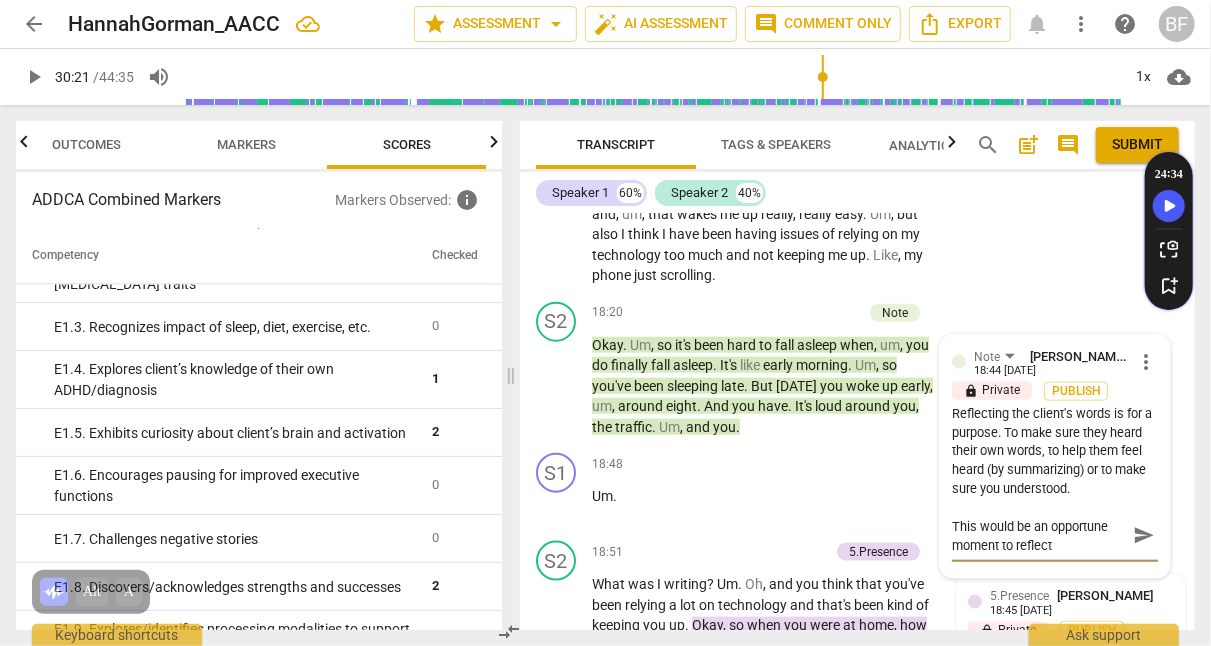 type on "This would be an opportune moment to reflect" 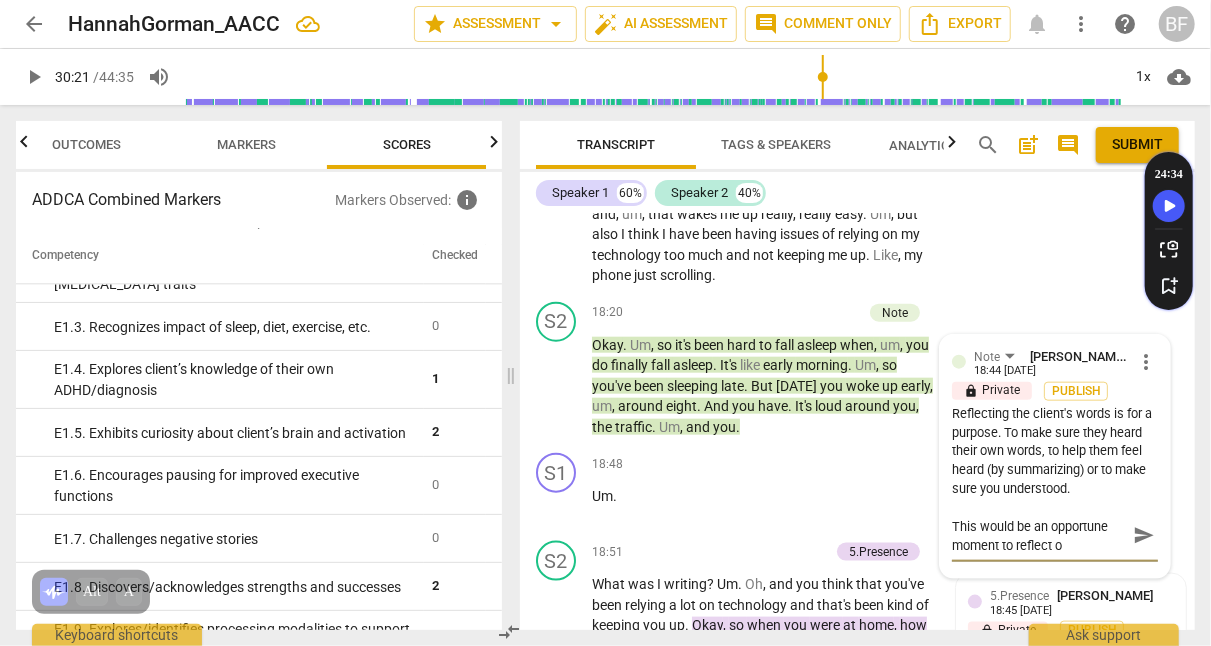 type on "This would be an opportune moment to reflect on" 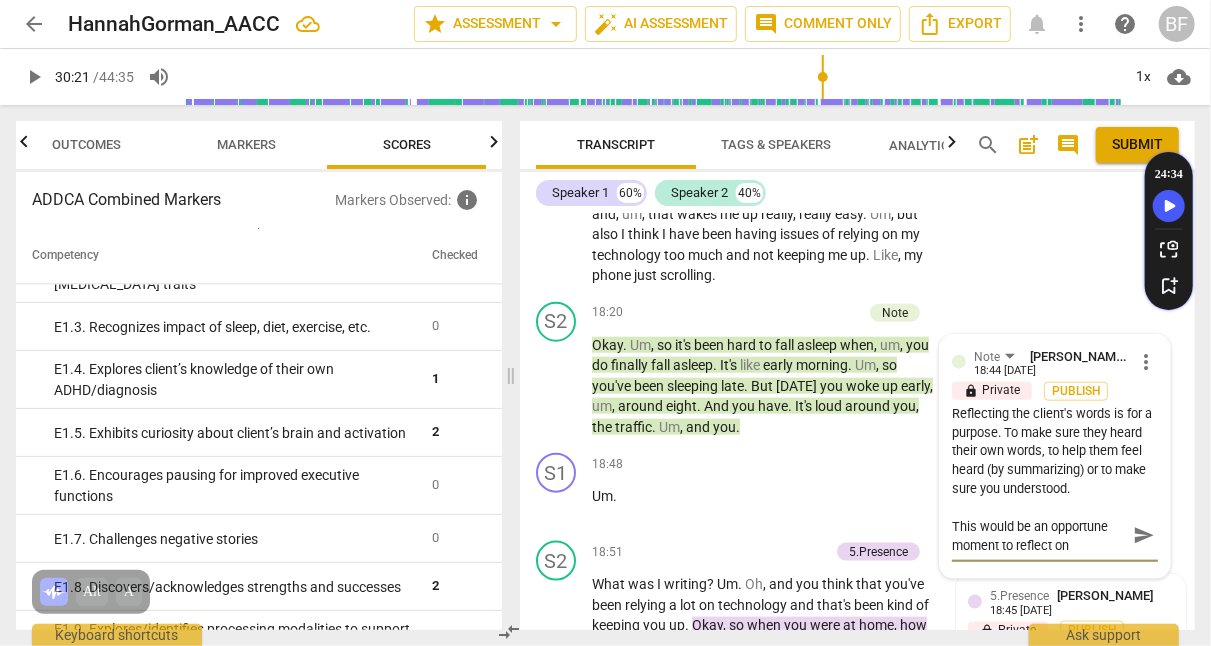 type on "This would be an opportune moment to reflect on" 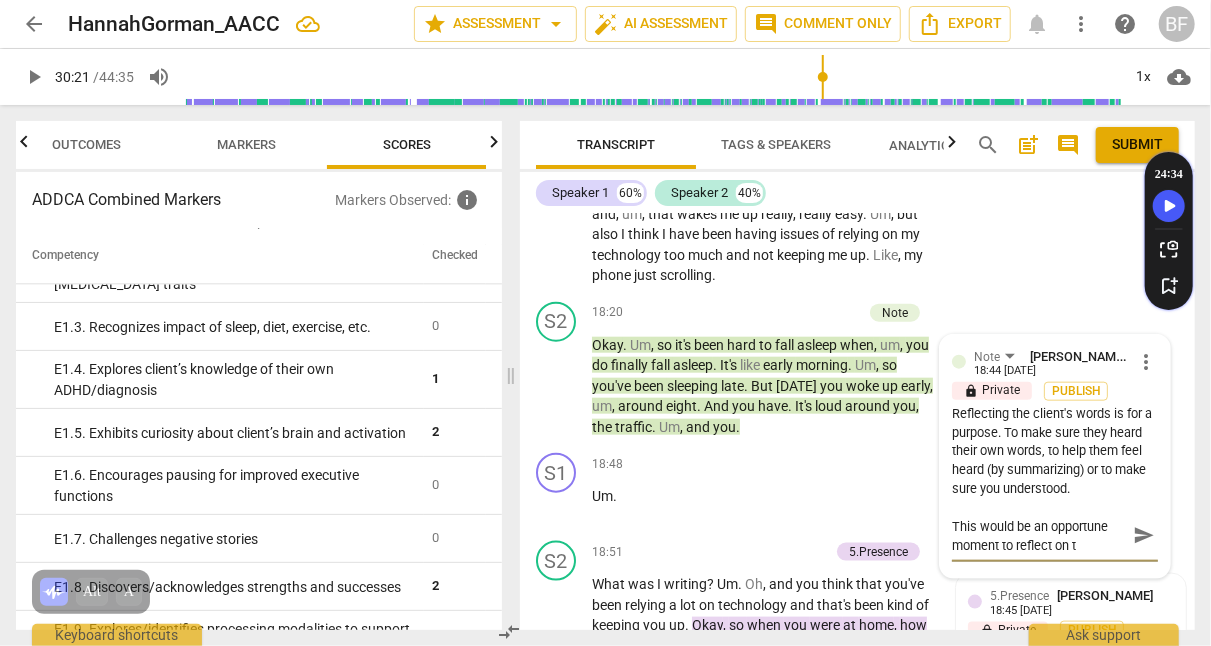 type on "This would be an opportune moment to reflect on th" 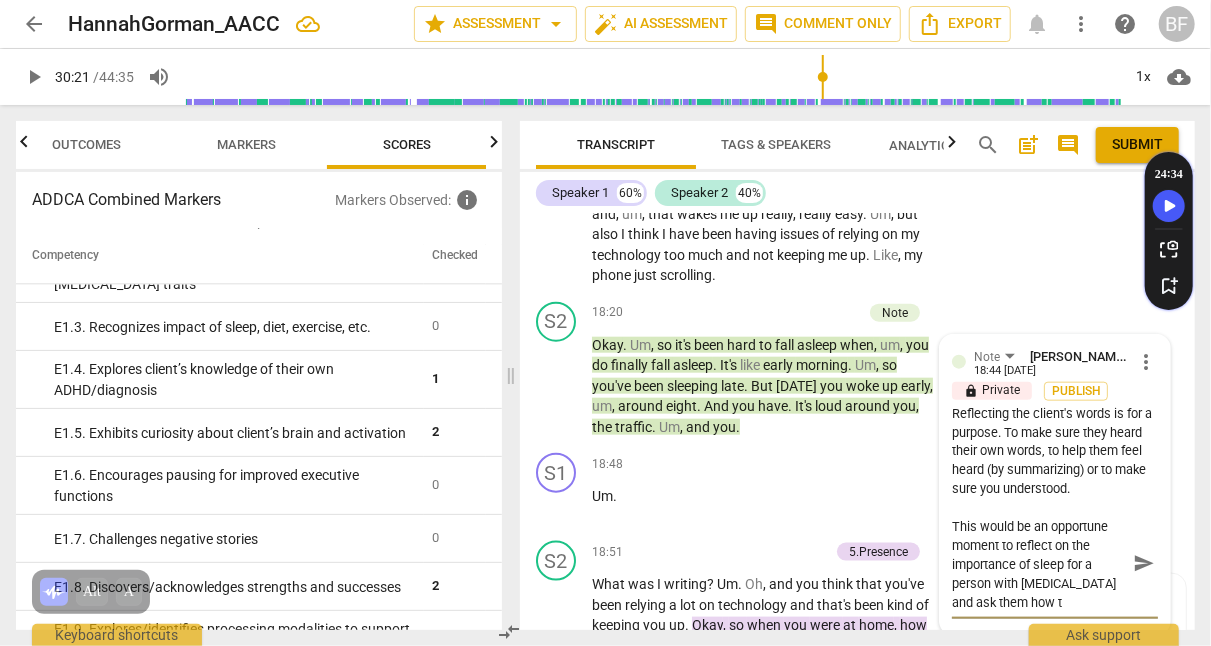 scroll, scrollTop: 17, scrollLeft: 0, axis: vertical 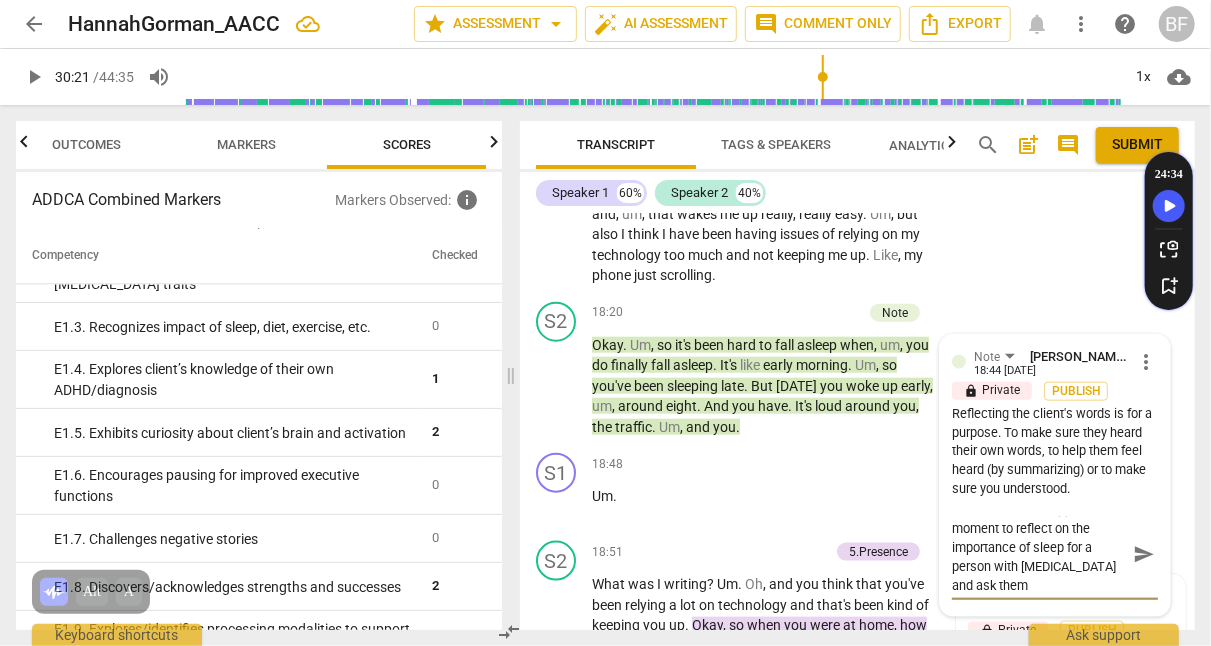 click on "This would be an opportune moment to reflect on the importance of sleep for a person with [MEDICAL_DATA] and ask them" at bounding box center (1039, 555) 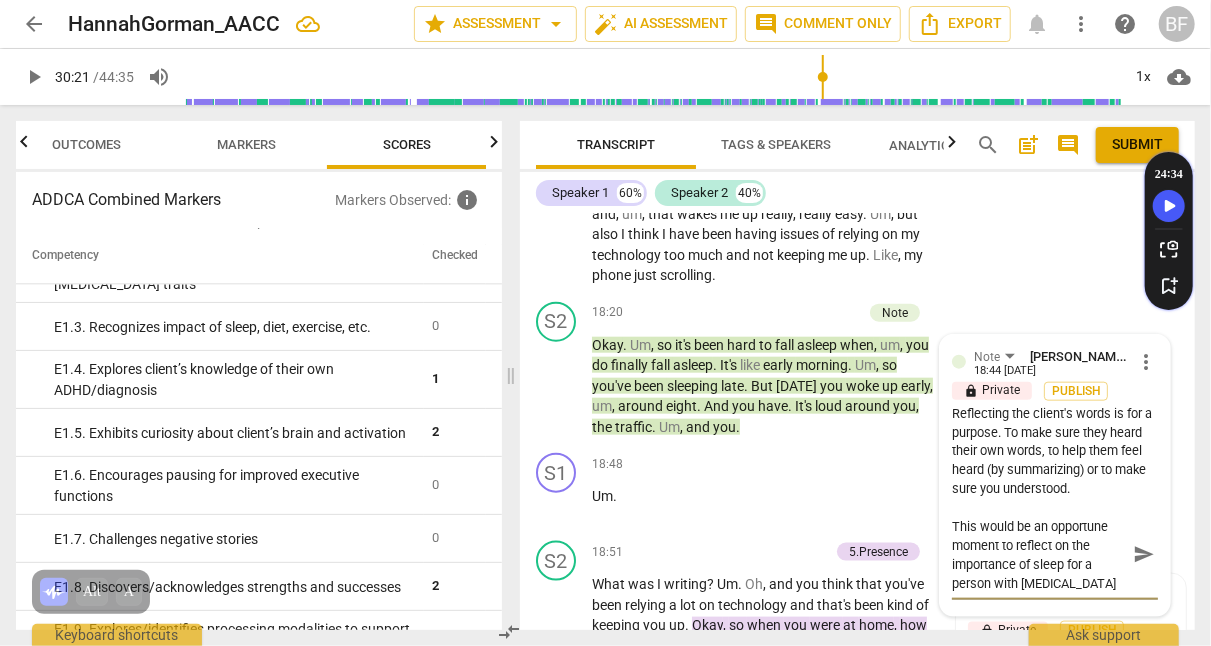 scroll, scrollTop: 17, scrollLeft: 0, axis: vertical 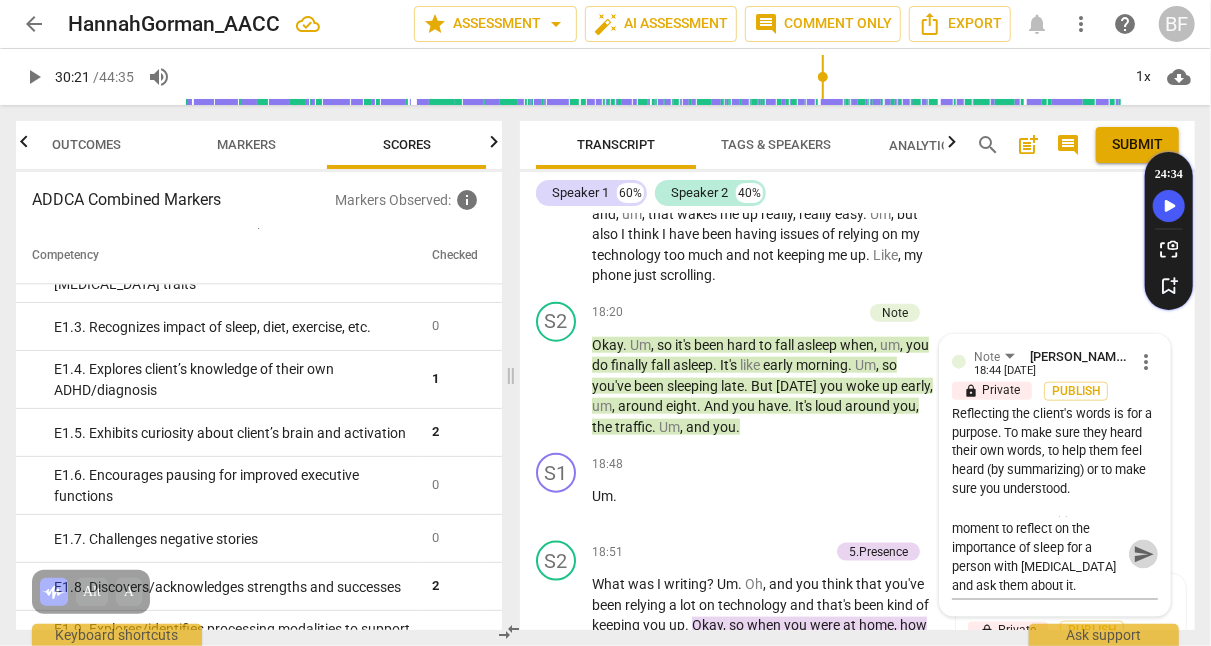 click on "send" at bounding box center [1144, 555] 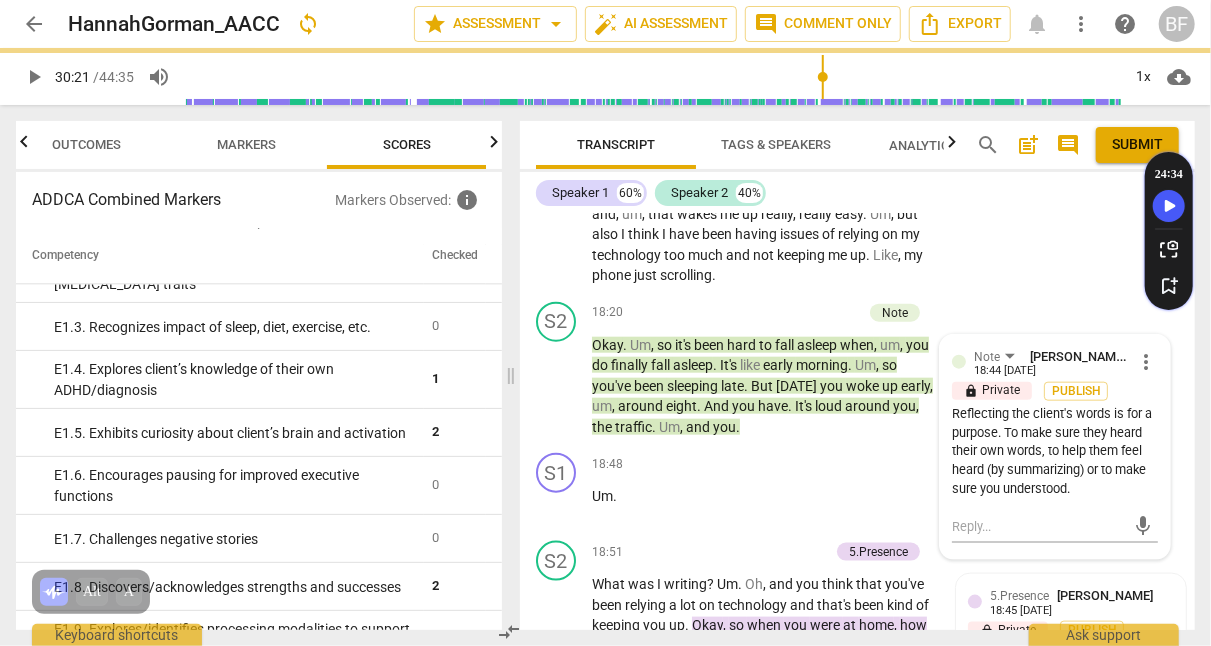scroll, scrollTop: 0, scrollLeft: 0, axis: both 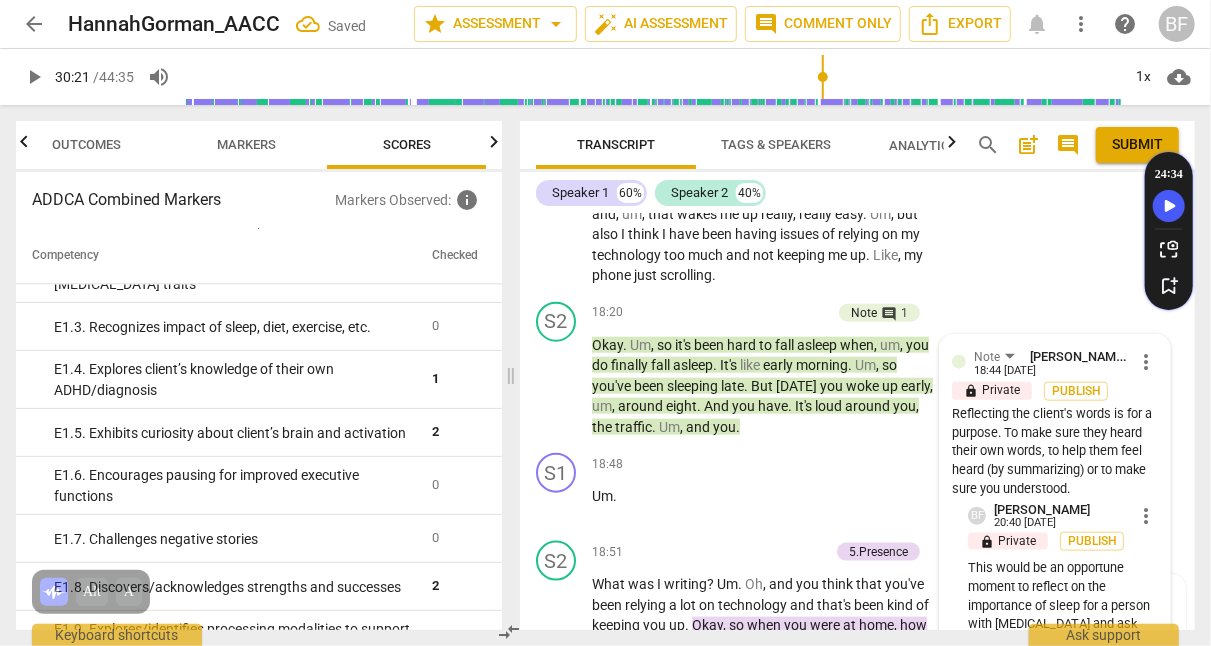 click on "BF [PERSON_NAME] 20:40 [DATE] more_vert lock Private Publish This would be an opportune moment to reflect on the importance of sleep for a person with [MEDICAL_DATA] and ask them about it." at bounding box center [1063, 578] 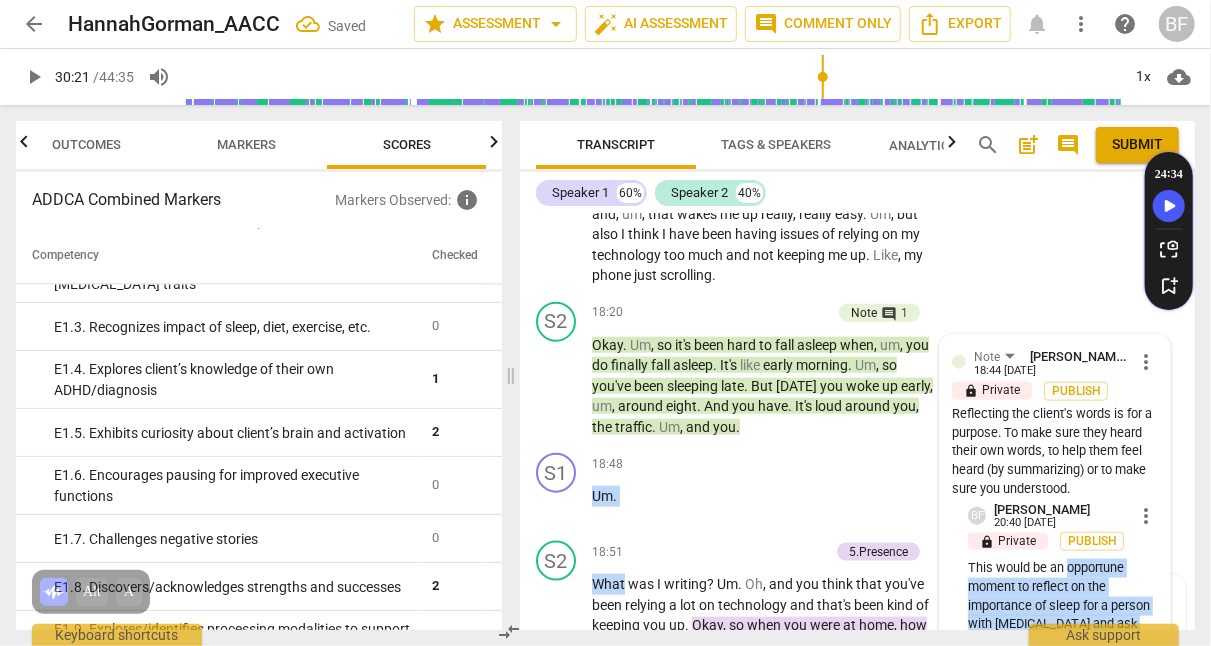 drag, startPoint x: 1139, startPoint y: 493, endPoint x: 861, endPoint y: 495, distance: 278.0072 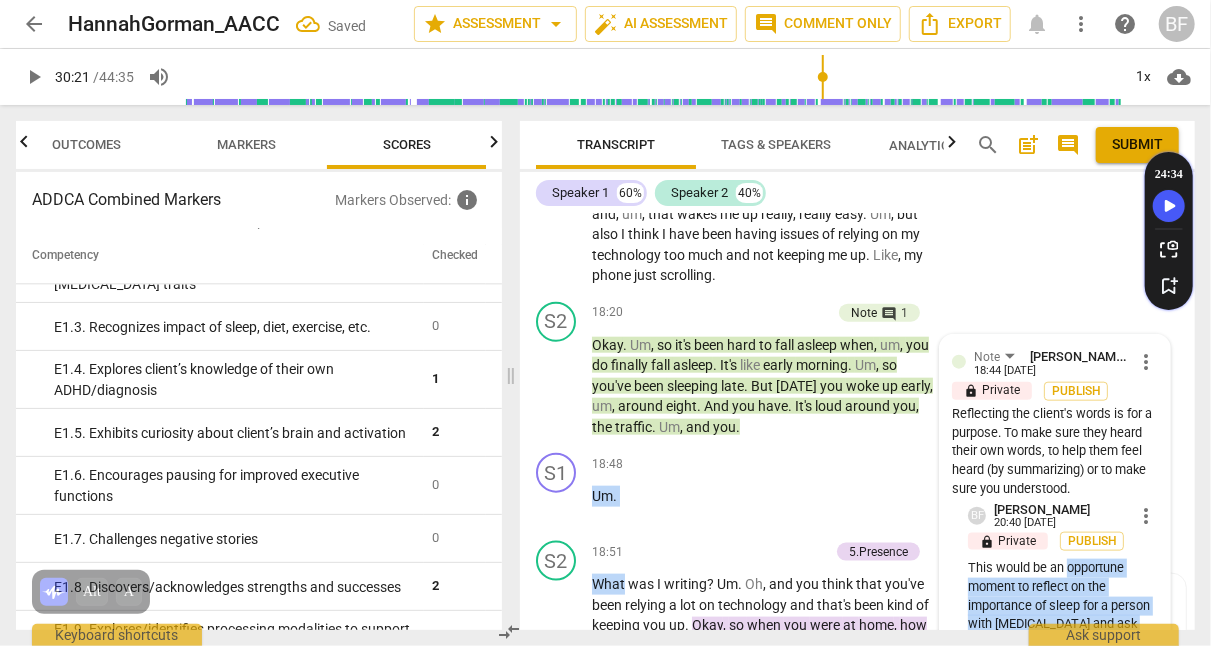 click on "format_bold format_list_bulleted [PERSON_NAME] lock Private Publish delete Summary:    "I've noticed that I push my base needs aside [MEDICAL_DATA] clients especially benefit from tangible, sensory, or emotional markers of success. You might ask, “What would let you know you’ve made meaningful progress [DATE]?” or “How will your body or energy tell you things are clicking?” S1 play_arrow pause 00:02 + Add competency keyboard_arrow_right All   right . S2 play_arrow pause 00:02 + Add competency keyboard_arrow_right Hi ,   [PERSON_NAME]   Uh ,   how   are   you   [DATE] ? S1 play_arrow pause 00:05 + Add competency keyboard_arrow_right I'm   good .   I   actually ,   like .   I   think   this   is   the   first   day   of   being   in   Sc[GEOGRAPHIC_DATA] that   I   genuinely   feel   like   myself   or ,   like ,   the   closest   to   feeling   like   myself .   I've   been   here ,   I   think ,   like . S2 play_arrow pause 00:24 + Add competency keyboard_arrow_right Four . S1 play_arrow pause 00:25 + Add competency And   a   ," at bounding box center [857, 422] 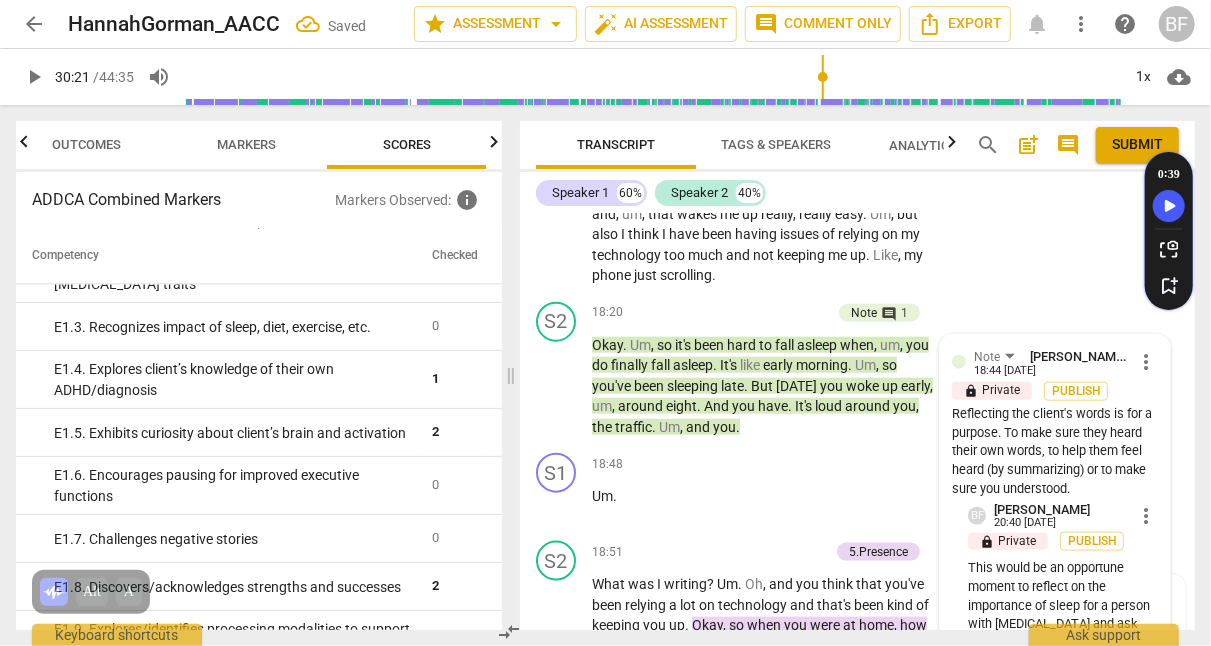 click on "This would be an opportune moment to reflect on the importance of sleep for a person with [MEDICAL_DATA] and ask them about it." at bounding box center (1063, 606) 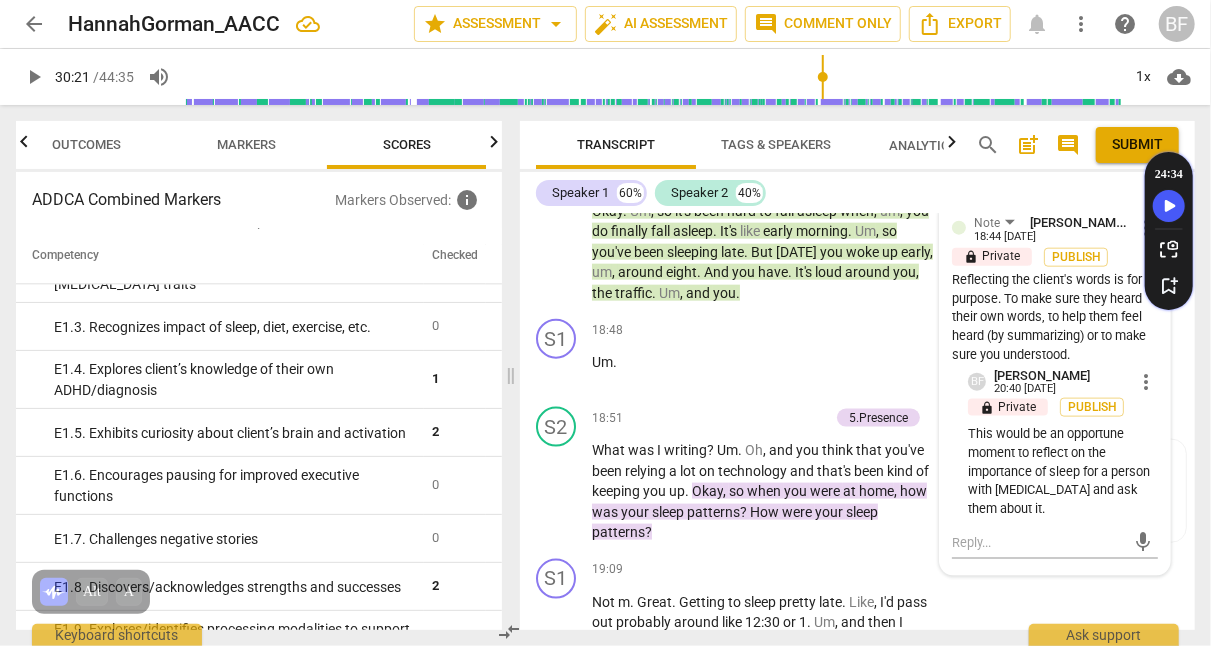 scroll, scrollTop: 8175, scrollLeft: 0, axis: vertical 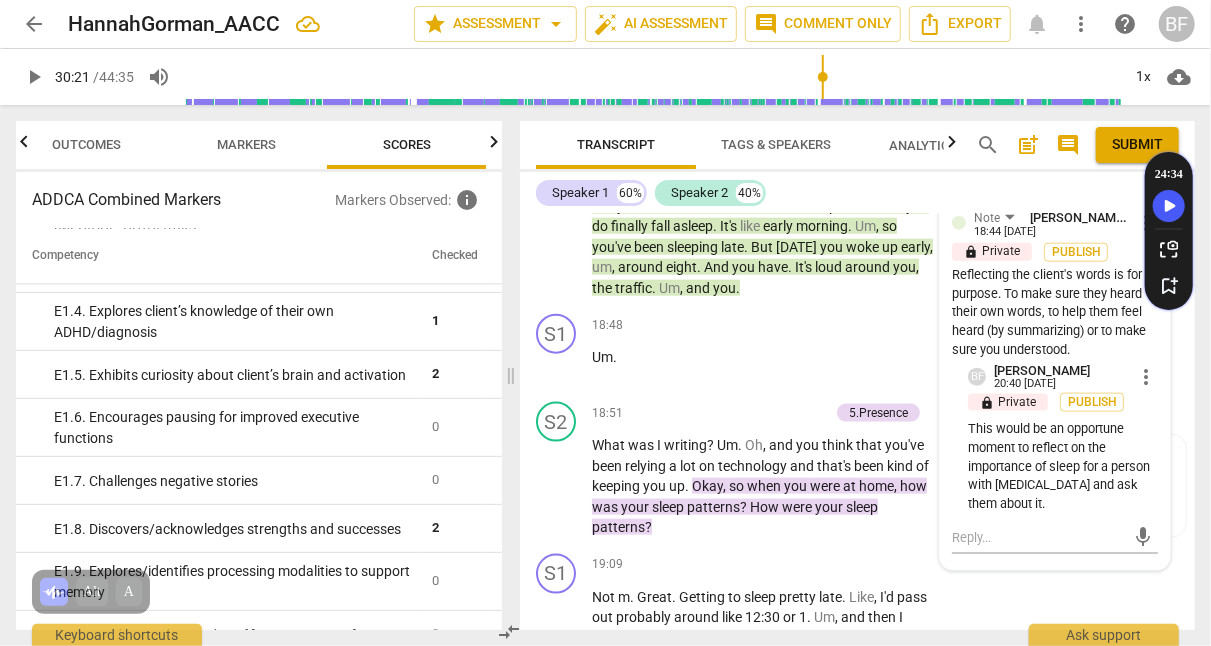 click on "0" at bounding box center [455, 481] 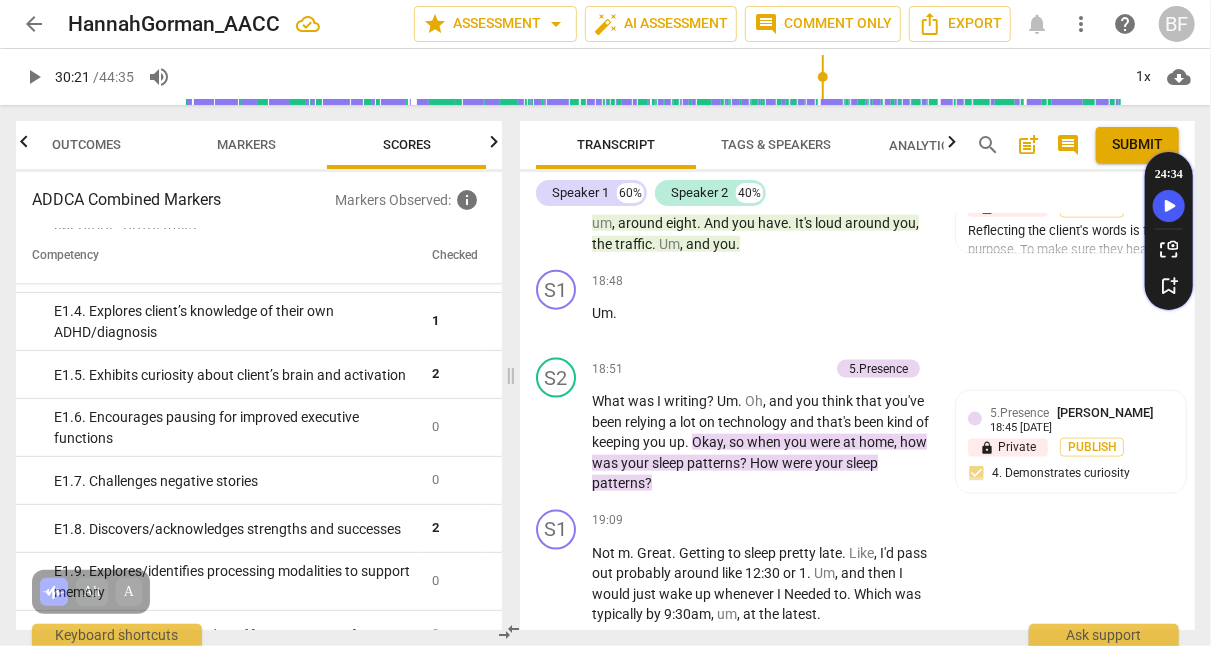 scroll, scrollTop: 8275, scrollLeft: 0, axis: vertical 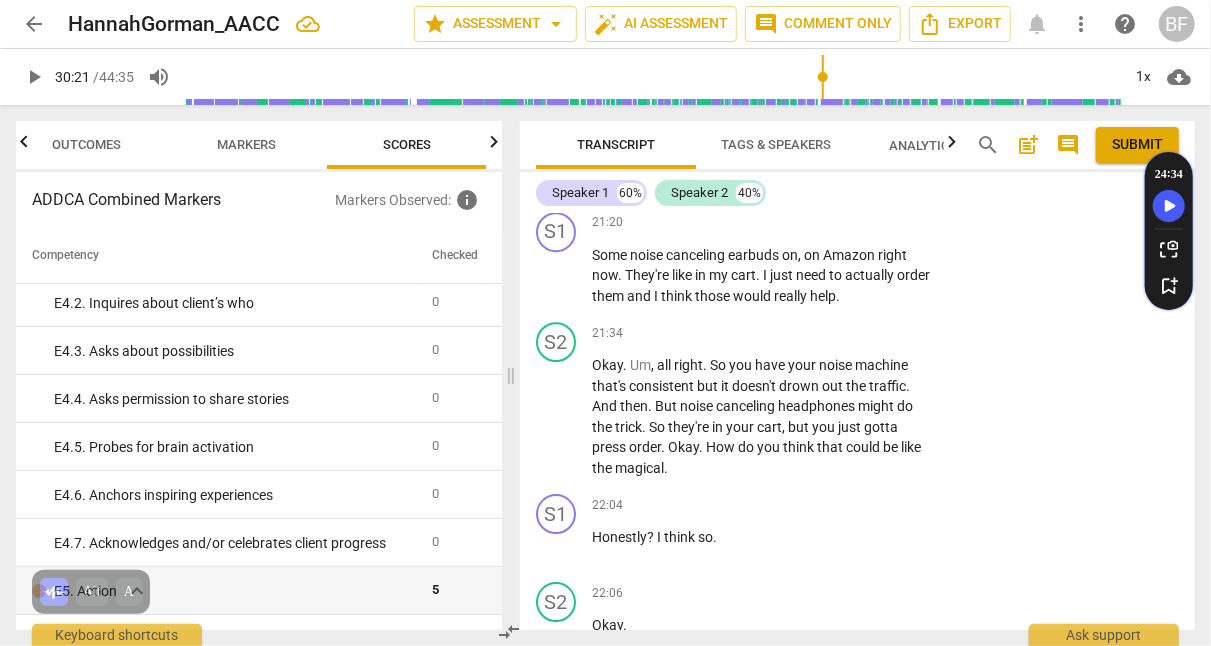 click on "play_arrow" at bounding box center (557, 417) 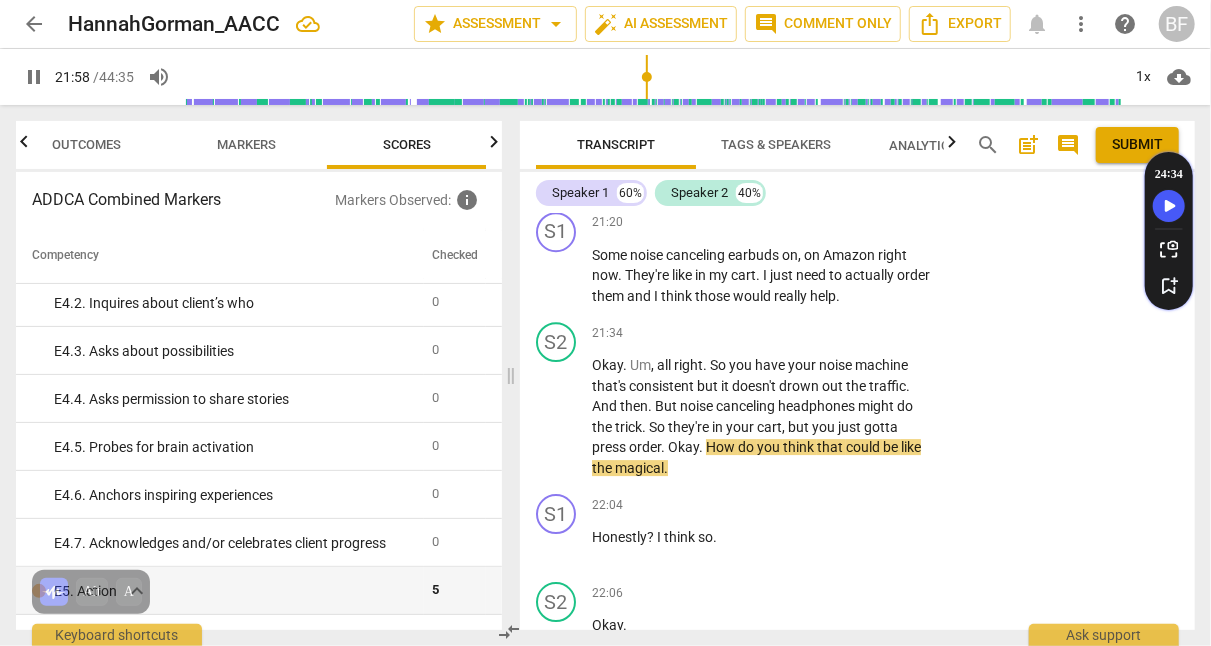 click on "pause" at bounding box center (557, 417) 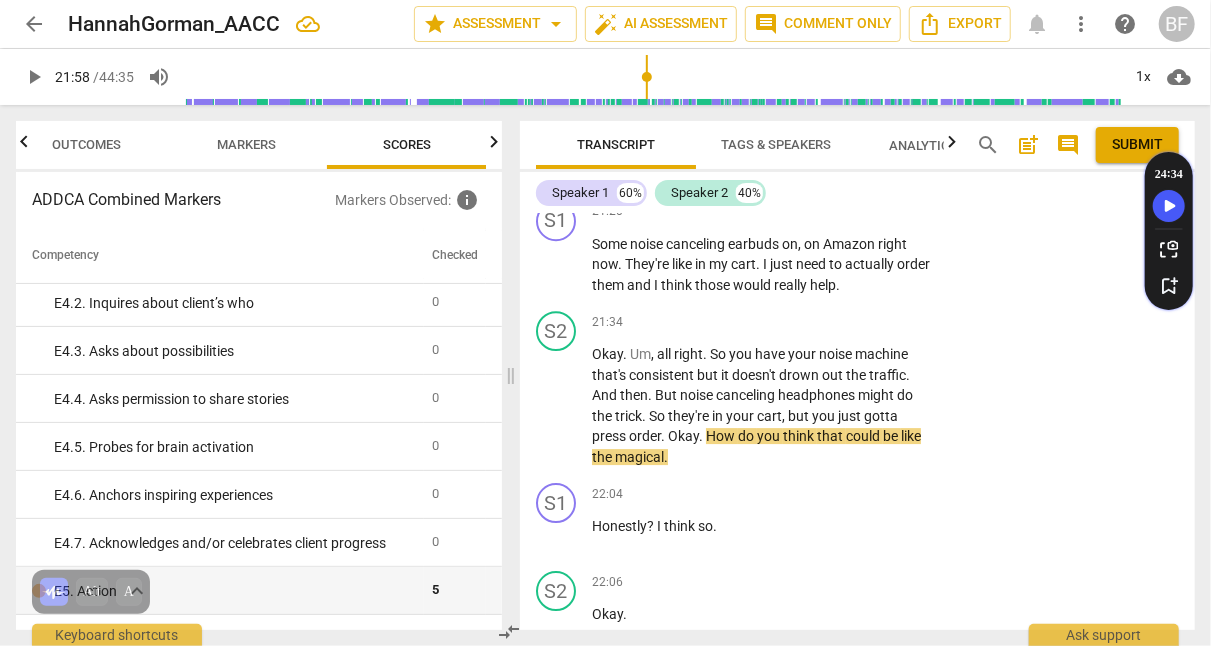 scroll, scrollTop: 9978, scrollLeft: 0, axis: vertical 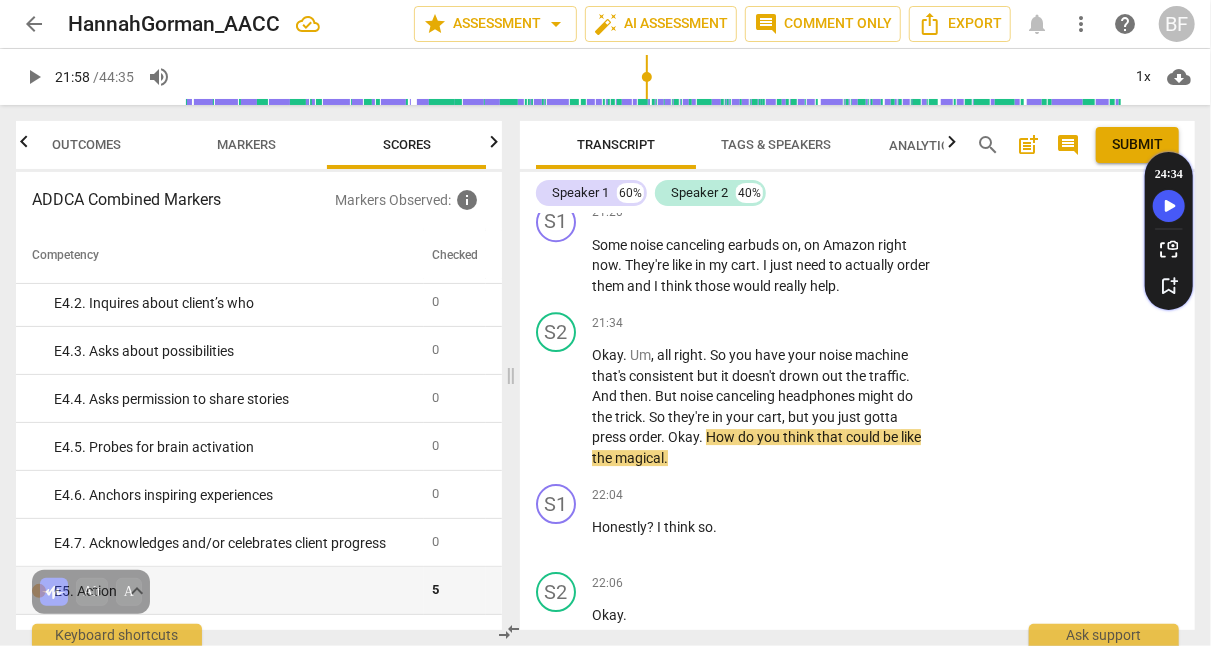 click on "play_arrow" at bounding box center [557, 407] 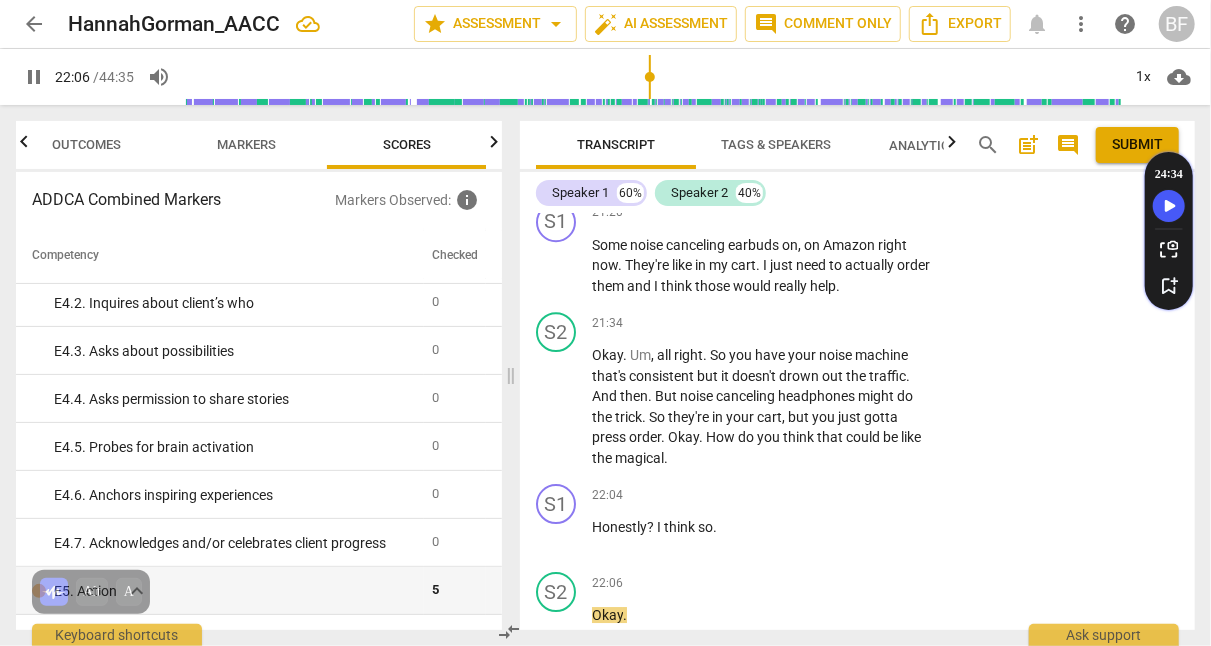click on "pause" at bounding box center (557, 407) 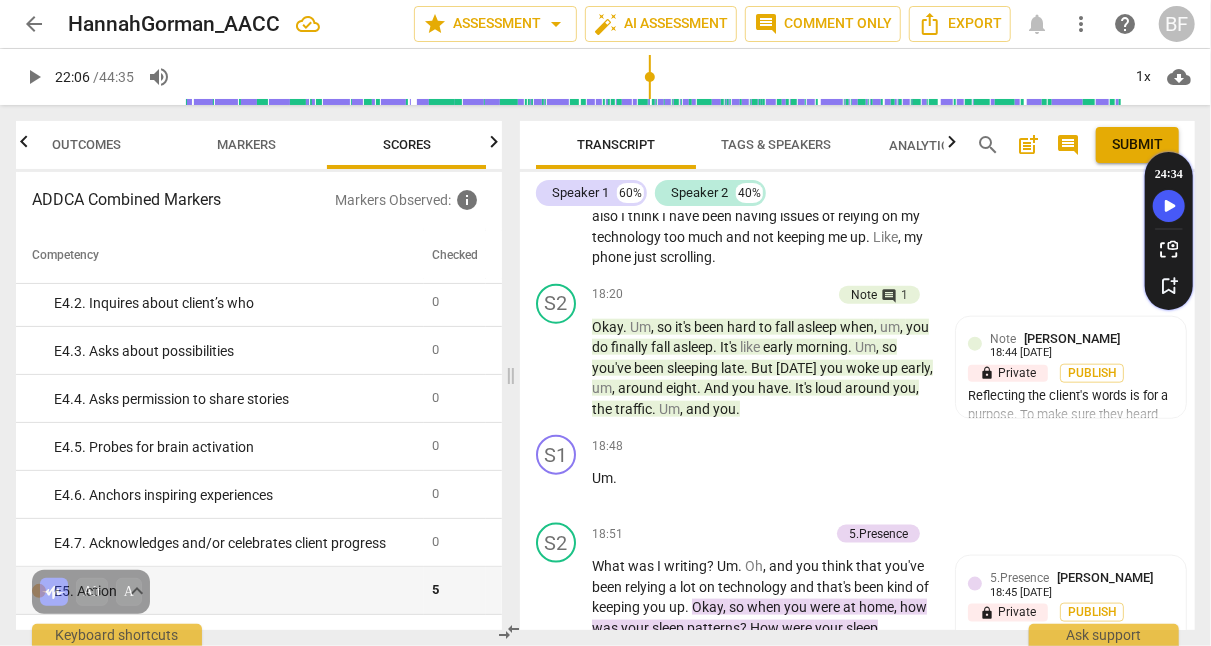 scroll, scrollTop: 8052, scrollLeft: 0, axis: vertical 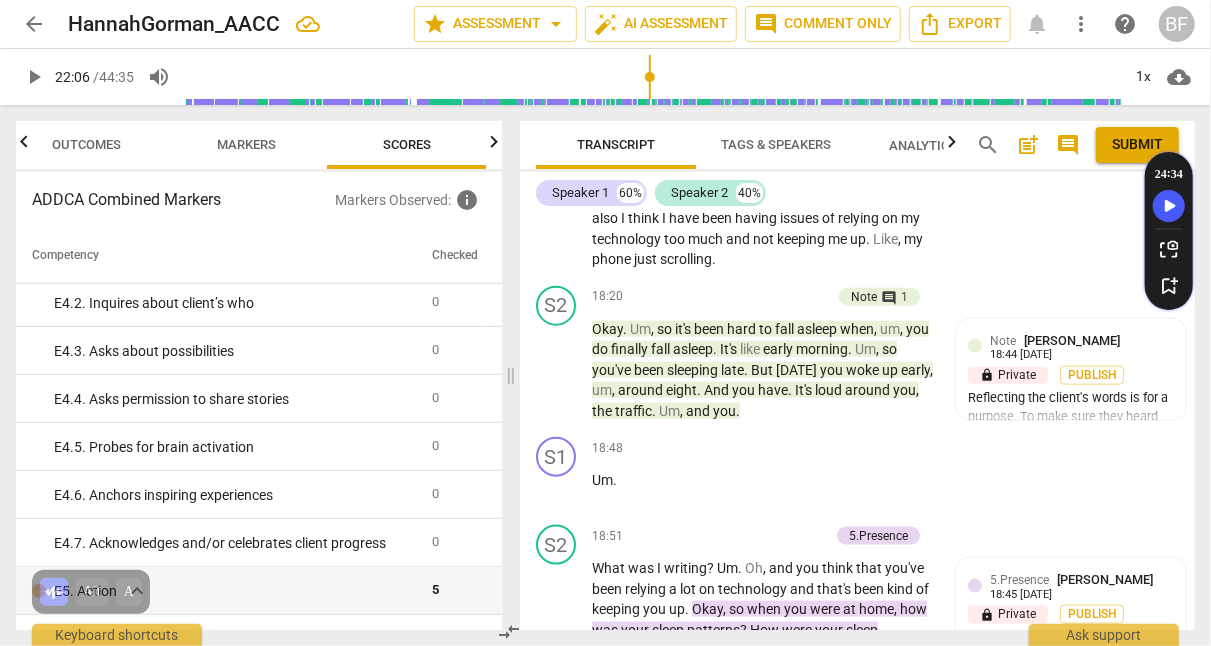 click on "Reflecting the client's words is for a purpose. To make sure they heard their own words, to help them feel heard (by summarizing) or to make sure you understood." at bounding box center (1071, 436) 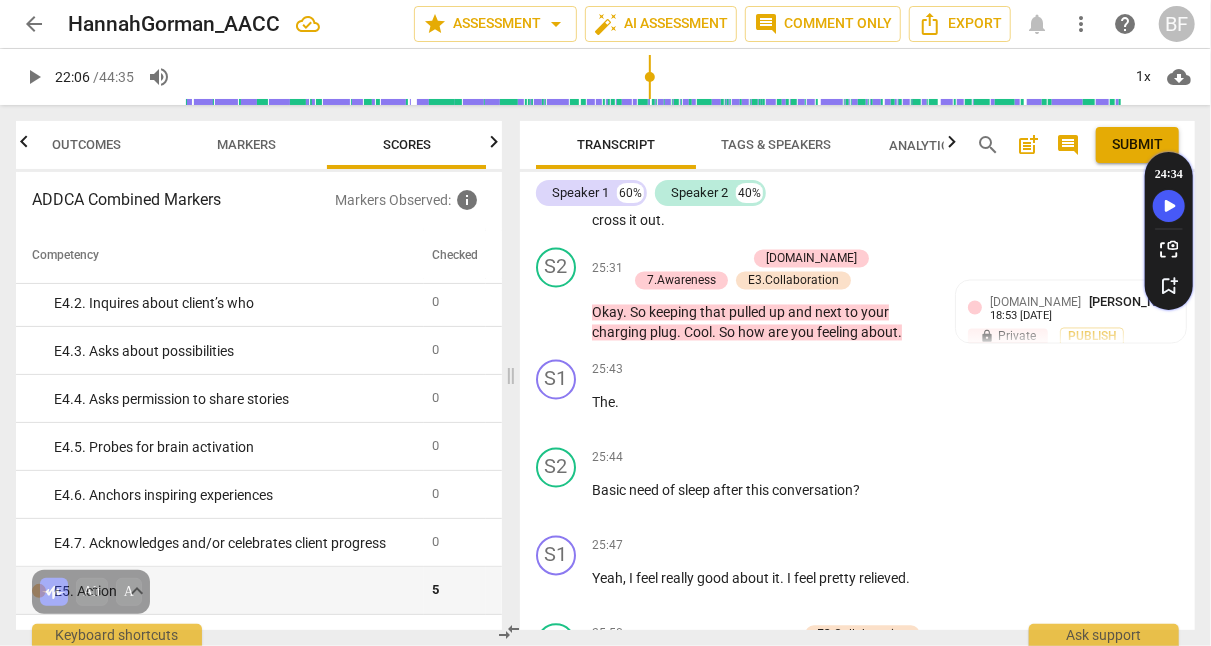 scroll, scrollTop: 12341, scrollLeft: 0, axis: vertical 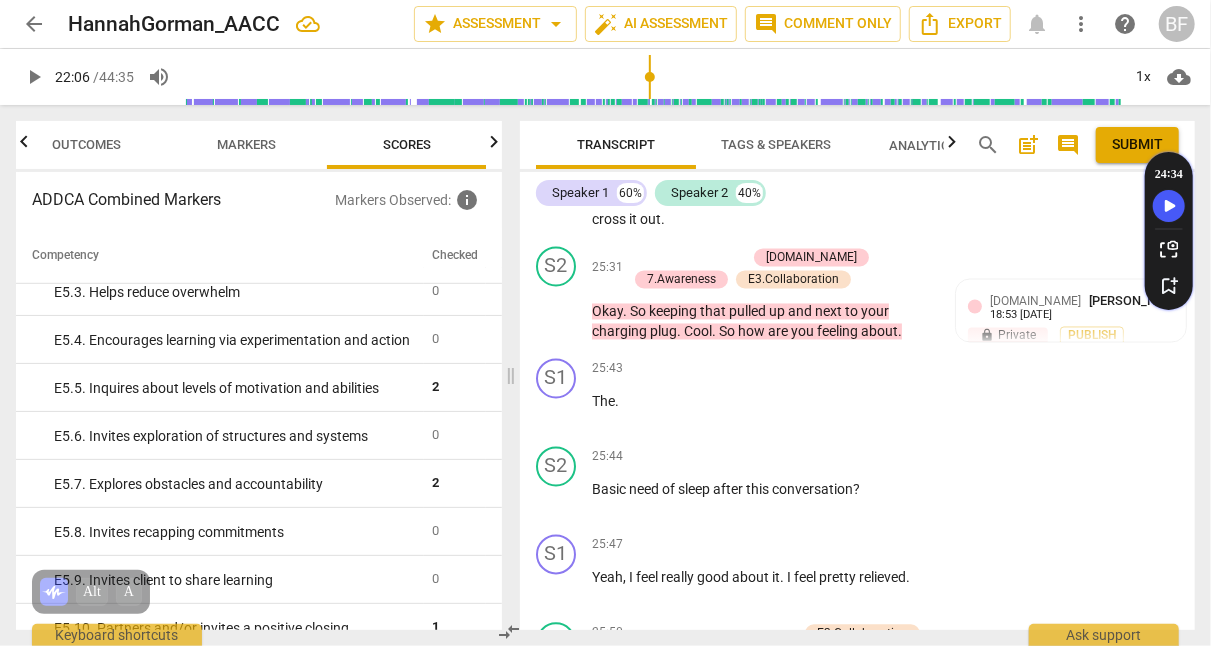 click on "E5. 10. Partners and/or invites a positive closing" at bounding box center (235, 628) 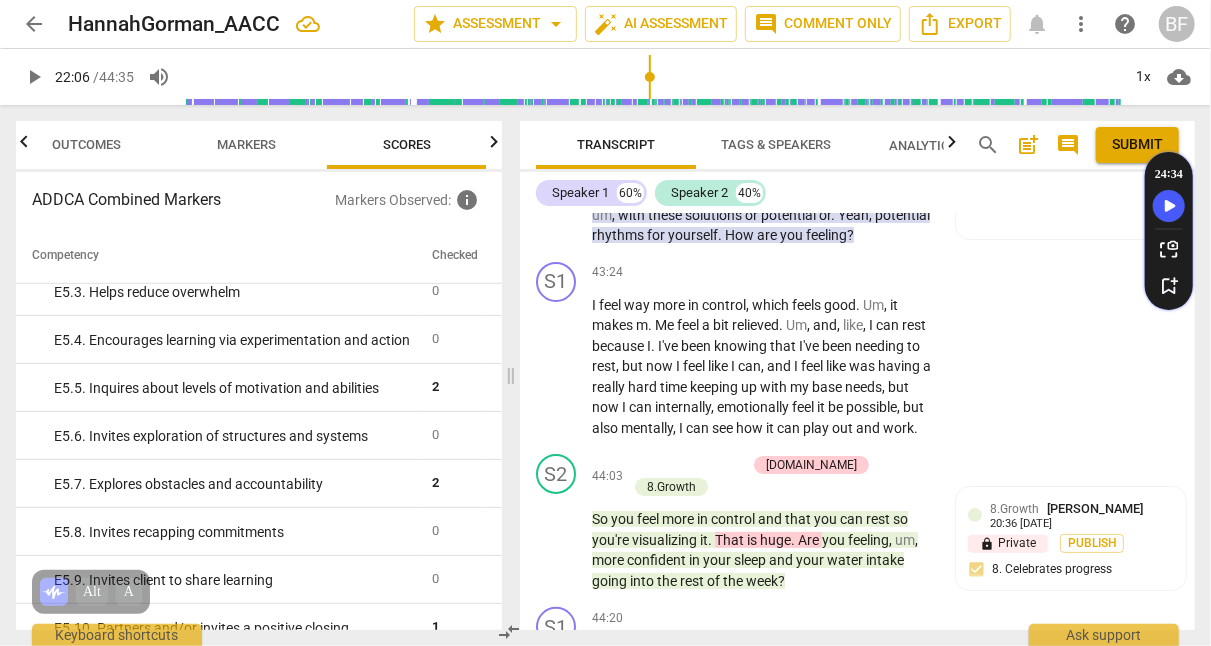 scroll, scrollTop: 21242, scrollLeft: 0, axis: vertical 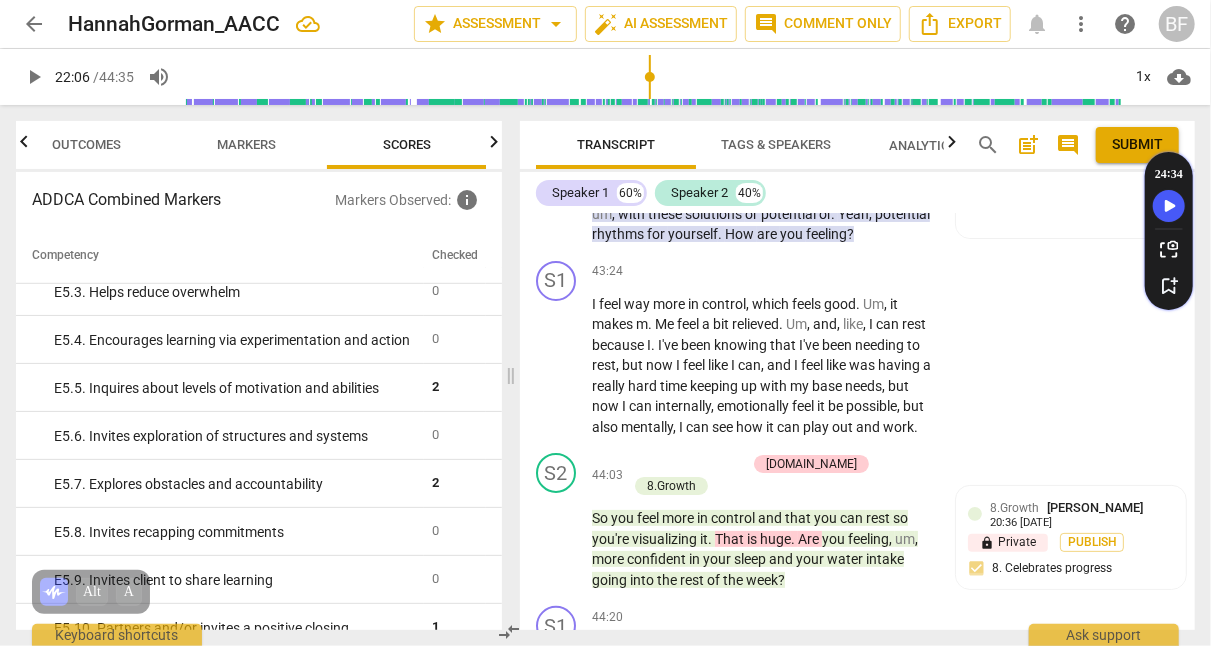 click on "+" at bounding box center (637, 464) 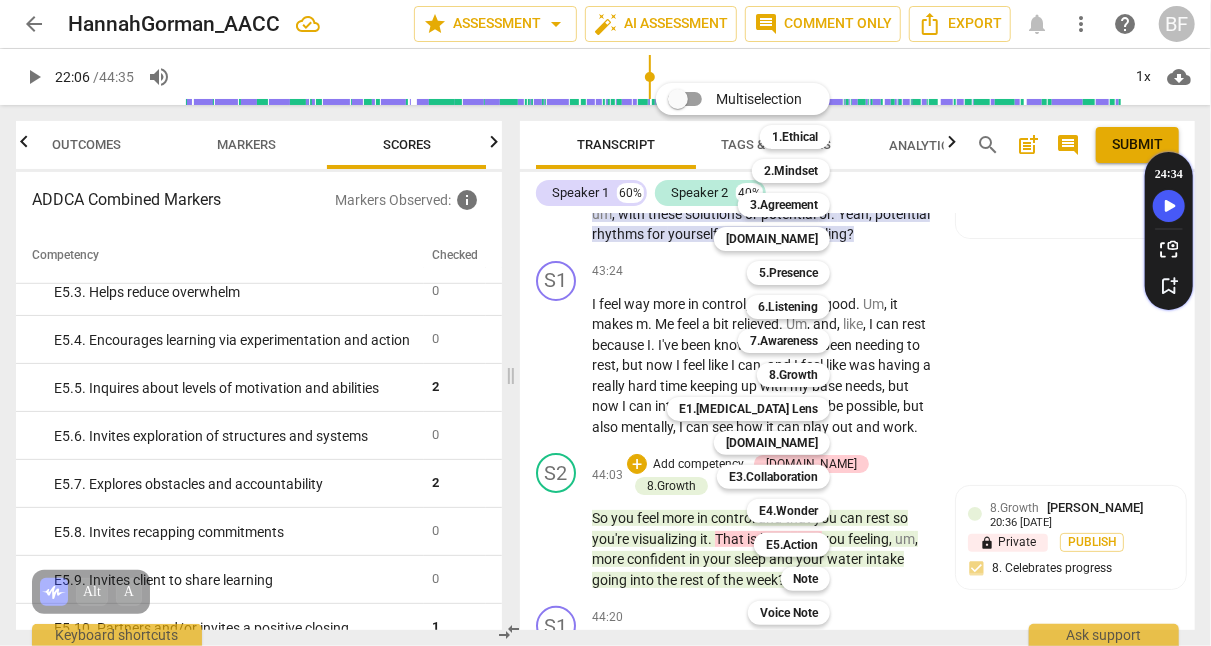 click on "[DOMAIN_NAME]" at bounding box center [772, 239] 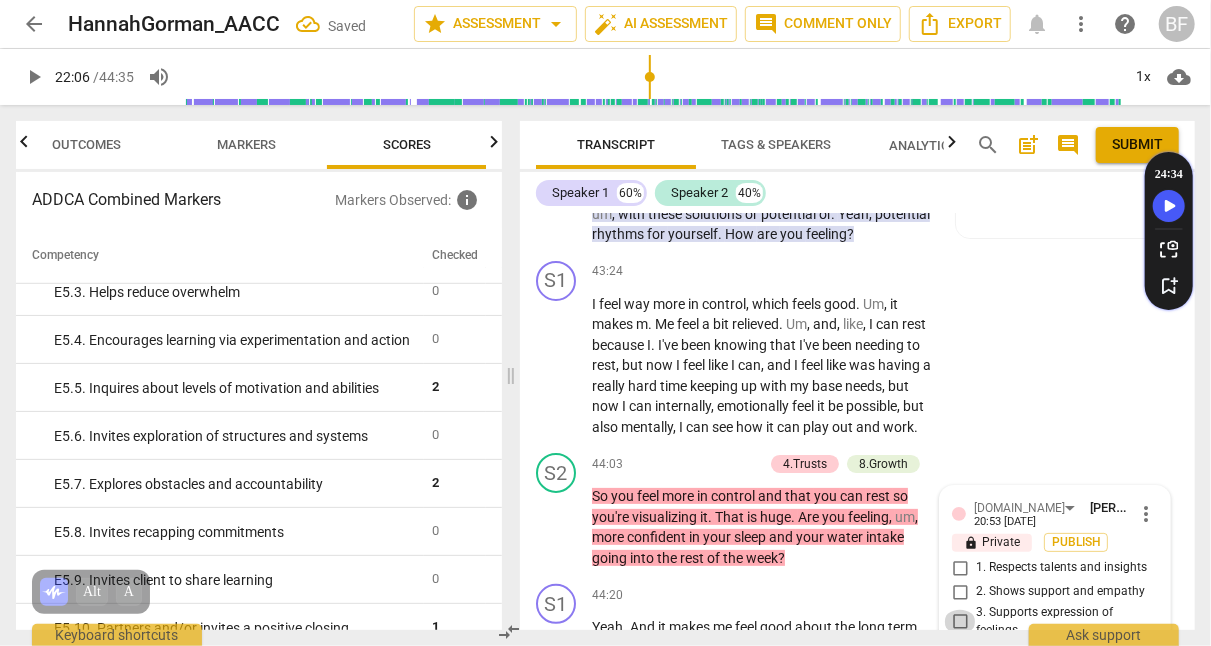 click on "3. Supports expression of feelings" at bounding box center [960, 622] 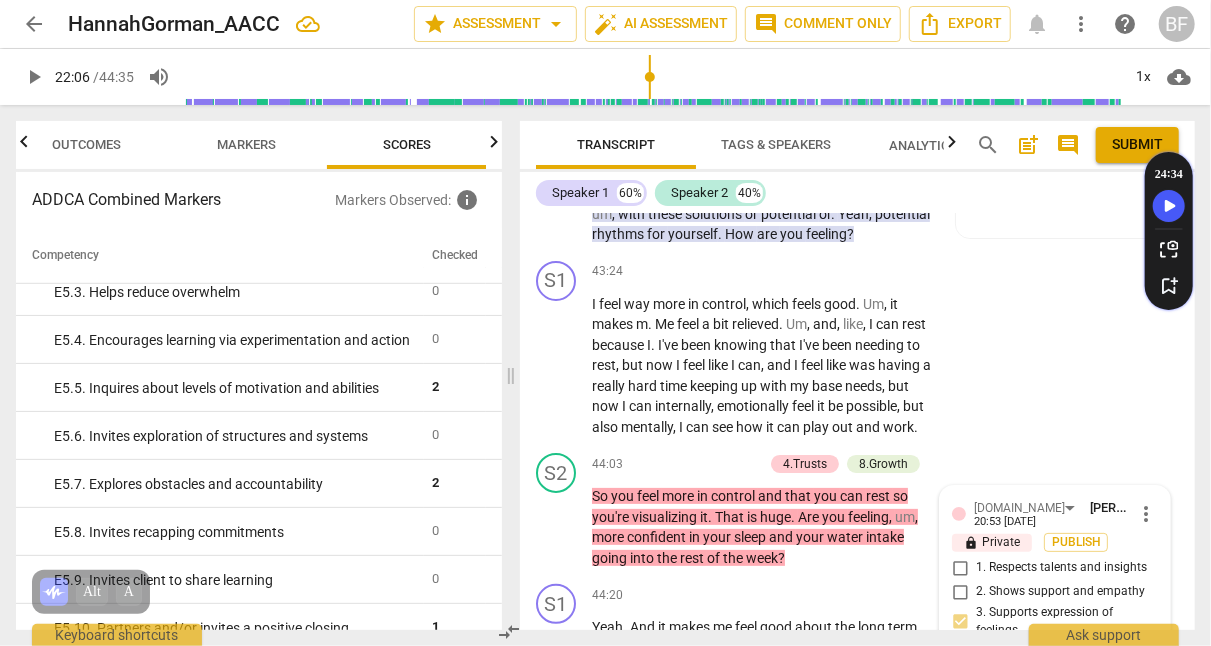 click on "S1 play_arrow pause 43:24 + Add competency keyboard_arrow_right I   feel   way   more   in   control ,   which   feels   good .   Um ,   it   makes   m .   Me   feel   a   bit   relieved .   Um ,   and ,   like ,   I   can   rest   because   I .   I've   been   knowing   that   I've   been   needing   to   rest ,   but   now   I   feel   like   I   can ,   and   I   feel   like   was   having   a   really   hard   time   keeping   up   with   my   base   needs ,   but   now   I   can   internally ,   emotionally   feel   it   be   possible ,   but   also   mentally ,   I   can   see   how   it   can   play   out   and   work ." at bounding box center (857, 349) 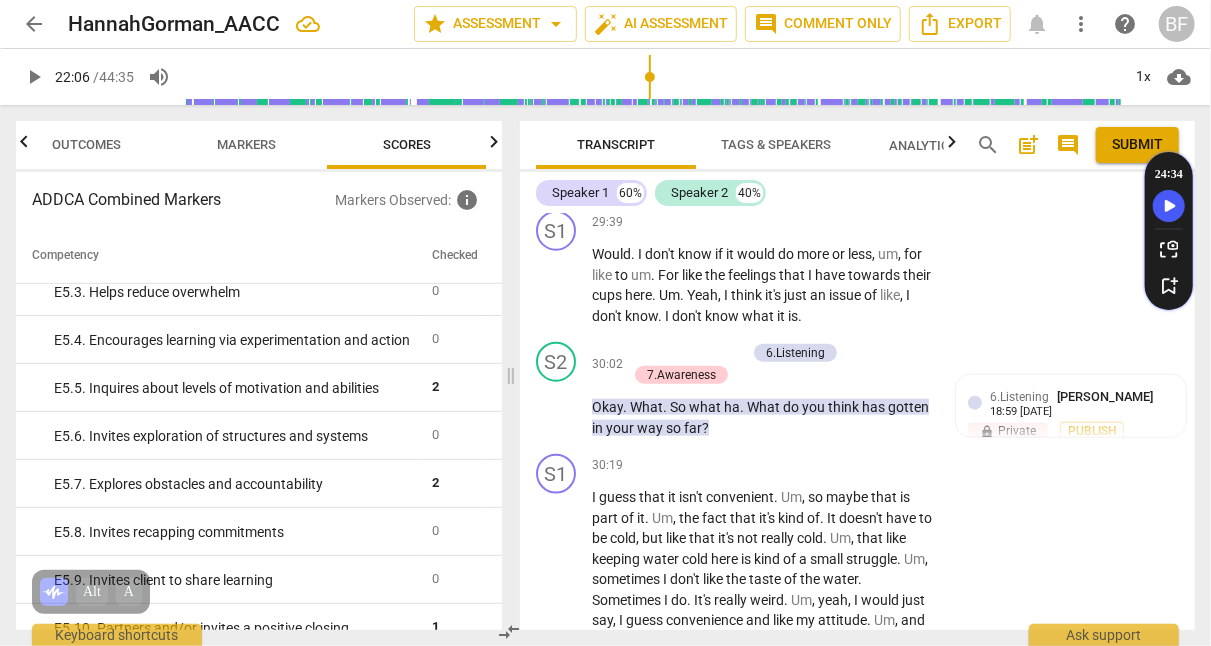 scroll, scrollTop: 15022, scrollLeft: 0, axis: vertical 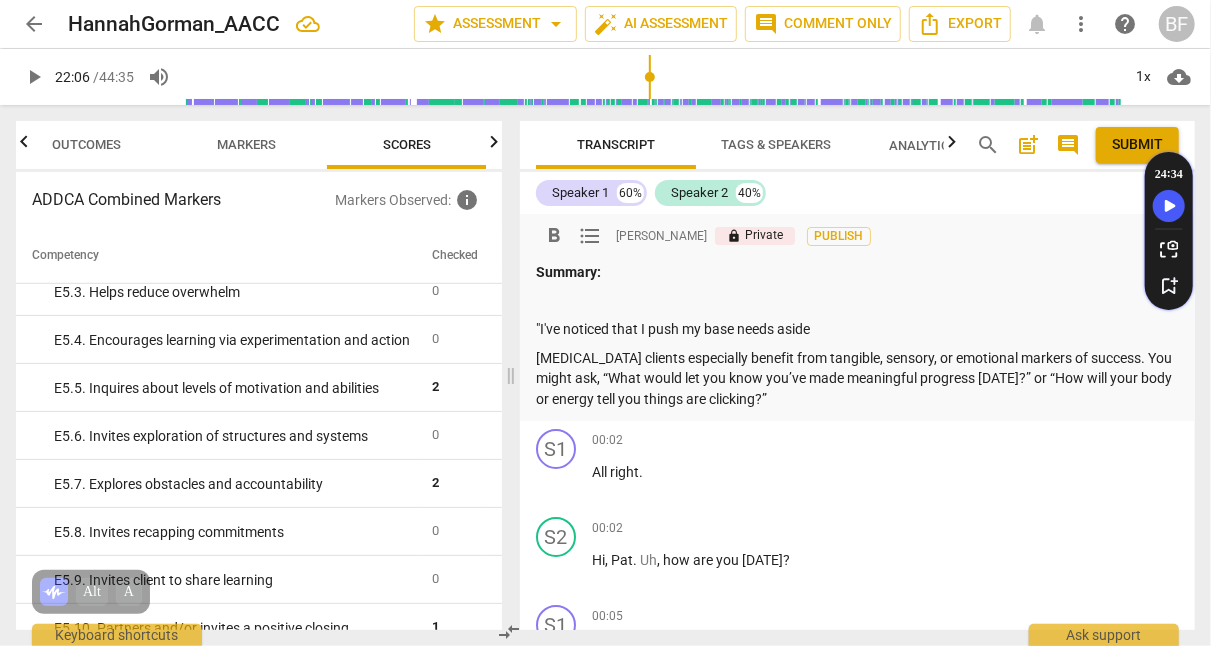 click at bounding box center (857, 301) 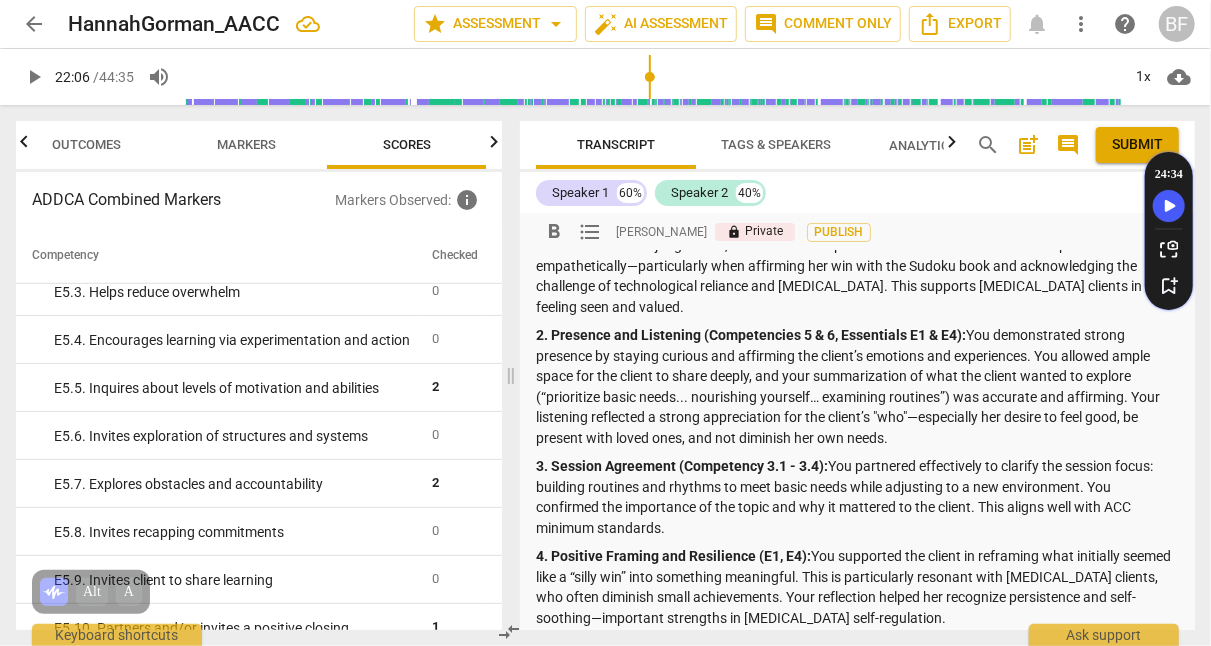 scroll, scrollTop: 0, scrollLeft: 0, axis: both 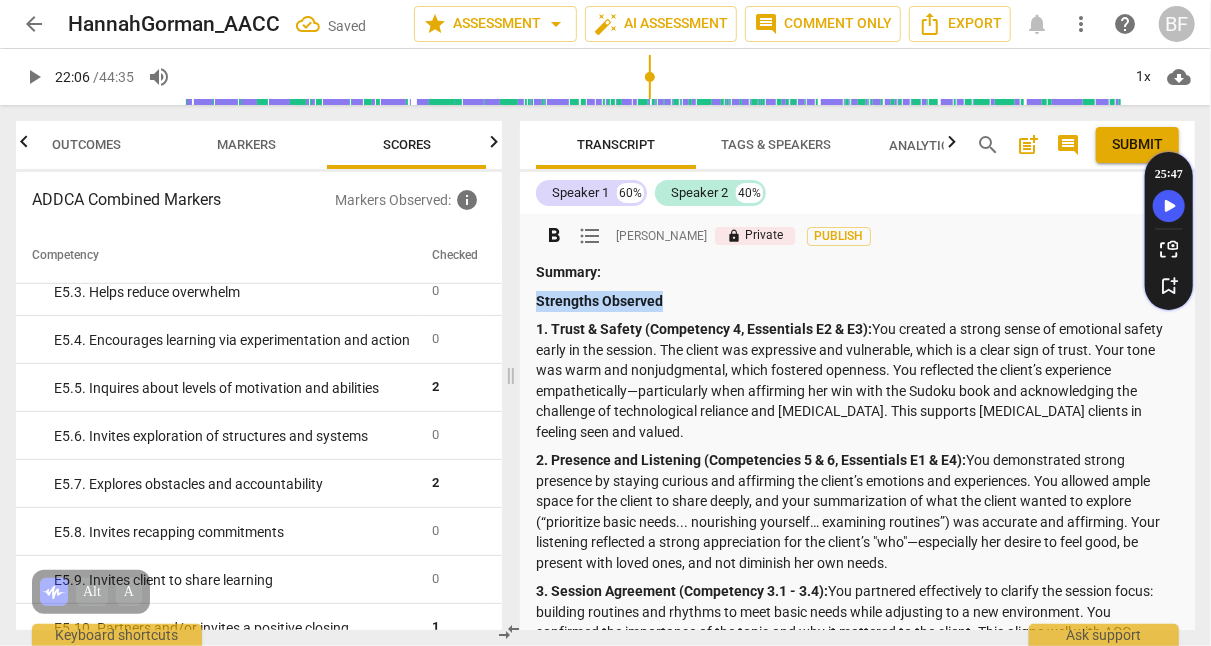 drag, startPoint x: 679, startPoint y: 300, endPoint x: 489, endPoint y: 309, distance: 190.21304 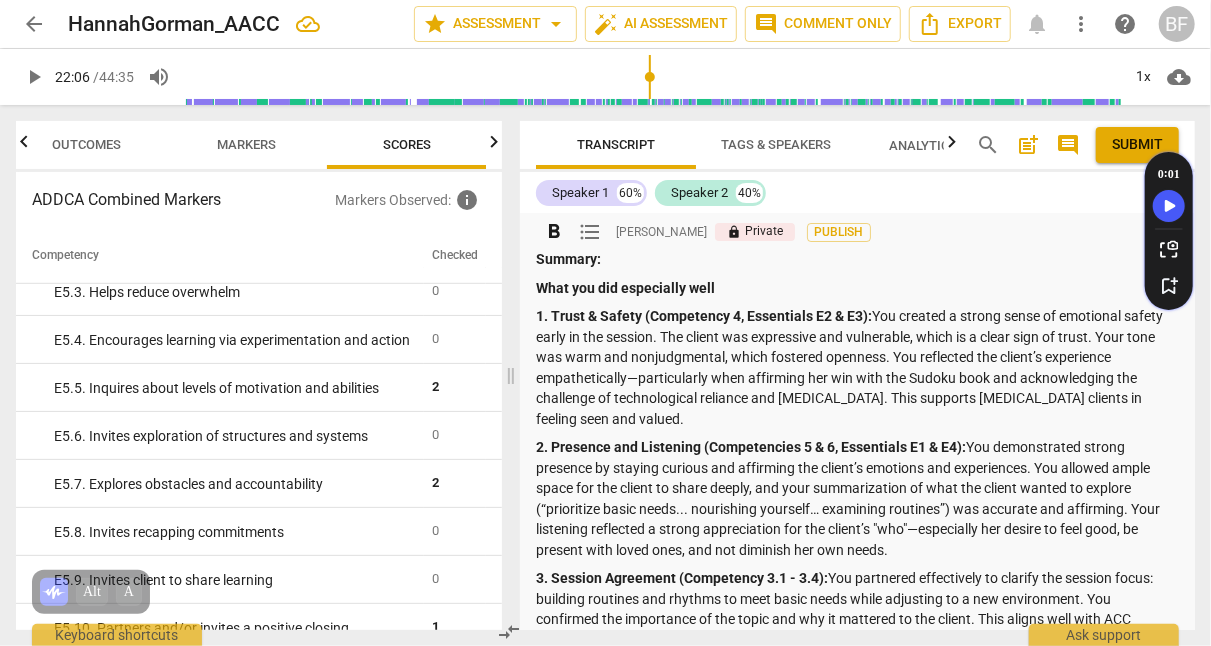 scroll, scrollTop: 13, scrollLeft: 0, axis: vertical 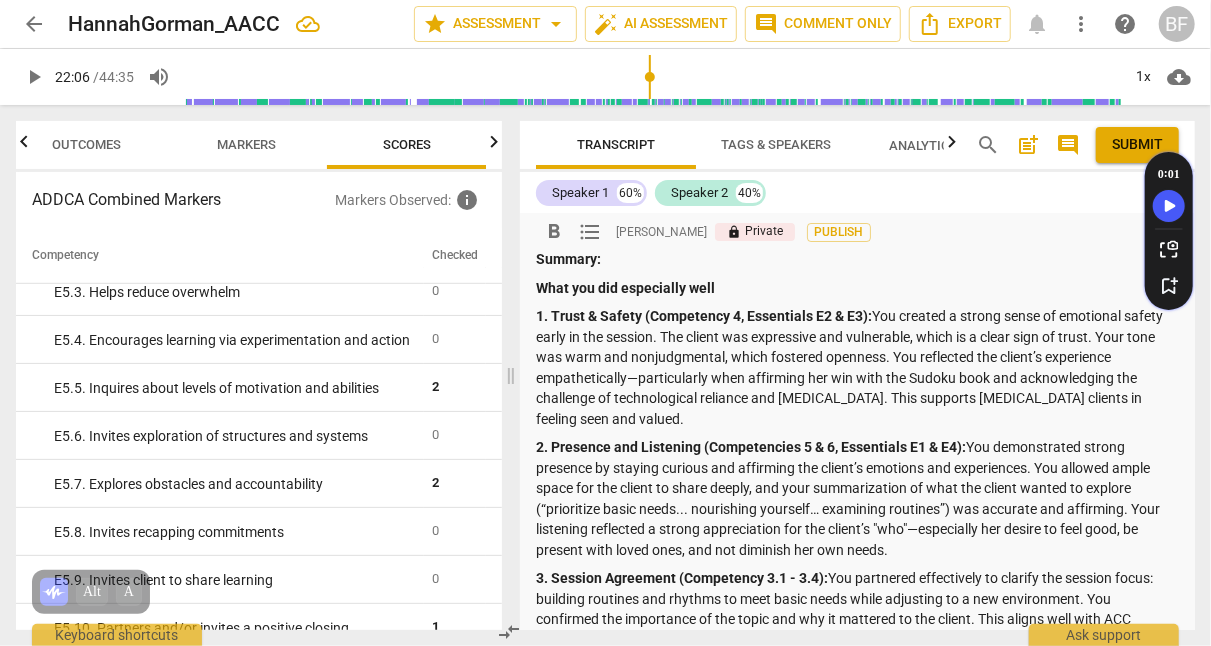 click on "1. Trust & Safety (Competency 4, Essentials E2 & E3):  You created a strong sense of emotional safety early in the session. The client was expressive and vulnerable, which is a clear sign of trust. Your tone was warm and nonjudgmental, which fostered openness. You reflected the client’s experience empathetically—particularly when affirming her win with the Sudoku book and acknowledging the challenge of technological reliance and [MEDICAL_DATA]. This supports [MEDICAL_DATA] clients in feeling seen and valued." at bounding box center [857, 367] 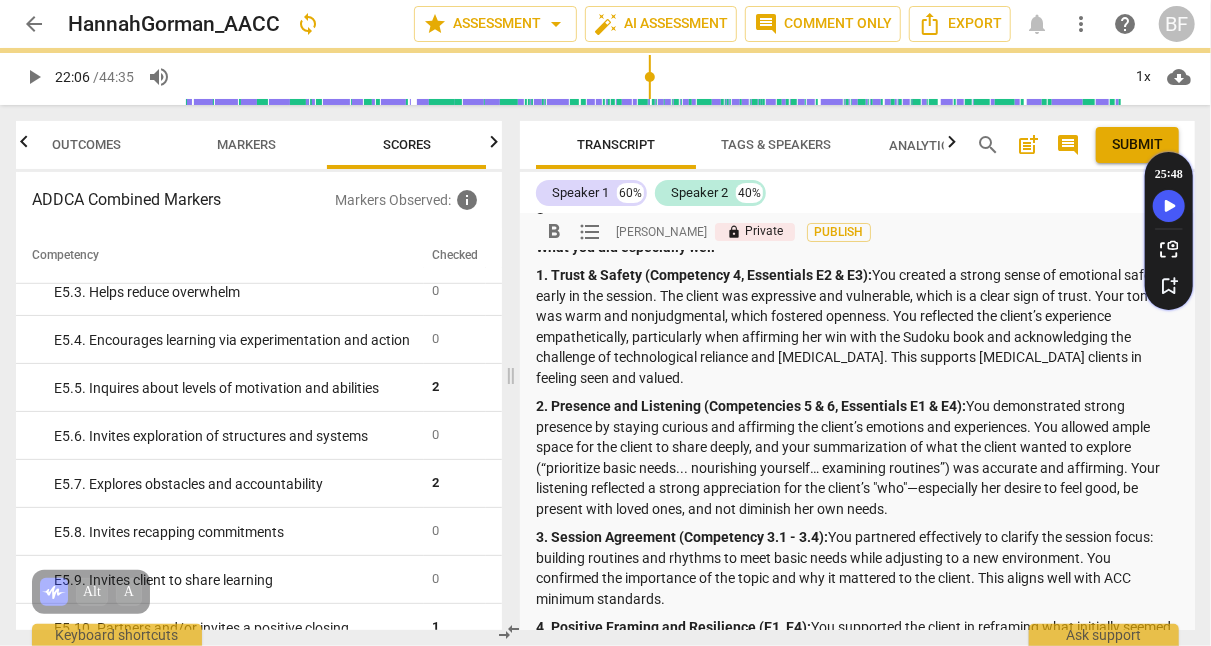scroll, scrollTop: 55, scrollLeft: 0, axis: vertical 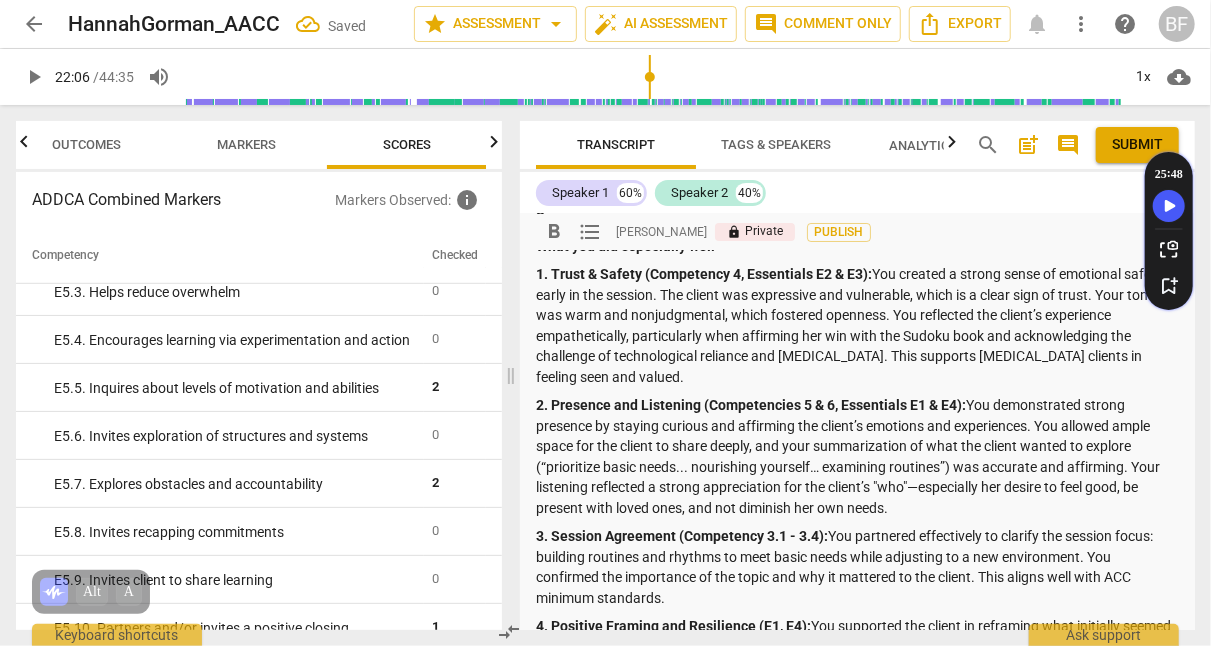 click on "1. Trust & Safety (Competency 4, Essentials E2 & E3):  You created a strong sense of emotional safety early in the session. The client was expressive and vulnerable, which is a clear sign of trust. Your tone was warm and nonjudgmental, which fostered openness. You reflected the client’s experience empathetically, particularly when affirming her win with the Sudoku book and acknowledging the challenge of technological reliance and [MEDICAL_DATA]. This supports [MEDICAL_DATA] clients in feeling seen and valued." at bounding box center [857, 325] 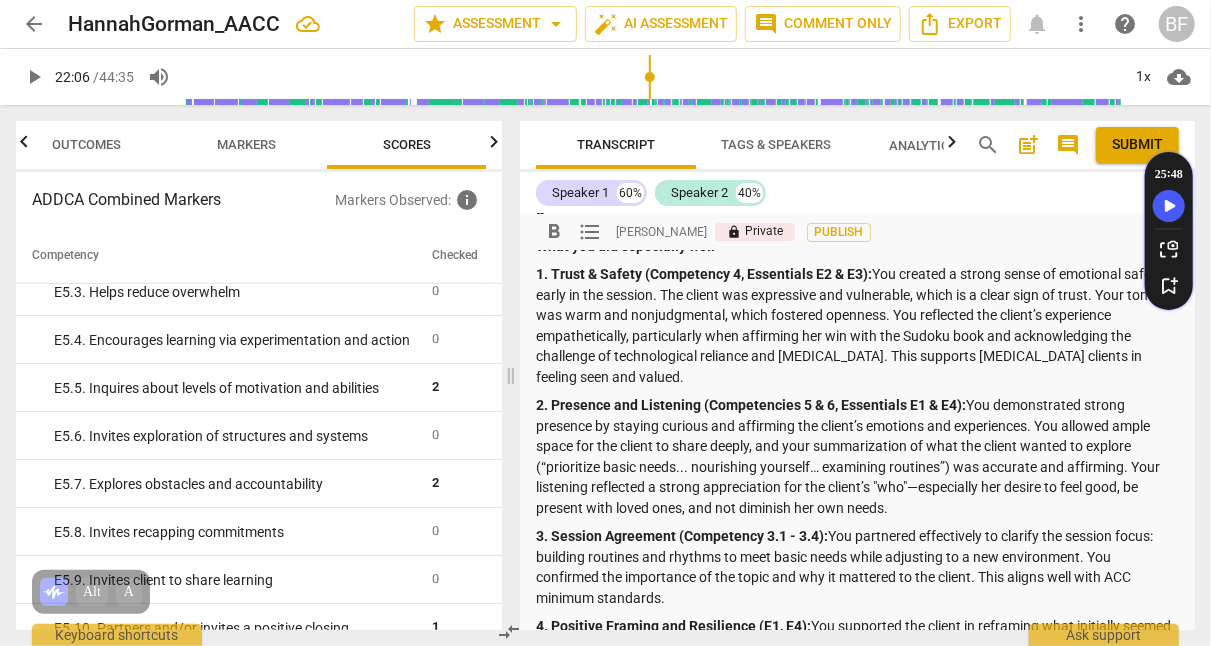 click on "1. Trust & Safety (Competency 4, Essentials E2 & E3):  You created a strong sense of emotional safety early in the session. The client was expressive and vulnerable, which is a clear sign of trust. Your tone was warm and nonjudgmental, which fostered openness. You reflected the client’s experience empathetically, particularly when affirming her win with the Sudoku book and acknowledging the challenge of technological reliance and [MEDICAL_DATA]. This supports [MEDICAL_DATA] clients in feeling seen and valued." at bounding box center (857, 325) 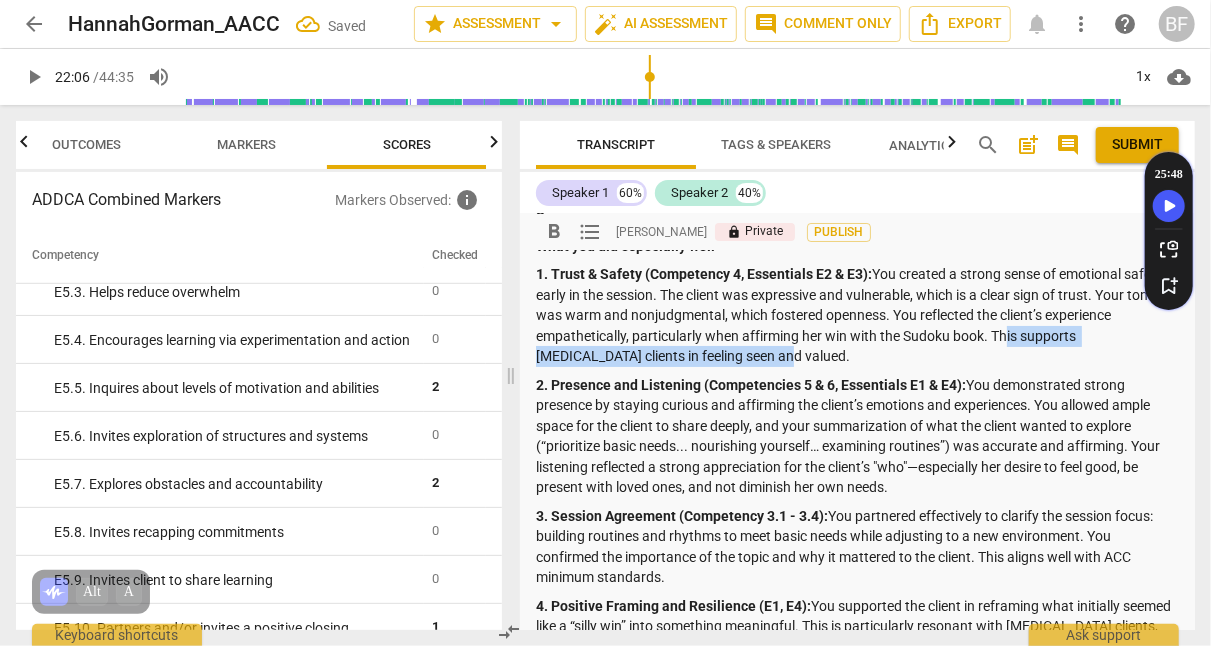 drag, startPoint x: 978, startPoint y: 352, endPoint x: 998, endPoint y: 338, distance: 24.41311 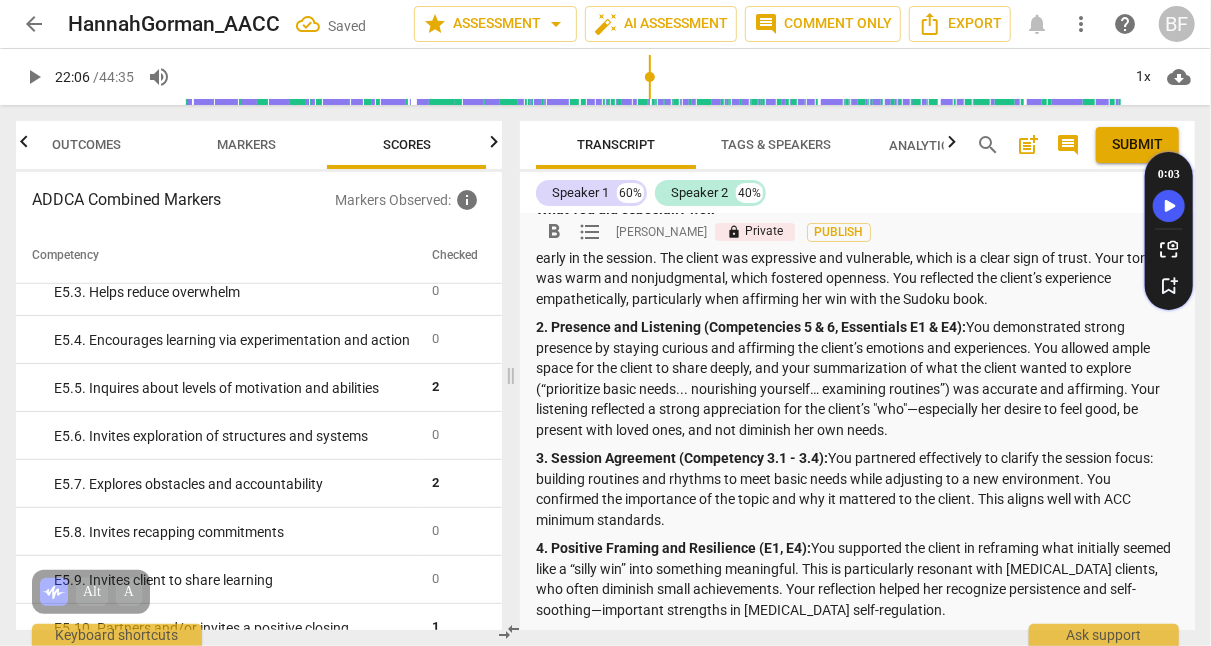 scroll, scrollTop: 97, scrollLeft: 0, axis: vertical 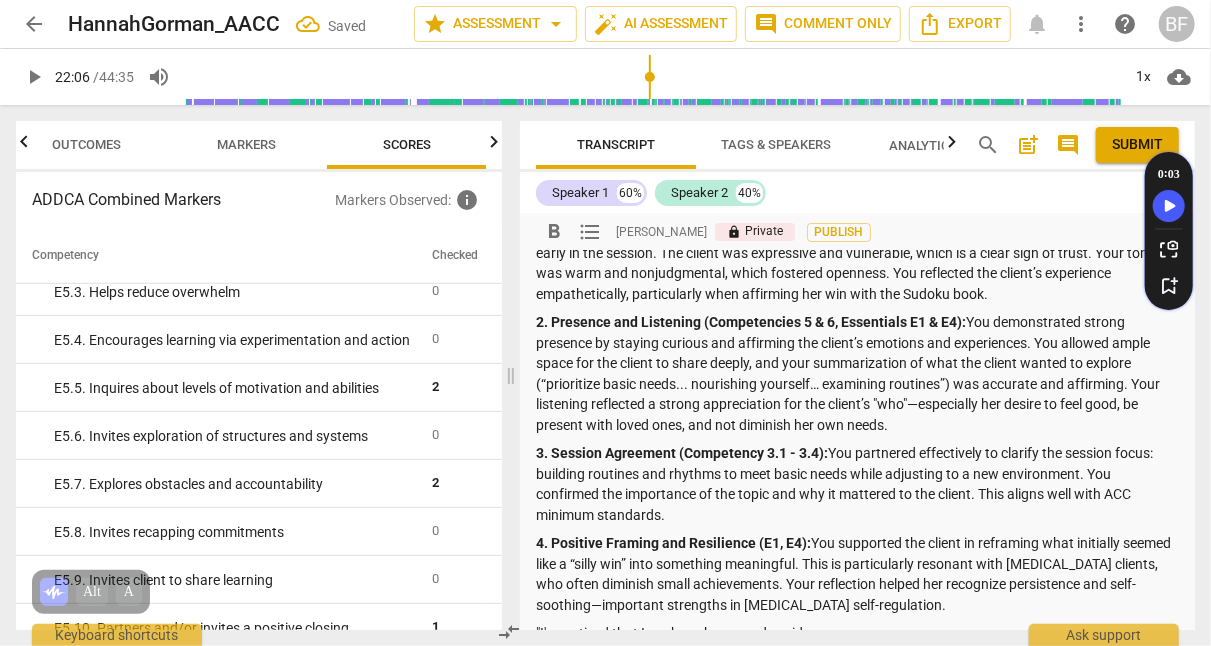 click on "2. Presence and Listening (Competencies 5 & 6, Essentials E1 & E4):  You demonstrated strong presence by staying curious and affirming the client’s emotions and experiences. You allowed ample space for the client to share deeply, and your summarization of what the client wanted to explore (“prioritize basic needs... nourishing yourself… examining routines”) was accurate and affirming. Your listening reflected a strong appreciation for the client’s "who"—especially her desire to feel good, be present with loved ones, and not diminish her own needs." at bounding box center (857, 373) 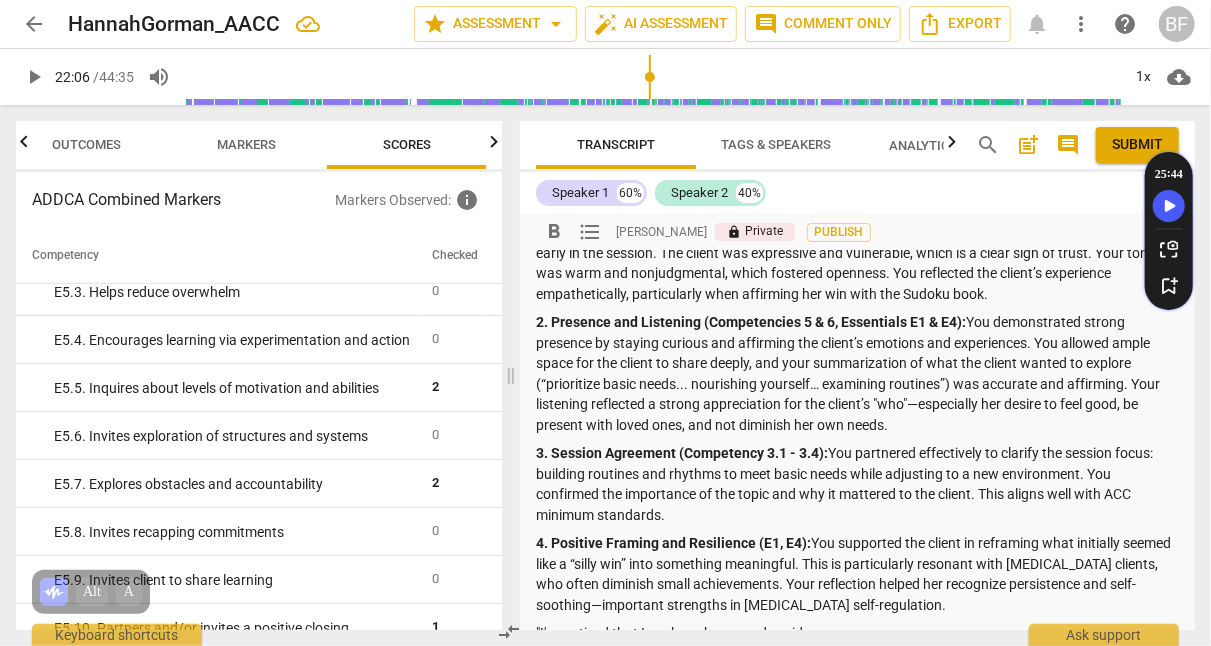 scroll, scrollTop: 107, scrollLeft: 0, axis: vertical 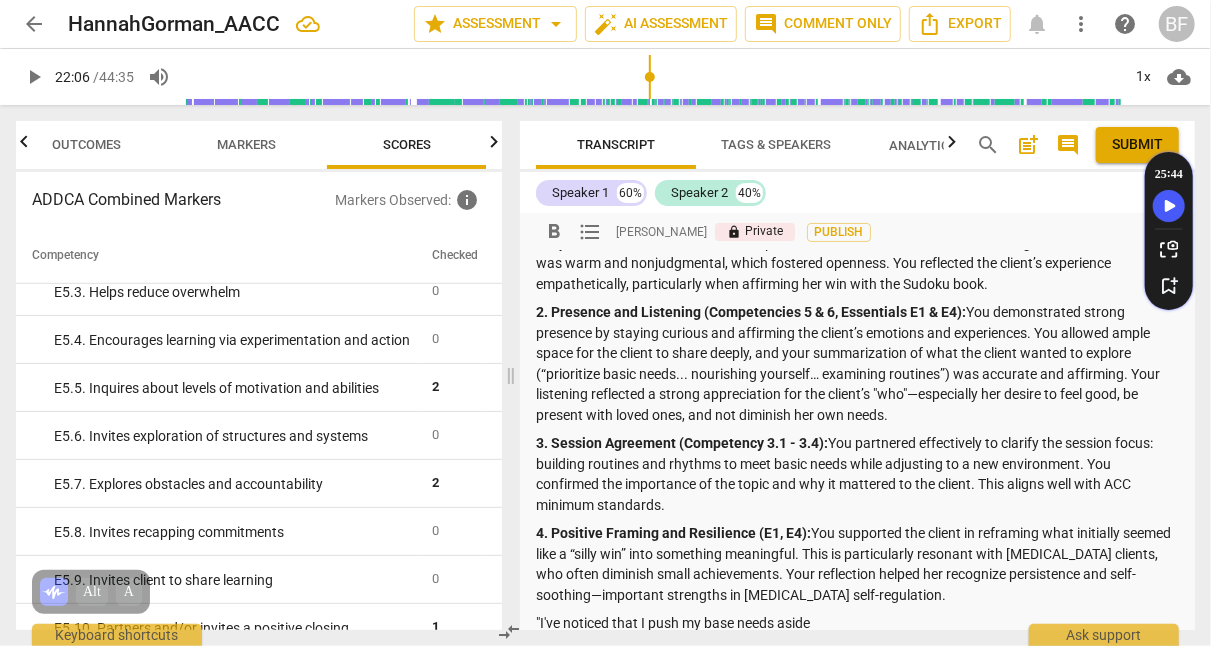 click on "2. Presence and Listening (Competencies 5 & 6, Essentials E1 & E4):  You demonstrated strong presence by staying curious and affirming the client’s emotions and experiences. You allowed ample space for the client to share deeply, and your summarization of what the client wanted to explore (“prioritize basic needs... nourishing yourself… examining routines”) was accurate and affirming. Your listening reflected a strong appreciation for the client’s "who"—especially her desire to feel good, be present with loved ones, and not diminish her own needs." at bounding box center [857, 363] 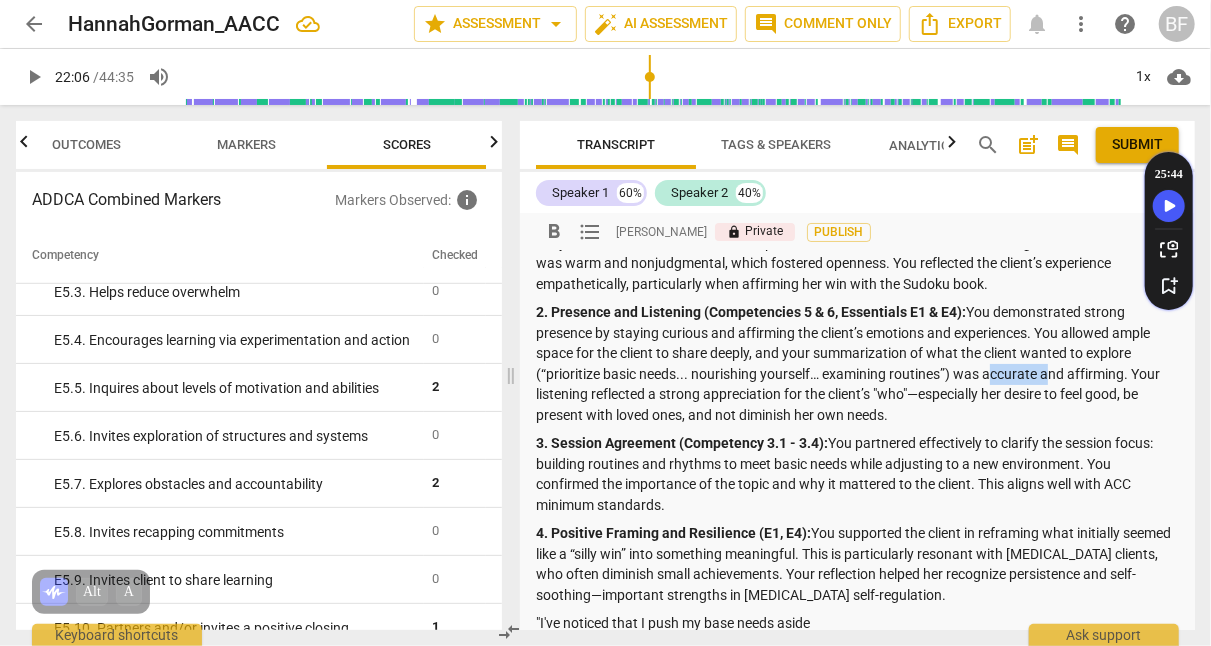 click on "2. Presence and Listening (Competencies 5 & 6, Essentials E1 & E4):  You demonstrated strong presence by staying curious and affirming the client’s emotions and experiences. You allowed ample space for the client to share deeply, and your summarization of what the client wanted to explore (“prioritize basic needs... nourishing yourself… examining routines”) was accurate and affirming. Your listening reflected a strong appreciation for the client’s "who"—especially her desire to feel good, be present with loved ones, and not diminish her own needs." at bounding box center (857, 363) 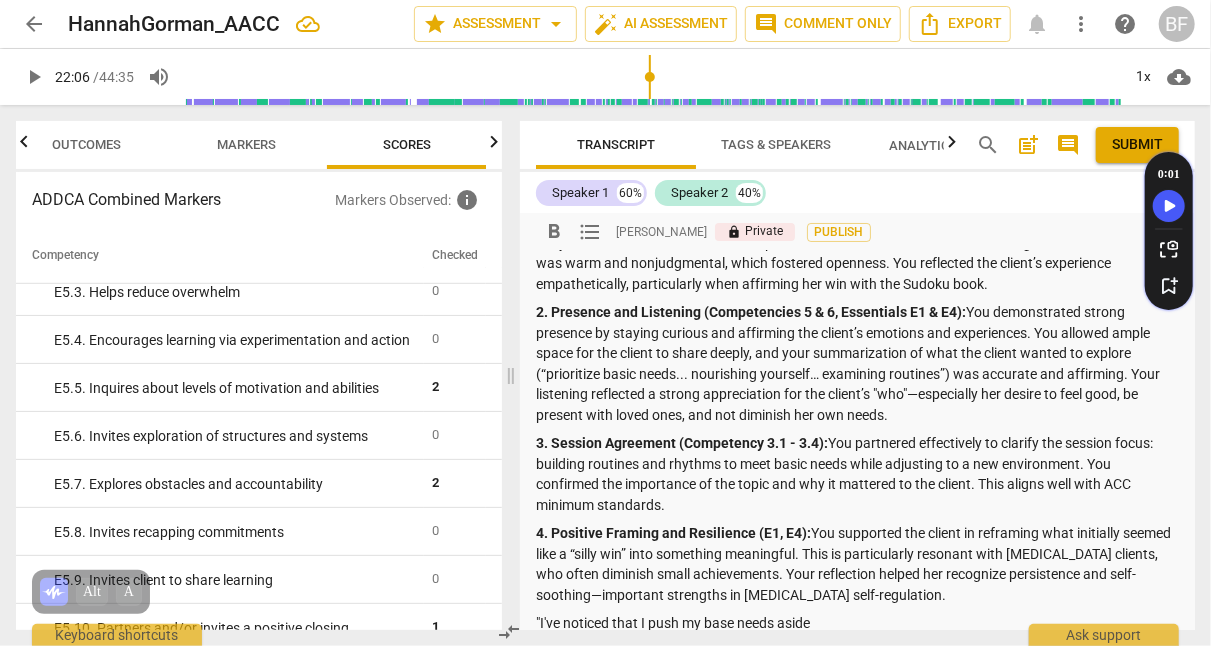 click on "2. Presence and Listening (Competencies 5 & 6, Essentials E1 & E4):  You demonstrated strong presence by staying curious and affirming the client’s emotions and experiences. You allowed ample space for the client to share deeply, and your summarization of what the client wanted to explore (“prioritize basic needs... nourishing yourself… examining routines”) was accurate and affirming. Your listening reflected a strong appreciation for the client’s "who"—especially her desire to feel good, be present with loved ones, and not diminish her own needs." at bounding box center [857, 363] 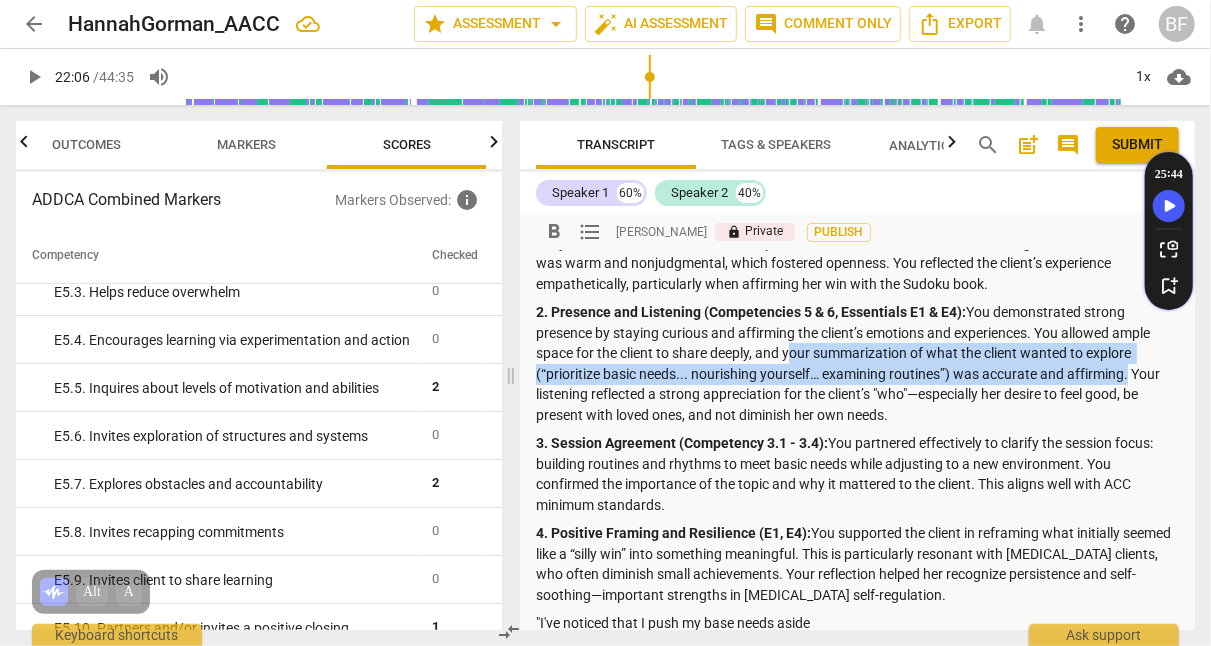 drag, startPoint x: 1127, startPoint y: 373, endPoint x: 754, endPoint y: 353, distance: 373.5358 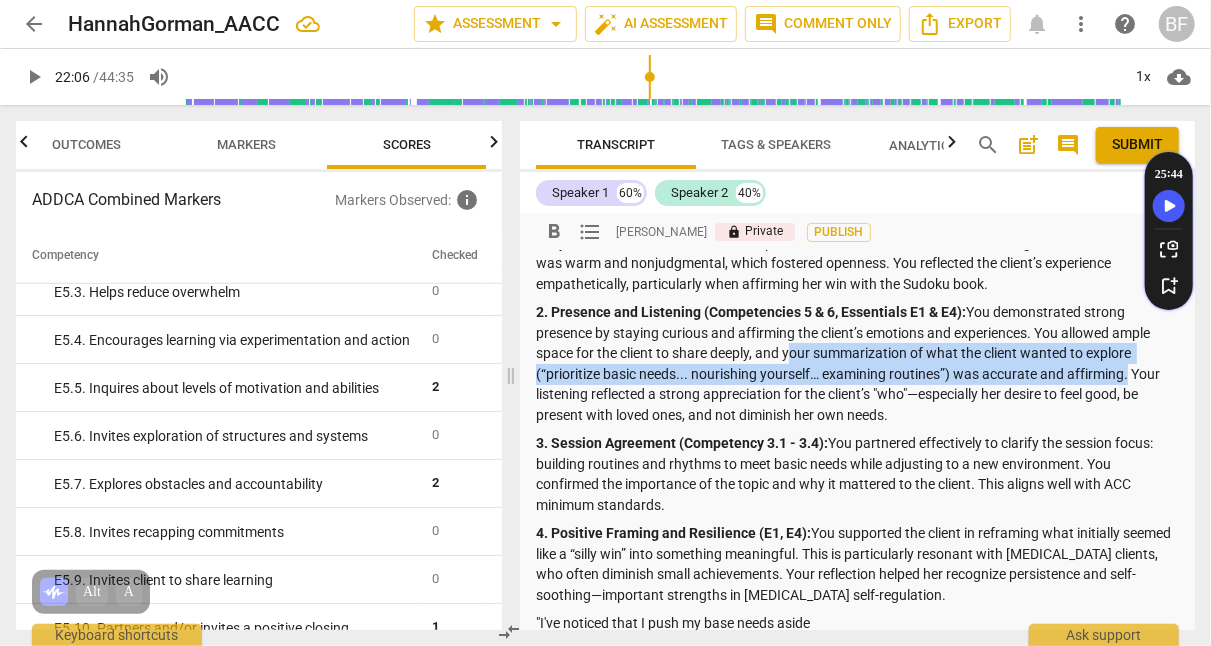 click on "2. Presence and Listening (Competencies 5 & 6, Essentials E1 & E4):  You demonstrated strong presence by staying curious and affirming the client’s emotions and experiences. You allowed ample space for the client to share deeply, and your summarization of what the client wanted to explore (“prioritize basic needs... nourishing yourself… examining routines”) was accurate and affirming. Your listening reflected a strong appreciation for the client’s "who"—especially her desire to feel good, be present with loved ones, and not diminish her own needs." at bounding box center [857, 363] 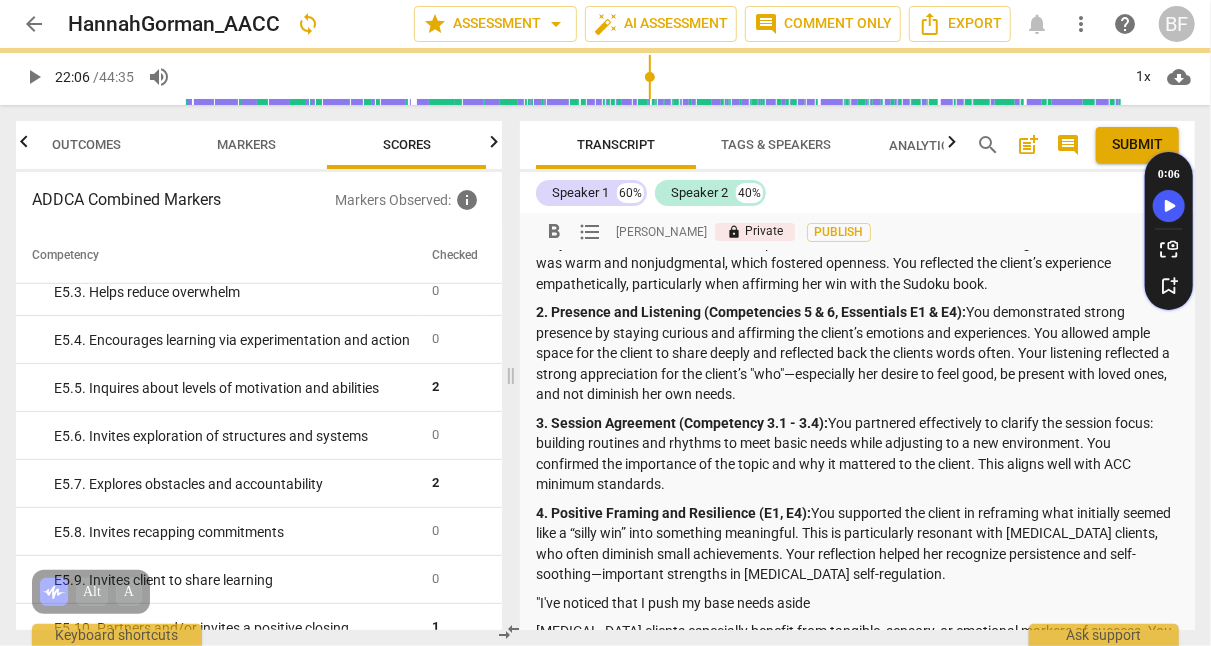 click on "2. Presence and Listening (Competencies 5 & 6, Essentials E1 & E4):  You demonstrated strong presence by staying curious and affirming the client’s emotions and experiences. You allowed ample space for the client to share deeply and reflected back the clients words often. Your listening reflected a strong appreciation for the client’s "who"—especially her desire to feel good, be present with loved ones, and not diminish her own needs." at bounding box center (857, 353) 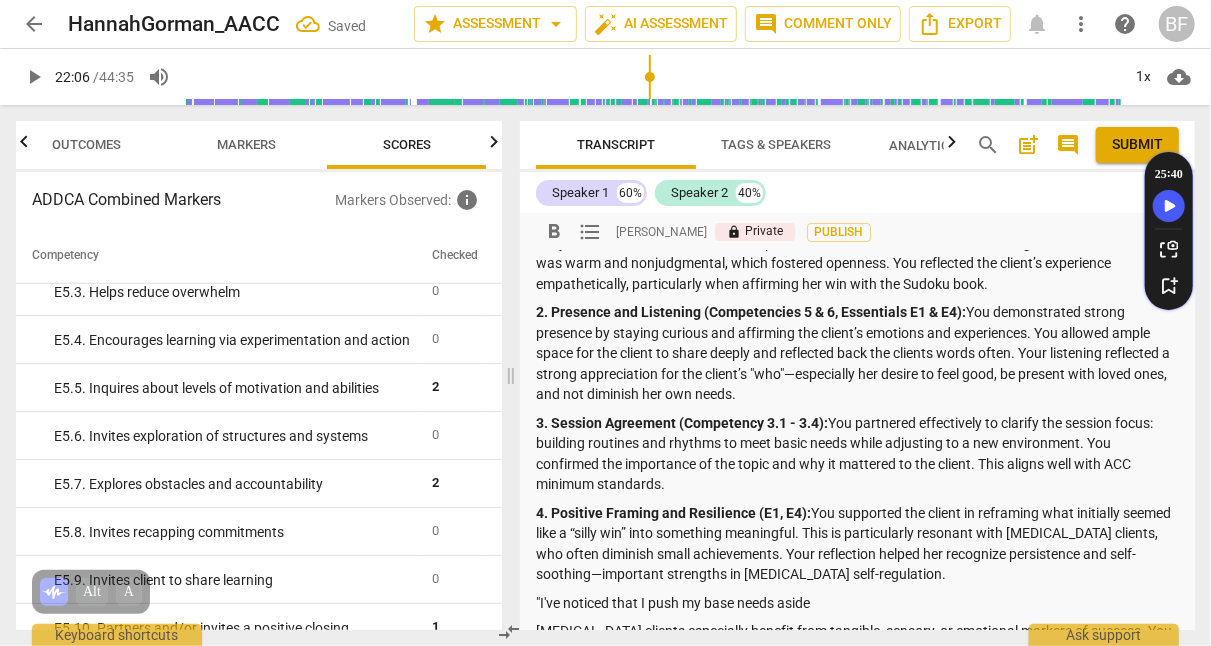 click on "2. Presence and Listening (Competencies 5 & 6, Essentials E1 & E4):  You demonstrated strong presence by staying curious and affirming the client’s emotions and experiences. You allowed ample space for the client to share deeply and reflected back the clients words often. Your listening reflected a strong appreciation for the client’s "who"—especially her desire to feel good, be present with loved ones, and not diminish her own needs." at bounding box center [857, 353] 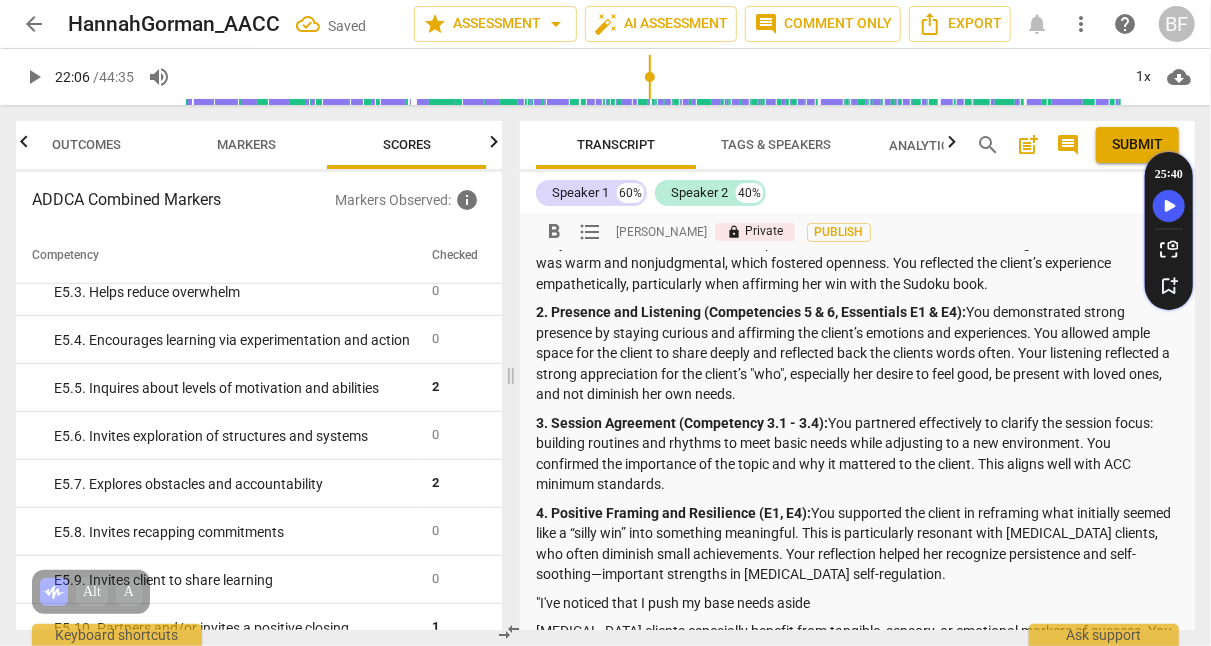 click on "2. Presence and Listening (Competencies 5 & 6, Essentials E1 & E4):  You demonstrated strong presence by staying curious and affirming the client’s emotions and experiences. You allowed ample space for the client to share deeply and reflected back the clients words often. Your listening reflected a strong appreciation for the client’s "who", especially her desire to feel good, be present with loved ones, and not diminish her own needs." at bounding box center [857, 353] 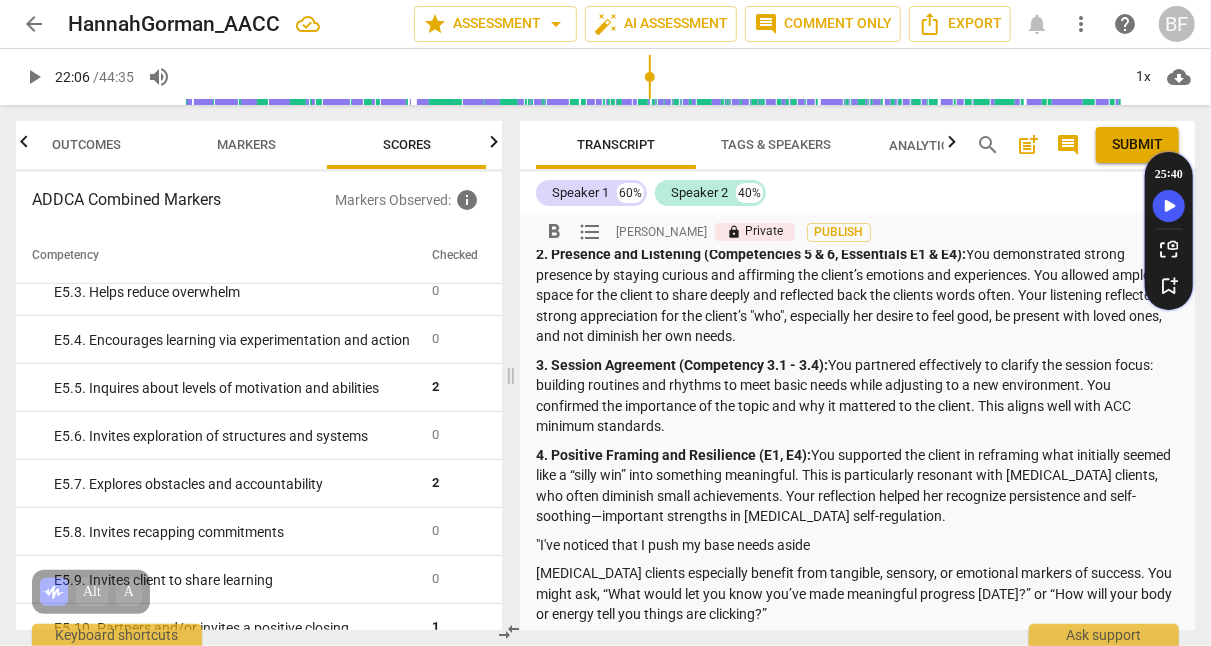 scroll, scrollTop: 165, scrollLeft: 0, axis: vertical 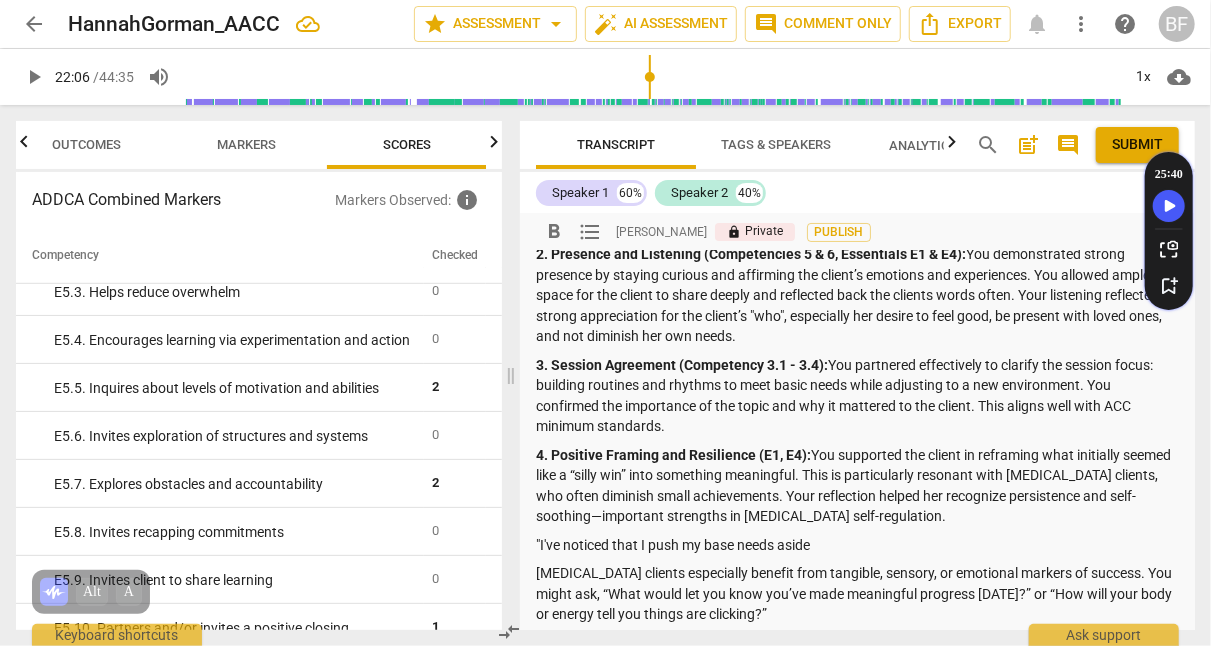 click on "3. Session Agreement (Competency 3.1 - 3.4):  You partnered effectively to clarify the session focus: building routines and rhythms to meet basic needs while adjusting to a new environment. You confirmed the importance of the topic and why it mattered to the client. This aligns well with ACC minimum standards." at bounding box center [857, 396] 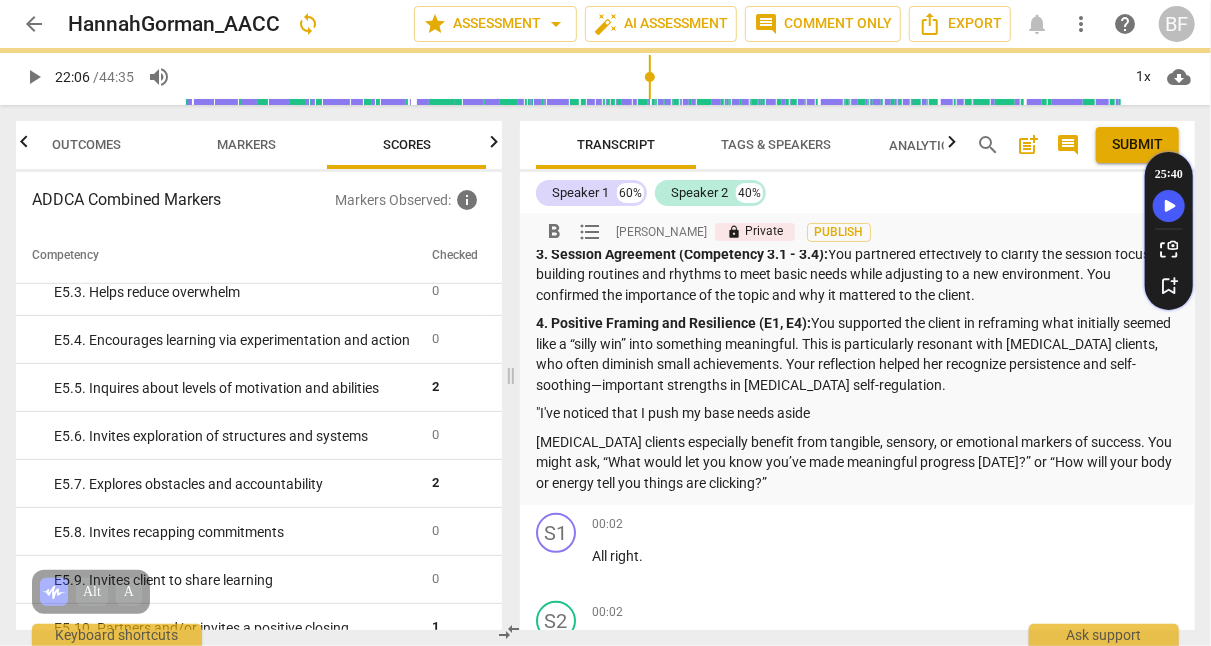 scroll, scrollTop: 279, scrollLeft: 0, axis: vertical 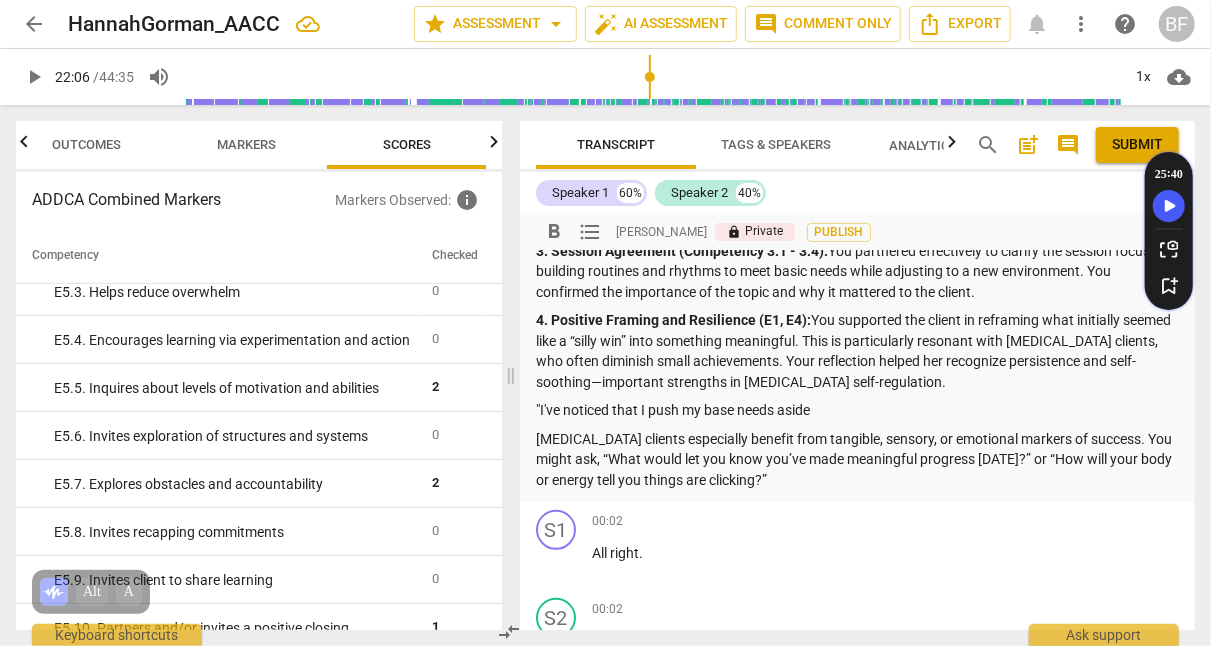 click on "4. Positive Framing and Resilience (E1, E4):  You supported the client in reframing what initially seemed like a “silly win” into something meaningful. This is particularly resonant with [MEDICAL_DATA] clients, who often diminish small achievements. Your reflection helped her recognize persistence and self-soothing—important strengths in [MEDICAL_DATA] self-regulation." at bounding box center (857, 351) 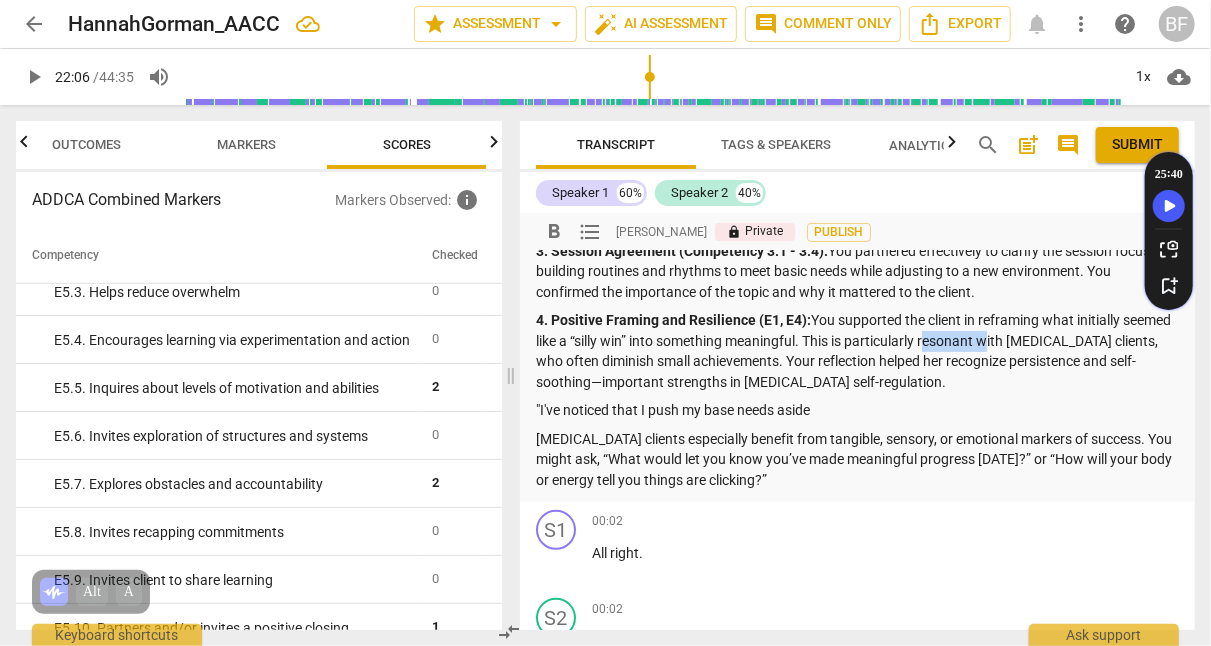 click on "4. Positive Framing and Resilience (E1, E4):  You supported the client in reframing what initially seemed like a “silly win” into something meaningful. This is particularly resonant with [MEDICAL_DATA] clients, who often diminish small achievements. Your reflection helped her recognize persistence and self-soothing—important strengths in [MEDICAL_DATA] self-regulation." at bounding box center [857, 351] 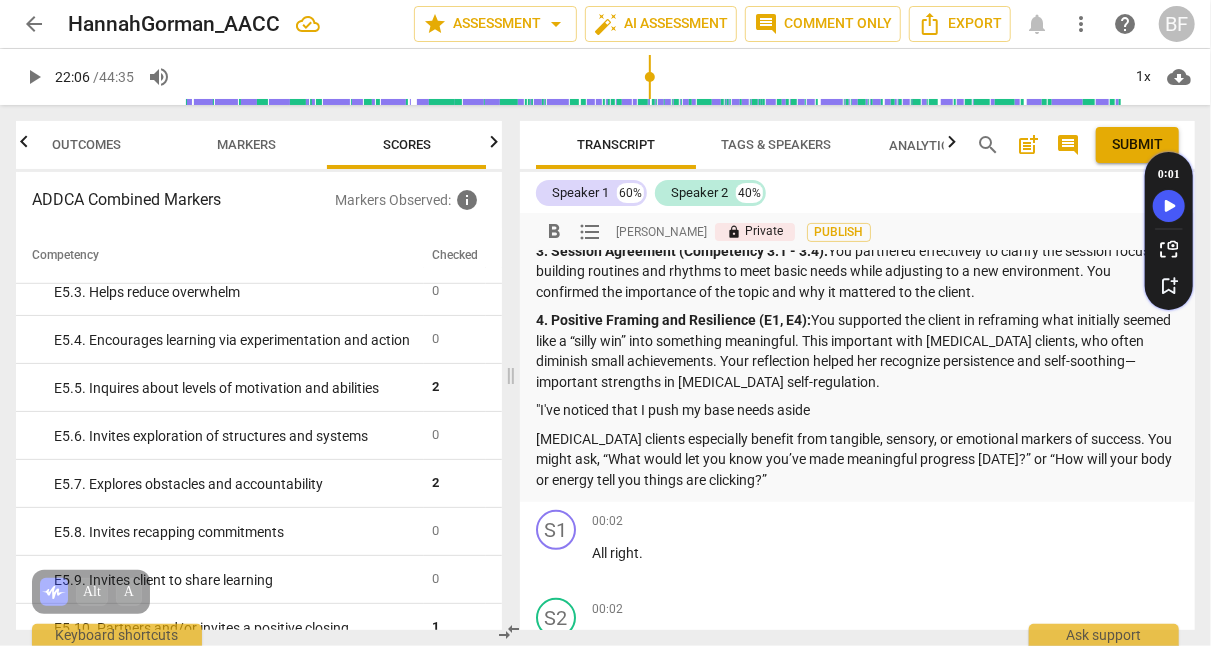 click on "4. Positive Framing and Resilience (E1, E4):  You supported the client in reframing what initially seemed like a “silly win” into something meaningful. This important with [MEDICAL_DATA] clients, who often diminish small achievements. Your reflection helped her recognize persistence and self-soothing—important strengths in [MEDICAL_DATA] self-regulation." at bounding box center [857, 351] 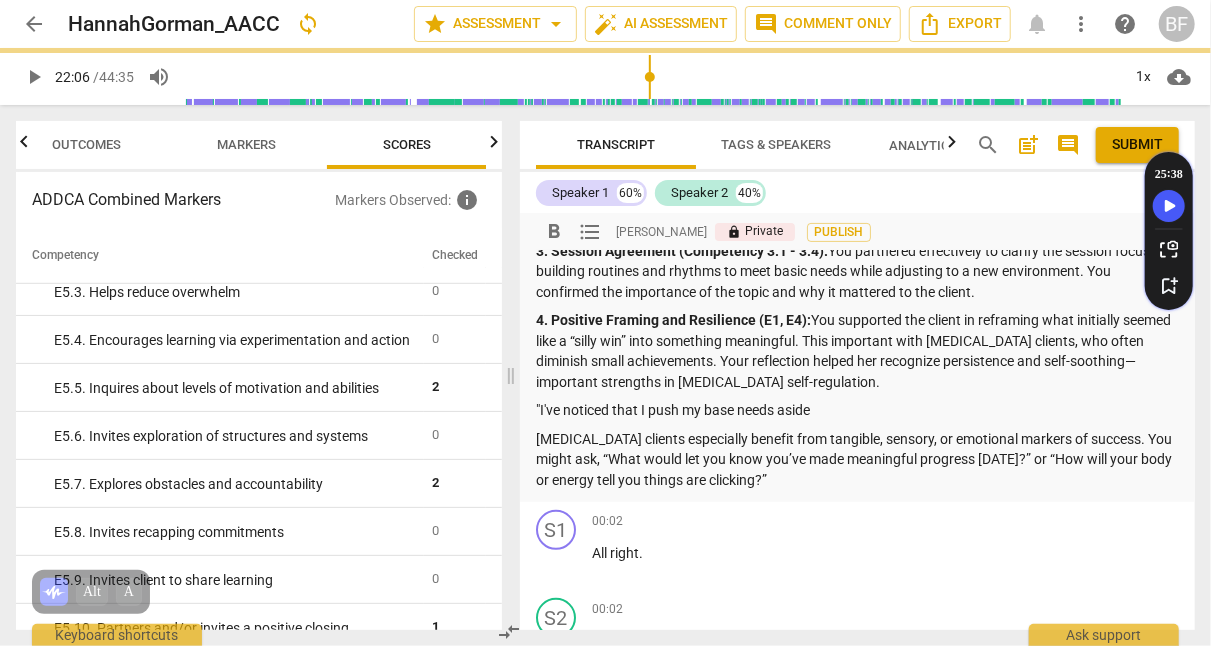scroll, scrollTop: 287, scrollLeft: 0, axis: vertical 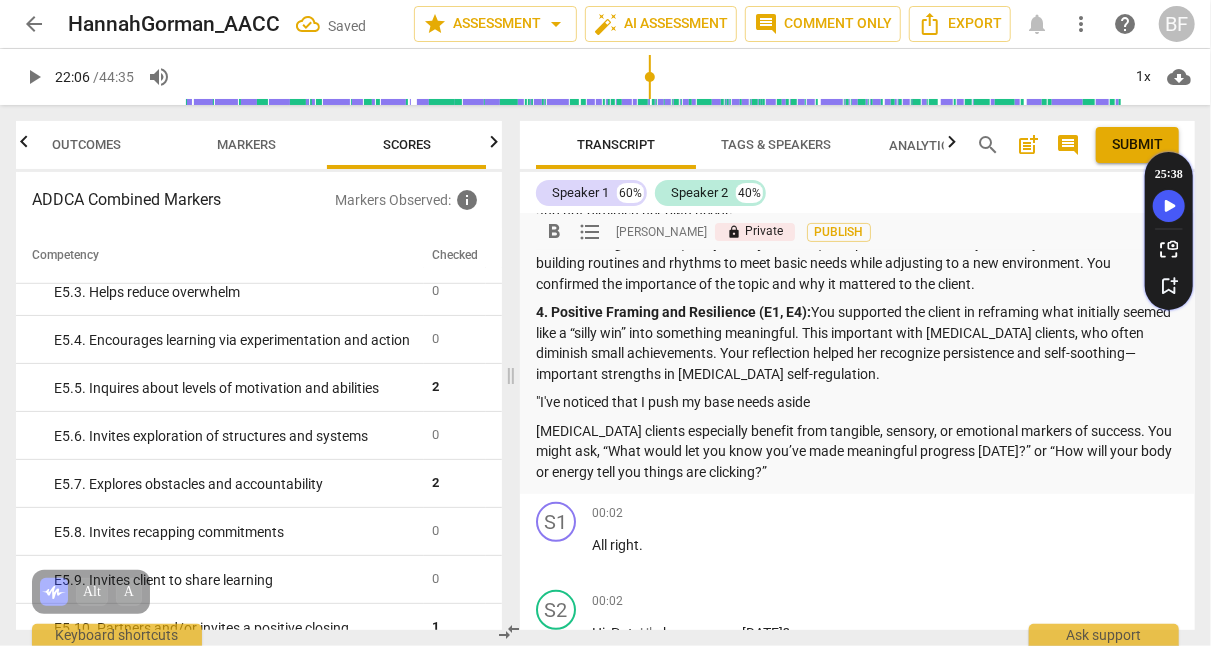 click on "4. Positive Framing and Resilience (E1, E4):  You supported the client in reframing what initially seemed like a “silly win” into something meaningful. This important with [MEDICAL_DATA] clients, who often diminish small achievements. Your reflection helped her recognize persistence and self-soothing—important strengths in [MEDICAL_DATA] self-regulation." at bounding box center [857, 343] 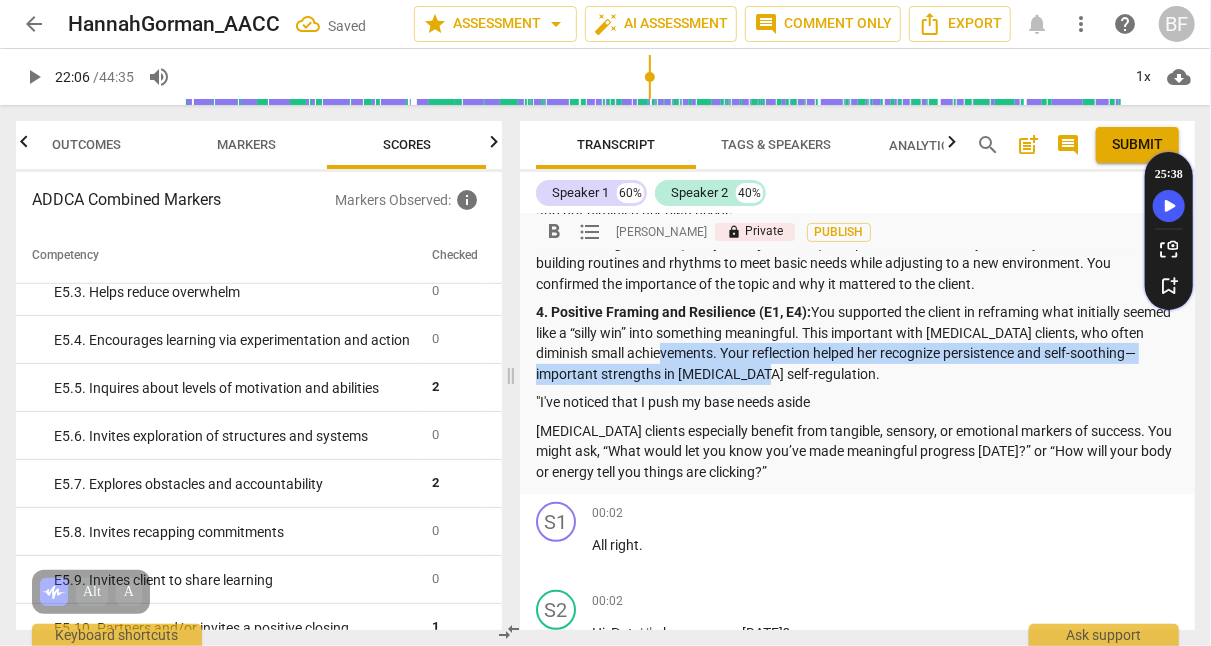 drag, startPoint x: 868, startPoint y: 369, endPoint x: 724, endPoint y: 355, distance: 144.67896 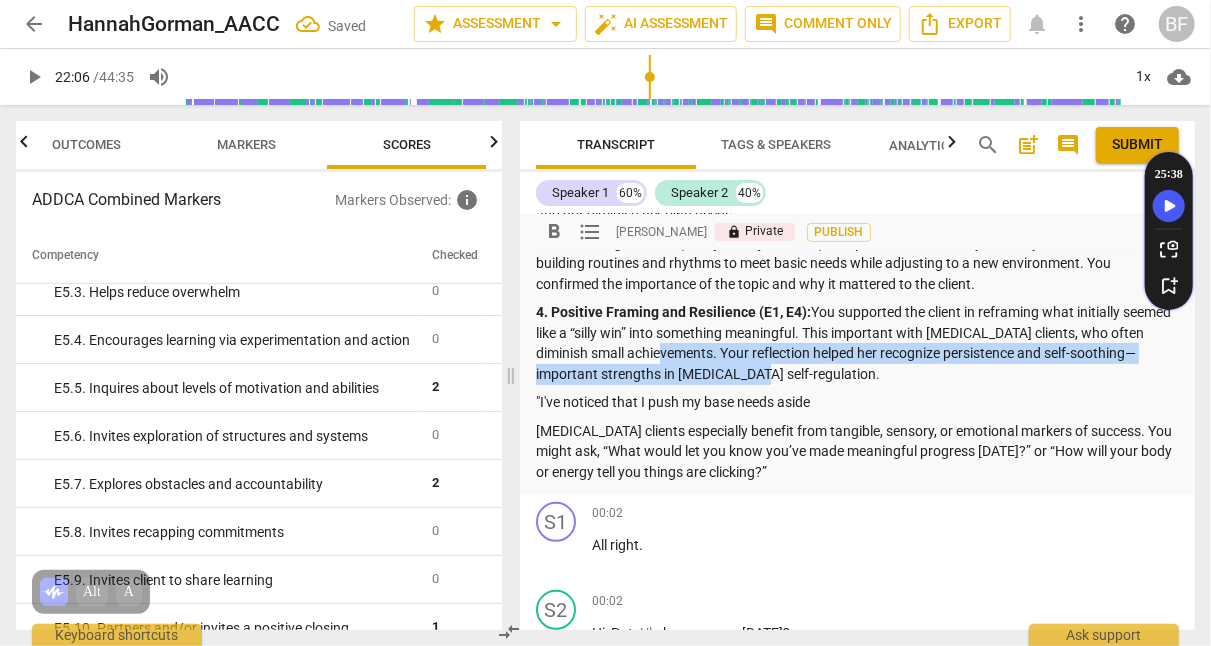 click on "4. Positive Framing and Resilience (E1, E4):  You supported the client in reframing what initially seemed like a “silly win” into something meaningful. This important with [MEDICAL_DATA] clients, who often diminish small achievements. Your reflection helped her recognize persistence and self-soothing—important strengths in [MEDICAL_DATA] self-regulation." at bounding box center (857, 343) 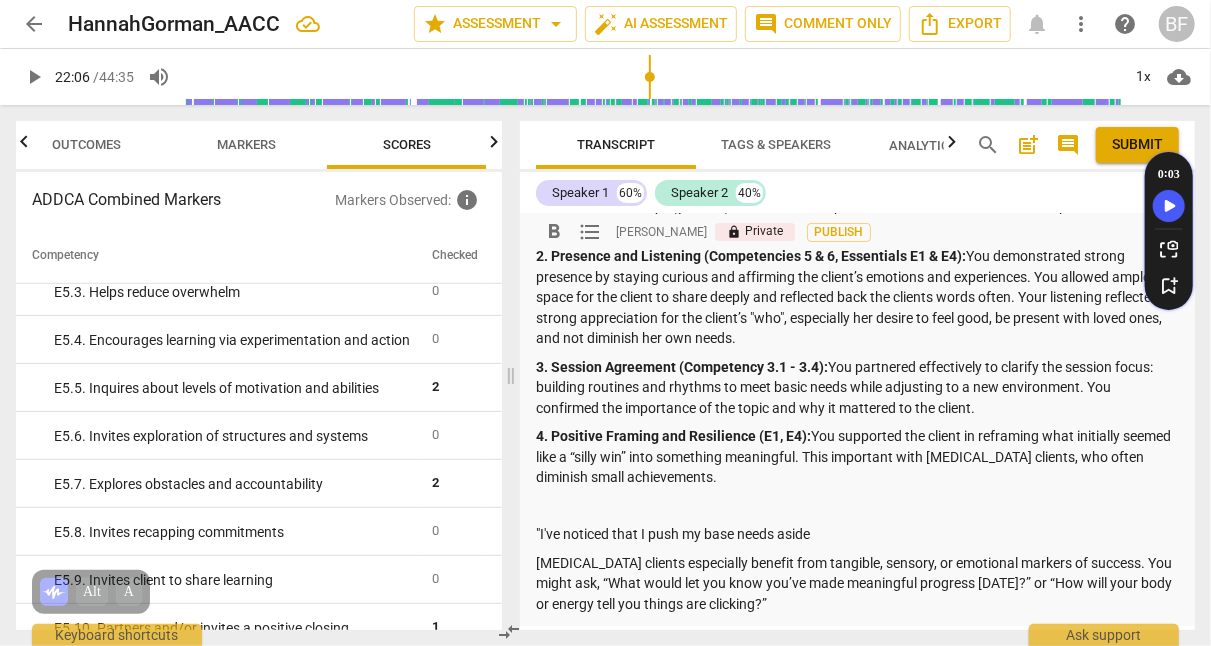 scroll, scrollTop: 165, scrollLeft: 0, axis: vertical 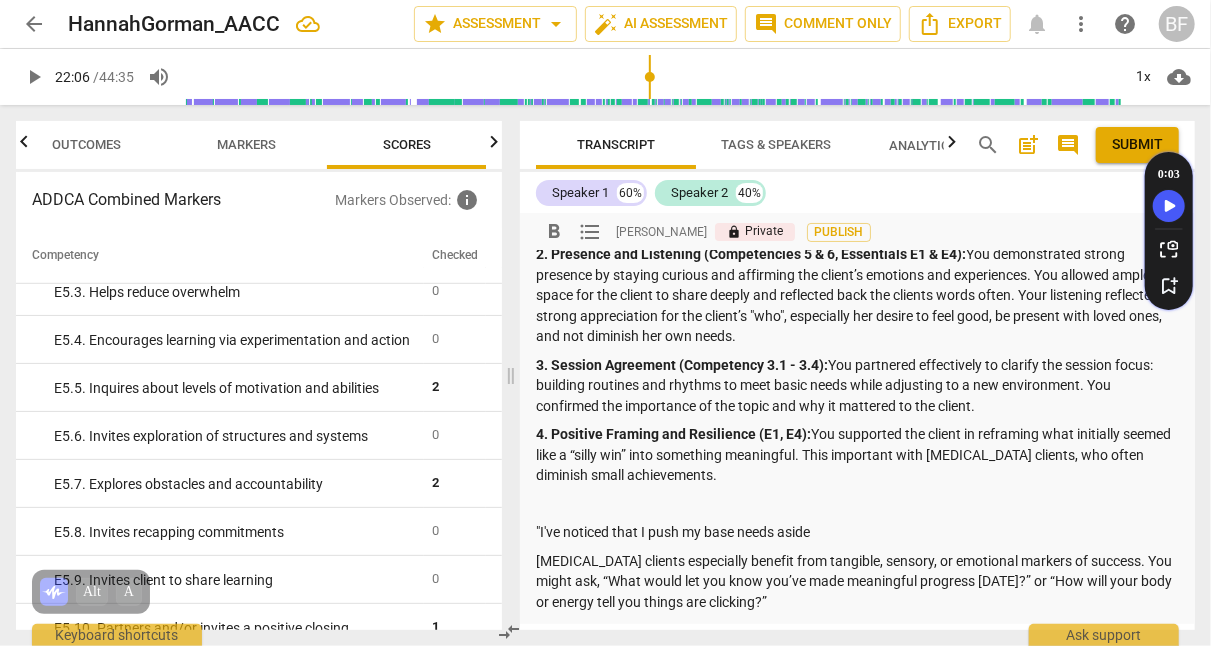 click on "4. Positive Framing and Resilience (E1, E4):  You supported the client in reframing what initially seemed like a “silly win” into something meaningful. This important with [MEDICAL_DATA] clients, who often diminish small achievements." at bounding box center (857, 455) 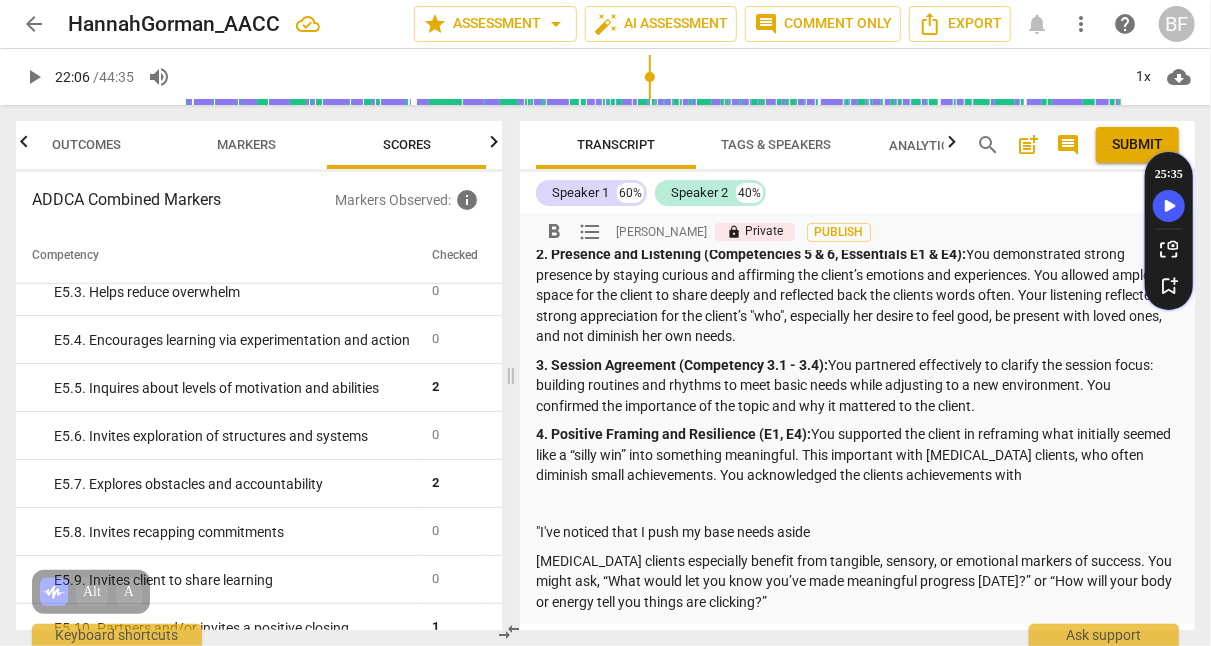 click on "4. Positive Framing and Resilience (E1, E4):  You supported the client in reframing what initially seemed like a “silly win” into something meaningful. This important with [MEDICAL_DATA] clients, who often diminish small achievements. You acknowledged the clients achievements with" at bounding box center [857, 455] 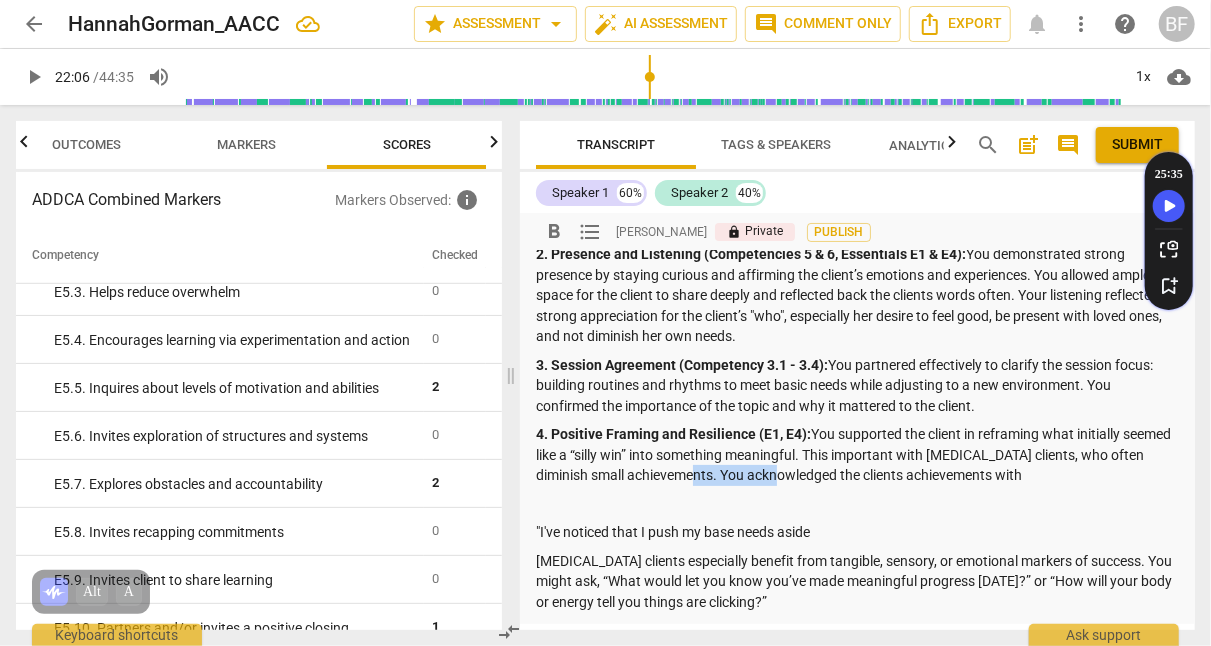 click on "4. Positive Framing and Resilience (E1, E4):  You supported the client in reframing what initially seemed like a “silly win” into something meaningful. This important with [MEDICAL_DATA] clients, who often diminish small achievements. You acknowledged the clients achievements with" at bounding box center [857, 455] 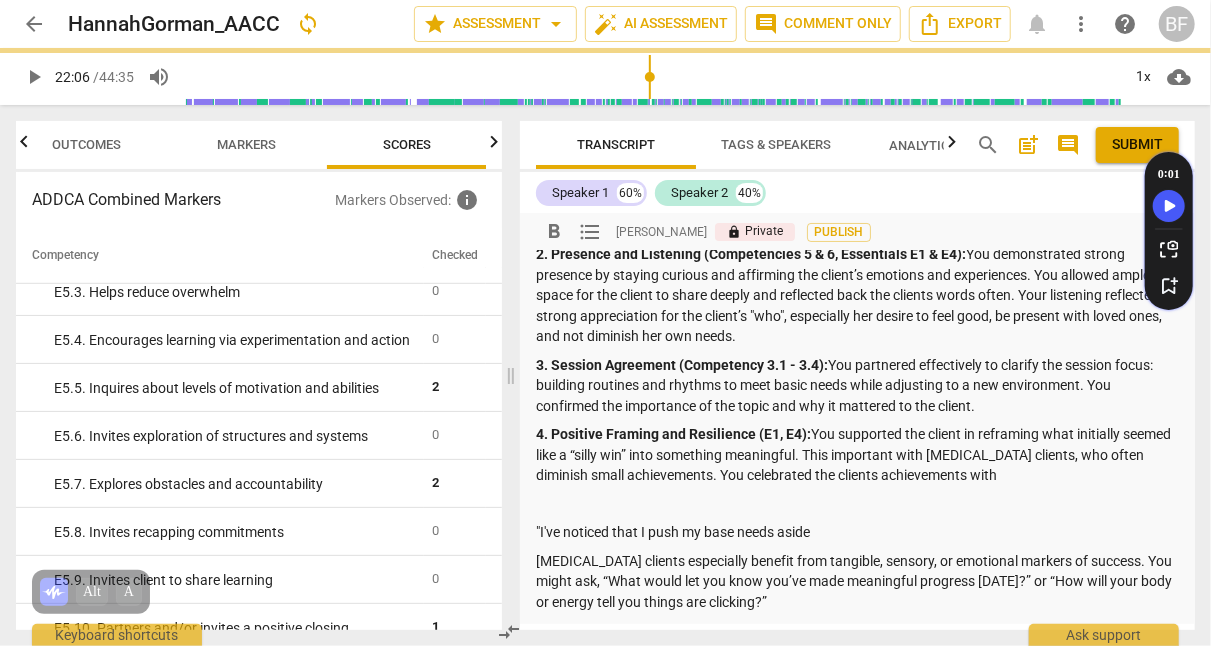 click on "4. Positive Framing and Resilience (E1, E4):  You supported the client in reframing what initially seemed like a “silly win” into something meaningful. This important with [MEDICAL_DATA] clients, who often diminish small achievements. You celebrated the clients achievements with" at bounding box center (857, 455) 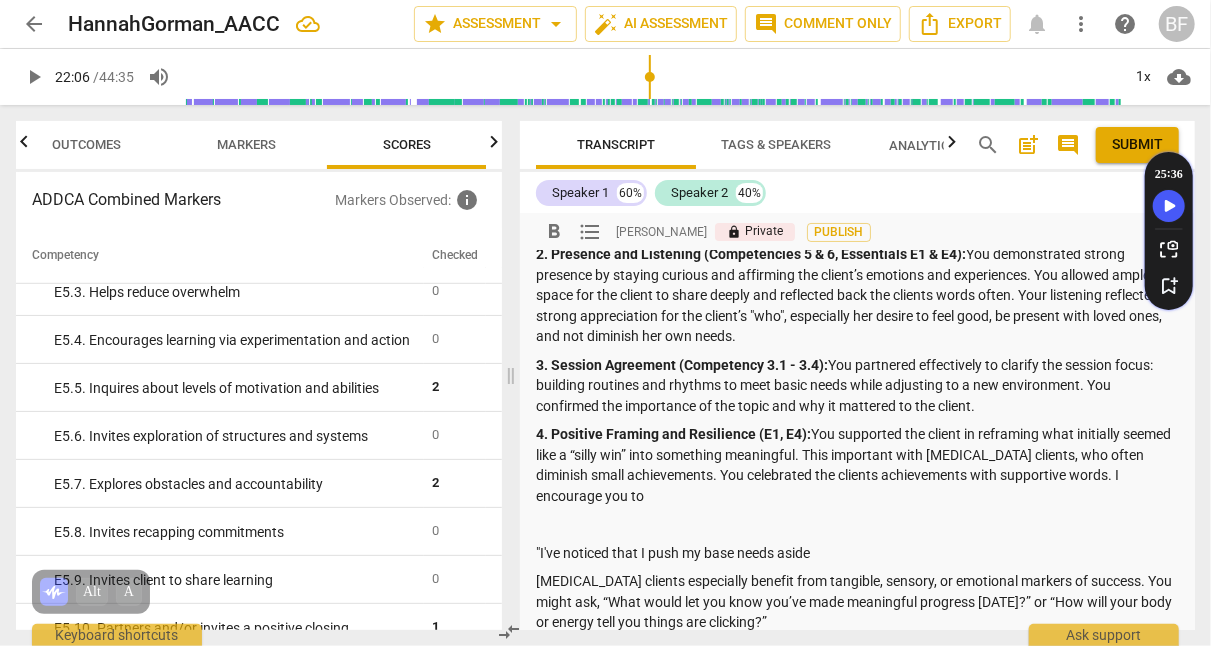 click on "4. Positive Framing and Resilience (E1, E4):  You supported the client in reframing what initially seemed like a “silly win” into something meaningful. This important with [MEDICAL_DATA] clients, who often diminish small achievements. You celebrated the clients achievements with supportive words. I encourage you to" at bounding box center (857, 465) 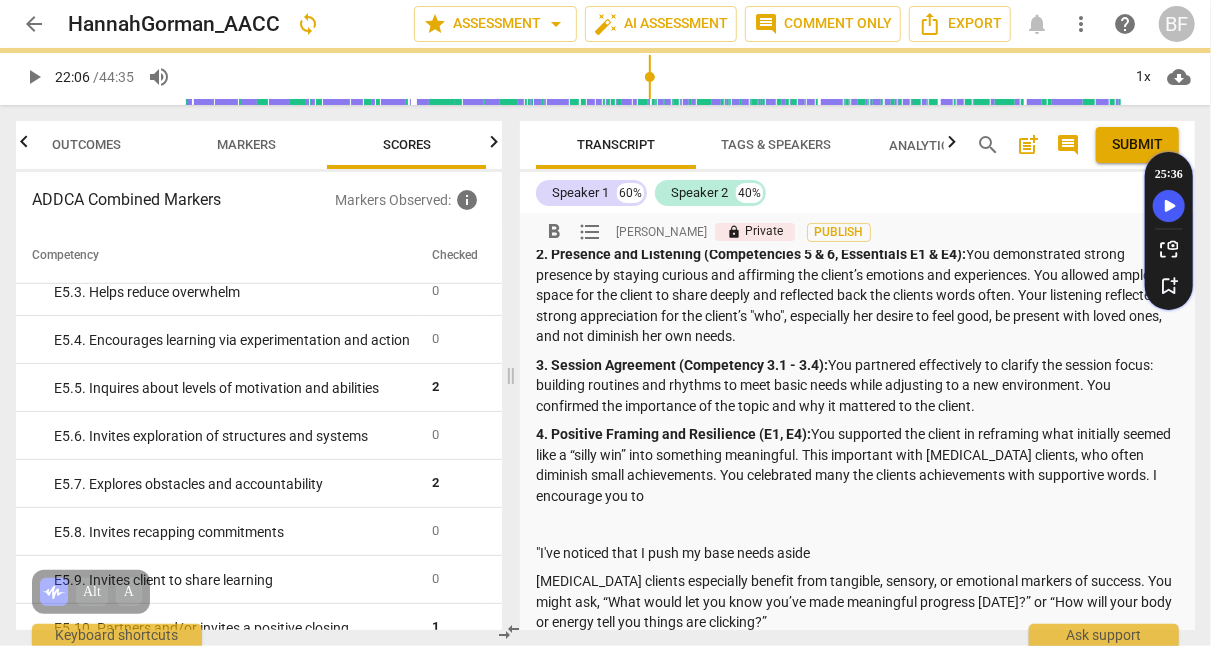 click on "4. Positive Framing and Resilience (E1, E4):  You supported the client in reframing what initially seemed like a “silly win” into something meaningful. This important with [MEDICAL_DATA] clients, who often diminish small achievements. You celebrated many the clients achievements with supportive words. I encourage you to" at bounding box center [857, 465] 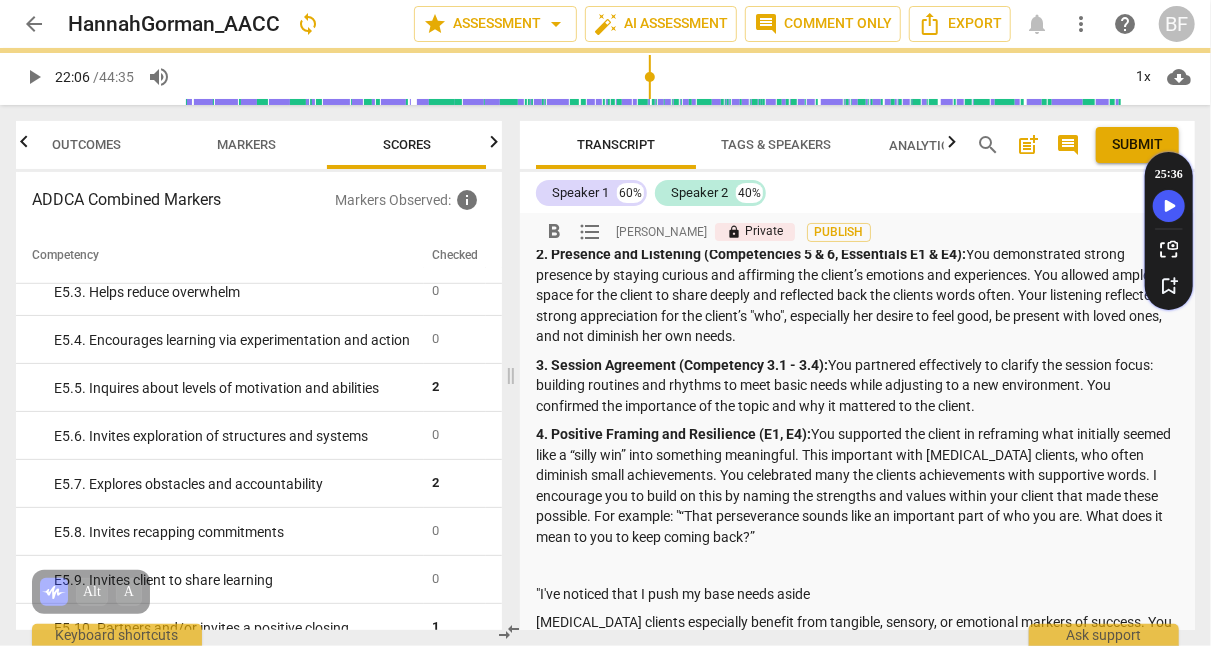 click on "4. Positive Framing and Resilience (E1, E4):  You supported the client in reframing what initially seemed like a “silly win” into something meaningful. This important with [MEDICAL_DATA] clients, who often diminish small achievements. You celebrated many the clients achievements with supportive words. I encourage you to build on this by naming the strengths and values within your client that made these possible. For example: "“That perseverance sounds like an important part of who you are. What does it mean to you to keep coming back?”" at bounding box center (857, 485) 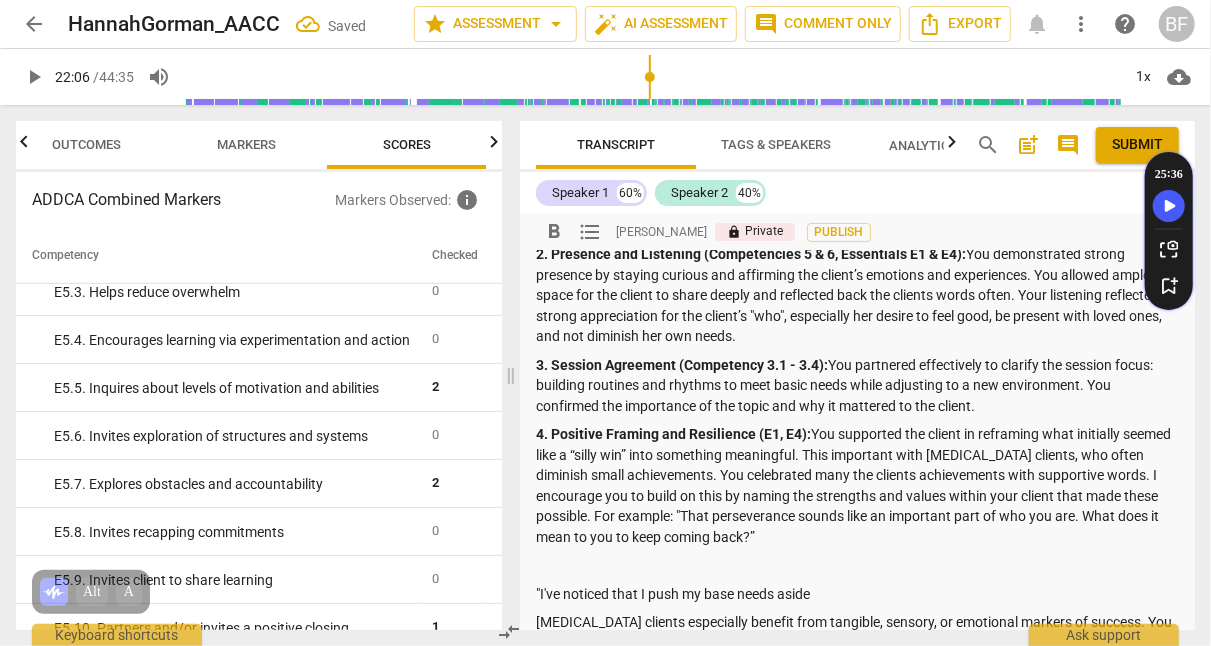 click on "4. Positive Framing and Resilience (E1, E4):  You supported the client in reframing what initially seemed like a “silly win” into something meaningful. This important with [MEDICAL_DATA] clients, who often diminish small achievements. You celebrated many the clients achievements with supportive words. I encourage you to build on this by naming the strengths and values within your client that made these possible. For example: "That perseverance sounds like an important part of who you are. What does it mean to you to keep coming back?”" at bounding box center [857, 485] 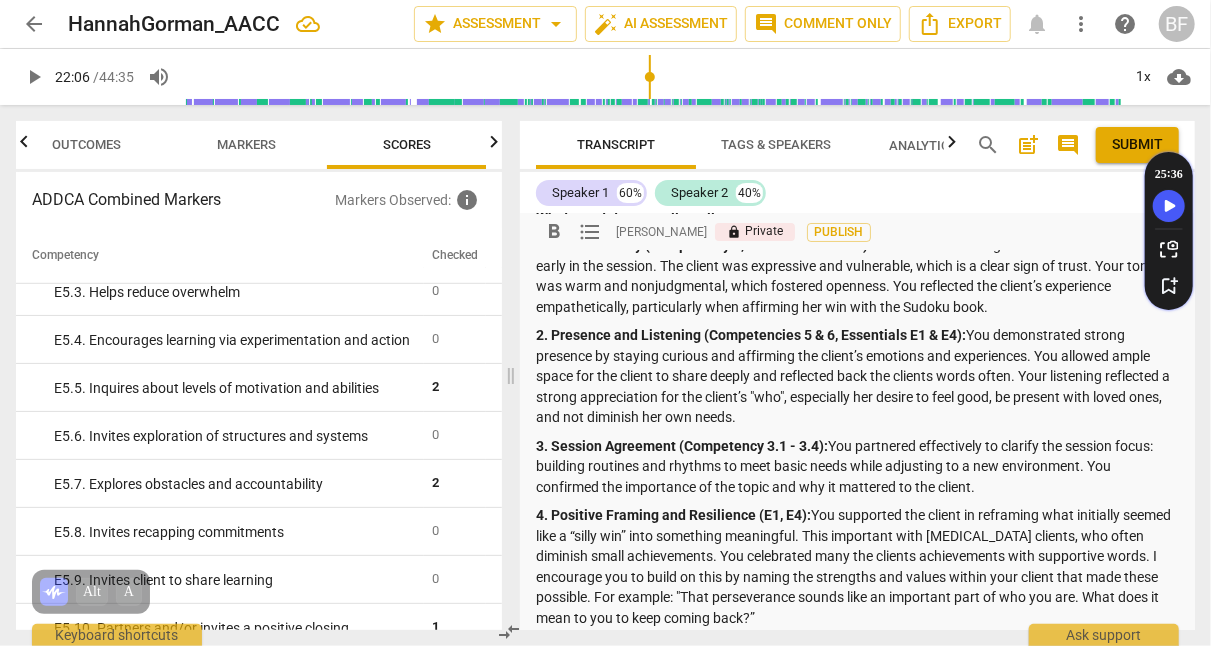 scroll, scrollTop: 52, scrollLeft: 0, axis: vertical 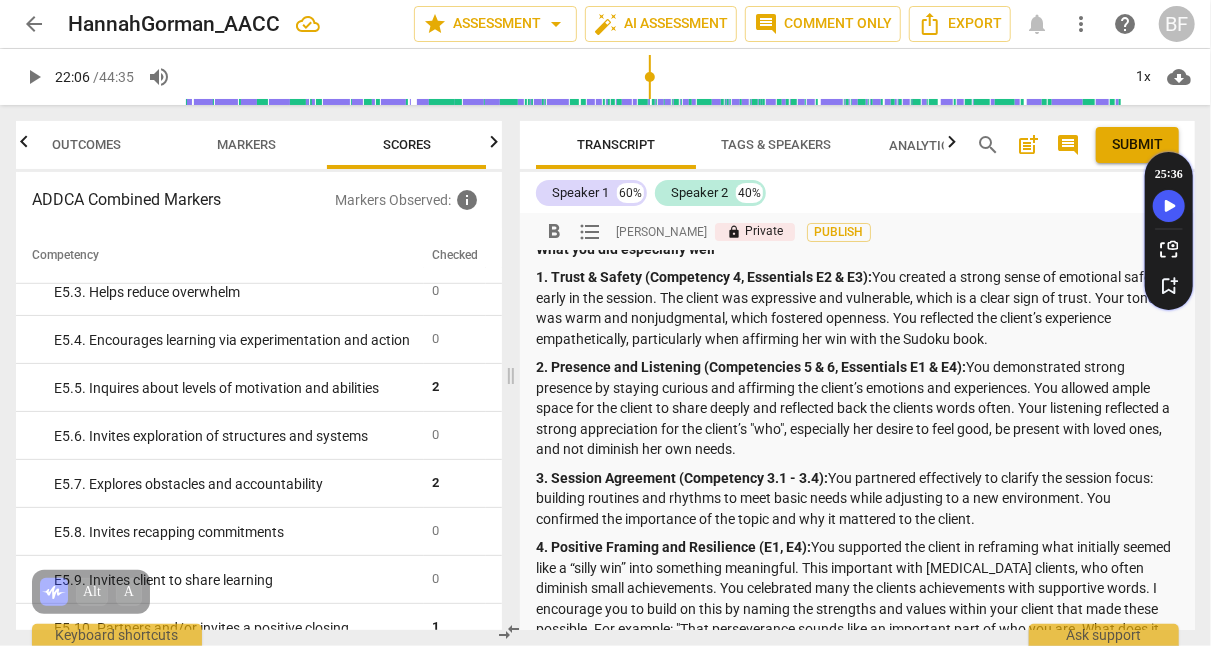 click on "2. Presence and Listening (Competencies 5 & 6, Essentials E1 & E4):  You demonstrated strong presence by staying curious and affirming the client’s emotions and experiences. You allowed ample space for the client to share deeply and reflected back the clients words often. Your listening reflected a strong appreciation for the client’s "who", especially her desire to feel good, be present with loved ones, and not diminish her own needs." at bounding box center (857, 408) 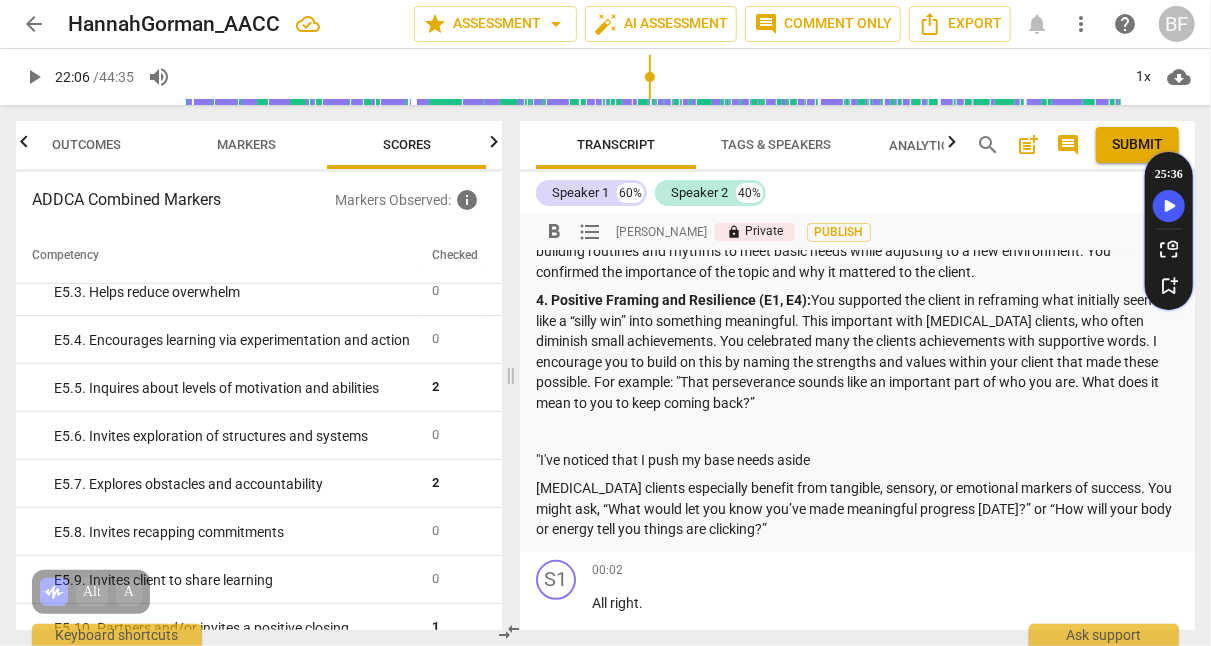 scroll, scrollTop: 329, scrollLeft: 0, axis: vertical 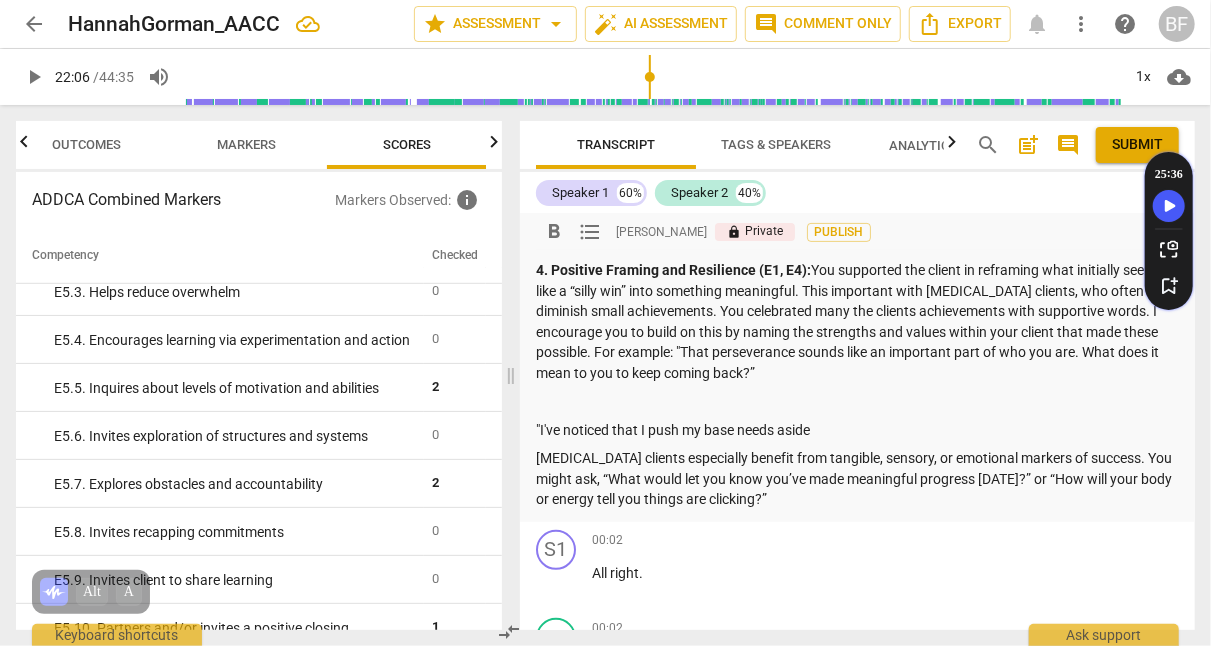 click at bounding box center [857, 401] 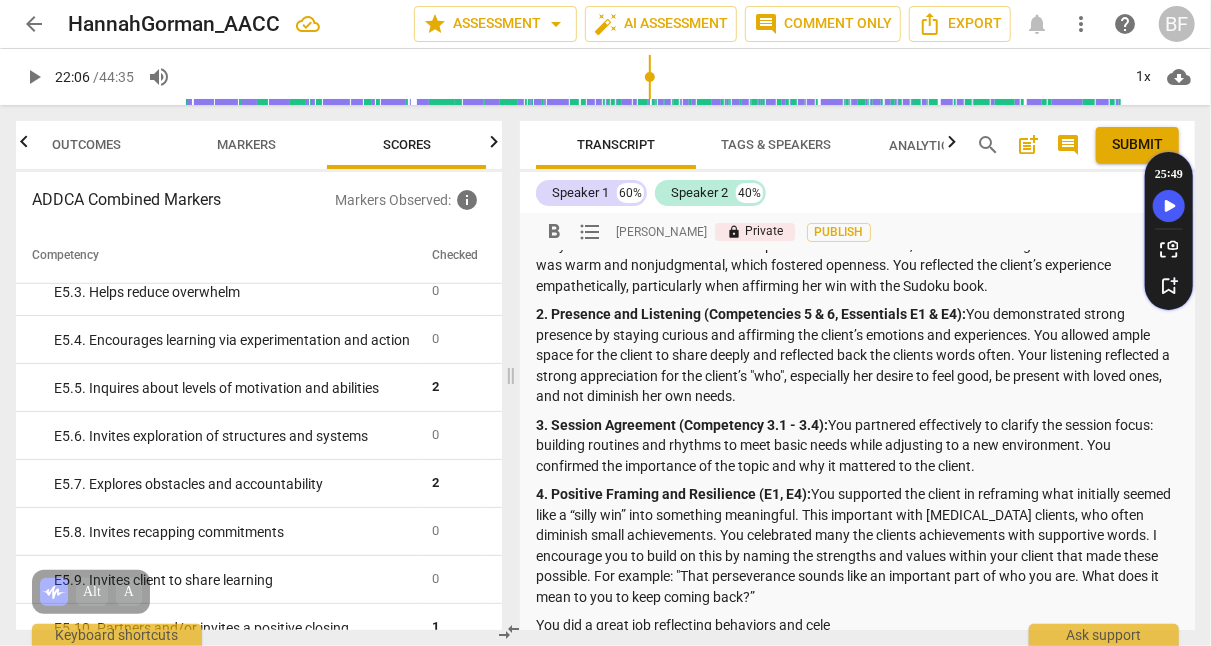 scroll, scrollTop: 112, scrollLeft: 0, axis: vertical 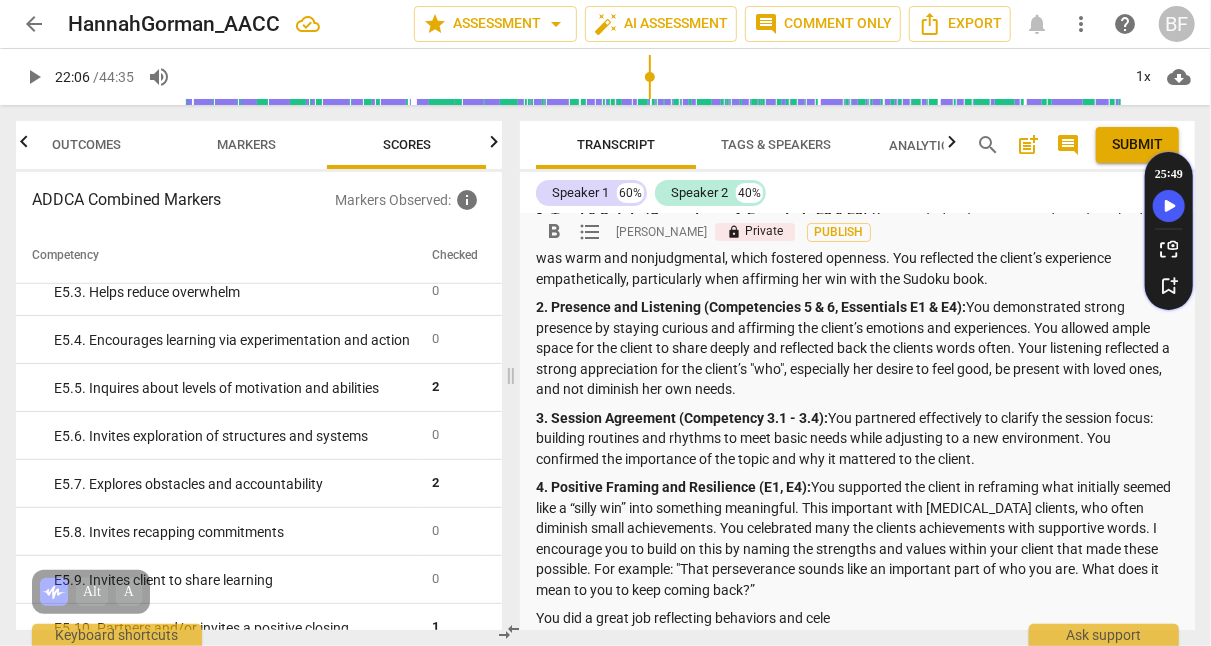 drag, startPoint x: 763, startPoint y: 367, endPoint x: 822, endPoint y: 384, distance: 61.400326 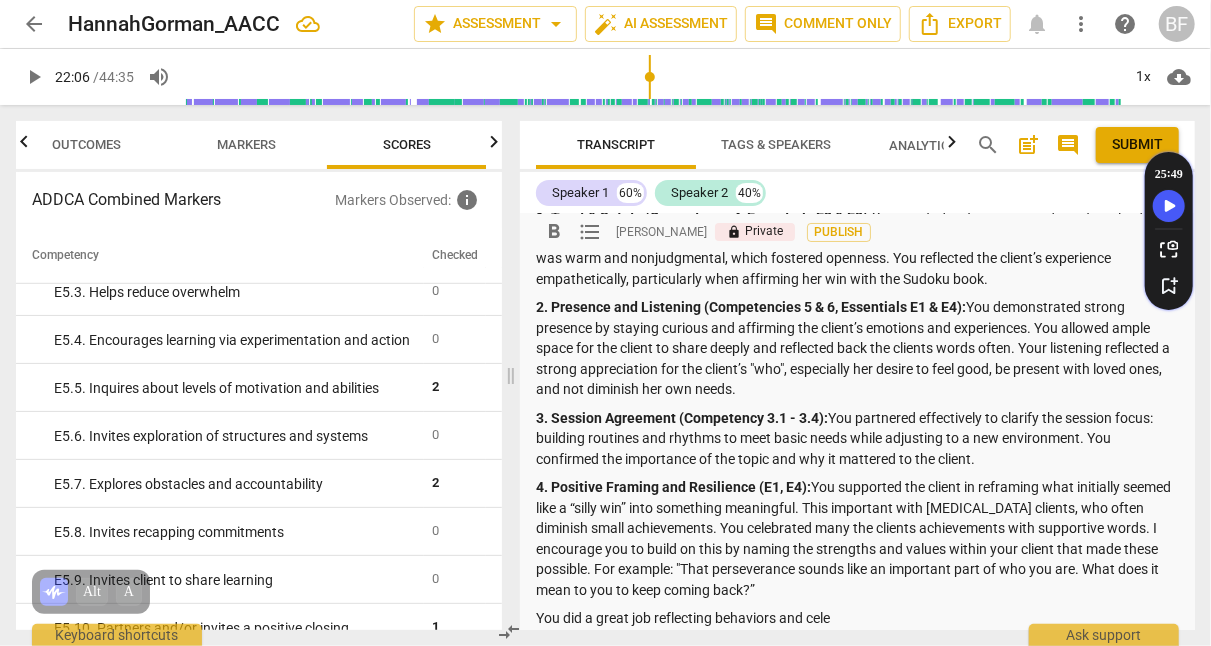 click on "2. Presence and Listening (Competencies 5 & 6, Essentials E1 & E4):  You demonstrated strong presence by staying curious and affirming the client’s emotions and experiences. You allowed ample space for the client to share deeply and reflected back the clients words often. Your listening reflected a strong appreciation for the client’s "who", especially her desire to feel good, be present with loved ones, and not diminish her own needs." at bounding box center [857, 348] 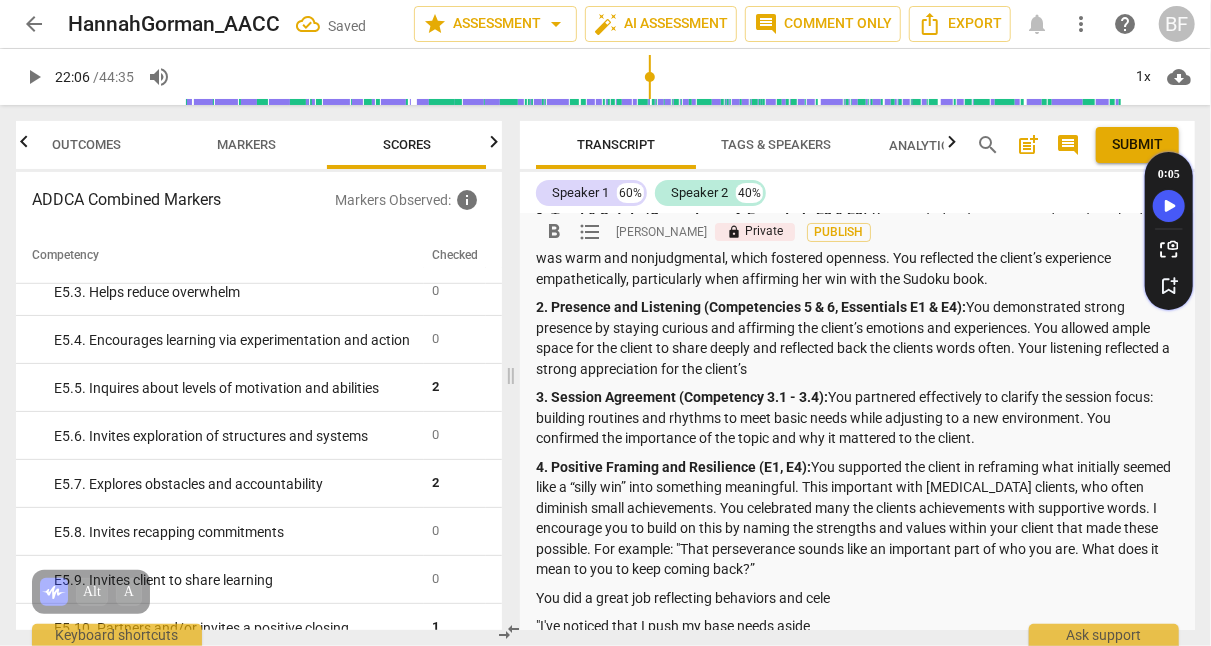 drag, startPoint x: 943, startPoint y: 357, endPoint x: 1004, endPoint y: 367, distance: 61.81424 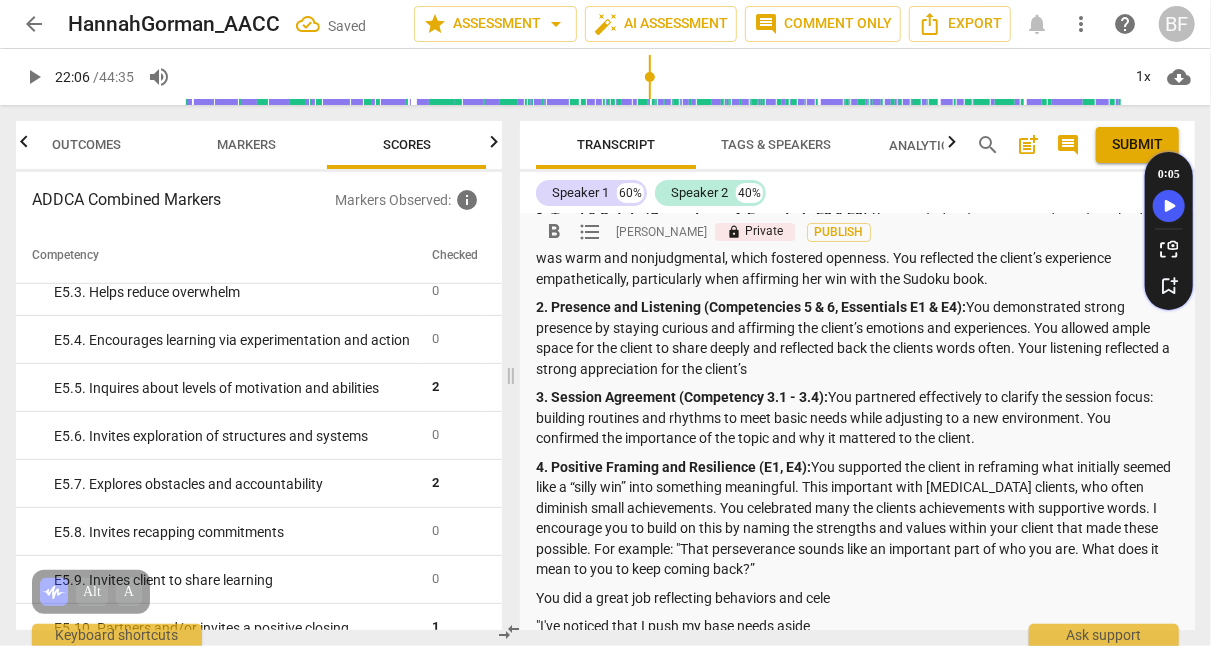 click on "2. Presence and Listening (Competencies 5 & 6, Essentials E1 & E4):  You demonstrated strong presence by staying curious and affirming the client’s emotions and experiences. You allowed ample space for the client to share deeply and reflected back the clients words often. Your listening reflected a strong appreciation for the client’s" at bounding box center (857, 338) 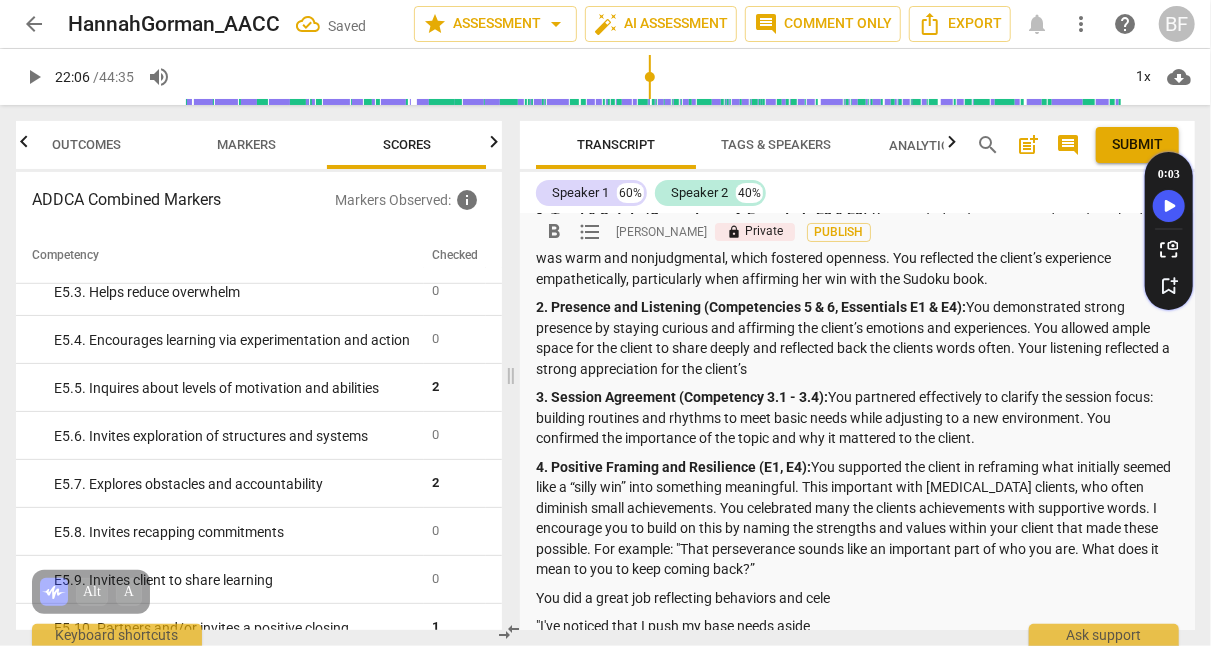 click on "2. Presence and Listening (Competencies 5 & 6, Essentials E1 & E4):  You demonstrated strong presence by staying curious and affirming the client’s emotions and experiences. You allowed ample space for the client to share deeply and reflected back the clients words often. Your listening reflected a strong appreciation for the client’s" at bounding box center (857, 338) 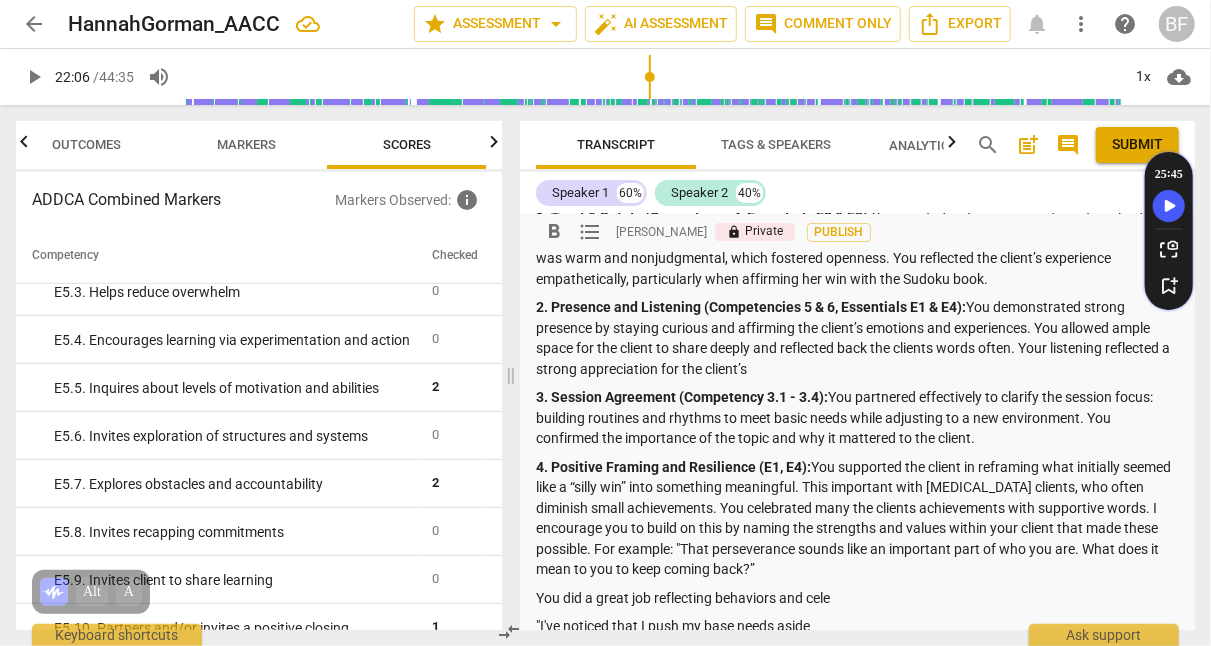 drag, startPoint x: 1004, startPoint y: 367, endPoint x: 1028, endPoint y: 349, distance: 30 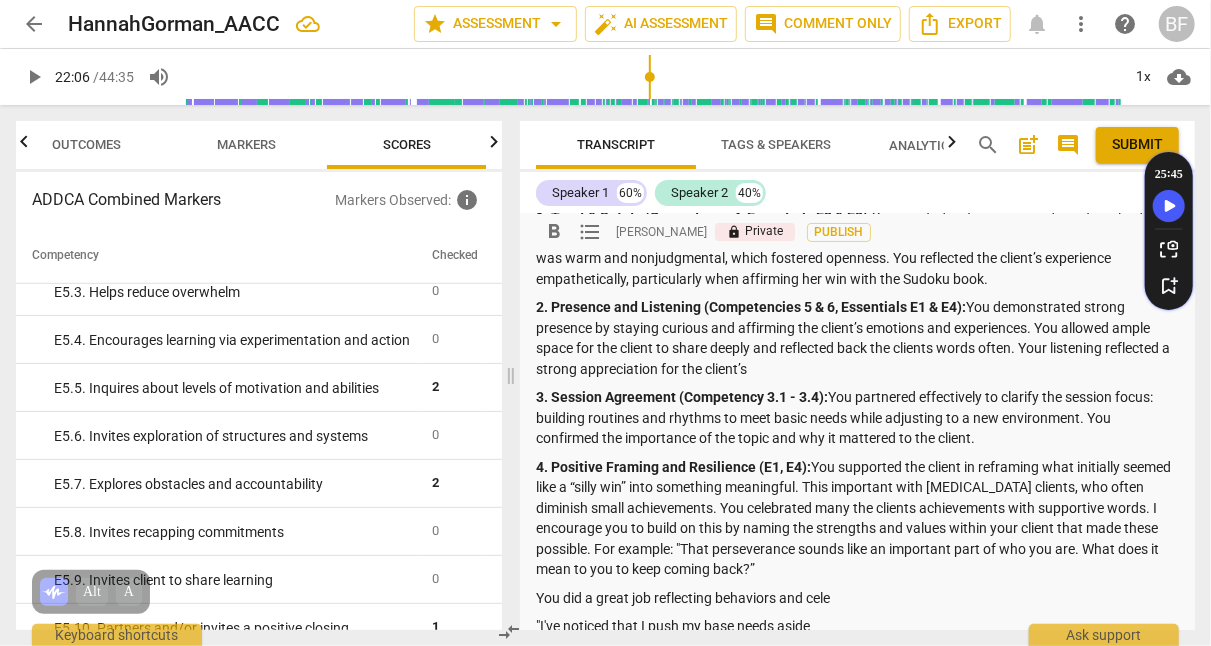click on "2. Presence and Listening (Competencies 5 & 6, Essentials E1 & E4):  You demonstrated strong presence by staying curious and affirming the client’s emotions and experiences. You allowed ample space for the client to share deeply and reflected back the clients words often. Your listening reflected a strong appreciation for the client’s" at bounding box center (857, 338) 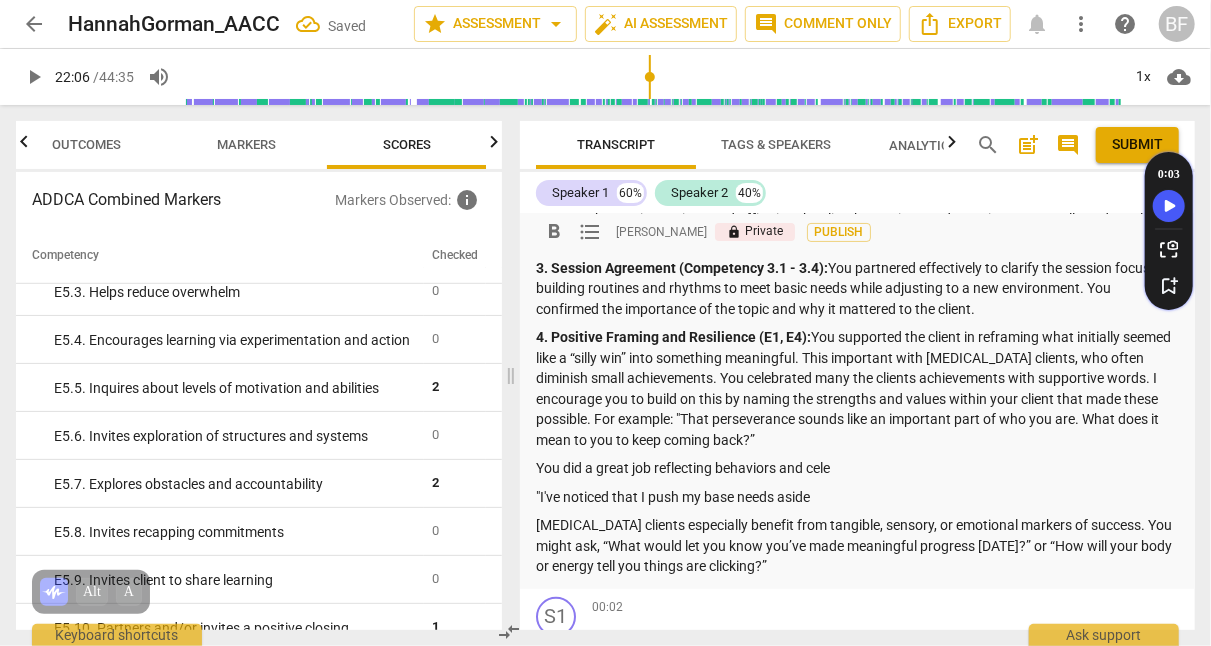 scroll, scrollTop: 225, scrollLeft: 0, axis: vertical 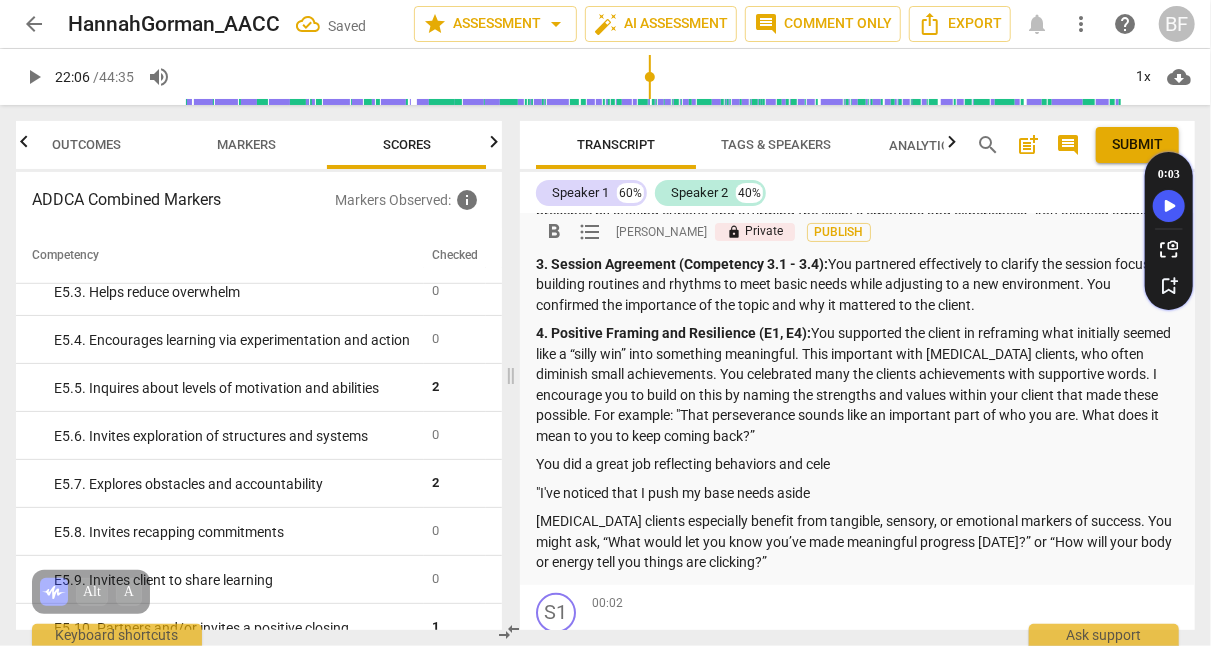 click on "4. Positive Framing and Resilience (E1, E4):" at bounding box center (673, 333) 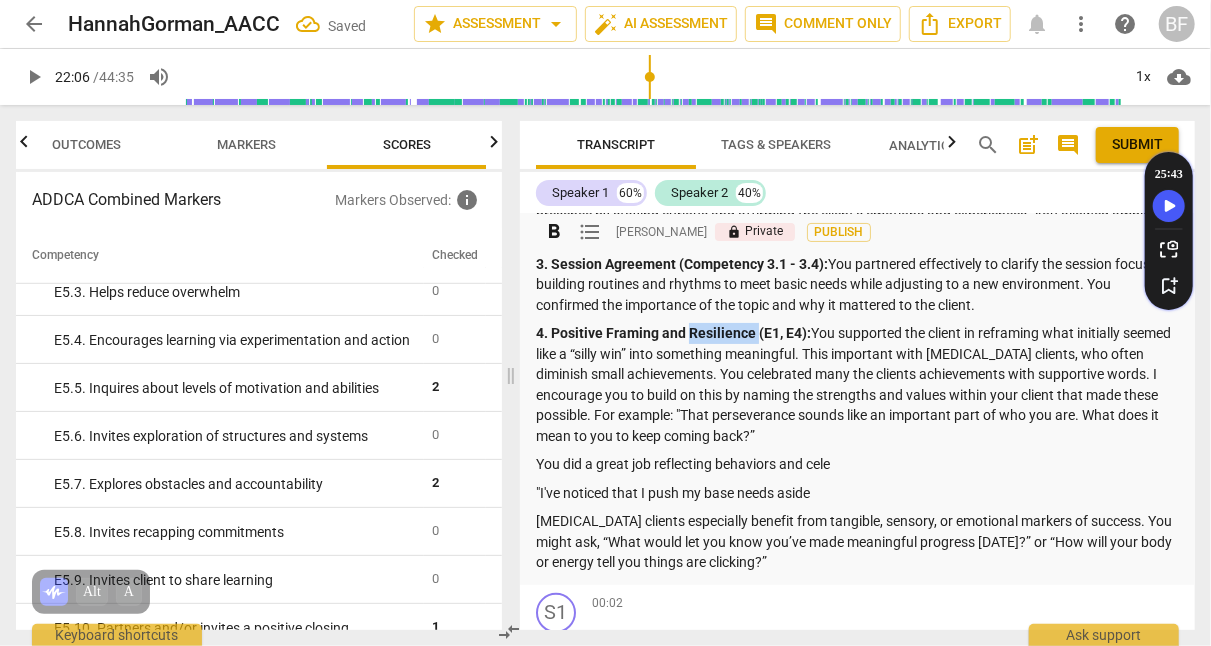 click on "4. Positive Framing and Resilience (E1, E4):" at bounding box center [673, 333] 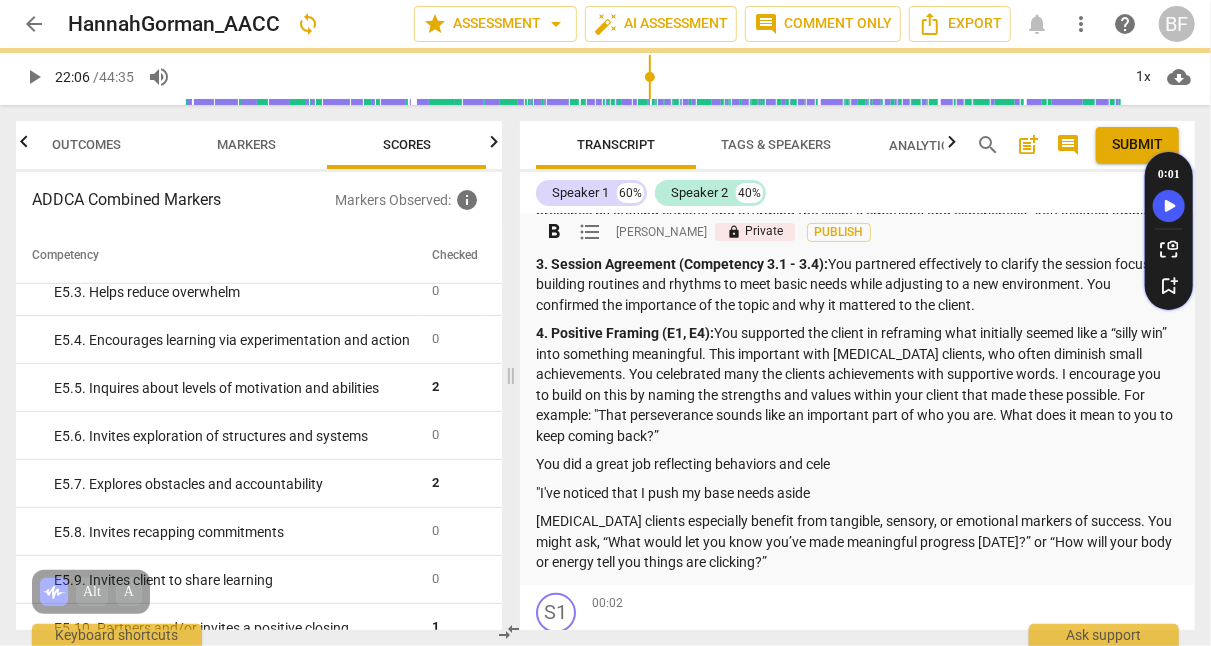 scroll, scrollTop: 244, scrollLeft: 0, axis: vertical 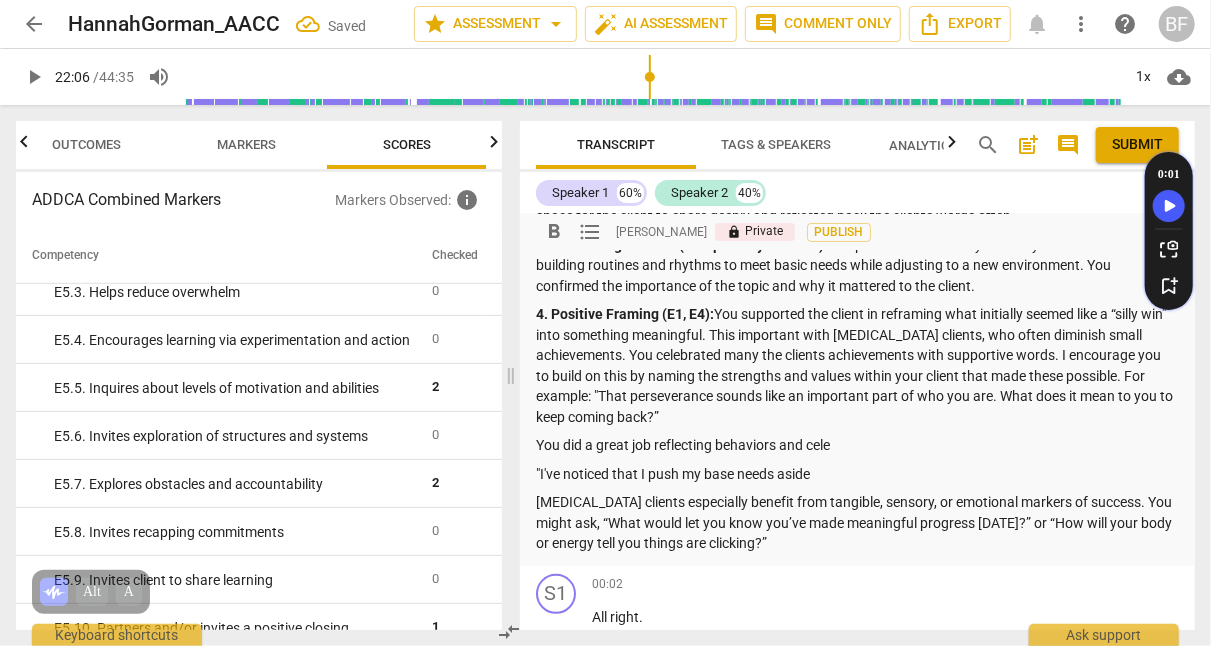 click on "4. Positive Framing (E1, E4):  You supported the client in reframing what initially seemed like a “silly win” into something meaningful. This important with [MEDICAL_DATA] clients, who often diminish small achievements. You celebrated many the clients achievements with supportive words. I encourage you to build on this by naming the strengths and values within your client that made these possible. For example: "That perseverance sounds like an important part of who you are. What does it mean to you to keep coming back?”" at bounding box center [857, 365] 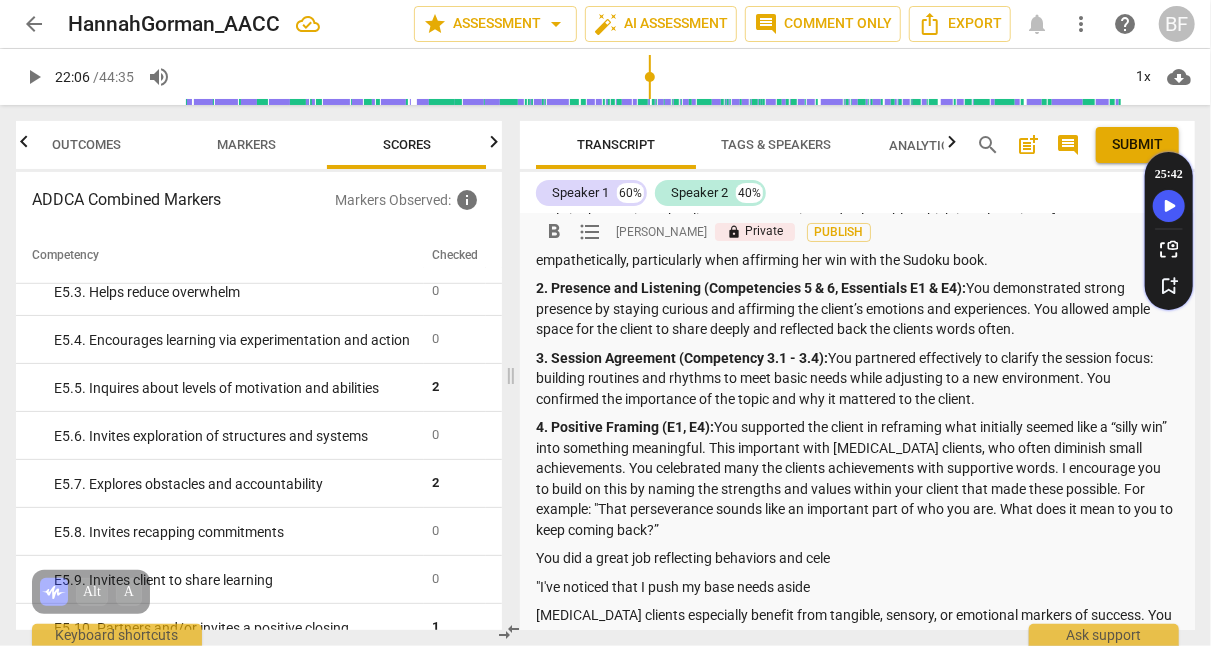 scroll, scrollTop: 228, scrollLeft: 0, axis: vertical 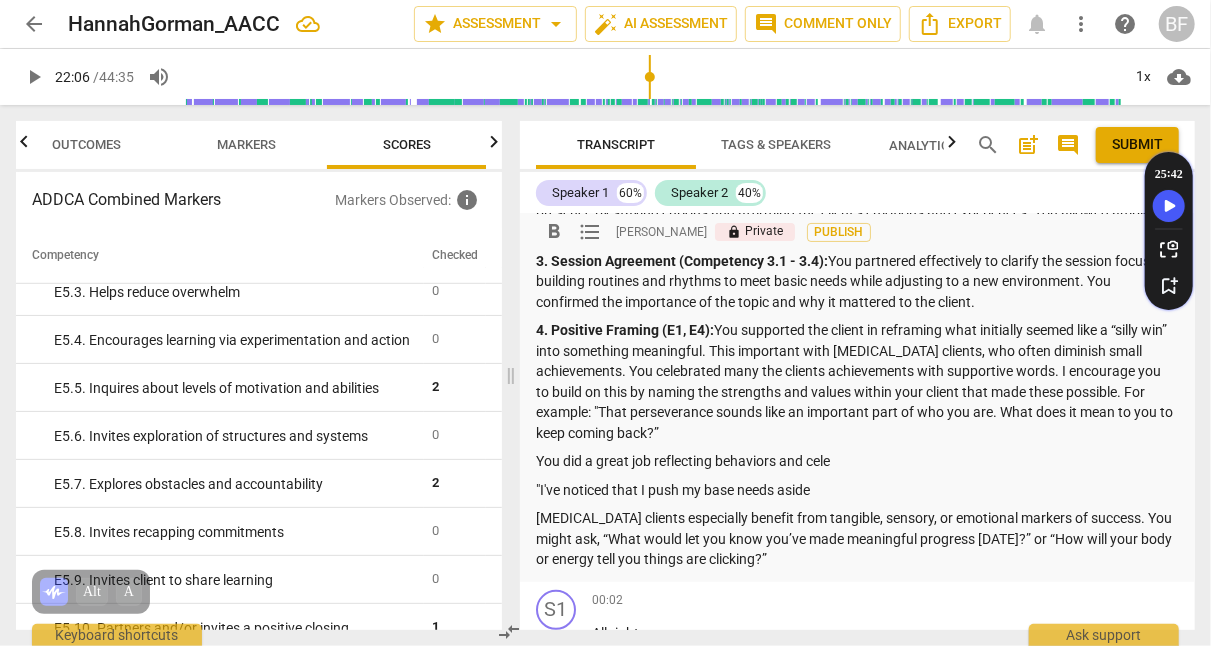 click on "4. Positive Framing (E1, E4):  You supported the client in reframing what initially seemed like a “silly win” into something meaningful. This important with [MEDICAL_DATA] clients, who often diminish small achievements. You celebrated many the clients achievements with supportive words. I encourage you to build on this by naming the strengths and values within your client that made these possible. For example: "That perseverance sounds like an important part of who you are. What does it mean to you to keep coming back?”" at bounding box center (857, 381) 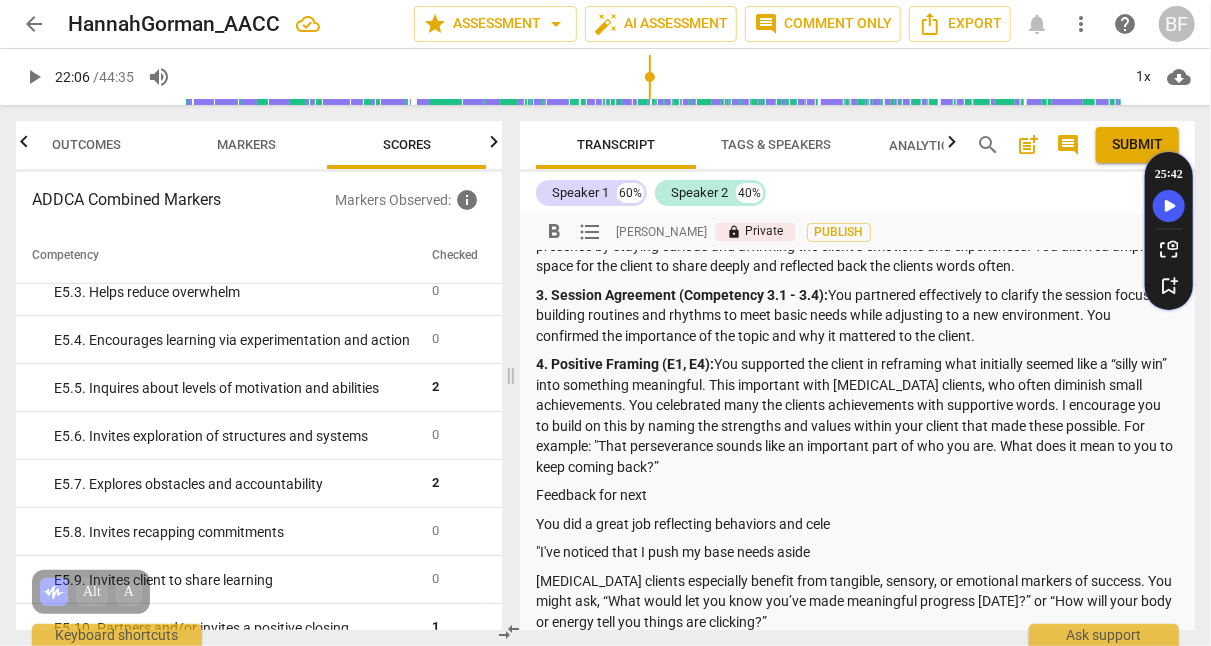 scroll, scrollTop: 195, scrollLeft: 0, axis: vertical 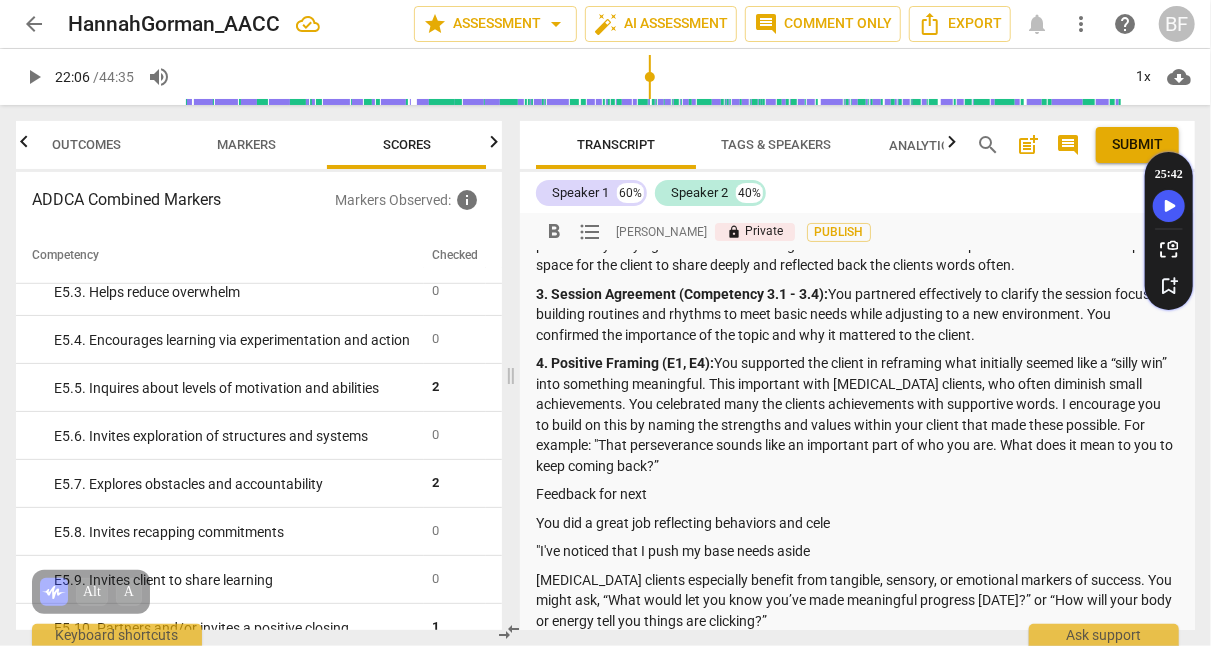 click on "4. Positive Framing (E1, E4):  You supported the client in reframing what initially seemed like a “silly win” into something meaningful. This important with [MEDICAL_DATA] clients, who often diminish small achievements. You celebrated many the clients achievements with supportive words. I encourage you to build on this by naming the strengths and values within your client that made these possible. For example: "That perseverance sounds like an important part of who you are. What does it mean to you to keep coming back?”" at bounding box center (857, 414) 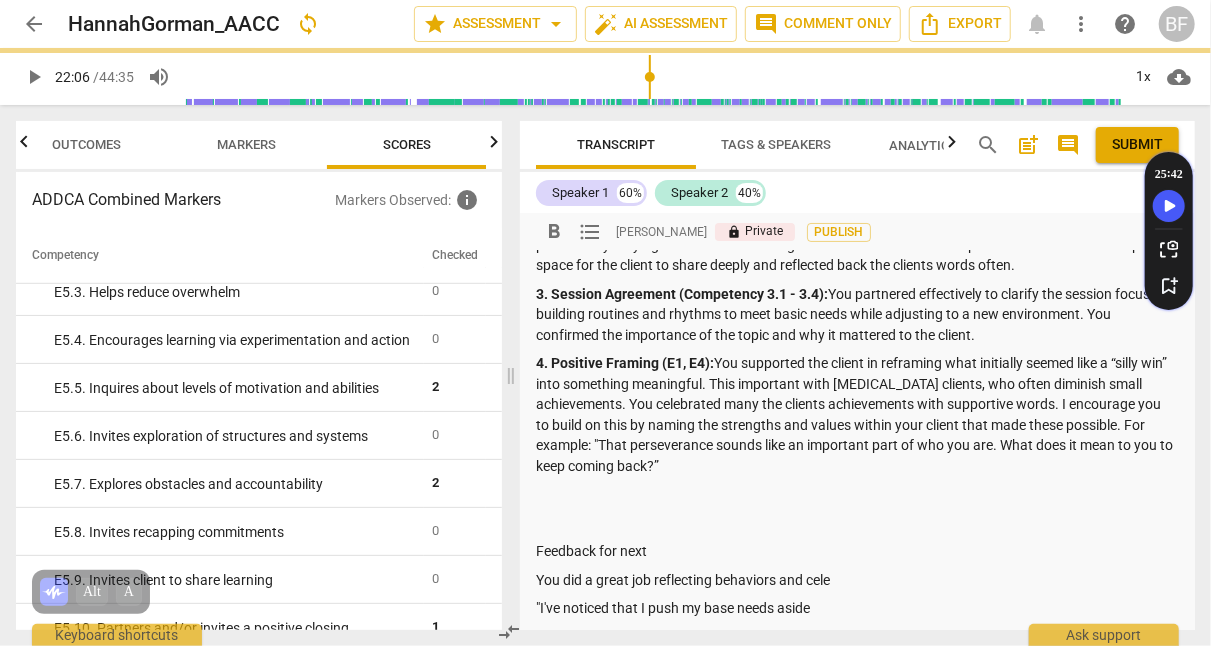 click at bounding box center (857, 494) 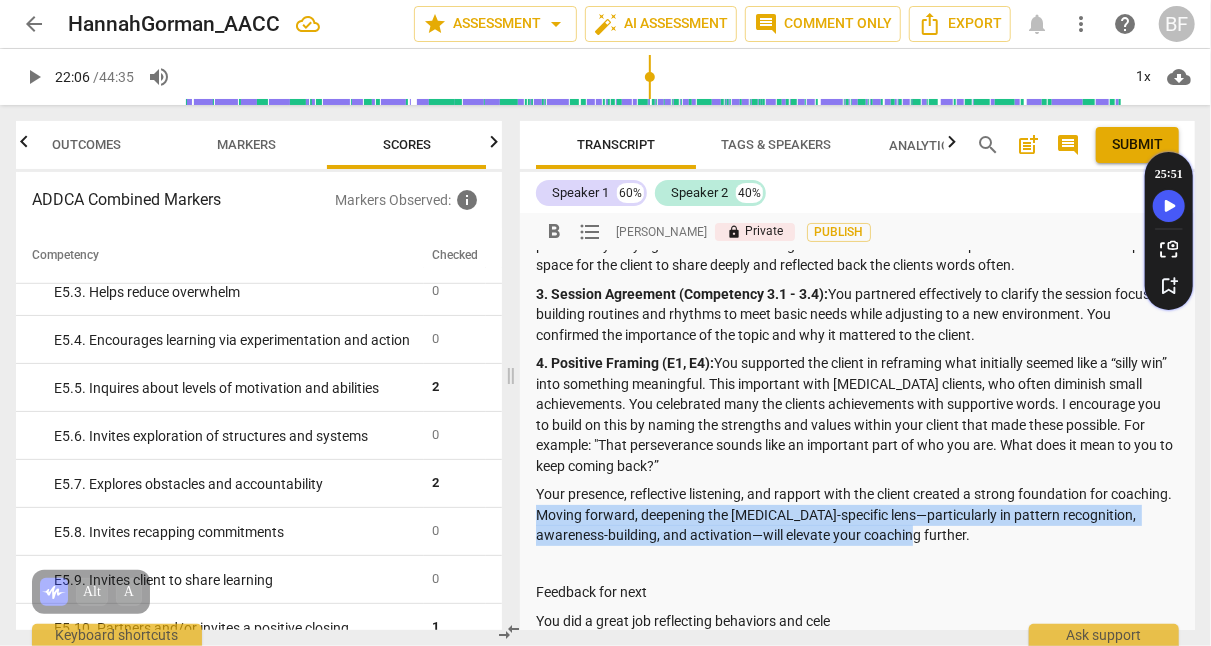 drag, startPoint x: 982, startPoint y: 535, endPoint x: 603, endPoint y: 518, distance: 379.38107 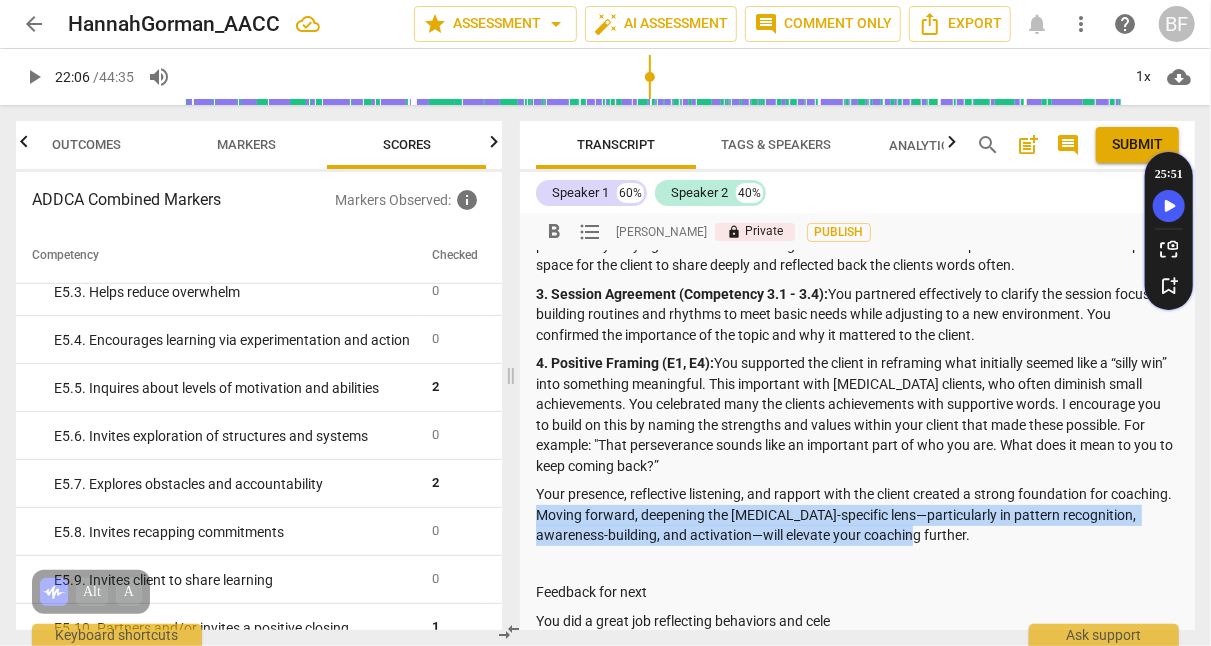 click on "Your presence, reflective listening, and rapport with the client created a strong foundation for coaching. Moving forward, deepening the [MEDICAL_DATA]-specific lens—particularly in pattern recognition, awareness-building, and activation—will elevate your coaching further." at bounding box center [857, 515] 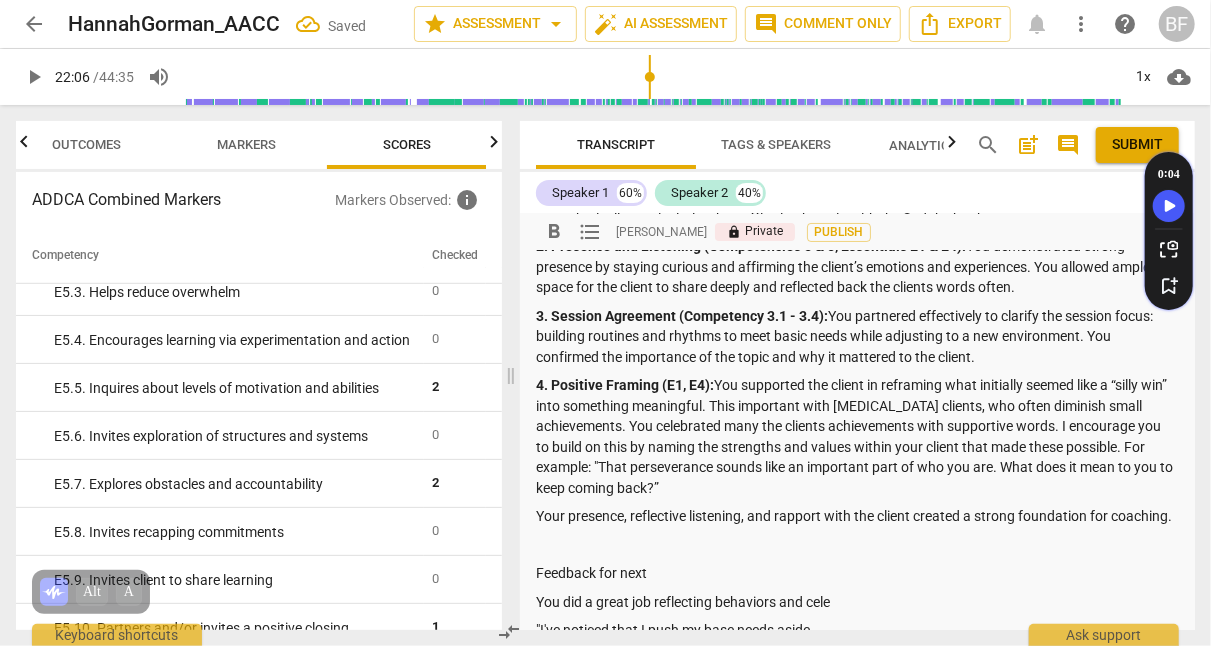 scroll, scrollTop: 173, scrollLeft: 0, axis: vertical 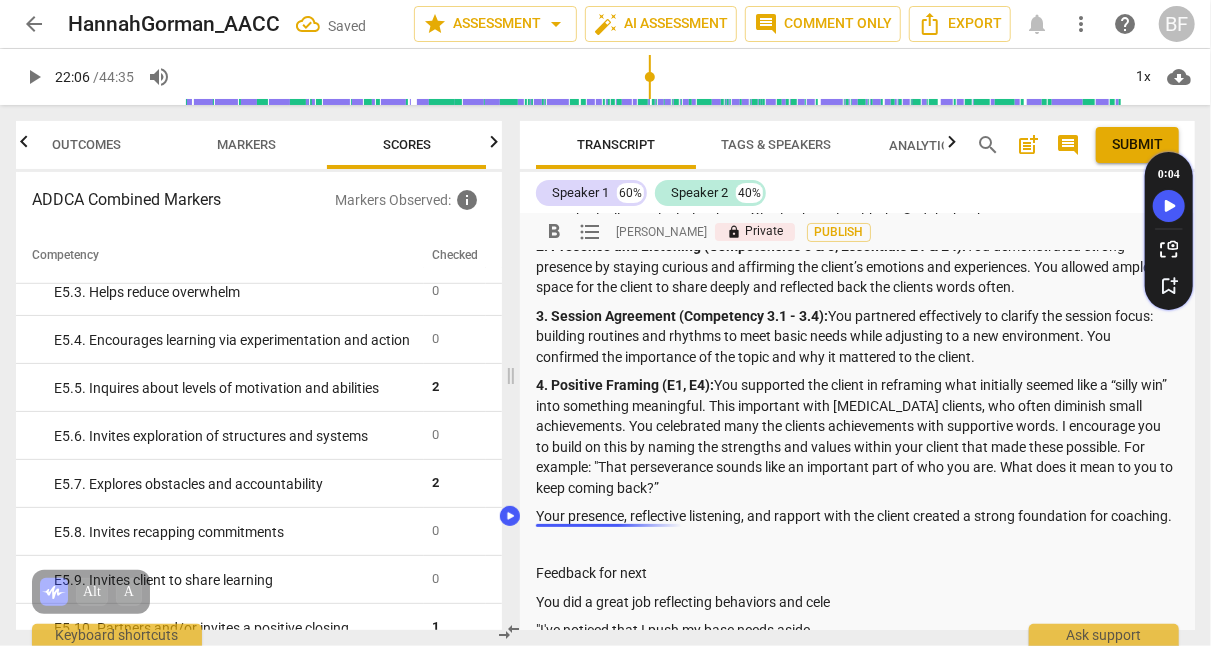 drag, startPoint x: 600, startPoint y: 538, endPoint x: 526, endPoint y: 513, distance: 78.1089 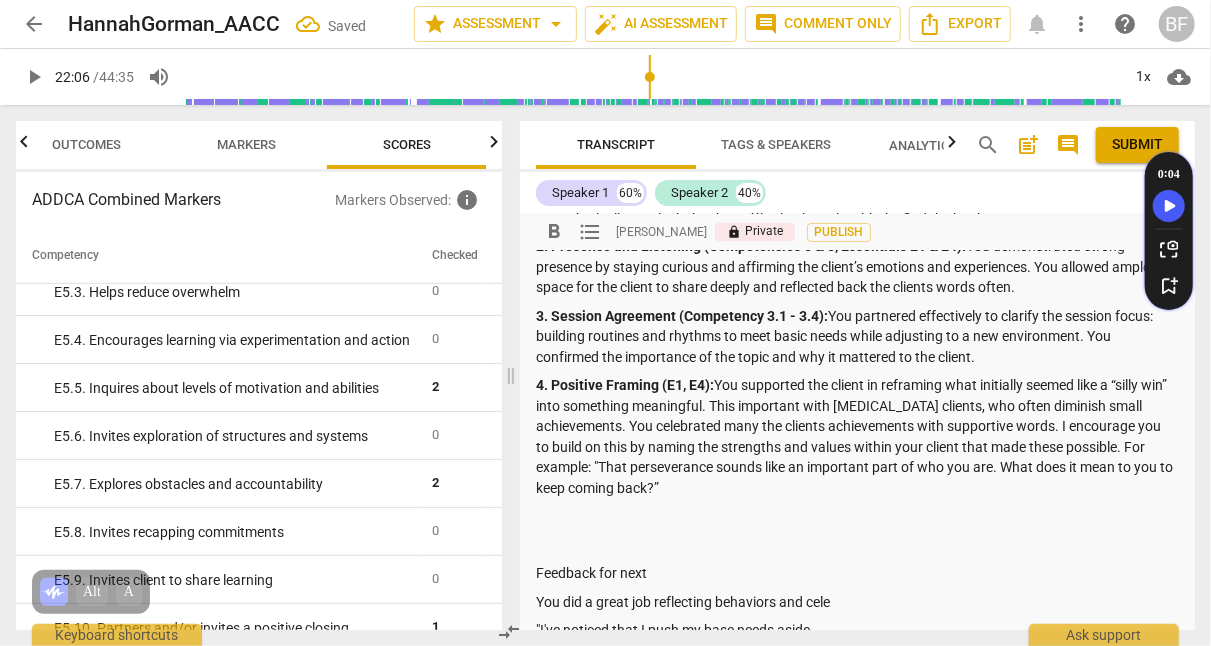 scroll, scrollTop: 0, scrollLeft: 0, axis: both 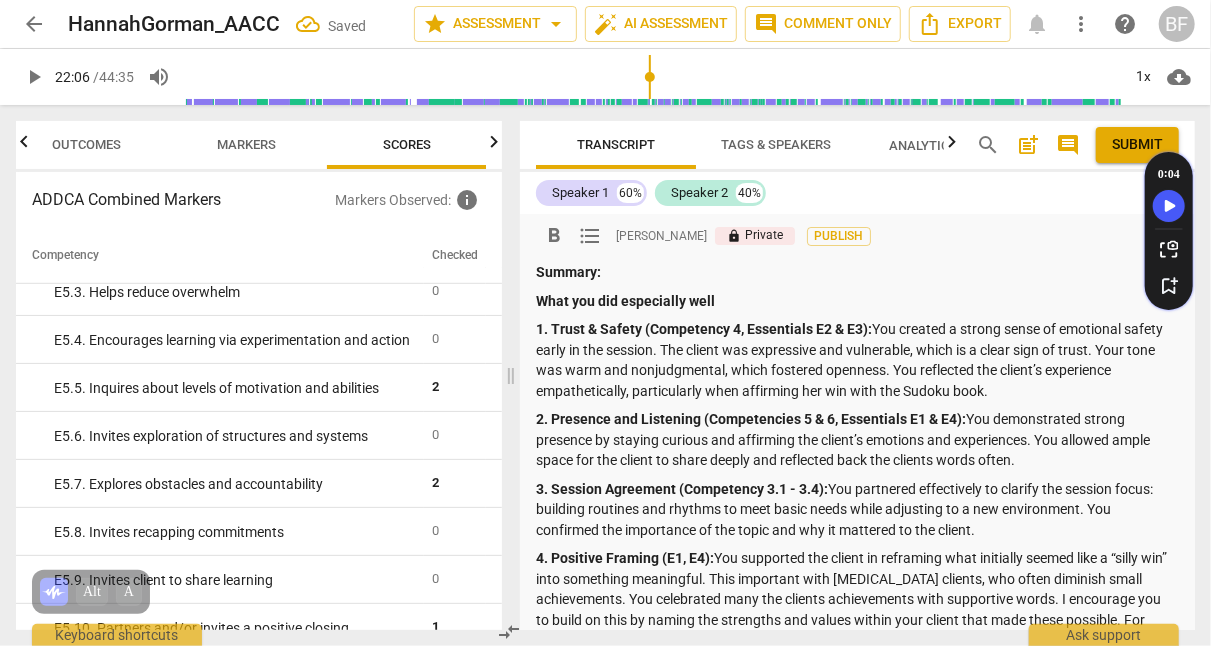 click on "What you did especially well" at bounding box center (857, 301) 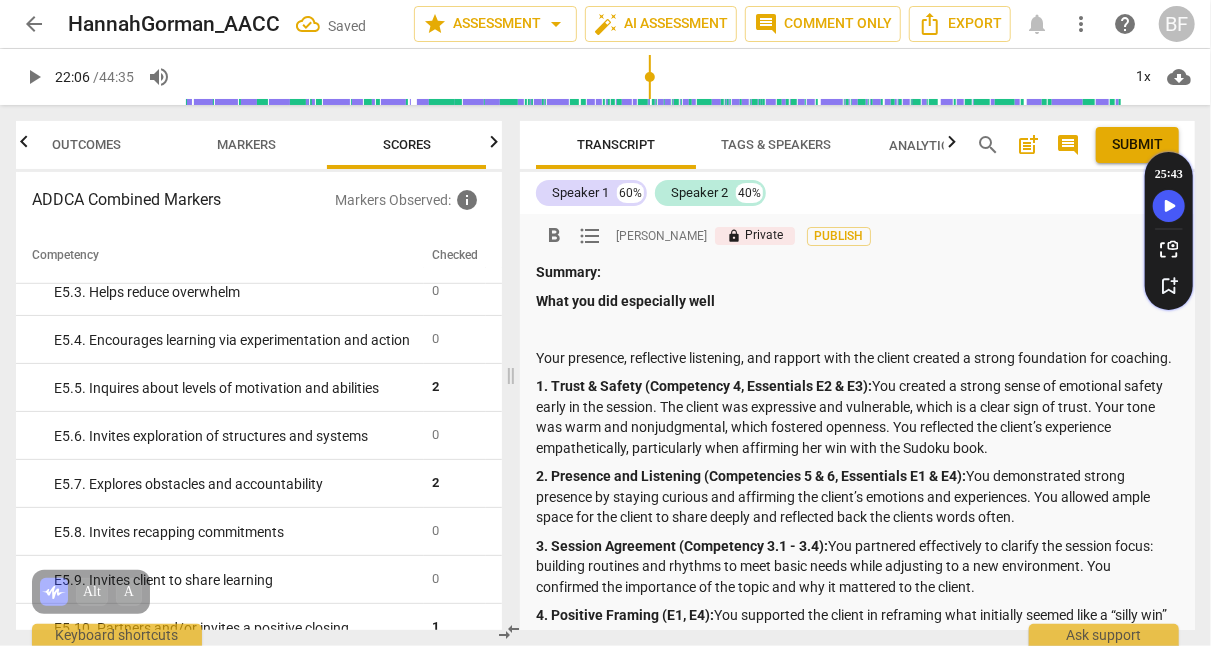 click at bounding box center [857, 329] 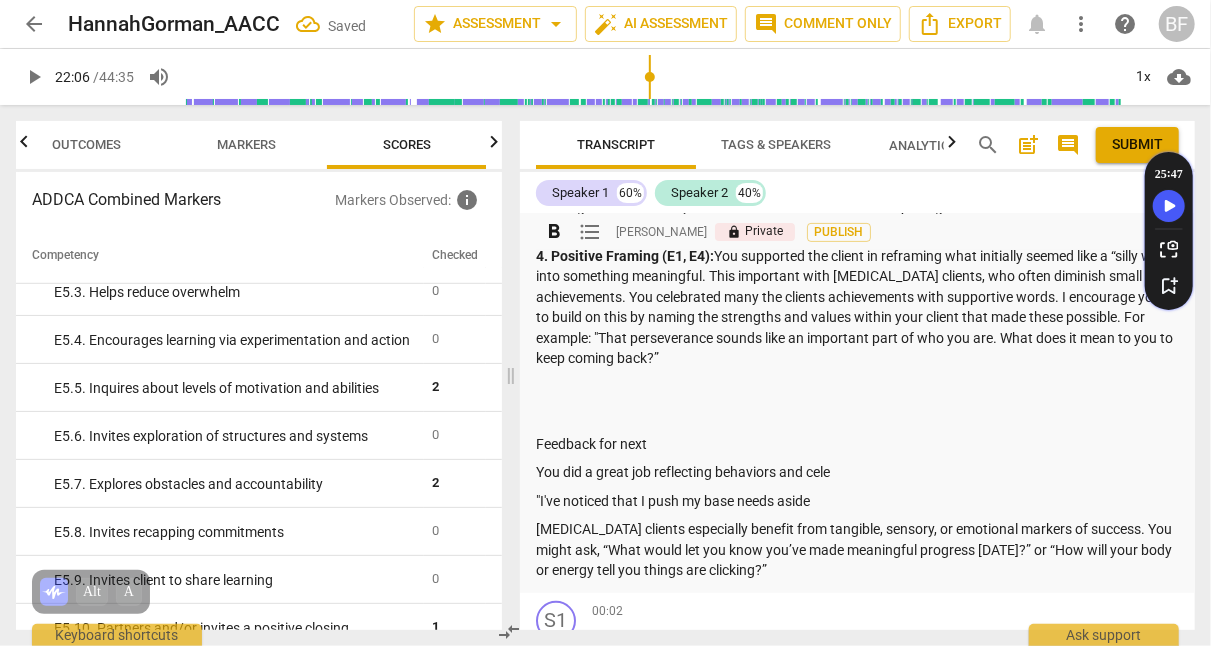 scroll, scrollTop: 349, scrollLeft: 0, axis: vertical 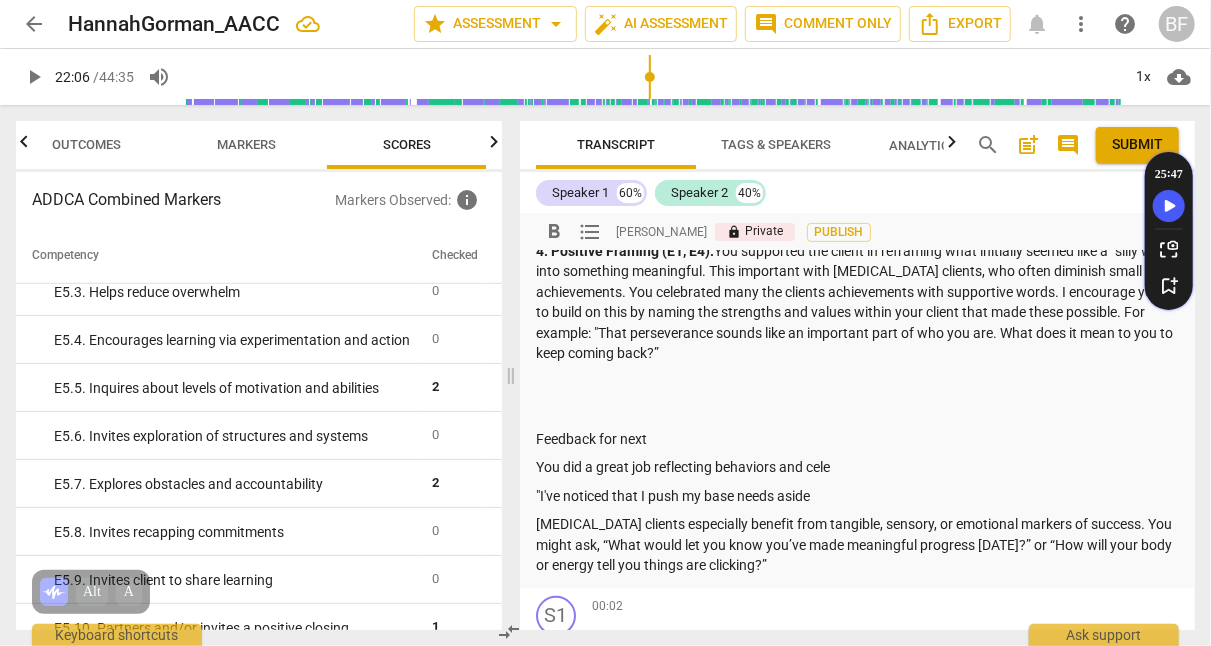 click on "Summary:    What you did especially well Your presence, reflective listening, and rapport with the client created a strong foundation for coaching.  1. Trust & Safety (Competency 4, Essentials E2 & E3):  You created a strong sense of emotional safety early in the session. The client was expressive and vulnerable, which is a clear sign of trust. Your tone was warm and nonjudgmental, which fostered openness. You reflected the client’s experience empathetically, particularly when affirming her win with the Sudoku book.  2. Presence and Listening (Competencies 5 & 6, Essentials E1 & E4):  You demonstrated strong presence by staying curious and affirming the client’s emotions and experiences. You allowed ample space for the client to share deeply and reflected back the clients words often.  3. Session Agreement (Competency 3.1 - 3.4): 4. Positive Framing (E1, E4): Feedback for next You did a great job reflecting behaviors and cele "I've noticed that I push my base needs aside" at bounding box center (857, 251) 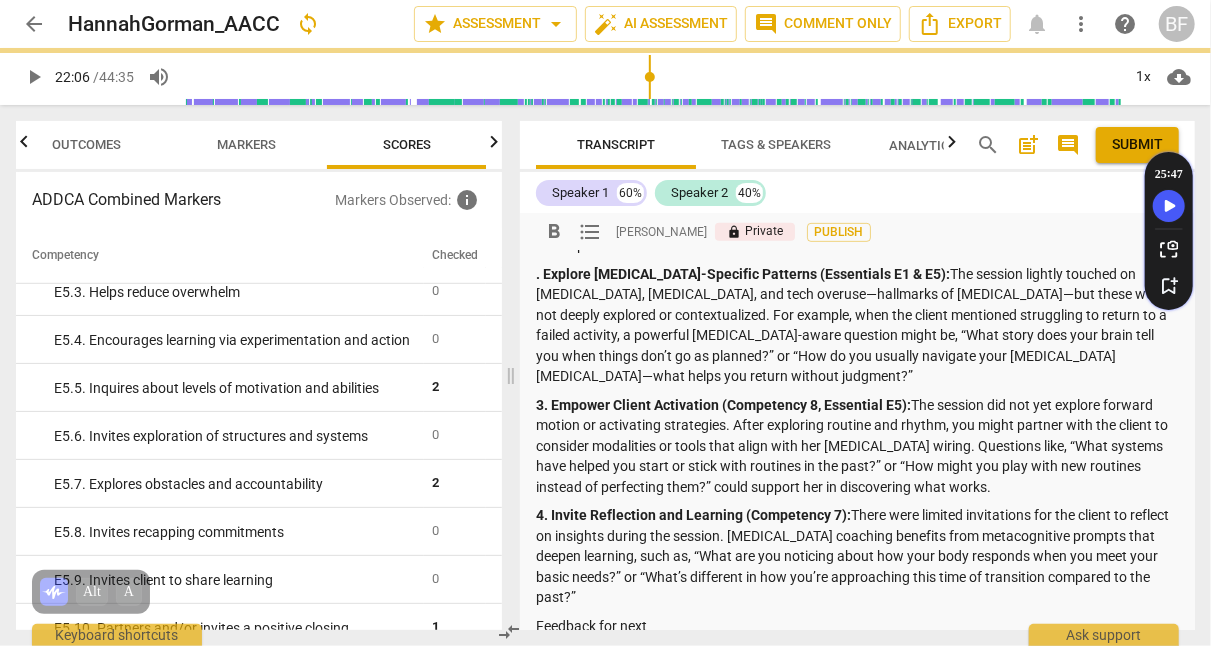 scroll, scrollTop: 464, scrollLeft: 0, axis: vertical 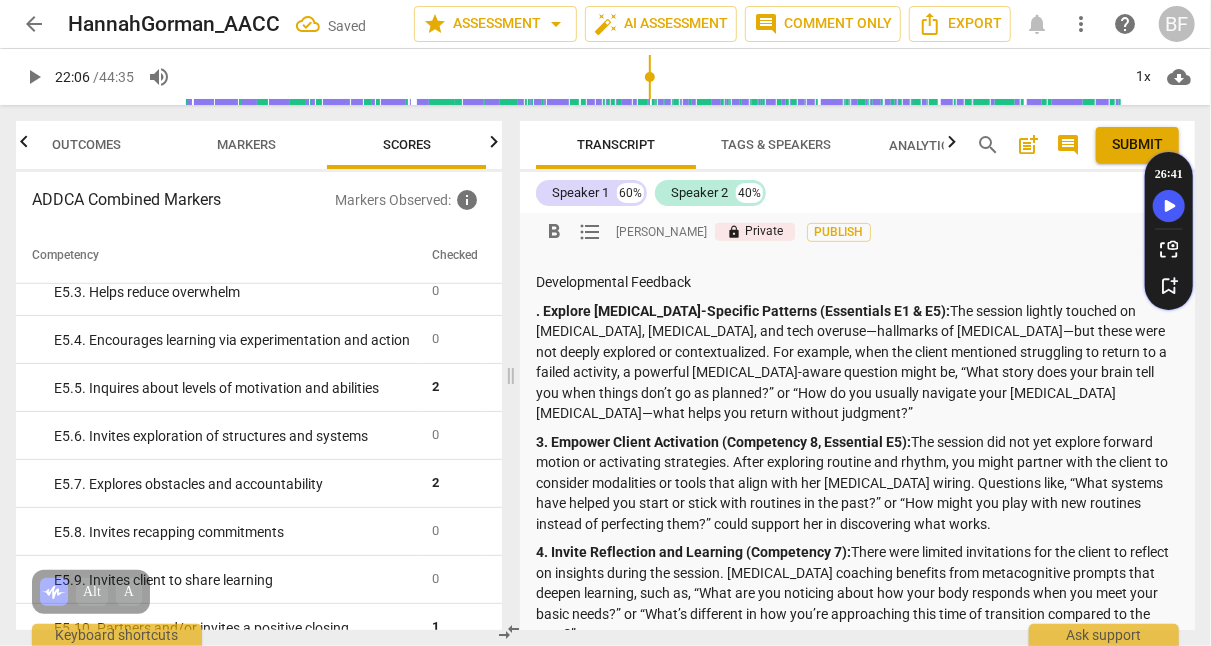 click on ". Explore [MEDICAL_DATA]-Specific Patterns (Essentials E1 & E5):" at bounding box center [743, 311] 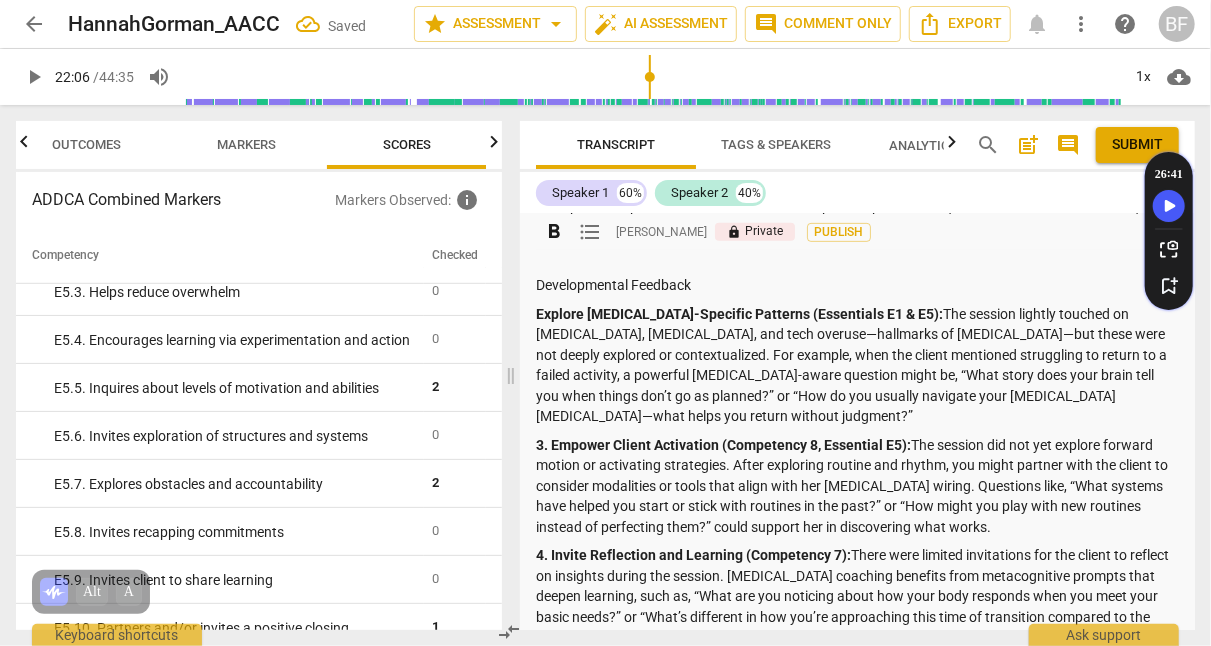 scroll, scrollTop: 457, scrollLeft: 0, axis: vertical 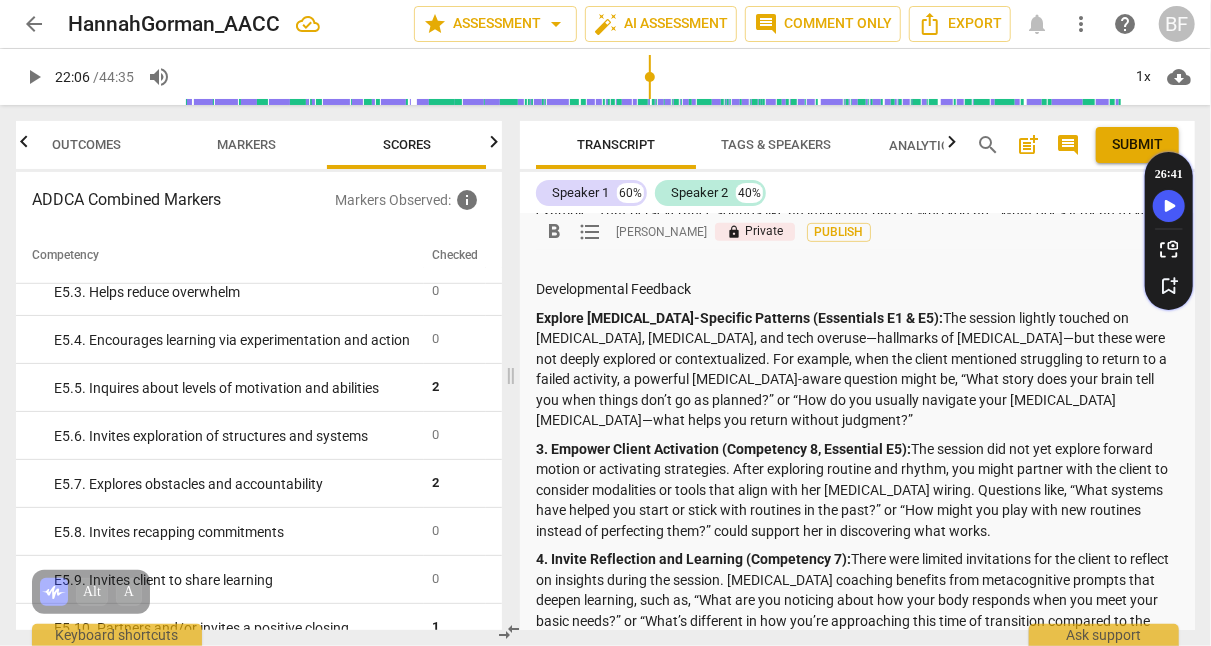 click on "Explore [MEDICAL_DATA]-Specific Patterns (Essentials E1 & E5):  The session lightly touched on [MEDICAL_DATA], [MEDICAL_DATA], and tech overuse—hallmarks of [MEDICAL_DATA]—but these were not deeply explored or contextualized. For example, when the client mentioned struggling to return to a failed activity, a powerful [MEDICAL_DATA]-aware question might be, “What story does your brain tell you when things don’t go as planned?” or “How do you usually navigate your [MEDICAL_DATA] [MEDICAL_DATA]—what helps you return without judgment?”" at bounding box center (857, 369) 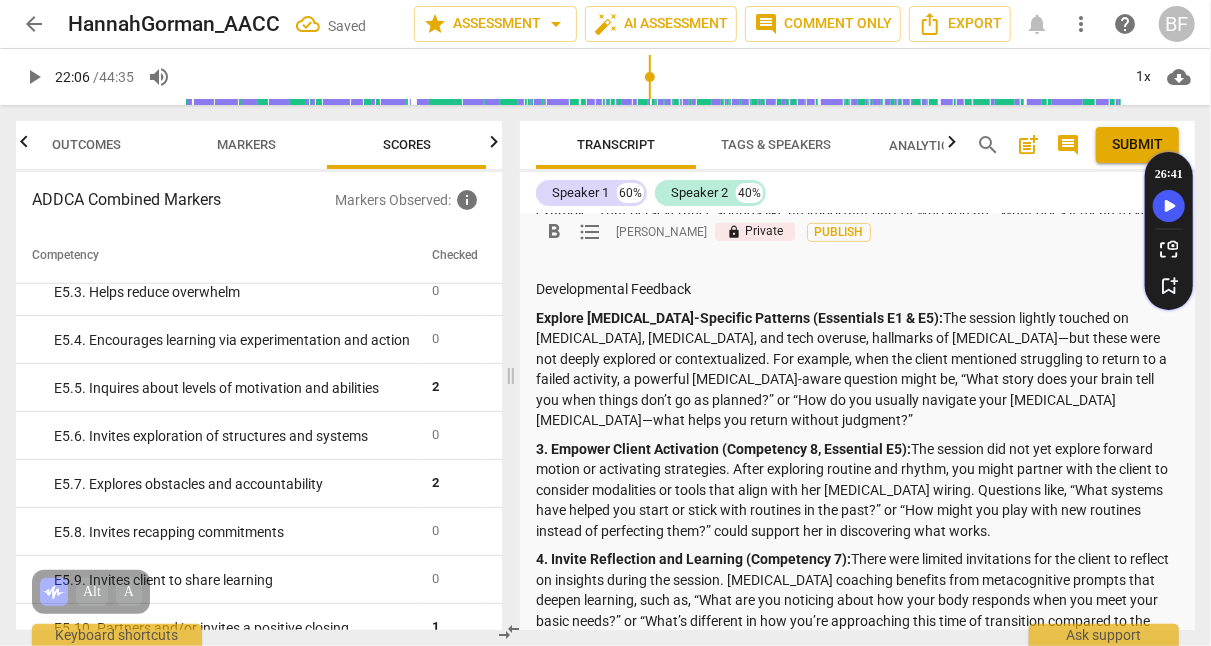 click on "Explore [MEDICAL_DATA]-Specific Patterns (Essentials E1 & E5):  The session lightly touched on [MEDICAL_DATA], [MEDICAL_DATA], and tech overuse, hallmarks of [MEDICAL_DATA]—but these were not deeply explored or contextualized. For example, when the client mentioned struggling to return to a failed activity, a powerful [MEDICAL_DATA]-aware question might be, “What story does your brain tell you when things don’t go as planned?” or “How do you usually navigate your [MEDICAL_DATA] [MEDICAL_DATA]—what helps you return without judgment?”" at bounding box center (857, 369) 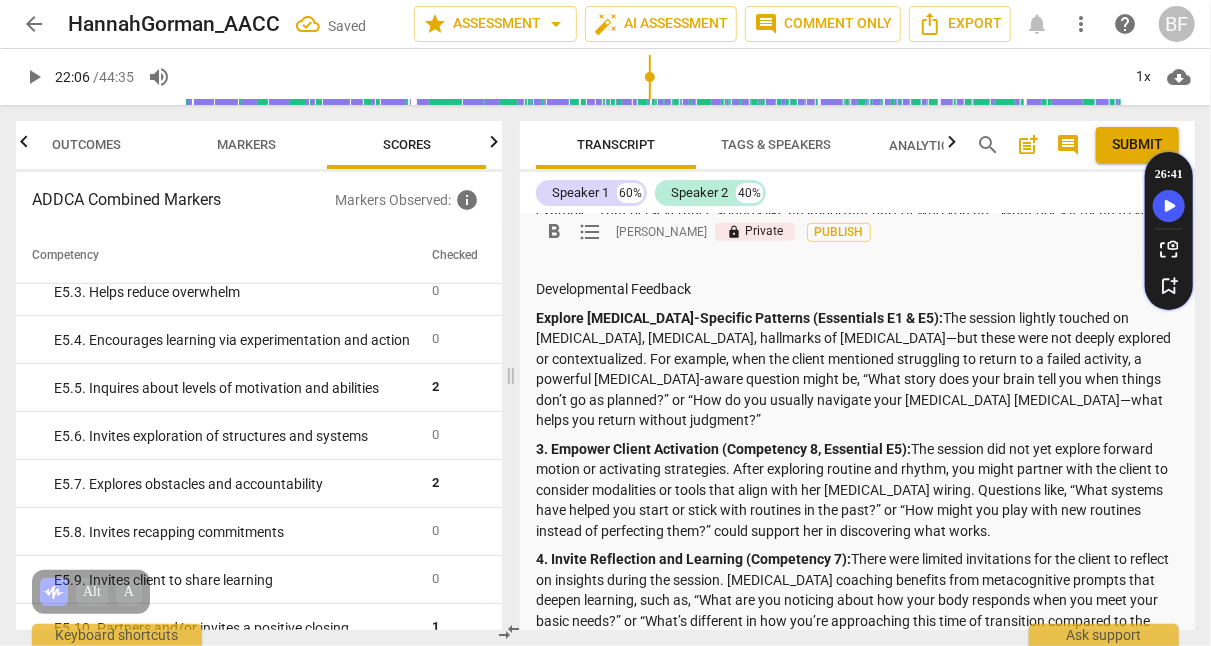 click on "Explore [MEDICAL_DATA]-Specific Patterns (Essentials E1 & E5):  The session lightly touched on [MEDICAL_DATA], [MEDICAL_DATA], hallmarks of [MEDICAL_DATA]—but these were not deeply explored or contextualized. For example, when the client mentioned struggling to return to a failed activity, a powerful [MEDICAL_DATA]-aware question might be, “What story does your brain tell you when things don’t go as planned?” or “How do you usually navigate your [MEDICAL_DATA] [MEDICAL_DATA]—what helps you return without judgment?”" at bounding box center [857, 369] 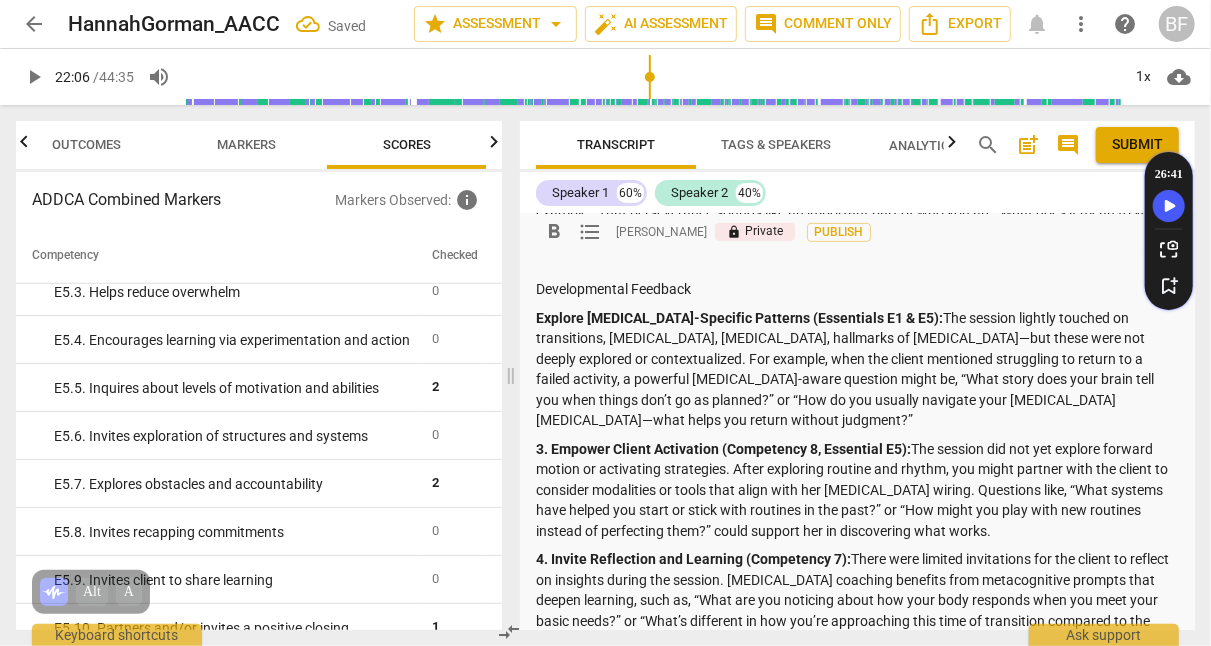 click on "Explore [MEDICAL_DATA]-Specific Patterns (Essentials E1 & E5):  The session lightly touched on transitions, [MEDICAL_DATA], [MEDICAL_DATA], hallmarks of [MEDICAL_DATA]—but these were not deeply explored or contextualized. For example, when the client mentioned struggling to return to a failed activity, a powerful [MEDICAL_DATA]-aware question might be, “What story does your brain tell you when things don’t go as planned?” or “How do you usually navigate your [MEDICAL_DATA] [MEDICAL_DATA]—what helps you return without judgment?”" at bounding box center [857, 369] 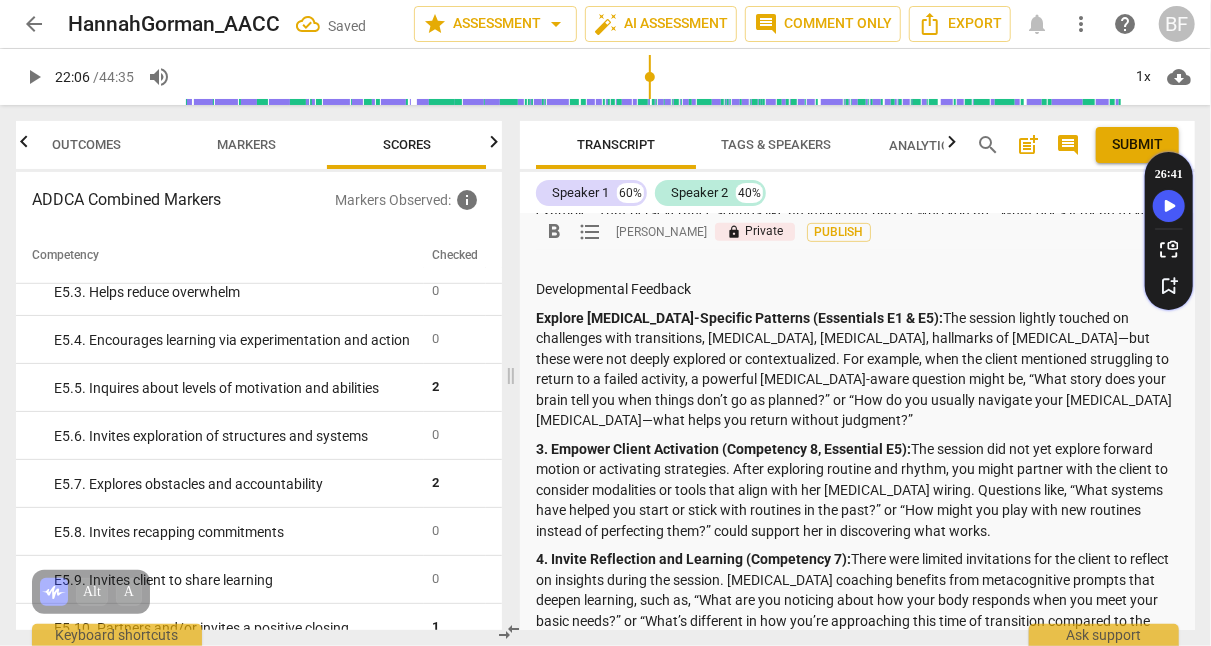 click on "Explore [MEDICAL_DATA]-Specific Patterns (Essentials E1 & E5):  The session lightly touched on challenges with transitions, [MEDICAL_DATA], [MEDICAL_DATA], hallmarks of [MEDICAL_DATA]—but these were not deeply explored or contextualized. For example, when the client mentioned struggling to return to a failed activity, a powerful [MEDICAL_DATA]-aware question might be, “What story does your brain tell you when things don’t go as planned?” or “How do you usually navigate your [MEDICAL_DATA] [MEDICAL_DATA]—what helps you return without judgment?”" at bounding box center (857, 369) 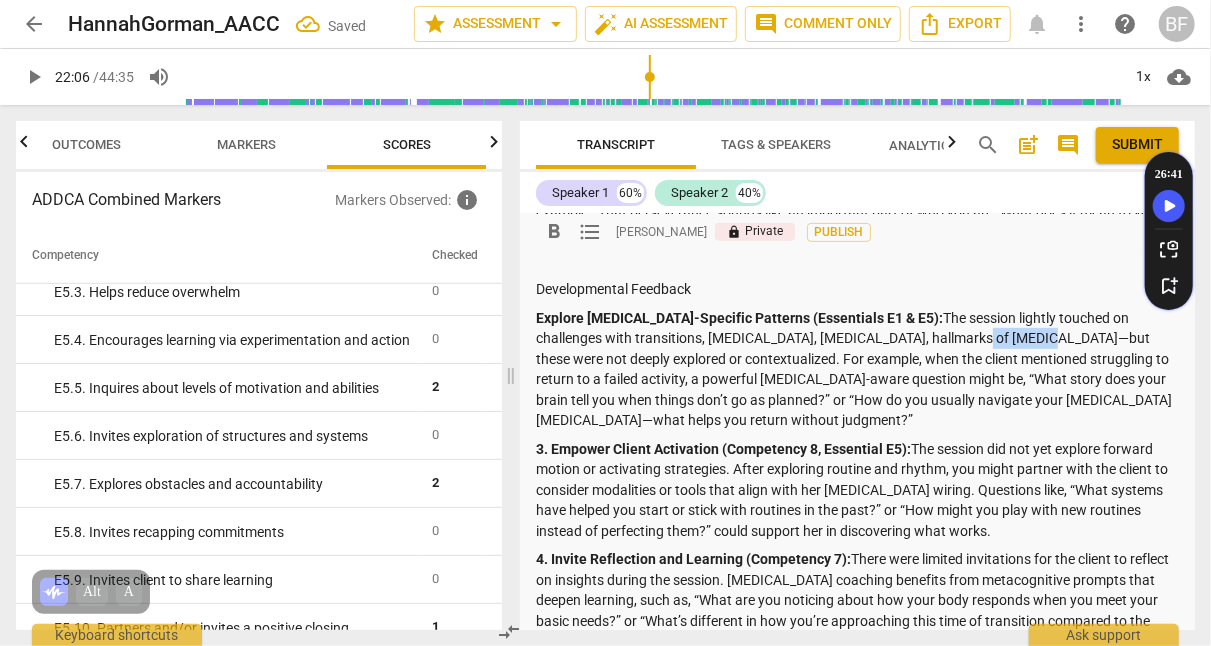 click on "Explore [MEDICAL_DATA]-Specific Patterns (Essentials E1 & E5):  The session lightly touched on challenges with transitions, [MEDICAL_DATA], [MEDICAL_DATA], hallmarks of [MEDICAL_DATA]—but these were not deeply explored or contextualized. For example, when the client mentioned struggling to return to a failed activity, a powerful [MEDICAL_DATA]-aware question might be, “What story does your brain tell you when things don’t go as planned?” or “How do you usually navigate your [MEDICAL_DATA] [MEDICAL_DATA]—what helps you return without judgment?”" at bounding box center [857, 369] 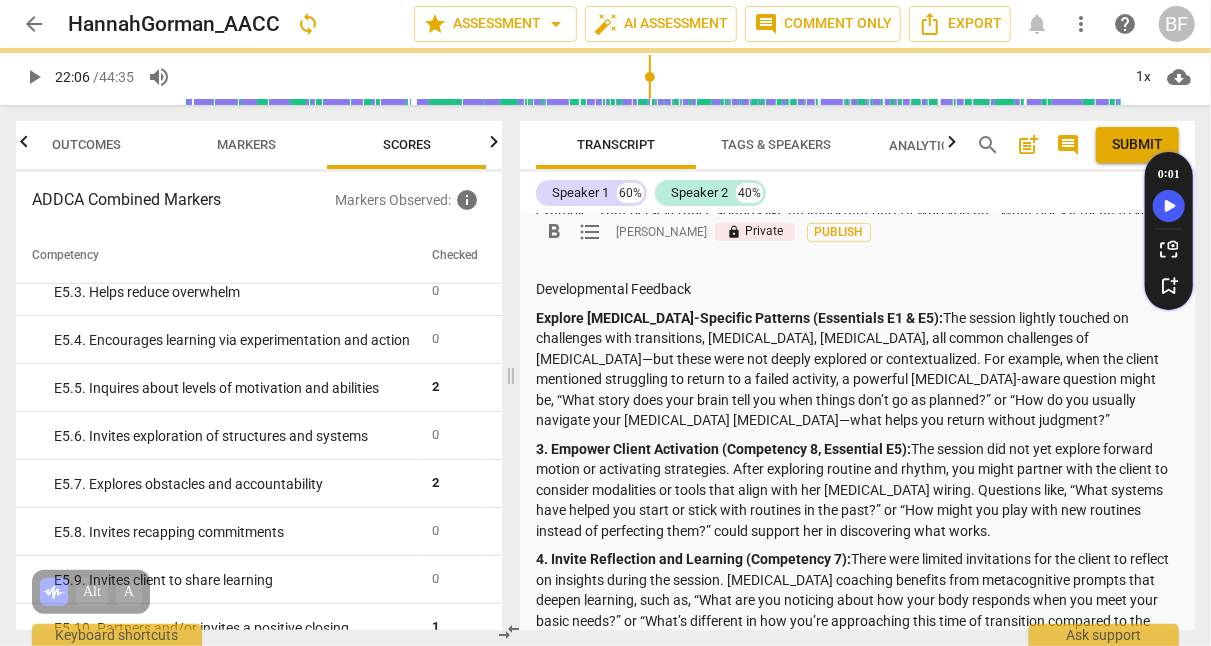 click on "Explore [MEDICAL_DATA]-Specific Patterns (Essentials E1 & E5):  The session lightly touched on challenges with transitions, [MEDICAL_DATA], [MEDICAL_DATA], all common challenges of [MEDICAL_DATA]—but these were not deeply explored or contextualized. For example, when the client mentioned struggling to return to a failed activity, a powerful [MEDICAL_DATA]-aware question might be, “What story does your brain tell you when things don’t go as planned?” or “How do you usually navigate your [MEDICAL_DATA] [MEDICAL_DATA]—what helps you return without judgment?”" at bounding box center (857, 369) 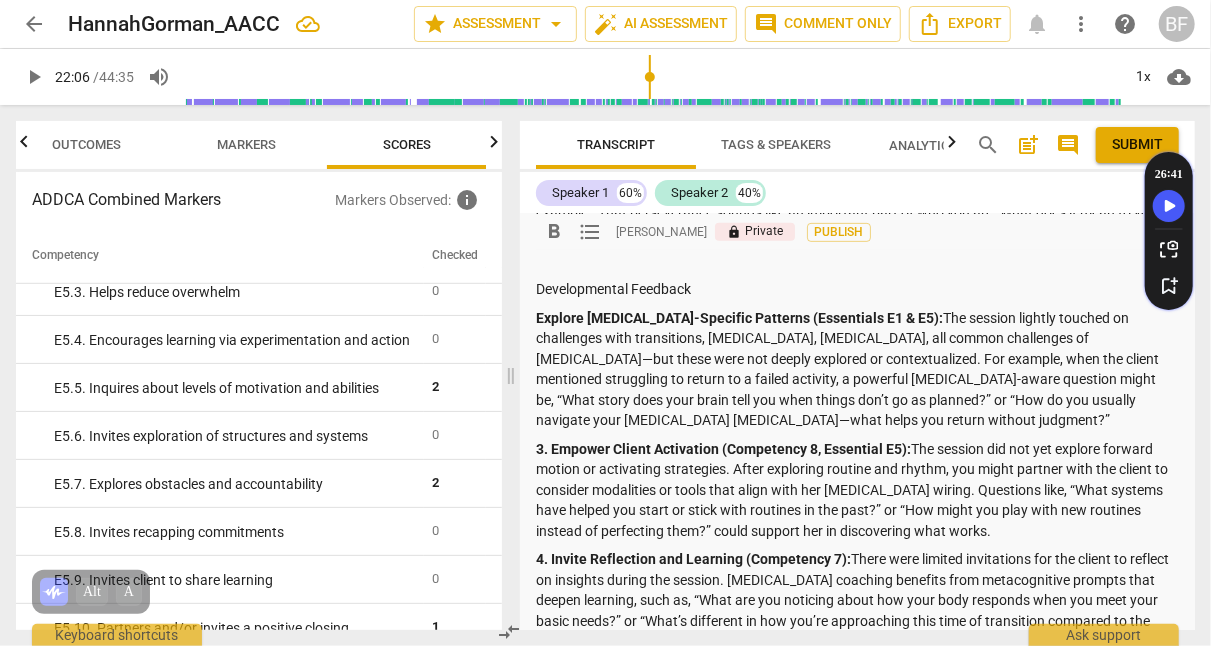 click on "Explore [MEDICAL_DATA]-Specific Patterns (Essentials E1 & E5):  The session lightly touched on challenges with transitions, [MEDICAL_DATA], [MEDICAL_DATA], all common challenges of [MEDICAL_DATA]—but these were not deeply explored or contextualized. For example, when the client mentioned struggling to return to a failed activity, a powerful [MEDICAL_DATA]-aware question might be, “What story does your brain tell you when things don’t go as planned?” or “How do you usually navigate your [MEDICAL_DATA] [MEDICAL_DATA]—what helps you return without judgment?”" at bounding box center (857, 369) 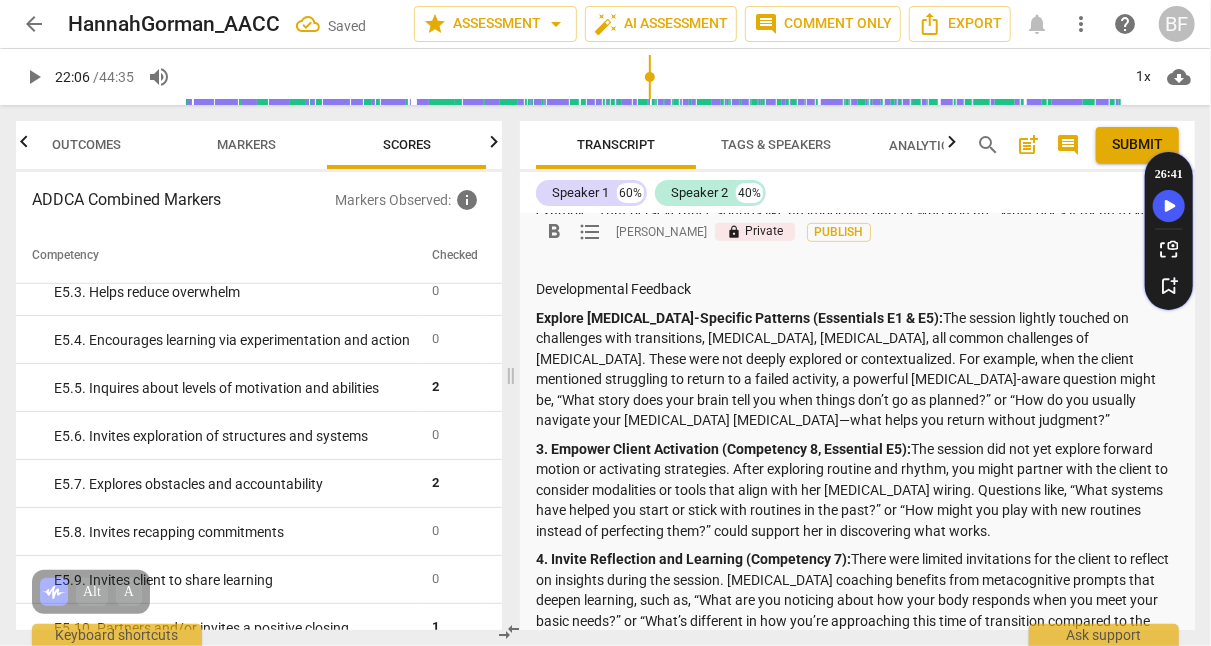 click on "Explore [MEDICAL_DATA]-Specific Patterns (Essentials E1 & E5):  The session lightly touched on challenges with transitions, [MEDICAL_DATA], [MEDICAL_DATA], all common challenges of [MEDICAL_DATA]. These were not deeply explored or contextualized. For example, when the client mentioned struggling to return to a failed activity, a powerful [MEDICAL_DATA]-aware question might be, “What story does your brain tell you when things don’t go as planned?” or “How do you usually navigate your [MEDICAL_DATA] [MEDICAL_DATA]—what helps you return without judgment?”" at bounding box center (857, 369) 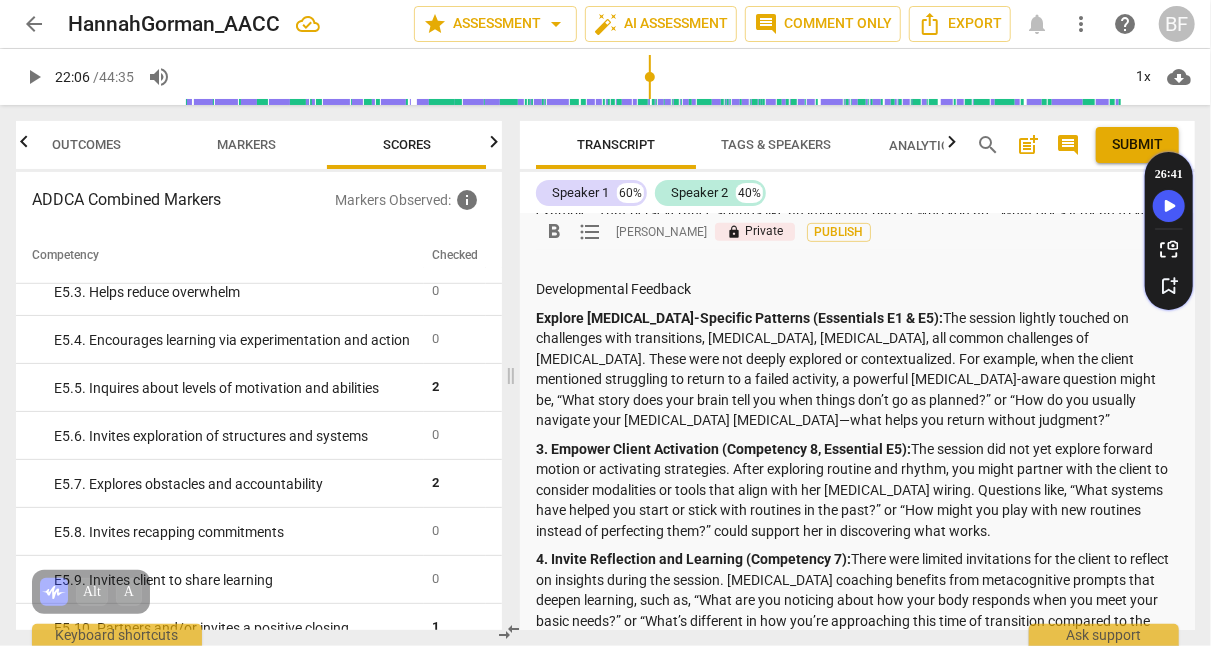 click on "Explore [MEDICAL_DATA]-Specific Patterns (Essentials E1 & E5):  The session lightly touched on challenges with transitions, [MEDICAL_DATA], [MEDICAL_DATA], all common challenges of [MEDICAL_DATA]. These were not deeply explored or contextualized. For example, when the client mentioned struggling to return to a failed activity, a powerful [MEDICAL_DATA]-aware question might be, “What story does your brain tell you when things don’t go as planned?” or “How do you usually navigate your [MEDICAL_DATA] [MEDICAL_DATA]—what helps you return without judgment?”" at bounding box center [857, 369] 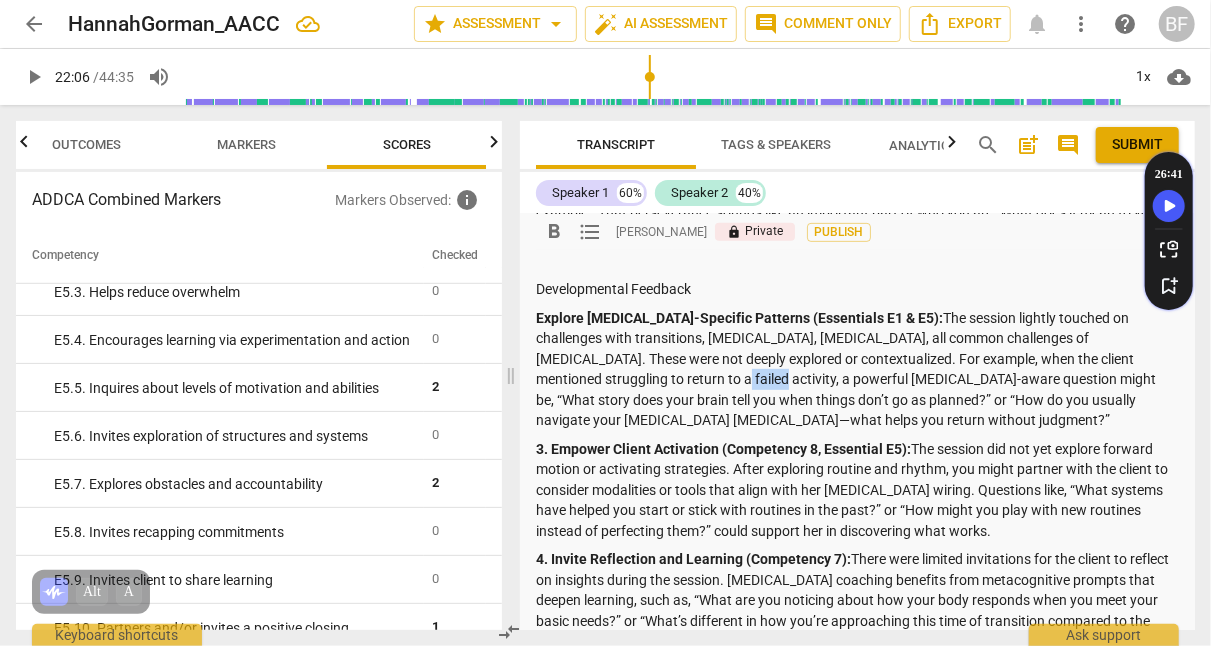 click on "Explore [MEDICAL_DATA]-Specific Patterns (Essentials E1 & E5):  The session lightly touched on challenges with transitions, [MEDICAL_DATA], [MEDICAL_DATA], all common challenges of [MEDICAL_DATA]. These were not deeply explored or contextualized. For example, when the client mentioned struggling to return to a failed activity, a powerful [MEDICAL_DATA]-aware question might be, “What story does your brain tell you when things don’t go as planned?” or “How do you usually navigate your [MEDICAL_DATA] [MEDICAL_DATA]—what helps you return without judgment?”" at bounding box center (857, 369) 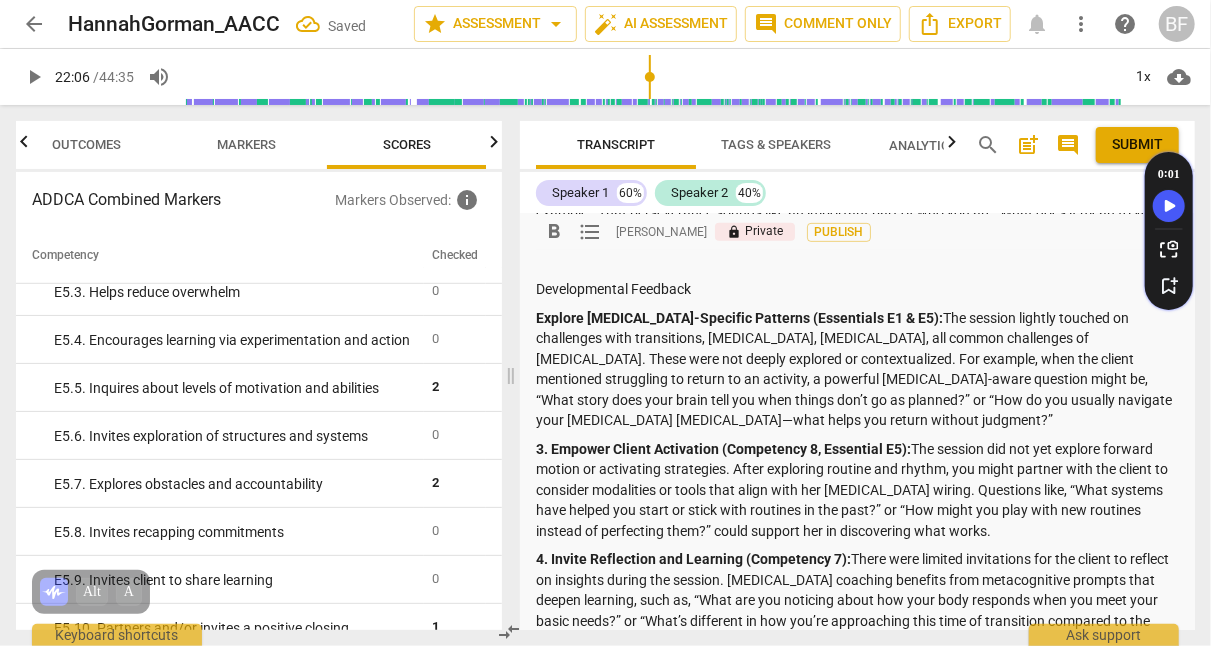 click on "Explore [MEDICAL_DATA]-Specific Patterns (Essentials E1 & E5):  The session lightly touched on challenges with transitions, [MEDICAL_DATA], [MEDICAL_DATA], all common challenges of [MEDICAL_DATA]. These were not deeply explored or contextualized. For example, when the client mentioned struggling to return to an activity, a powerful [MEDICAL_DATA]-aware question might be, “What story does your brain tell you when things don’t go as planned?” or “How do you usually navigate your [MEDICAL_DATA] [MEDICAL_DATA]—what helps you return without judgment?”" at bounding box center (857, 369) 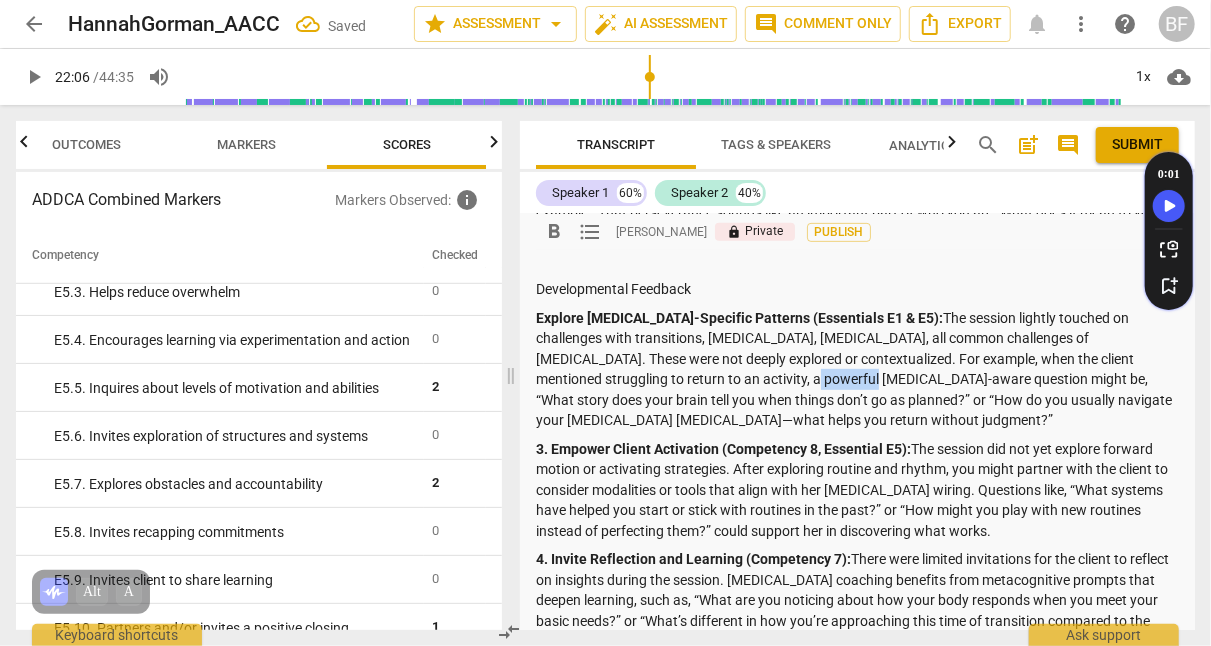 click on "Explore [MEDICAL_DATA]-Specific Patterns (Essentials E1 & E5):  The session lightly touched on challenges with transitions, [MEDICAL_DATA], [MEDICAL_DATA], all common challenges of [MEDICAL_DATA]. These were not deeply explored or contextualized. For example, when the client mentioned struggling to return to an activity, a powerful [MEDICAL_DATA]-aware question might be, “What story does your brain tell you when things don’t go as planned?” or “How do you usually navigate your [MEDICAL_DATA] [MEDICAL_DATA]—what helps you return without judgment?”" at bounding box center [857, 369] 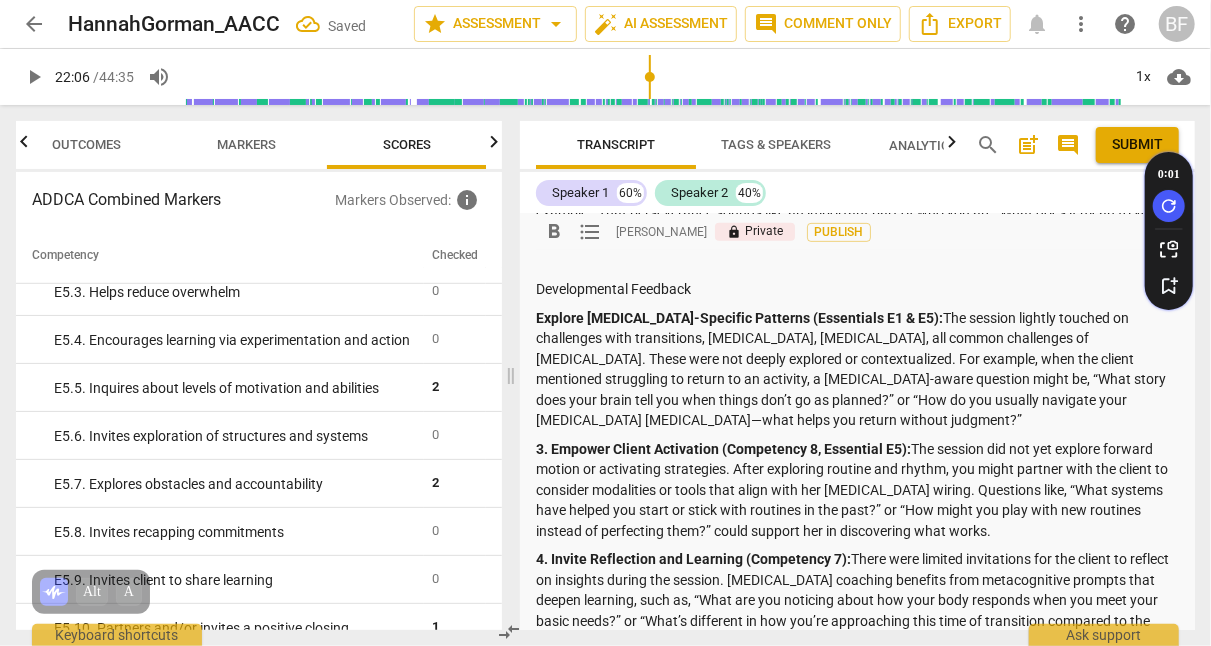 click on "Explore [MEDICAL_DATA]-Specific Patterns (Essentials E1 & E5):  The session lightly touched on challenges with transitions, [MEDICAL_DATA], [MEDICAL_DATA], all common challenges of [MEDICAL_DATA]. These were not deeply explored or contextualized. For example, when the client mentioned struggling to return to an activity, a [MEDICAL_DATA]-aware question might be, “What story does your brain tell you when things don’t go as planned?” or “How do you usually navigate your [MEDICAL_DATA] [MEDICAL_DATA]—what helps you return without judgment?”" at bounding box center (857, 369) 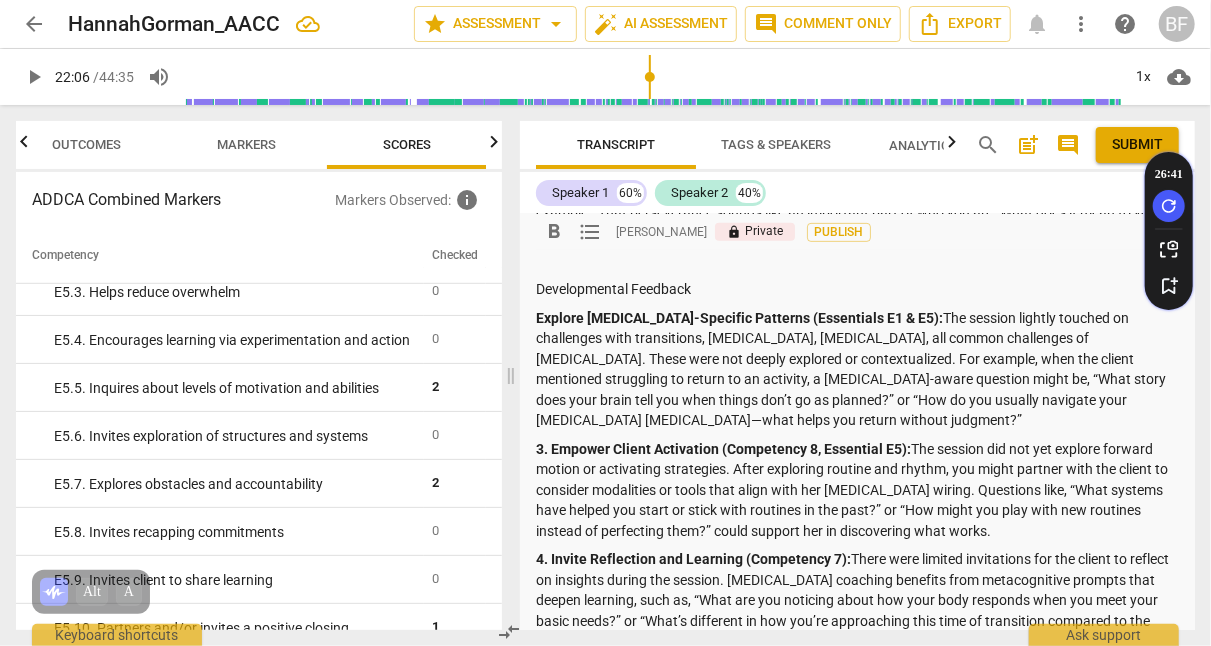 click on "Explore [MEDICAL_DATA]-Specific Patterns (Essentials E1 & E5):  The session lightly touched on challenges with transitions, [MEDICAL_DATA], [MEDICAL_DATA], all common challenges of [MEDICAL_DATA]. These were not deeply explored or contextualized. For example, when the client mentioned struggling to return to an activity, a [MEDICAL_DATA]-aware question might be, “What story does your brain tell you when things don’t go as planned?” or “How do you usually navigate your [MEDICAL_DATA] [MEDICAL_DATA]—what helps you return without judgment?”" at bounding box center [857, 369] 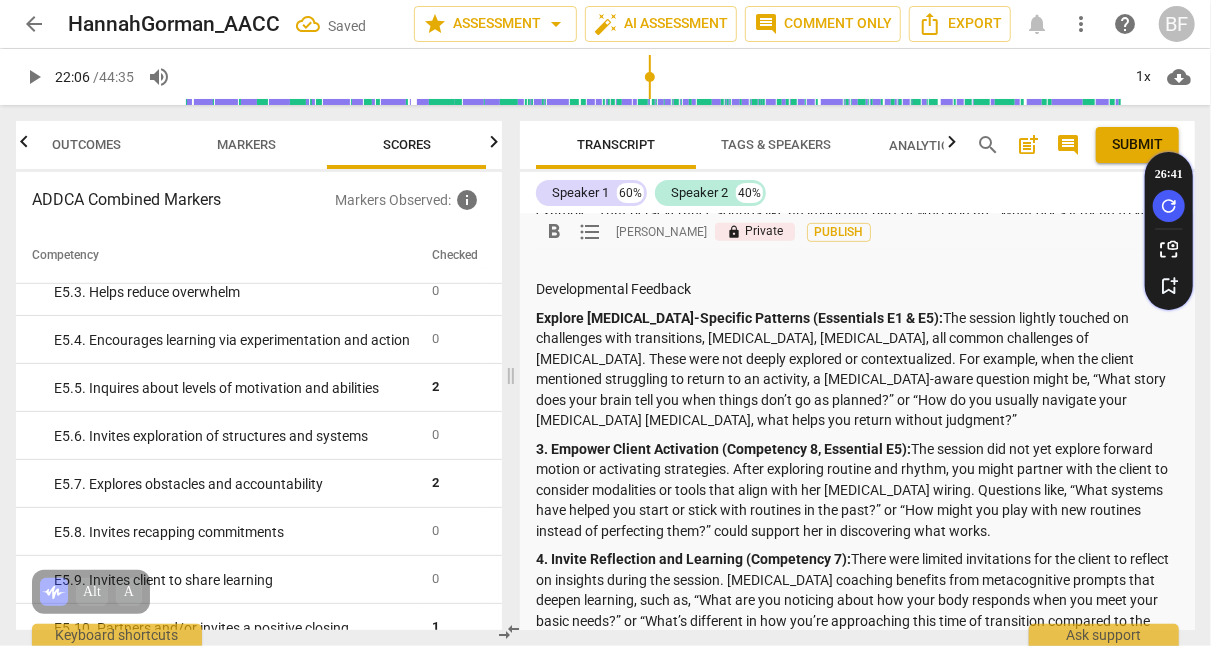 scroll, scrollTop: 497, scrollLeft: 0, axis: vertical 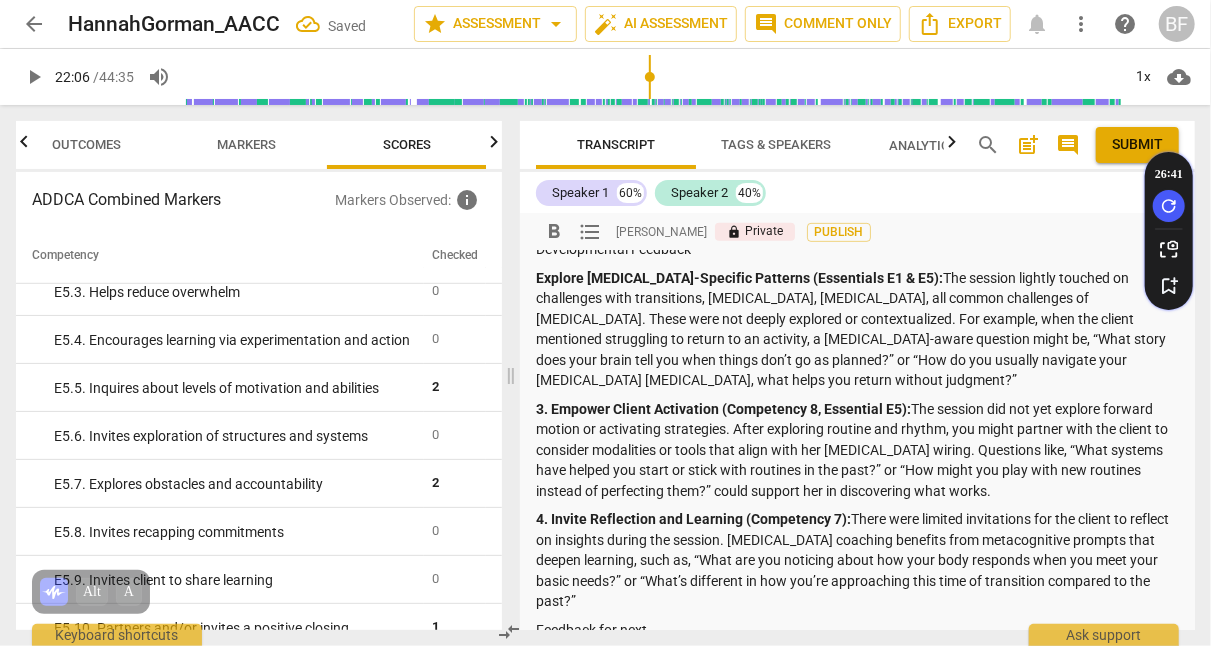 click on "Explore [MEDICAL_DATA]-Specific Patterns (Essentials E1 & E5):  The session lightly touched on challenges with transitions, [MEDICAL_DATA], [MEDICAL_DATA], all common challenges of [MEDICAL_DATA]. These were not deeply explored or contextualized. For example, when the client mentioned struggling to return to an activity, a [MEDICAL_DATA]-aware question might be, “What story does your brain tell you when things don’t go as planned?” or “How do you usually navigate your [MEDICAL_DATA] [MEDICAL_DATA], what helps you return without judgment?”" at bounding box center [857, 329] 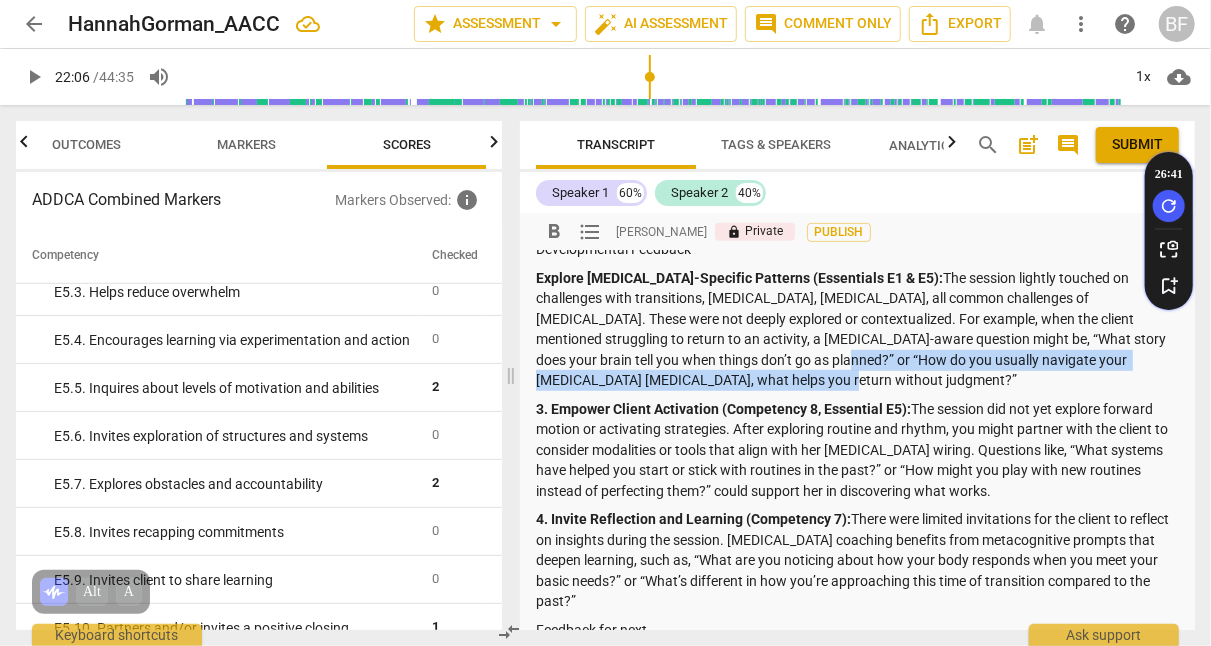 drag, startPoint x: 621, startPoint y: 376, endPoint x: 593, endPoint y: 396, distance: 34.4093 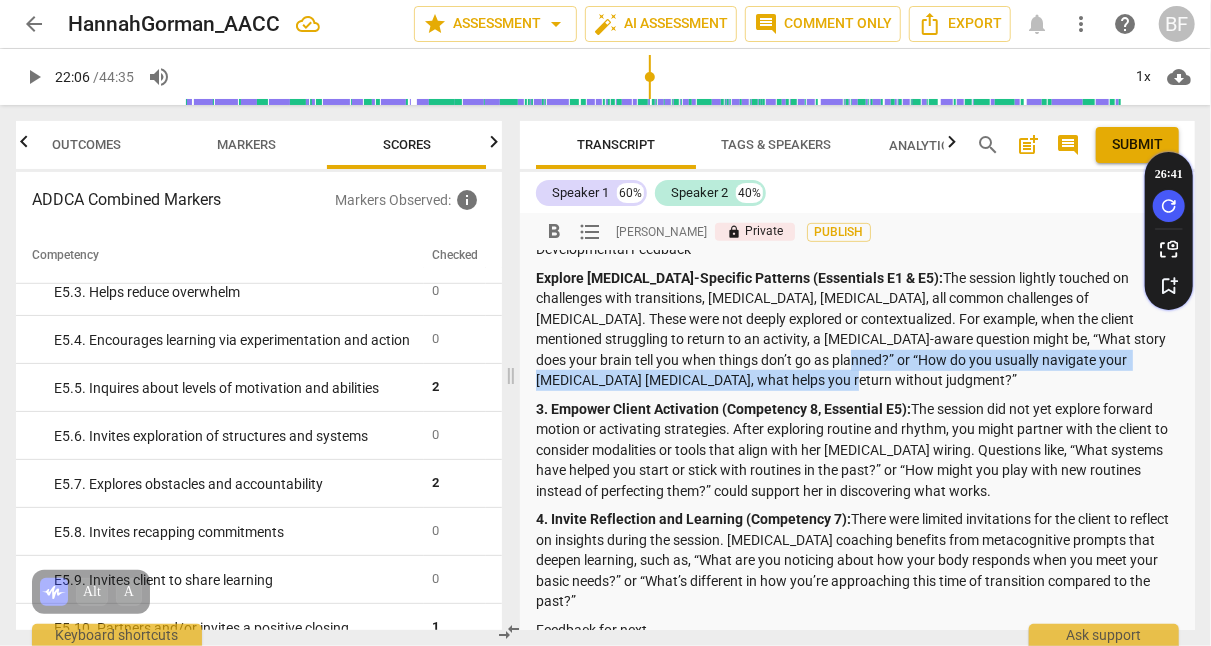 click on "Explore [MEDICAL_DATA]-Specific Patterns (Essentials E1 & E5):  The session lightly touched on challenges with transitions, [MEDICAL_DATA], [MEDICAL_DATA], all common challenges of [MEDICAL_DATA]. These were not deeply explored or contextualized. For example, when the client mentioned struggling to return to an activity, a [MEDICAL_DATA]-aware question might be, “What story does your brain tell you when things don’t go as planned?” or “How do you usually navigate your [MEDICAL_DATA] [MEDICAL_DATA], what helps you return without judgment?”" at bounding box center (857, 329) 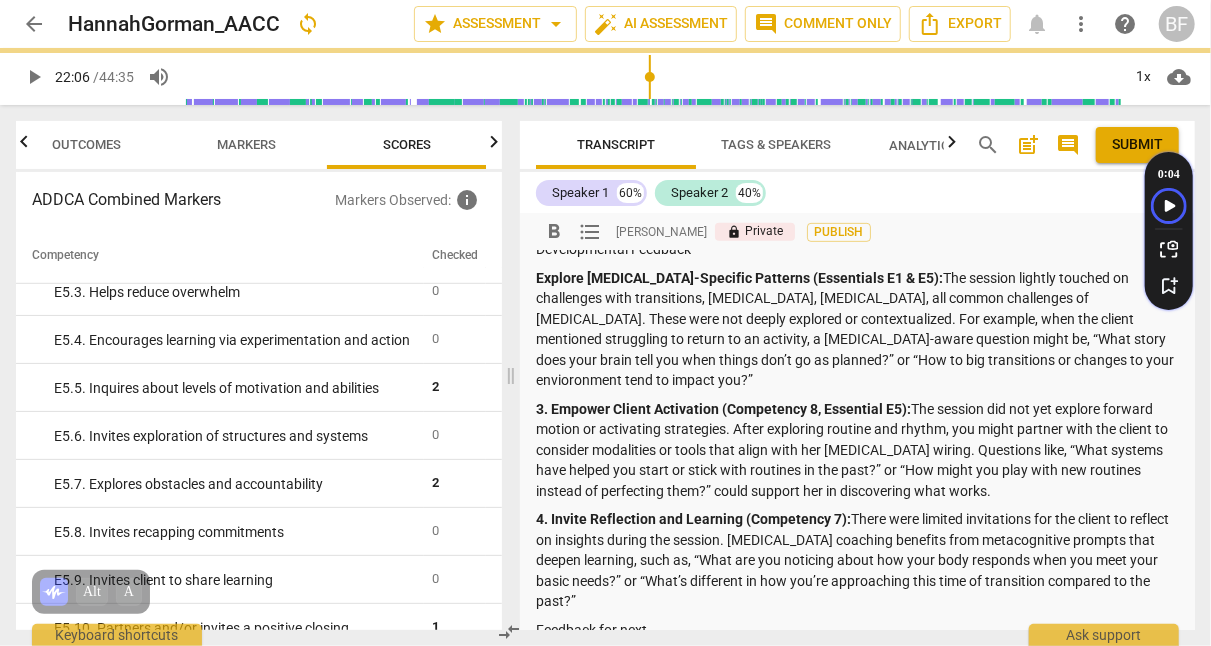 click on "Explore [MEDICAL_DATA]-Specific Patterns (Essentials E1 & E5):  The session lightly touched on challenges with transitions, [MEDICAL_DATA], [MEDICAL_DATA], all common challenges of [MEDICAL_DATA]. These were not deeply explored or contextualized. For example, when the client mentioned struggling to return to an activity, a [MEDICAL_DATA]-aware question might be, “What story does your brain tell you when things don’t go as planned?” or “How to big transitions or changes to your envioronment tend to impact you?”" at bounding box center (857, 329) 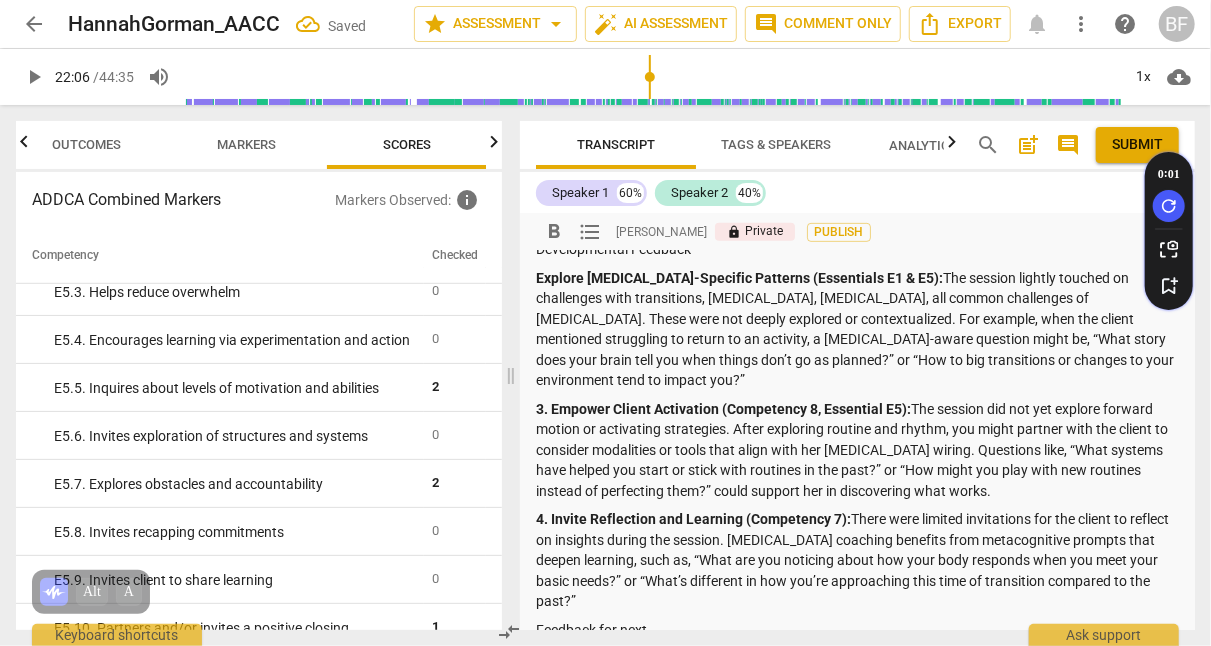 click on "Explore [MEDICAL_DATA]-Specific Patterns (Essentials E1 & E5):  The session lightly touched on challenges with transitions, [MEDICAL_DATA], [MEDICAL_DATA], all common challenges of [MEDICAL_DATA]. These were not deeply explored or contextualized. For example, when the client mentioned struggling to return to an activity, a [MEDICAL_DATA]-aware question might be, “What story does your brain tell you when things don’t go as planned?” or “How to big transitions or changes to your environment tend to impact you?”" at bounding box center (857, 329) 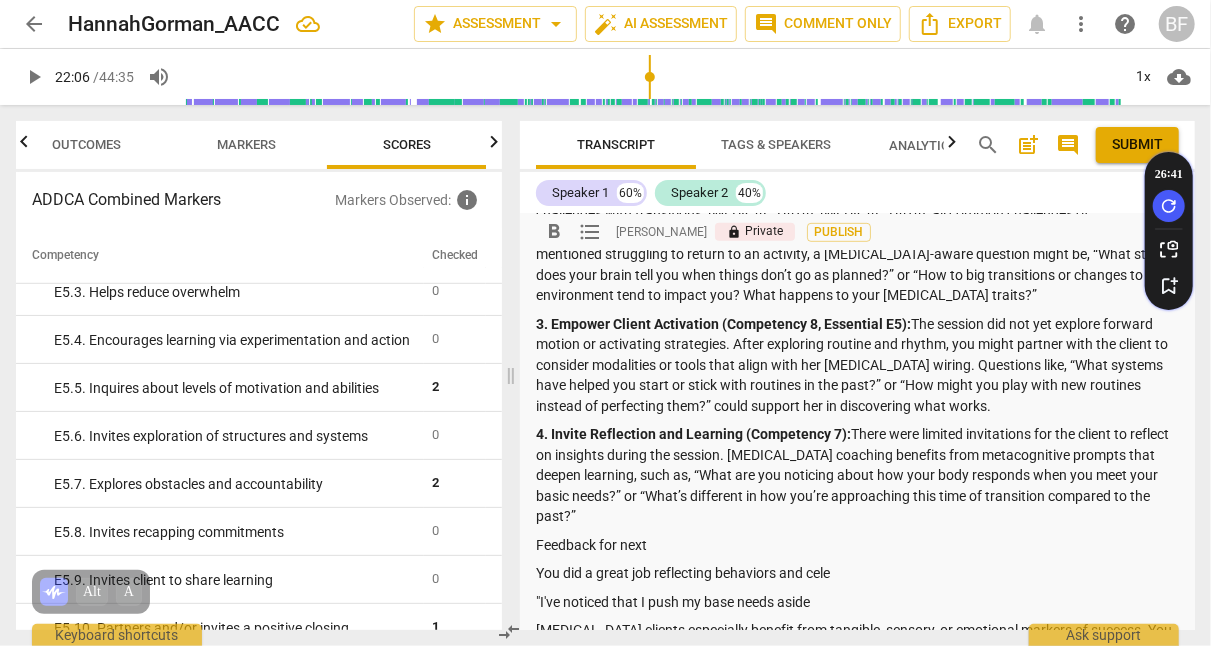 scroll, scrollTop: 579, scrollLeft: 0, axis: vertical 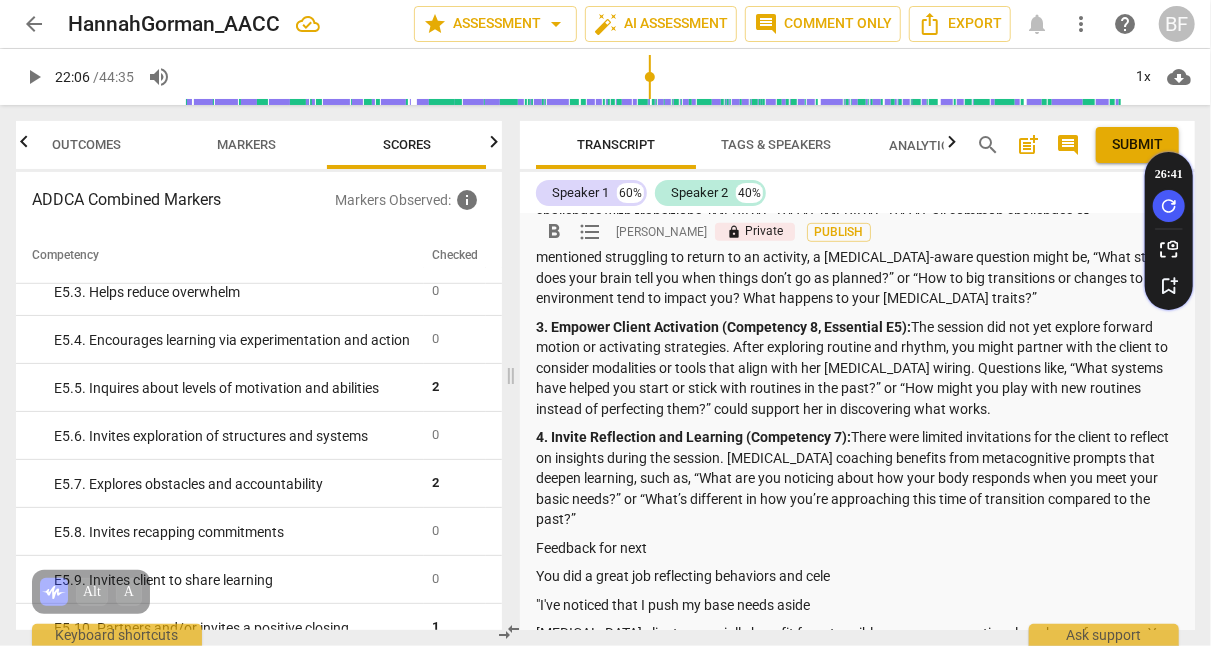 click on "3. Empower Client Activation (Competency 8, Essential E5):  The session did not yet explore forward motion or activating strategies. After exploring routine and rhythm, you might partner with the client to consider modalities or tools that align with her [MEDICAL_DATA] wiring. Questions like, “What systems have helped you start or stick with routines in the past?” or “How might you play with new routines instead of perfecting them?” could support her in discovering what works." at bounding box center [857, 368] 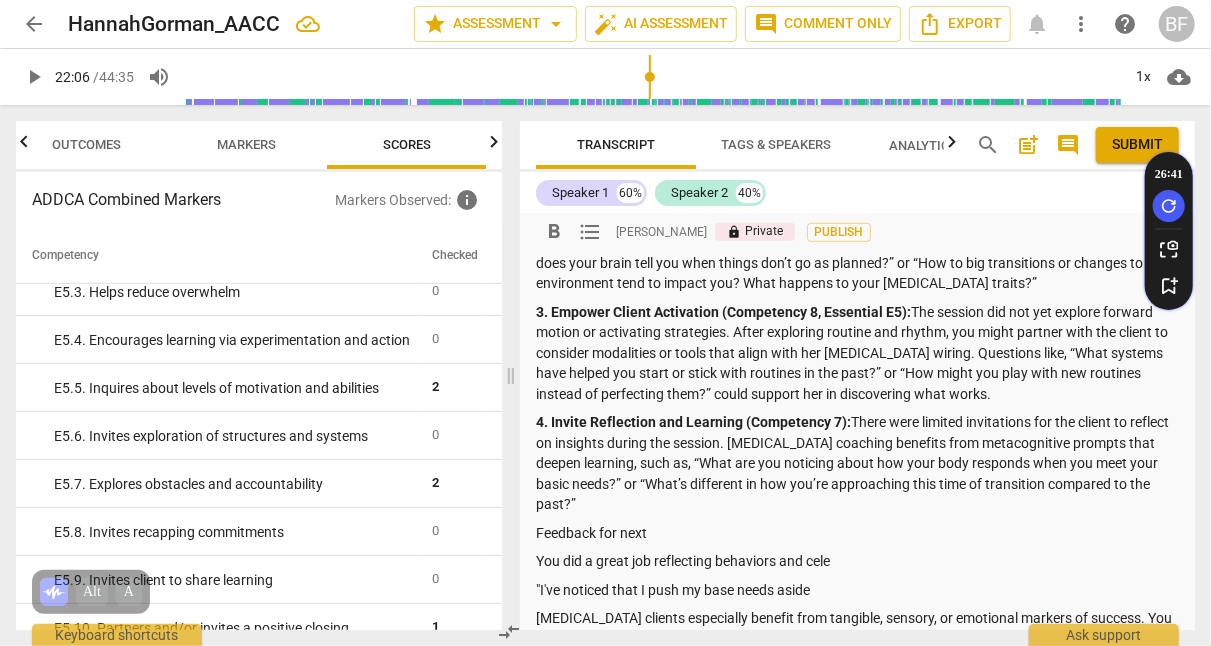 scroll, scrollTop: 595, scrollLeft: 0, axis: vertical 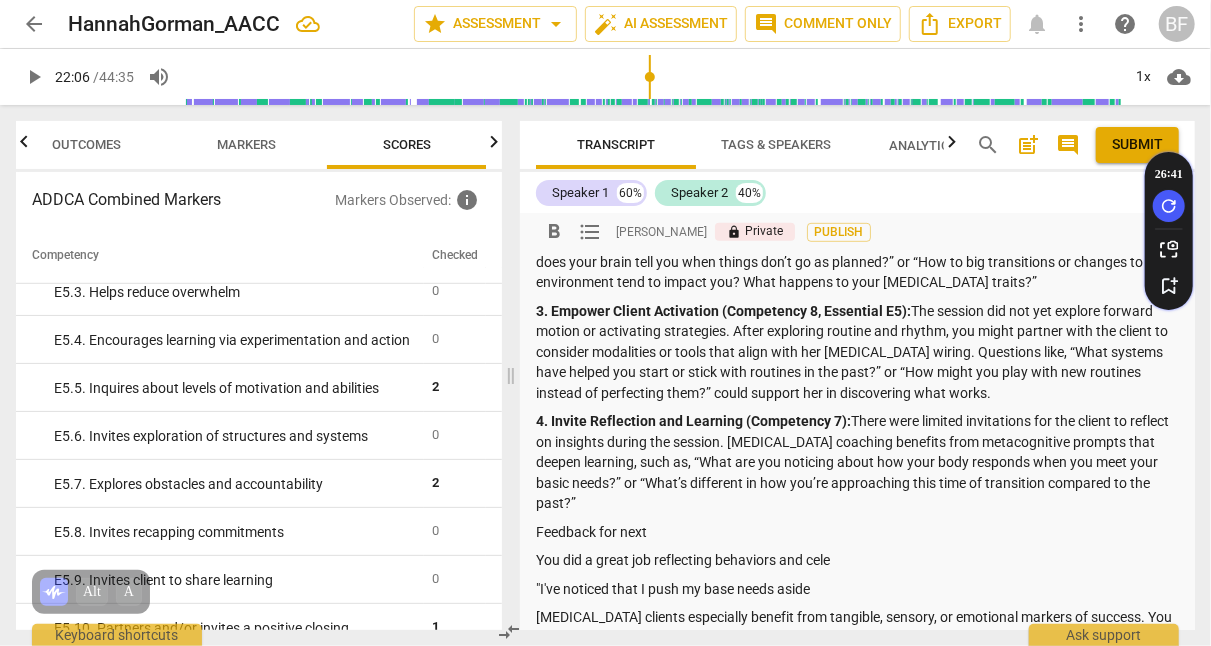 click on "Summary:    What you did especially well Your presence, reflective listening, and rapport with the client created a strong foundation for coaching.  1. Trust & Safety (Competency 4, Essentials E2 & E3):  You created a strong sense of emotional safety early in the session. The client was expressive and vulnerable, which is a clear sign of trust. Your tone was warm and nonjudgmental, which fostered openness. You reflected the client’s experience empathetically, particularly when affirming her win with the Sudoku book.  2. Presence and Listening (Competencies 5 & 6, Essentials E1 & E4):  You demonstrated strong presence by staying curious and affirming the client’s emotions and experiences. You allowed ample space for the client to share deeply and reflected back the clients words often.  3. Session Agreement (Competency 3.1 - 3.4): 4. Positive Framing (E1, E4): Developmental Feedback Explore [MEDICAL_DATA]-Specific Patterns (Essentials E1 & E5): 3. Empower Client Activation (Competency 8, Essential E5):" at bounding box center (857, 168) 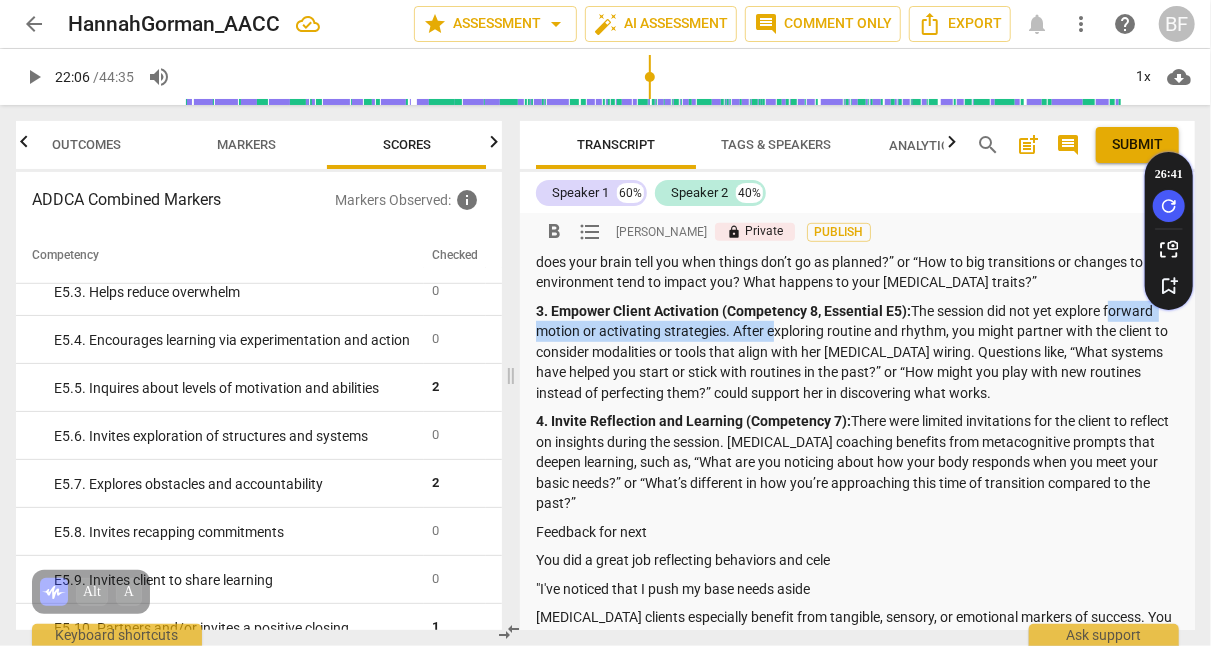 drag, startPoint x: 1110, startPoint y: 330, endPoint x: 767, endPoint y: 352, distance: 343.7048 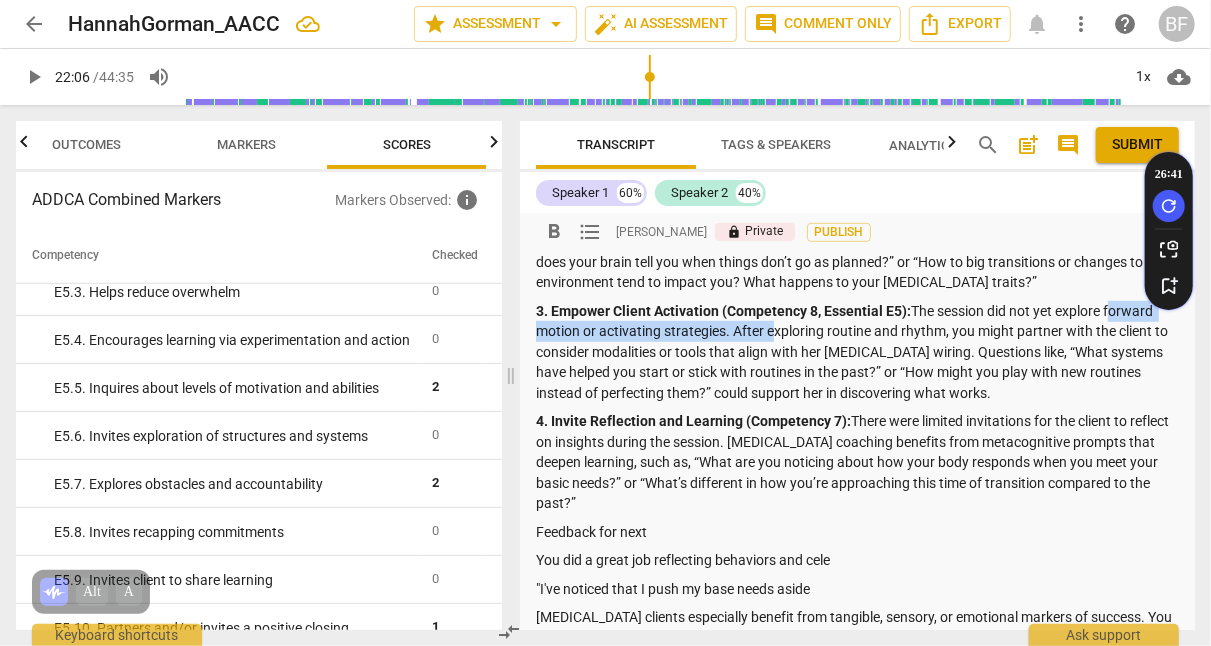 click on "3. Empower Client Activation (Competency 8, Essential E5):  The session did not yet explore forward motion or activating strategies. After exploring routine and rhythm, you might partner with the client to consider modalities or tools that align with her [MEDICAL_DATA] wiring. Questions like, “What systems have helped you start or stick with routines in the past?” or “How might you play with new routines instead of perfecting them?” could support her in discovering what works." at bounding box center [857, 352] 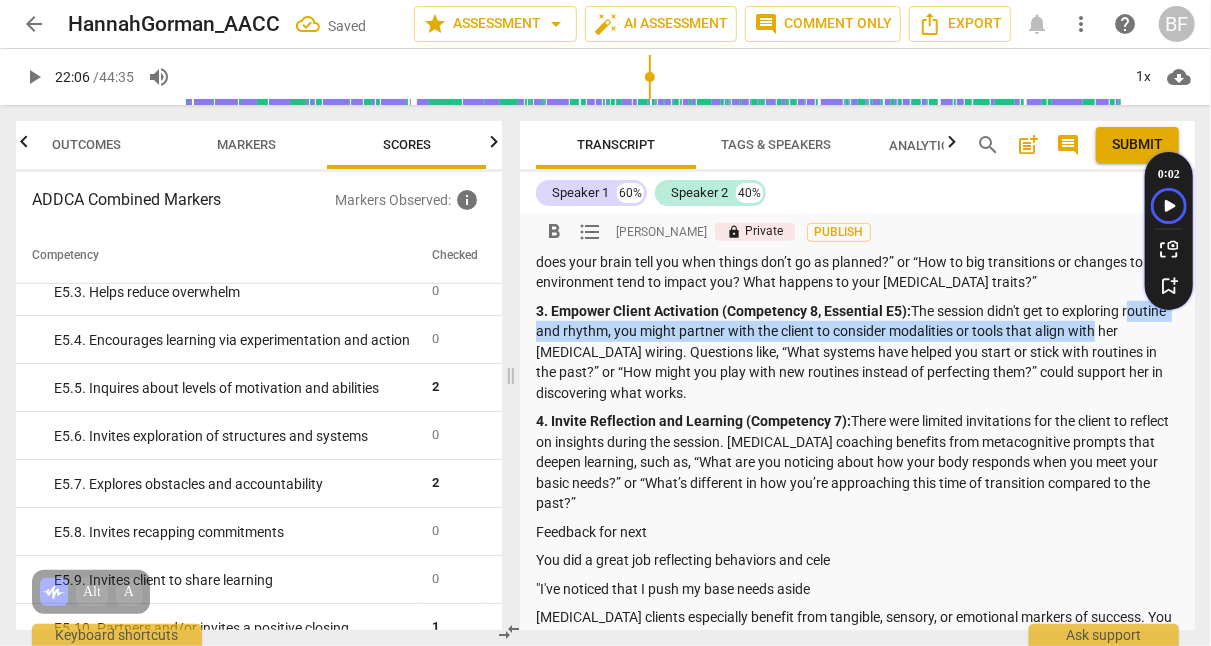 drag, startPoint x: 1135, startPoint y: 344, endPoint x: 1139, endPoint y: 334, distance: 10.770329 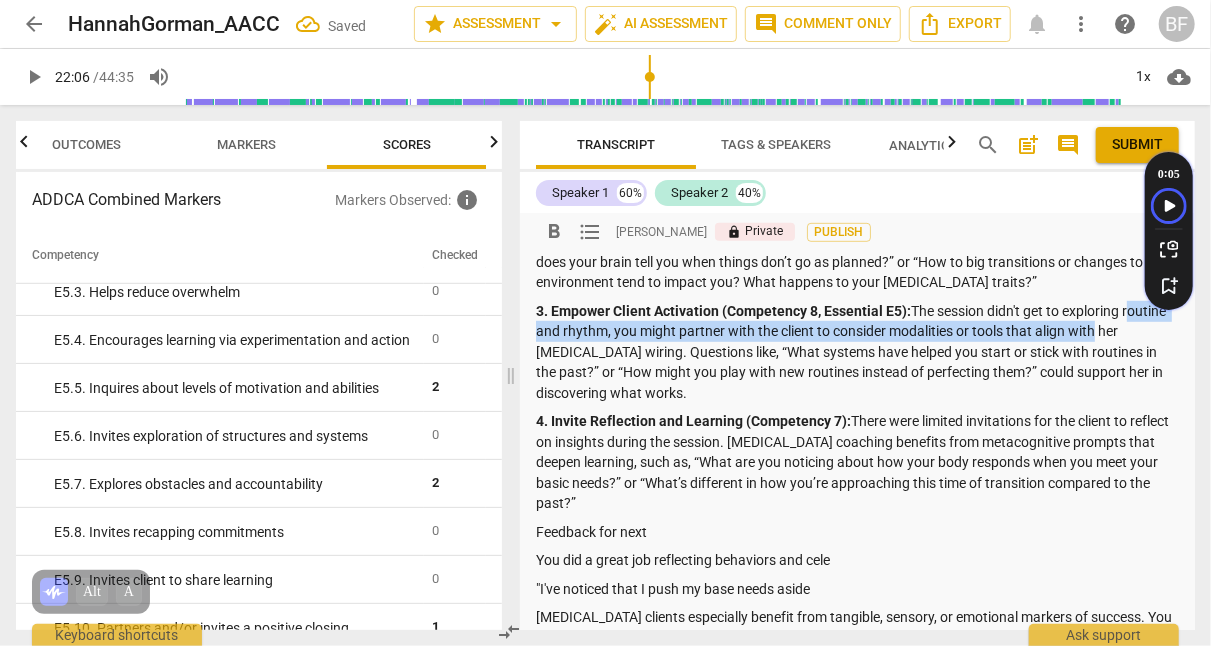 click on "3. Empower Client Activation (Competency 8, Essential E5):  The session didn't get to exploring routine and rhythm, you might partner with the client to consider modalities or tools that align with her [MEDICAL_DATA] wiring. Questions like, “What systems have helped you start or stick with routines in the past?” or “How might you play with new routines instead of perfecting them?” could support her in discovering what works." at bounding box center (857, 352) 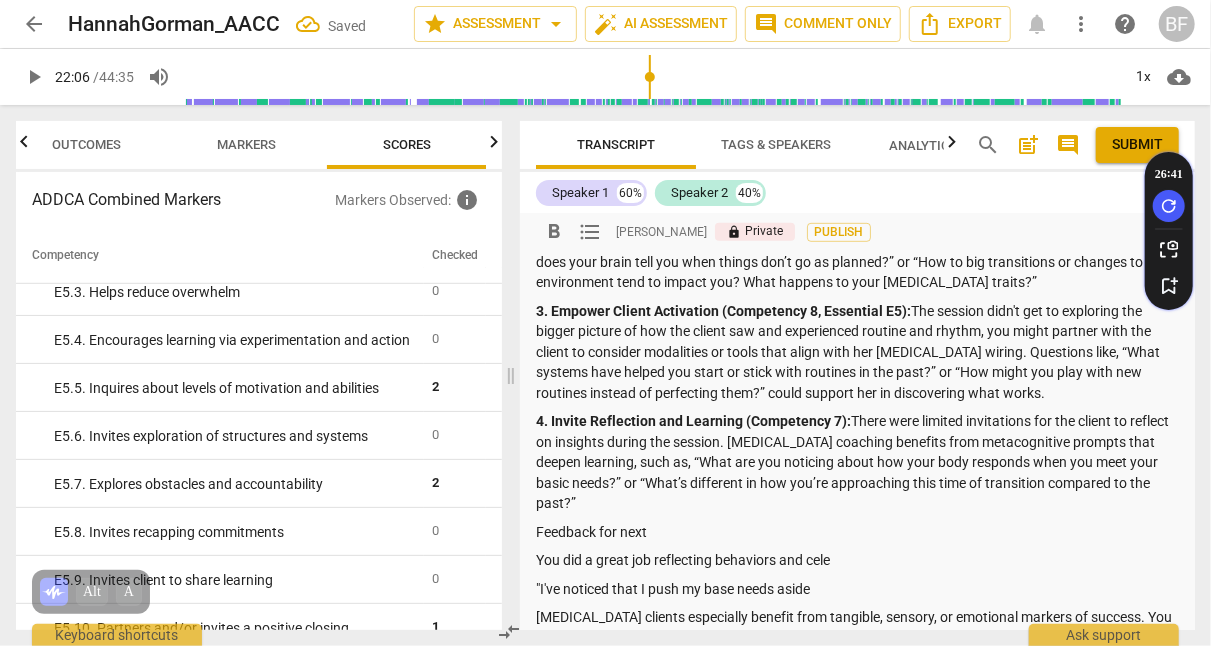 click on "3. Empower Client Activation (Competency 8, Essential E5):  The session didn't get to exploring the bigger picture of how the client saw and experienced routine and rhythm, you might partner with the client to consider modalities or tools that align with her [MEDICAL_DATA] wiring. Questions like, “What systems have helped you start or stick with routines in the past?” or “How might you play with new routines instead of perfecting them?” could support her in discovering what works." at bounding box center [857, 352] 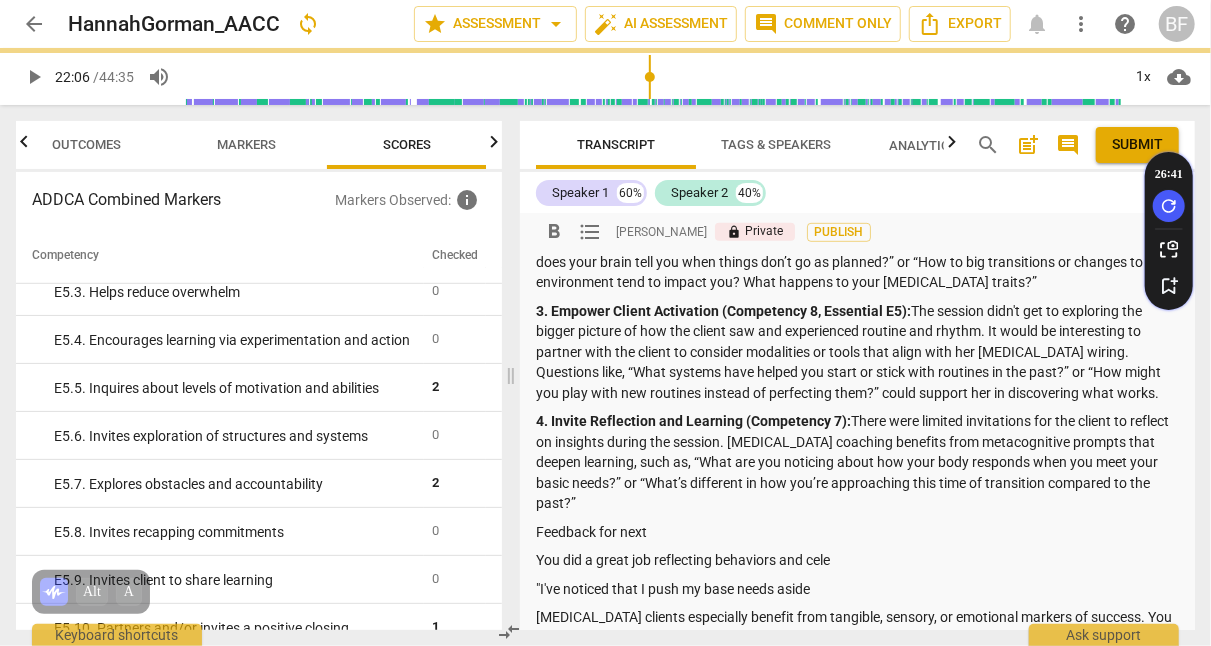 click on "3. Empower Client Activation (Competency 8, Essential E5):  The session didn't get to exploring the bigger picture of how the client saw and experienced routine and rhythm. It would be interesting to partner with the client to consider modalities or tools that align with her [MEDICAL_DATA] wiring. Questions like, “What systems have helped you start or stick with routines in the past?” or “How might you play with new routines instead of perfecting them?” could support her in discovering what works." at bounding box center [857, 352] 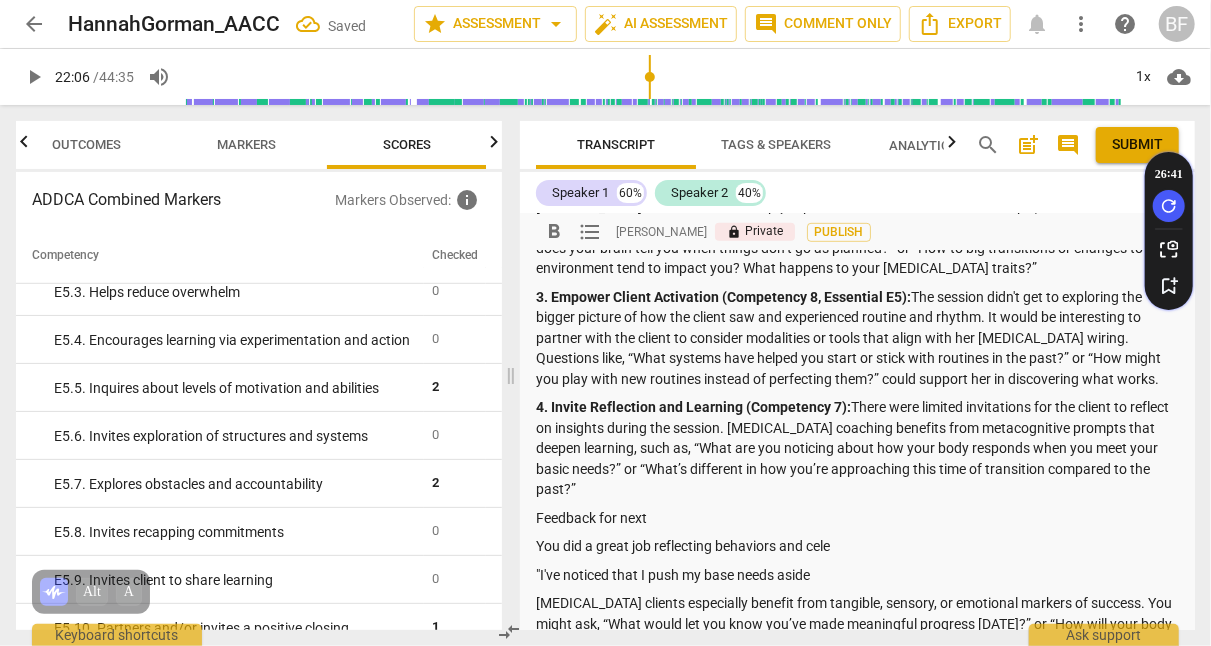 scroll, scrollTop: 616, scrollLeft: 0, axis: vertical 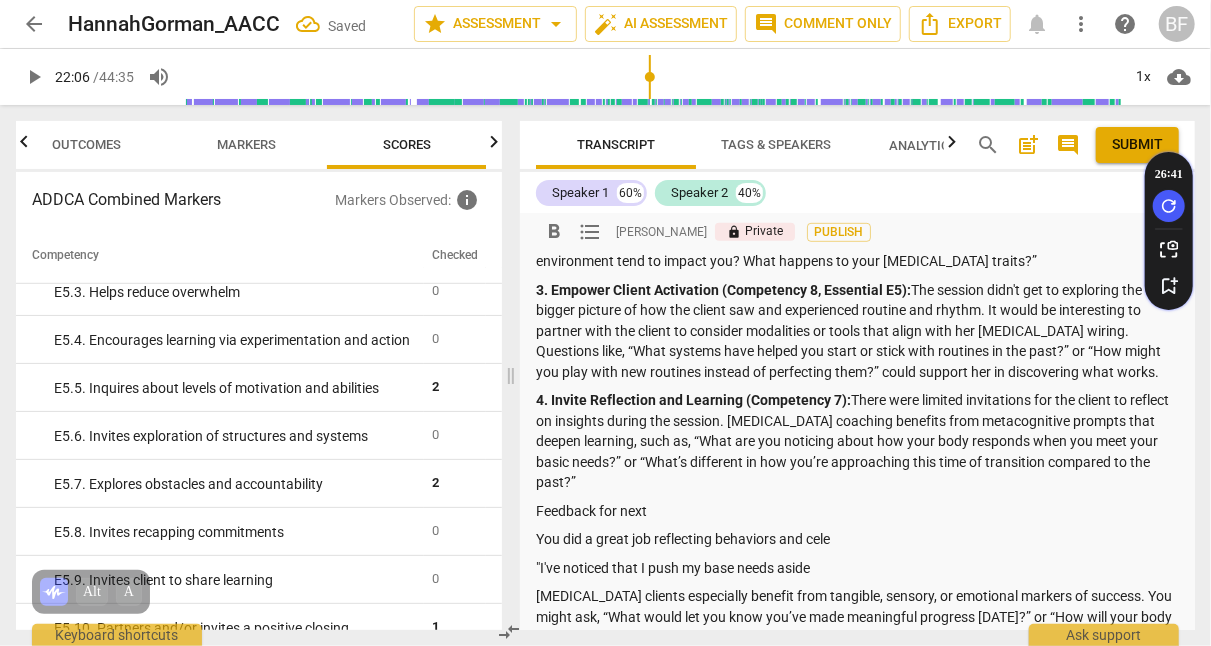 click on "3. Empower Client Activation (Competency 8, Essential E5):  The session didn't get to exploring the bigger picture of how the client saw and experienced routine and rhythm. It would be interesting to partner with the client to consider modalities or tools that align with her [MEDICAL_DATA] wiring. Questions like, “What systems have helped you start or stick with routines in the past?” or “How might you play with new routines instead of perfecting them?” could support her in discovering what works." at bounding box center (857, 331) 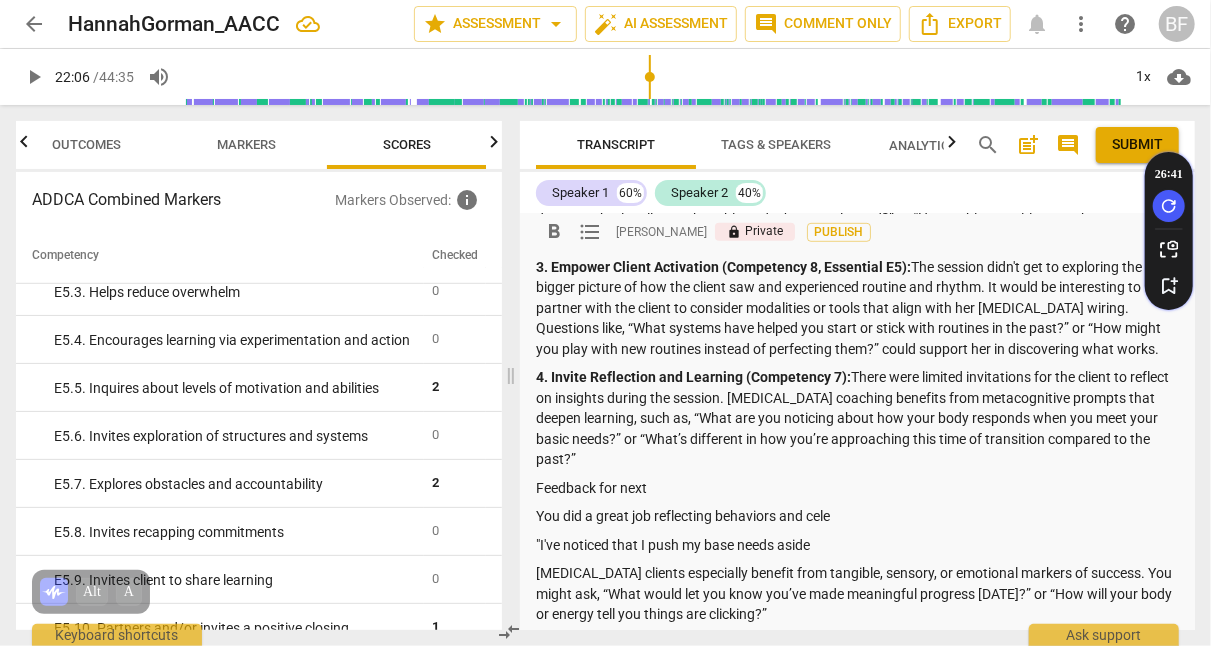 scroll, scrollTop: 652, scrollLeft: 0, axis: vertical 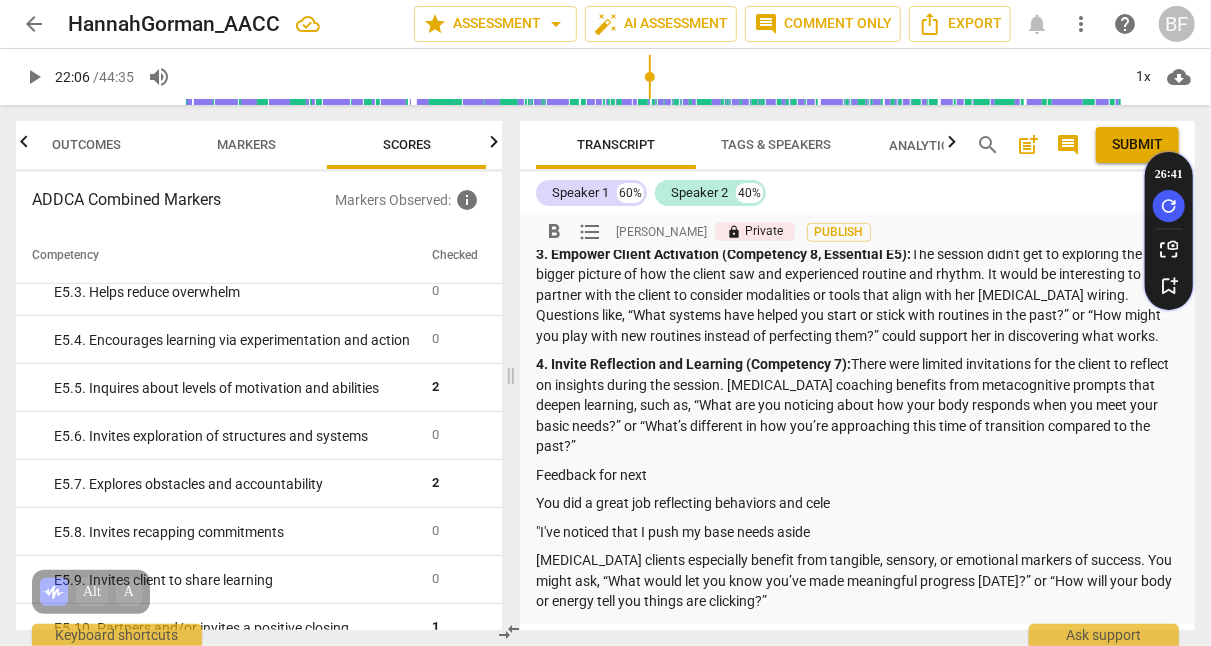 click on "4. Invite Reflection and Learning (Competency 7):  There were limited invitations for the client to reflect on insights during the session. [MEDICAL_DATA] coaching benefits from metacognitive prompts that deepen learning, such as, “What are you noticing about how your body responds when you meet your basic needs?” or “What’s different in how you’re approaching this time of transition compared to the past?”" at bounding box center (857, 405) 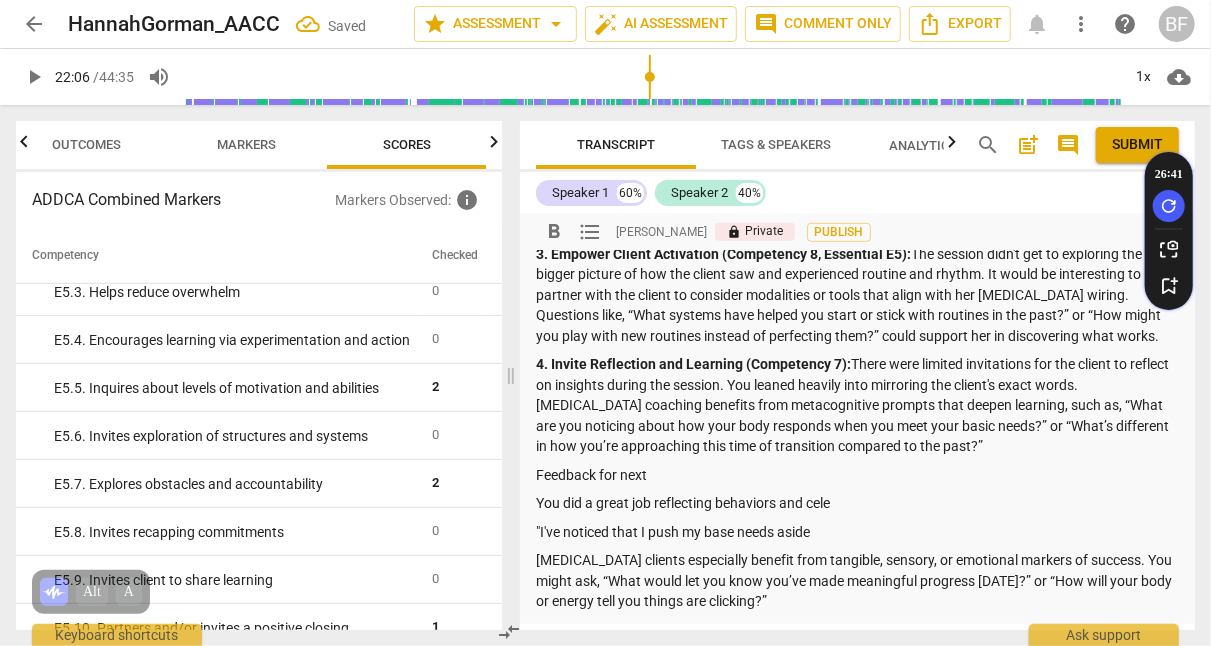 click on "Feedback for next" at bounding box center (857, 475) 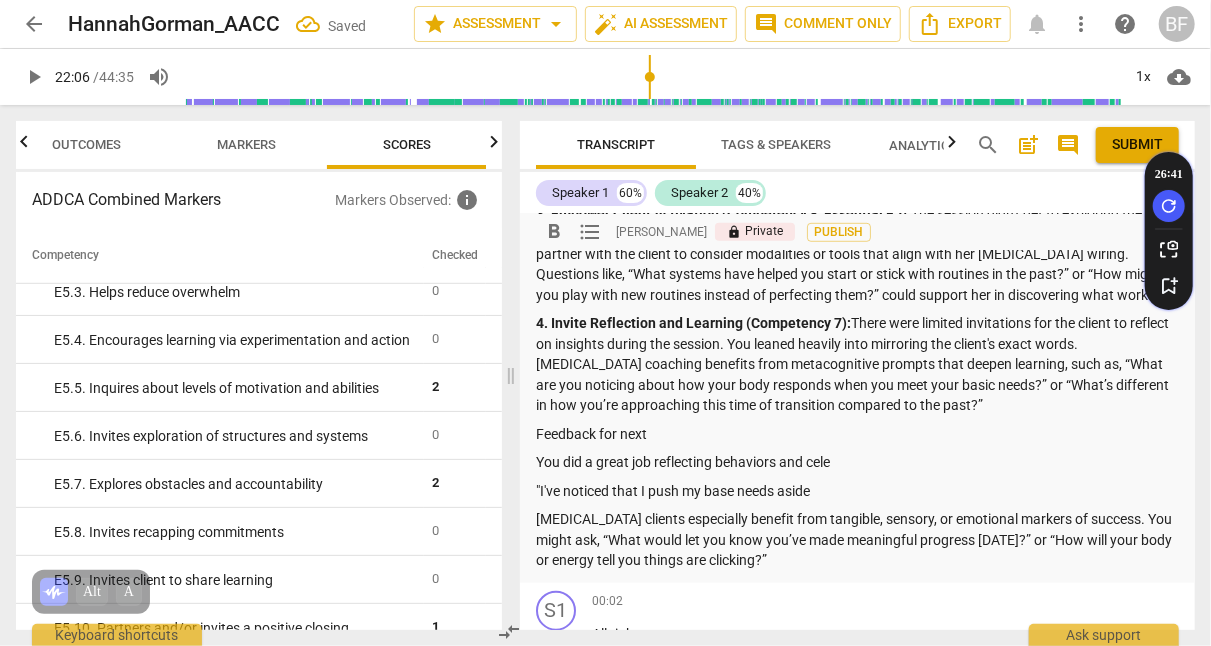 scroll, scrollTop: 695, scrollLeft: 0, axis: vertical 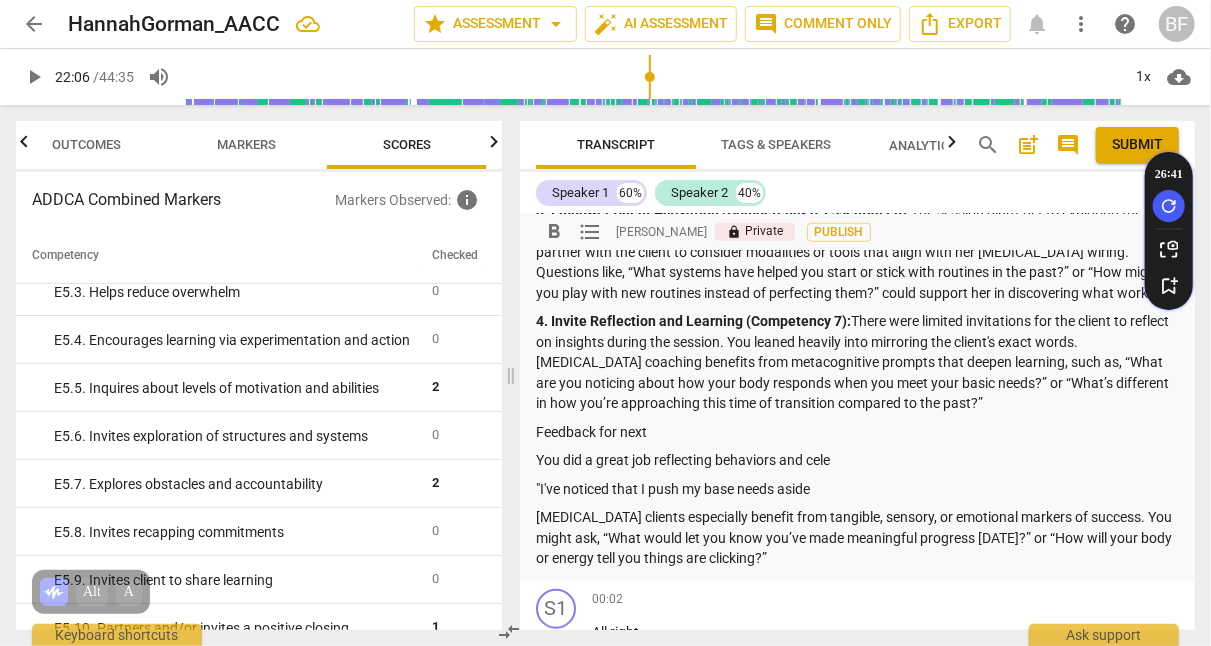 click on "Feedback for next" at bounding box center [857, 432] 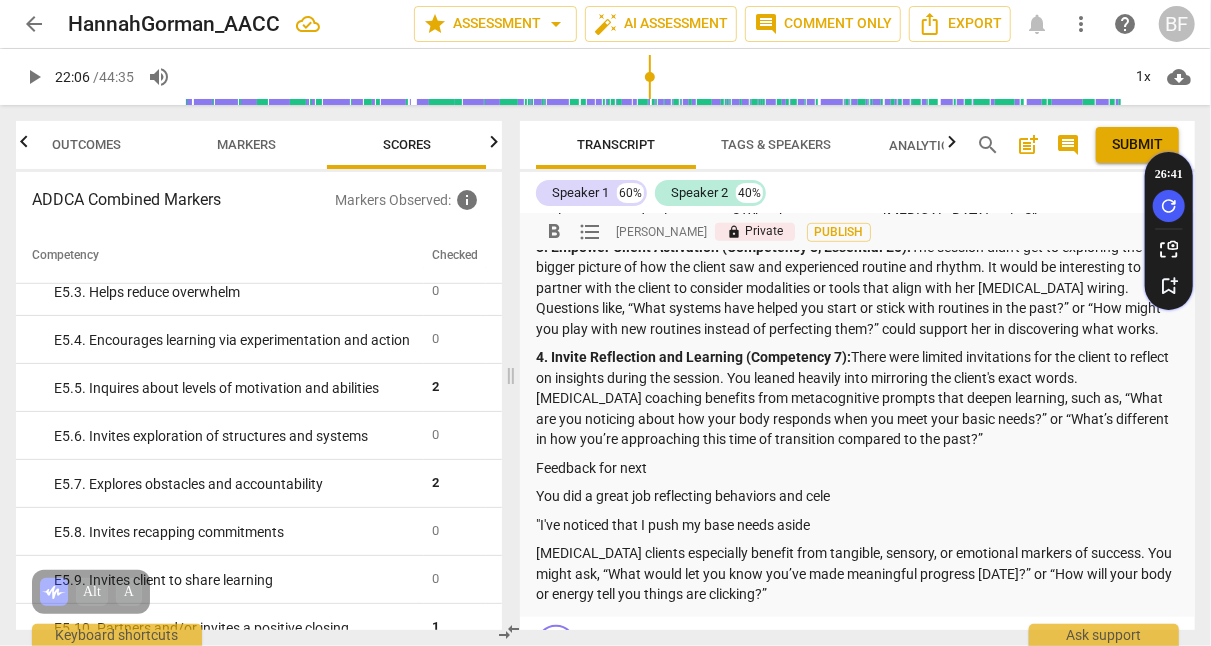 scroll, scrollTop: 660, scrollLeft: 0, axis: vertical 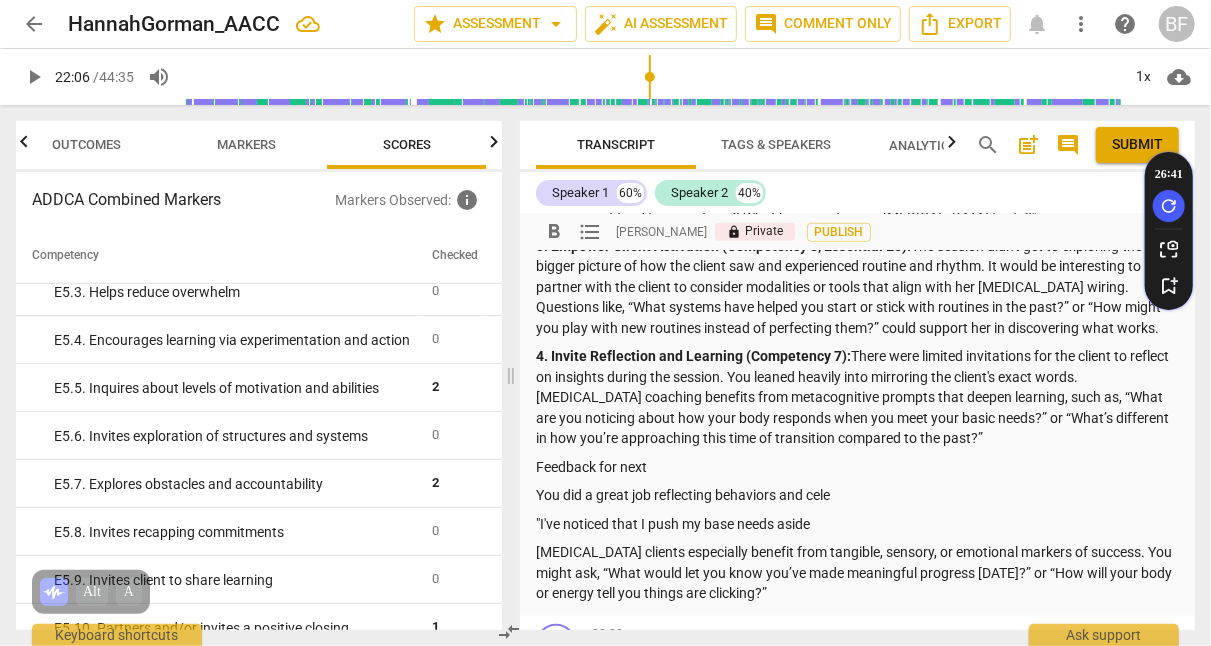 click on "4. Invite Reflection and Learning (Competency 7):  There were limited invitations for the client to reflect on insights during the session. You leaned heavily into mirroring the client's exact words. [MEDICAL_DATA] coaching benefits from metacognitive prompts that deepen learning, such as, “What are you noticing about how your body responds when you meet your basic needs?” or “What’s different in how you’re approaching this time of transition compared to the past?”" at bounding box center [857, 397] 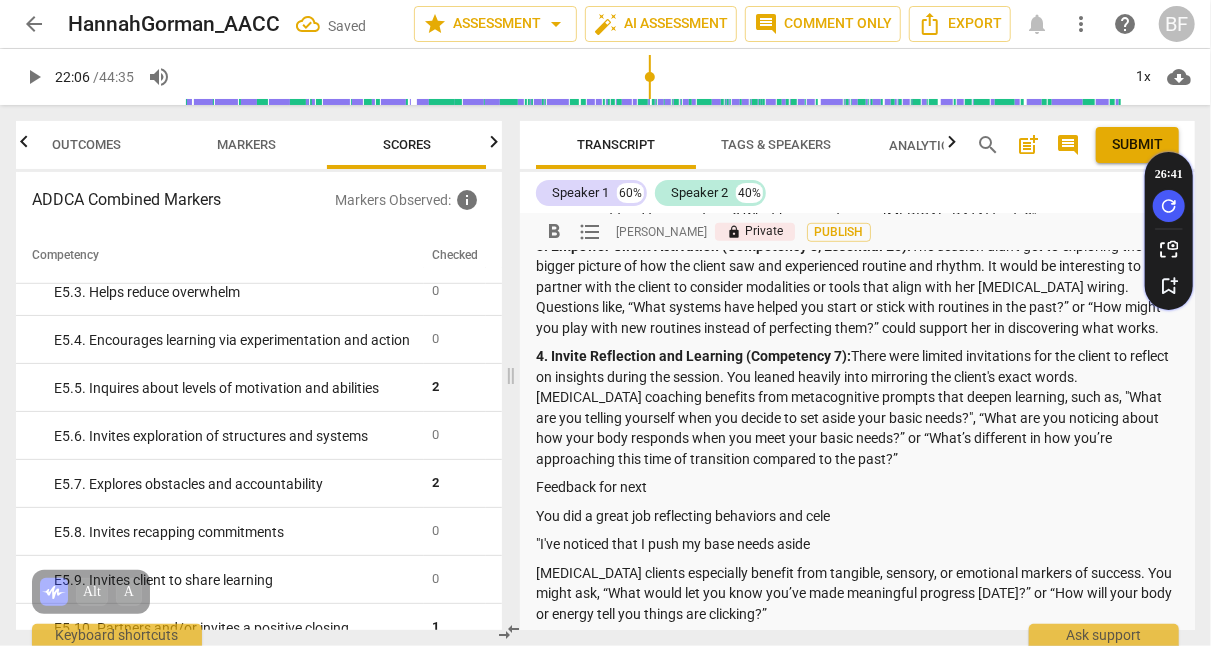click on "4. Invite Reflection and Learning (Competency 7):  There were limited invitations for the client to reflect on insights during the session. You leaned heavily into mirroring the client's exact words. [MEDICAL_DATA] coaching benefits from metacognitive prompts that deepen learning, such as, "What are you telling yourself when you decide to set aside your basic needs?", “What are you noticing about how your body responds when you meet your basic needs?” or “What’s different in how you’re approaching this time of transition compared to the past?”" at bounding box center (857, 407) 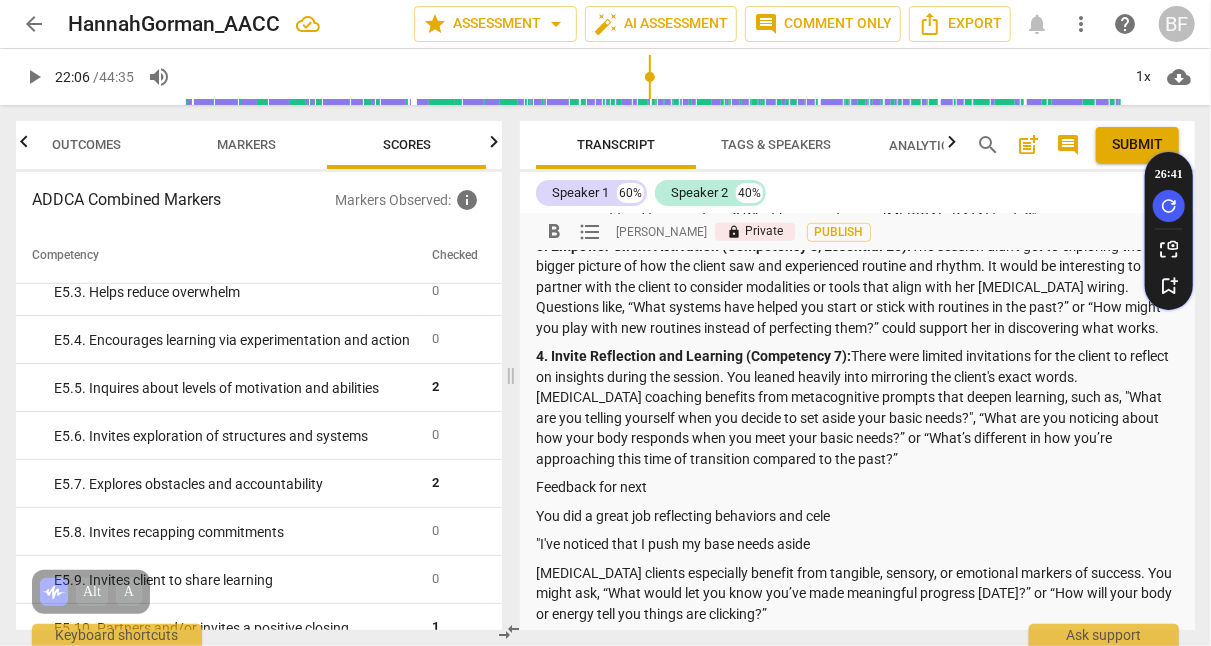 click on "4. Invite Reflection and Learning (Competency 7):  There were limited invitations for the client to reflect on insights during the session. You leaned heavily into mirroring the client's exact words. [MEDICAL_DATA] coaching benefits from metacognitive prompts that deepen learning, such as, "What are you telling yourself when you decide to set aside your basic needs?", “What are you noticing about how your body responds when you meet your basic needs?” or “What’s different in how you’re approaching this time of transition compared to the past?”" at bounding box center [857, 407] 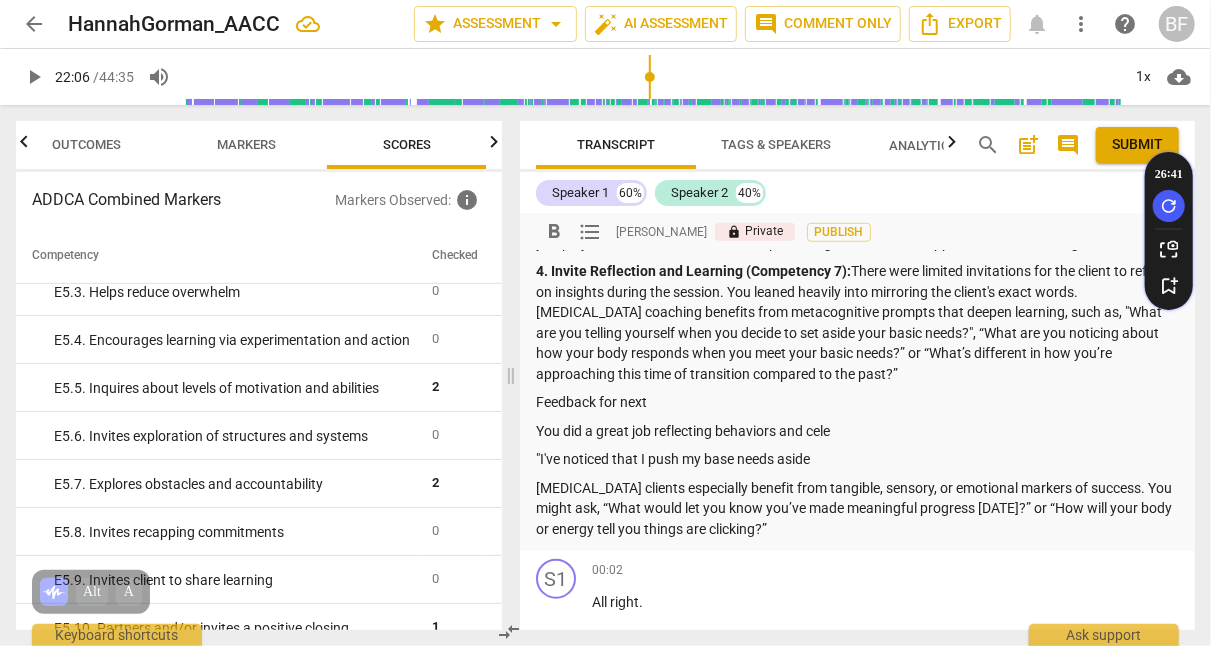 scroll, scrollTop: 746, scrollLeft: 0, axis: vertical 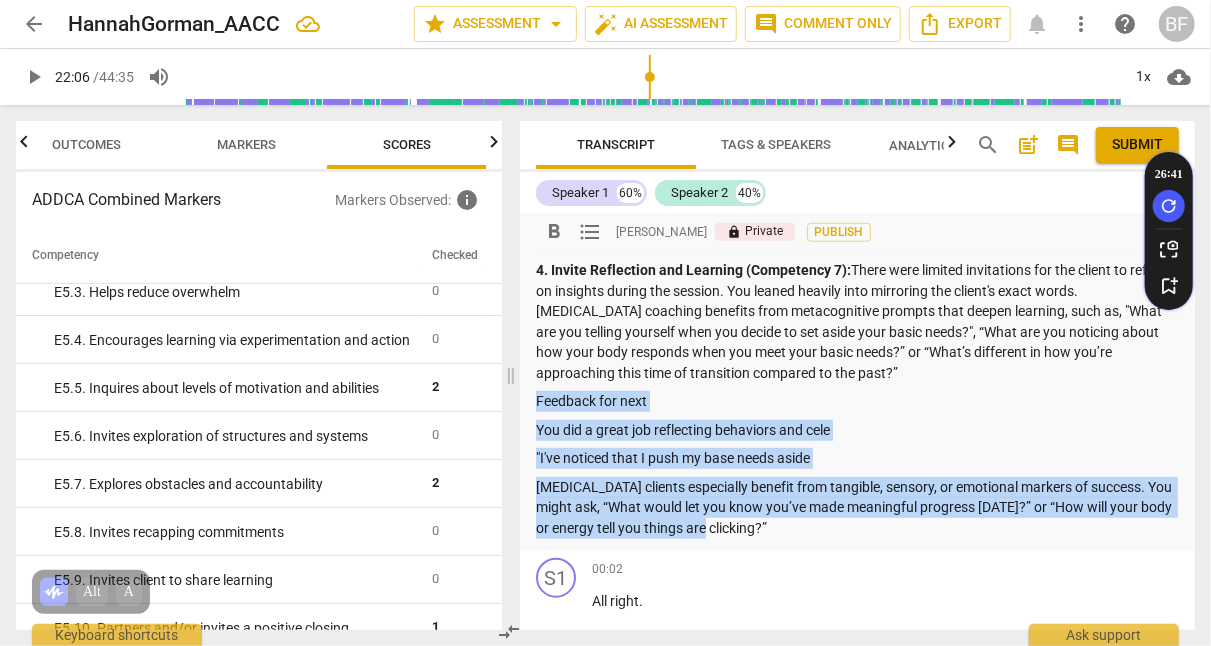drag, startPoint x: 791, startPoint y: 554, endPoint x: 534, endPoint y: 405, distance: 297.06903 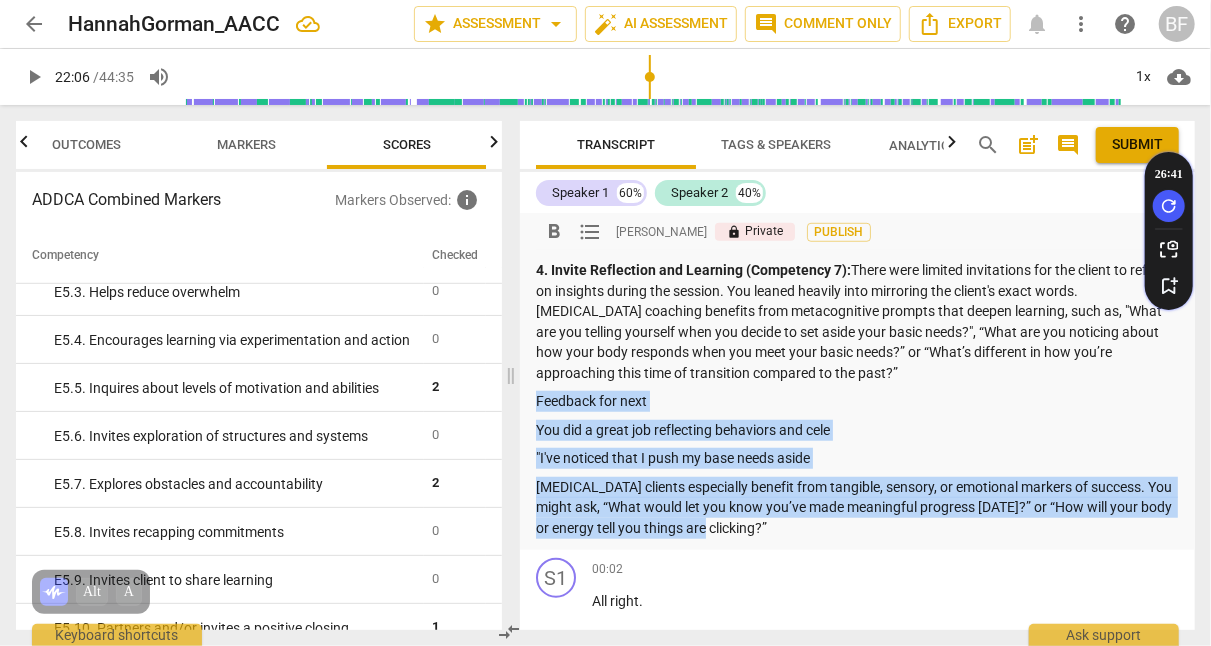 click on "format_bold format_list_bulleted [PERSON_NAME] lock Private Publish delete Summary:    What you did especially well Your presence, reflective listening, and rapport with the client created a strong foundation for coaching.  1. Trust & Safety (Competency 4, Essentials E2 & E3):  You created a strong sense of emotional safety early in the session. The client was expressive and vulnerable, which is a clear sign of trust. Your tone was warm and nonjudgmental, which fostered openness. You reflected the client’s experience empathetically, particularly when affirming her win with the Sudoku book.  2. Presence and Listening (Competencies 5 & 6, Essentials E1 & E4):  You demonstrated strong presence by staying curious and affirming the client’s emotions and experiences. You allowed ample space for the client to share deeply and reflected back the clients words often.  3. Session Agreement (Competency 3.1 - 3.4): 4. Positive Framing (E1, E4): Developmental Feedback 4. Invite Reflection and Learning (Competency 7):" at bounding box center [857, 9] 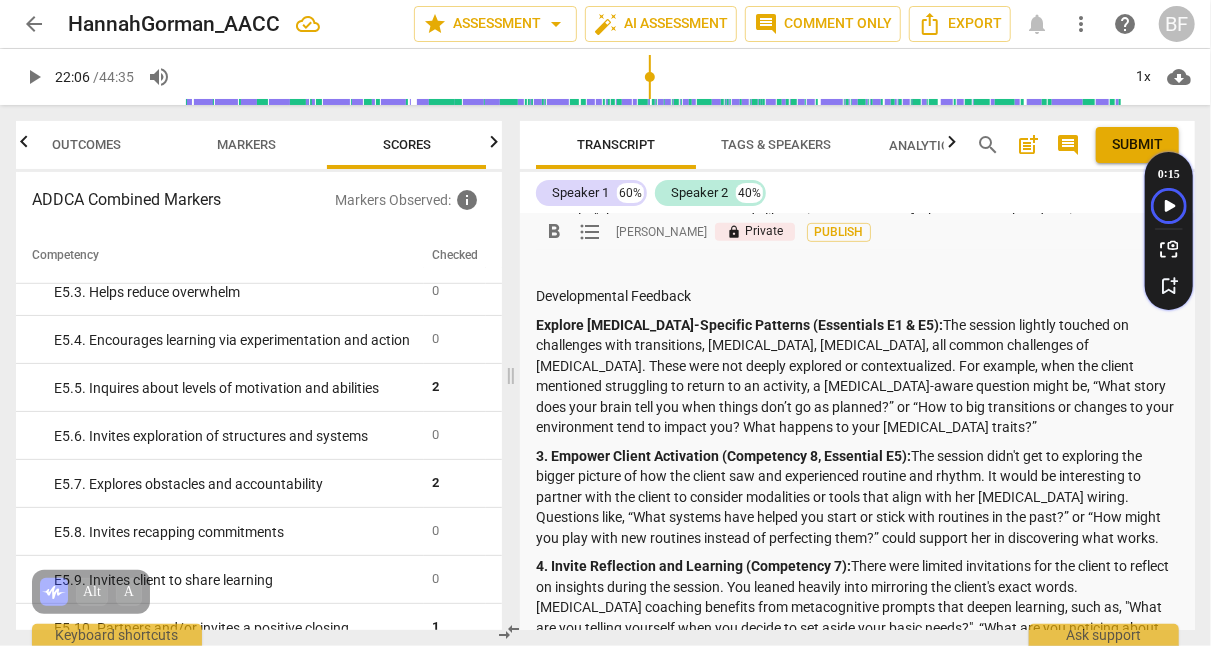 scroll, scrollTop: 448, scrollLeft: 0, axis: vertical 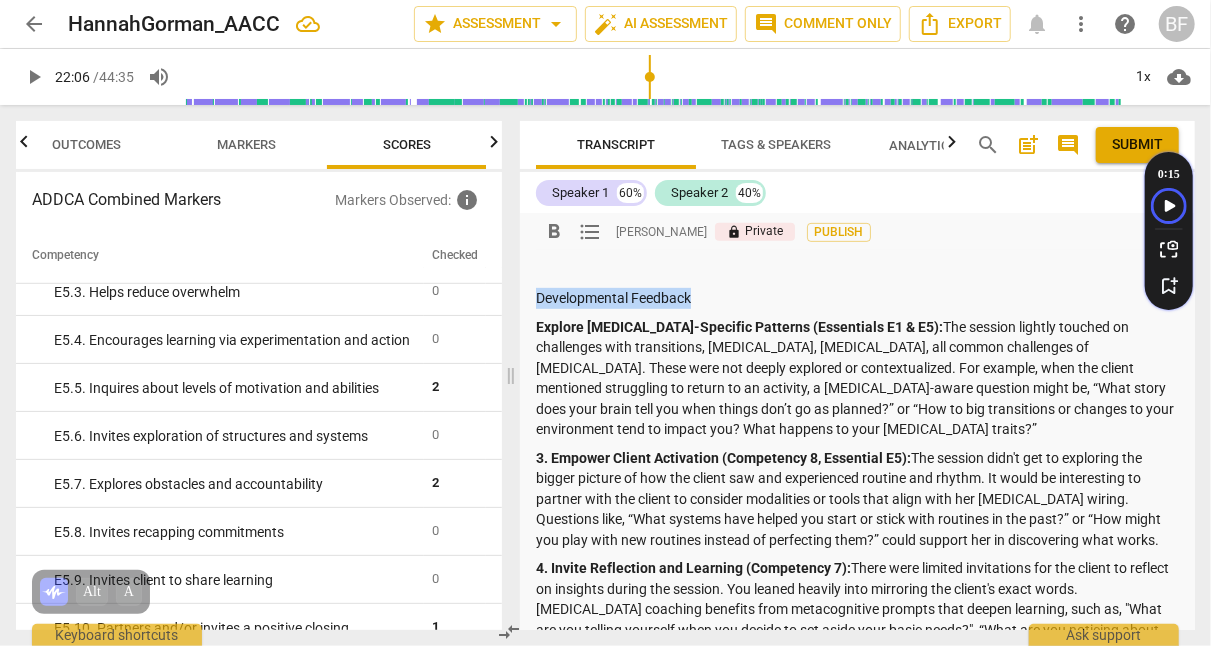 drag, startPoint x: 699, startPoint y: 323, endPoint x: 534, endPoint y: 315, distance: 165.19383 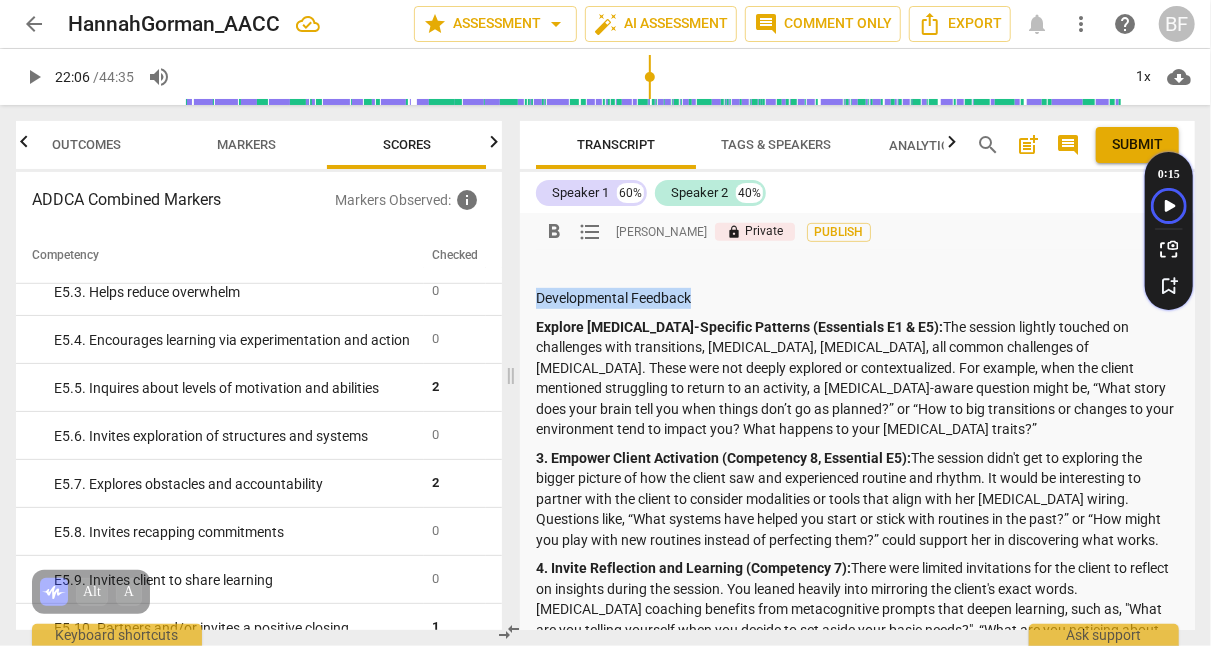 click on "format_bold format_list_bulleted [PERSON_NAME] lock Private Publish delete Summary:    What you did especially well Your presence, reflective listening, and rapport with the client created a strong foundation for coaching.  1. Trust & Safety (Competency 4, Essentials E2 & E3):  You created a strong sense of emotional safety early in the session. The client was expressive and vulnerable, which is a clear sign of trust. Your tone was warm and nonjudgmental, which fostered openness. You reflected the client’s experience empathetically, particularly when affirming her win with the Sudoku book.  2. Presence and Listening (Competencies 5 & 6, Essentials E1 & E4):  You demonstrated strong presence by staying curious and affirming the client’s emotions and experiences. You allowed ample space for the client to share deeply and reflected back the clients words often.  3. Session Agreement (Competency 3.1 - 3.4): 4. Positive Framing (E1, E4): Developmental Feedback 4. Invite Reflection and Learning (Competency 7):" at bounding box center (857, 244) 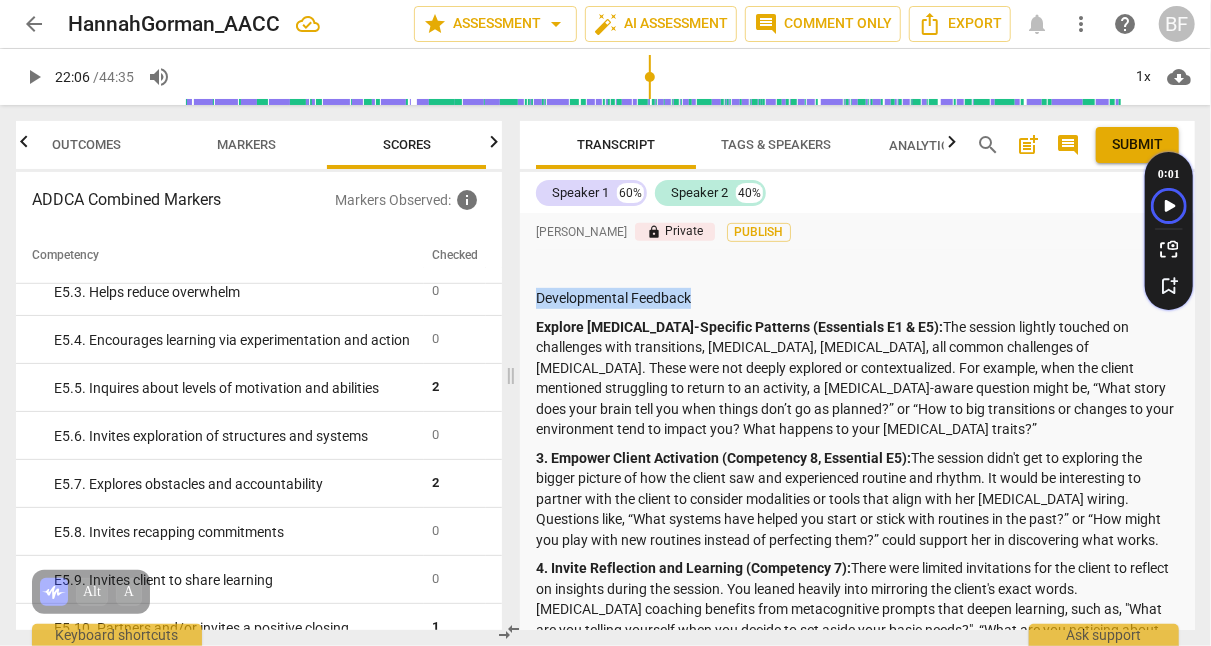 click on "format_bold" at bounding box center [0, 0] 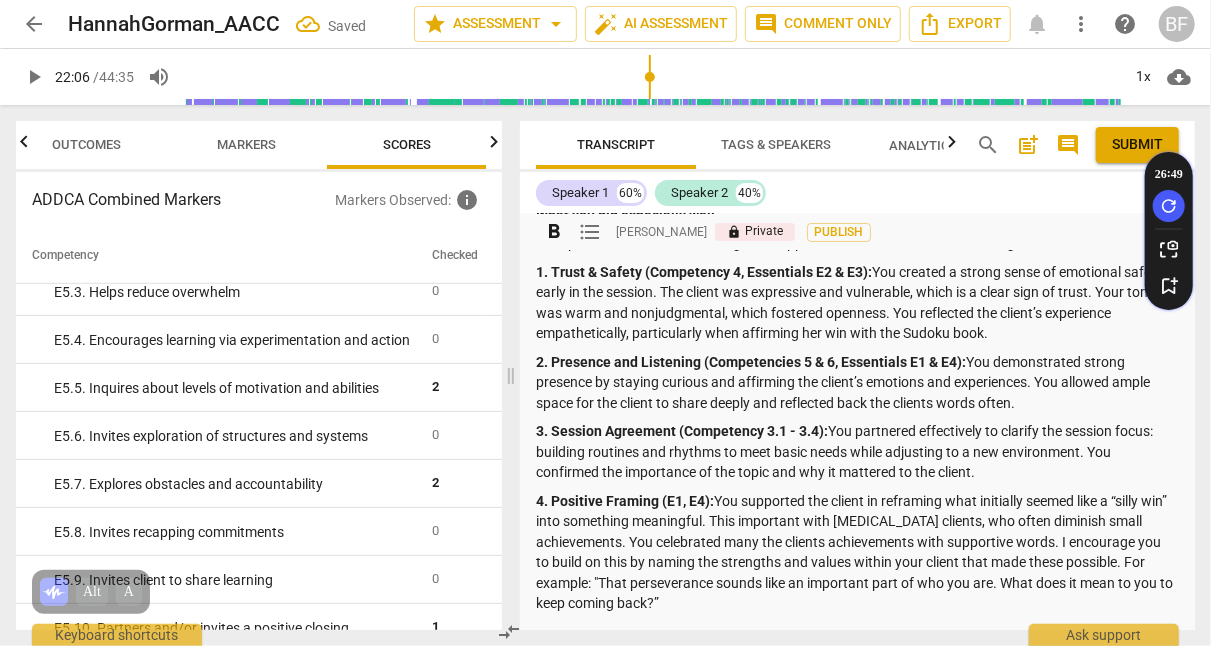scroll, scrollTop: 384, scrollLeft: 0, axis: vertical 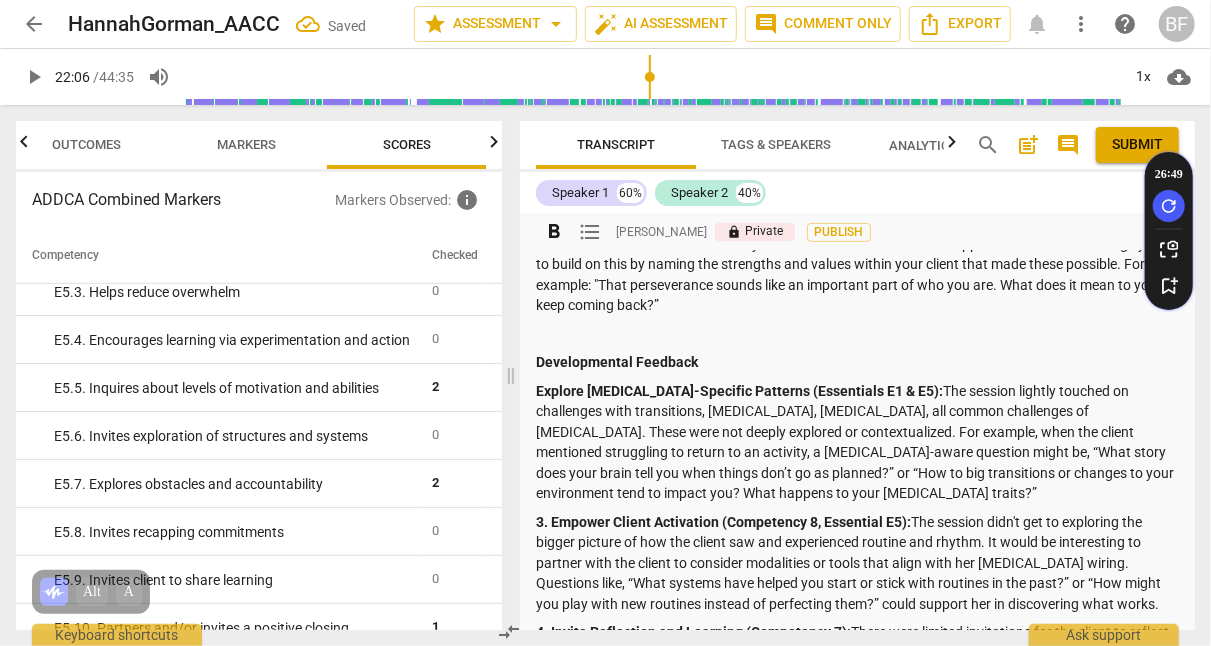click at bounding box center (857, 334) 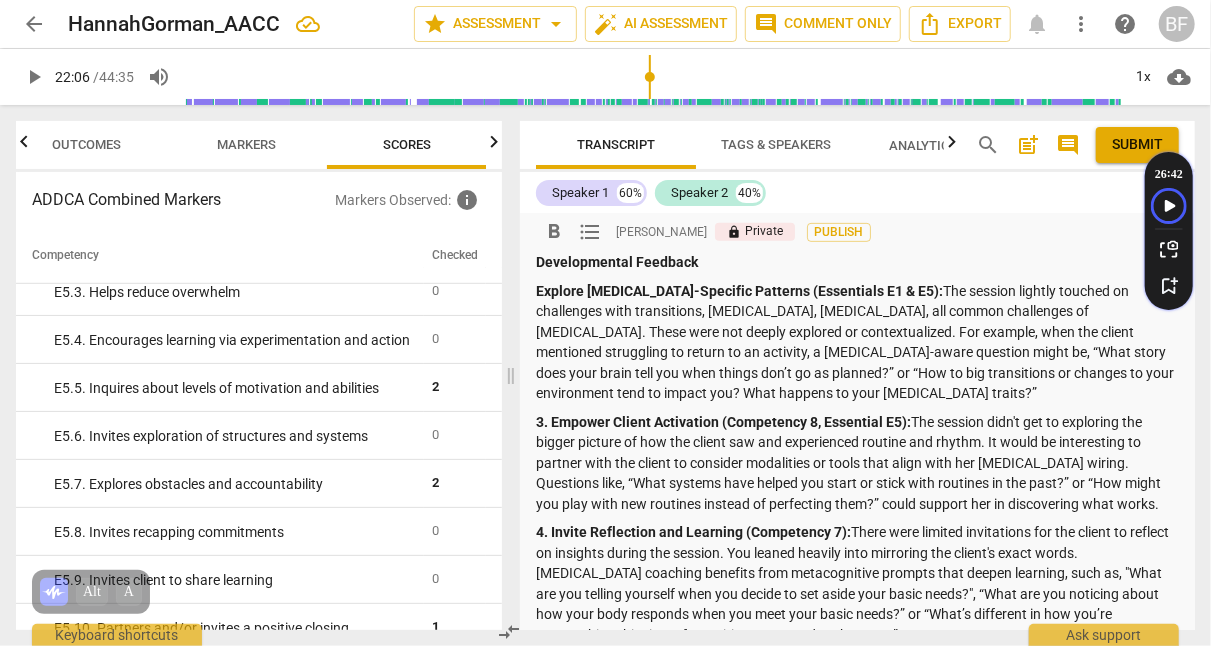 scroll, scrollTop: 494, scrollLeft: 0, axis: vertical 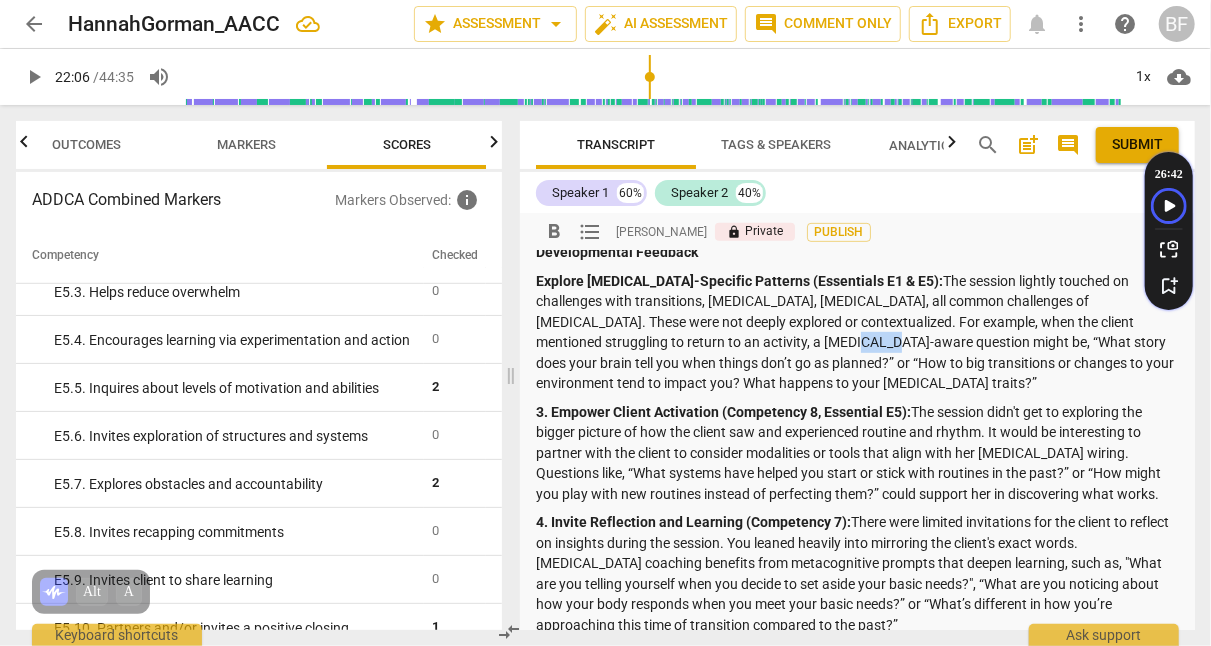 drag, startPoint x: 678, startPoint y: 360, endPoint x: 647, endPoint y: 359, distance: 31.016125 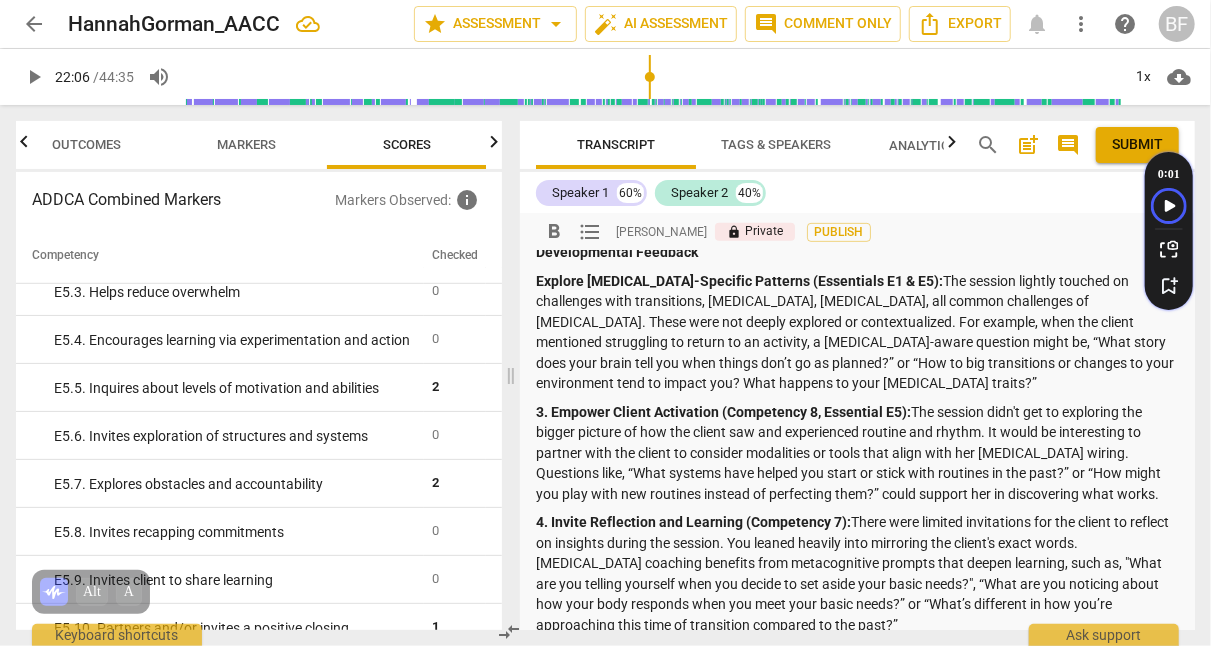 click on "Explore [MEDICAL_DATA]-Specific Patterns (Essentials E1 & E5):  The session lightly touched on challenges with transitions, [MEDICAL_DATA], [MEDICAL_DATA], all common challenges of [MEDICAL_DATA]. These were not deeply explored or contextualized. For example, when the client mentioned struggling to return to an activity, a [MEDICAL_DATA]-aware question might be, “What story does your brain tell you when things don’t go as planned?” or “How to big transitions or changes to your environment tend to impact you? What happens to your [MEDICAL_DATA] traits?”" at bounding box center [857, 332] 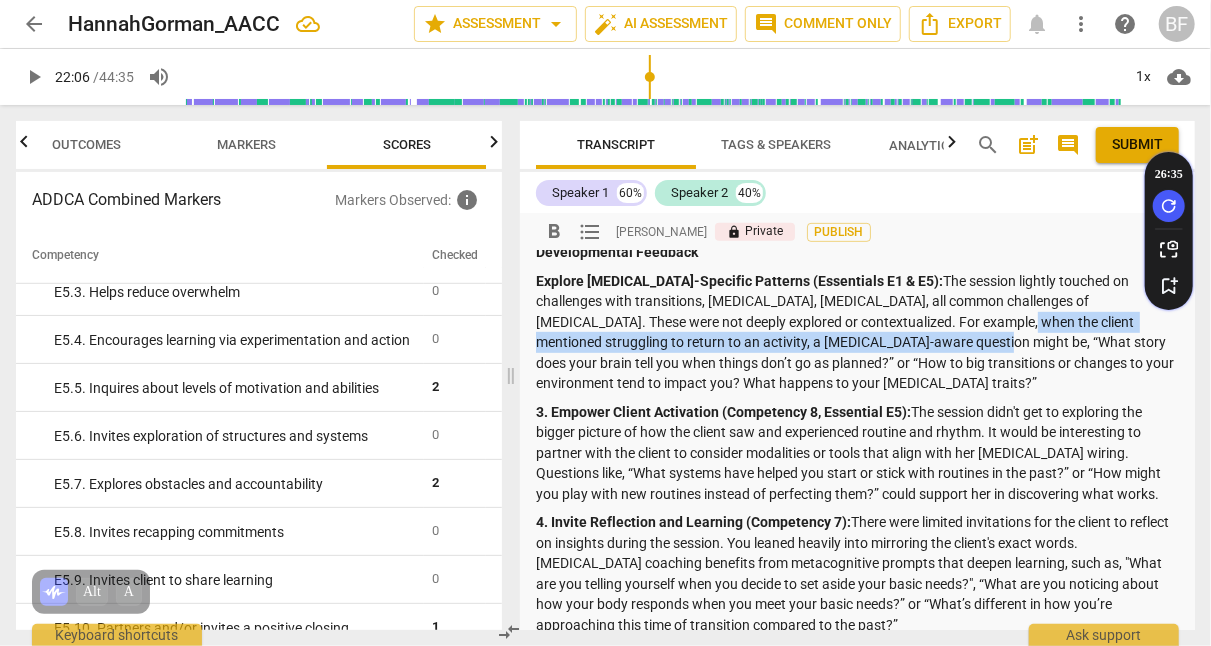 drag, startPoint x: 790, startPoint y: 361, endPoint x: 836, endPoint y: 342, distance: 49.76947 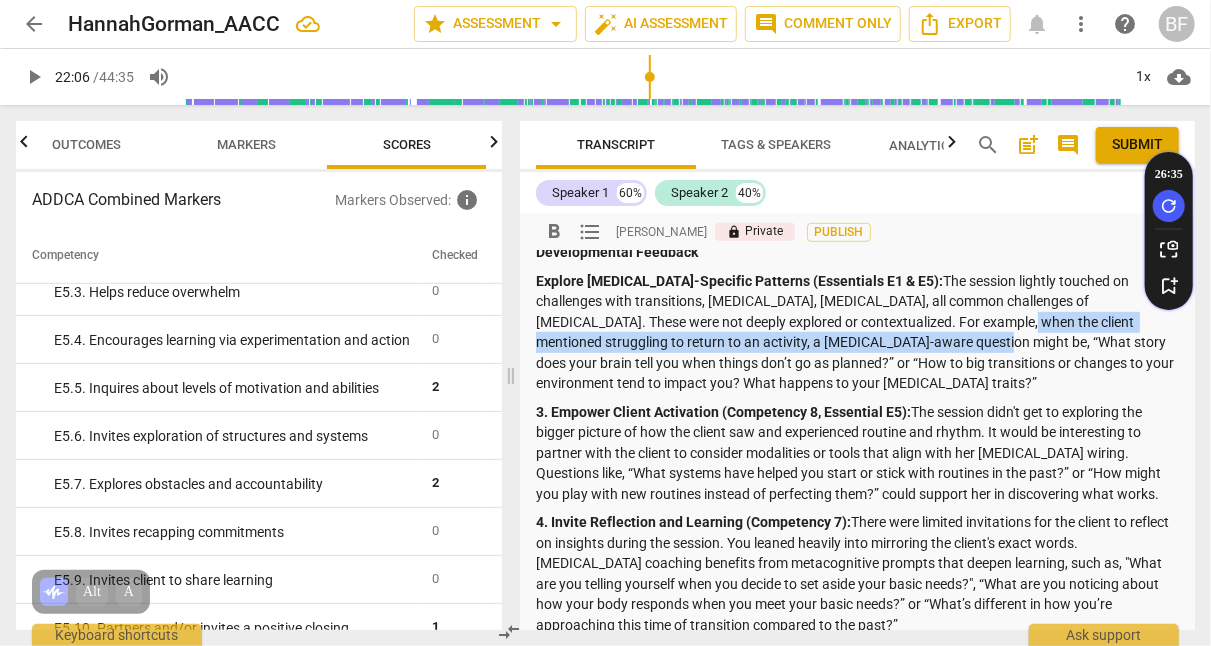 click on "Explore [MEDICAL_DATA]-Specific Patterns (Essentials E1 & E5):  The session lightly touched on challenges with transitions, [MEDICAL_DATA], [MEDICAL_DATA], all common challenges of [MEDICAL_DATA]. These were not deeply explored or contextualized. For example, when the client mentioned struggling to return to an activity, a [MEDICAL_DATA]-aware question might be, “What story does your brain tell you when things don’t go as planned?” or “How to big transitions or changes to your environment tend to impact you? What happens to your [MEDICAL_DATA] traits?”" at bounding box center [857, 332] 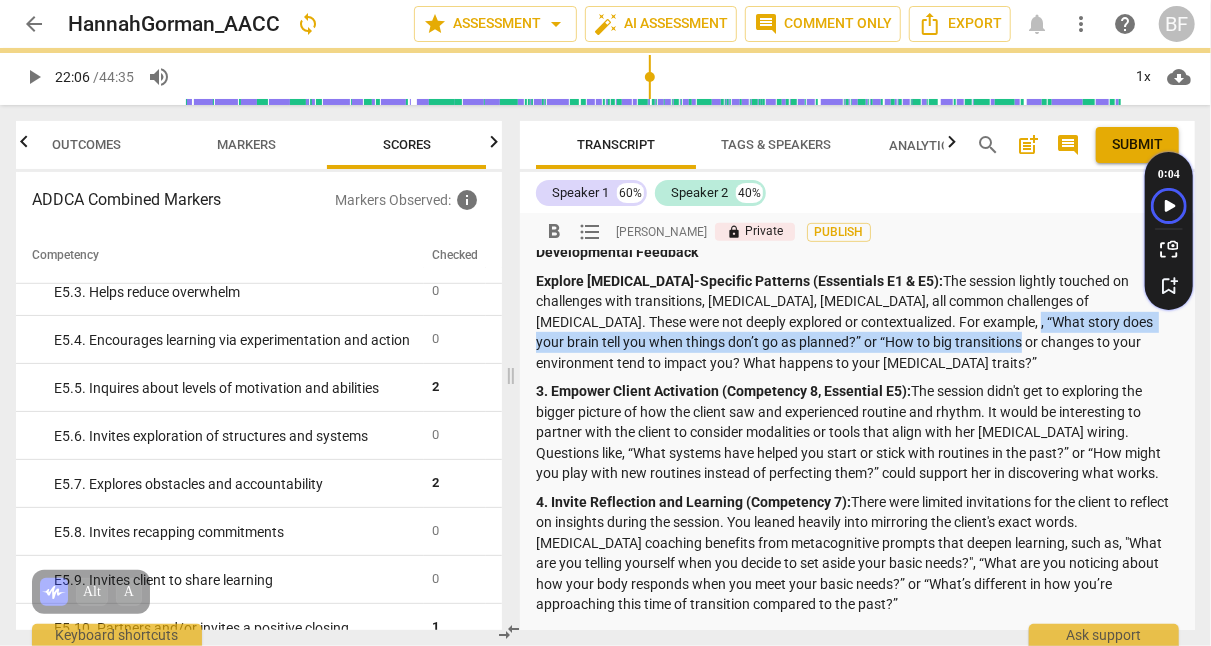 drag, startPoint x: 836, startPoint y: 342, endPoint x: 832, endPoint y: 374, distance: 32.24903 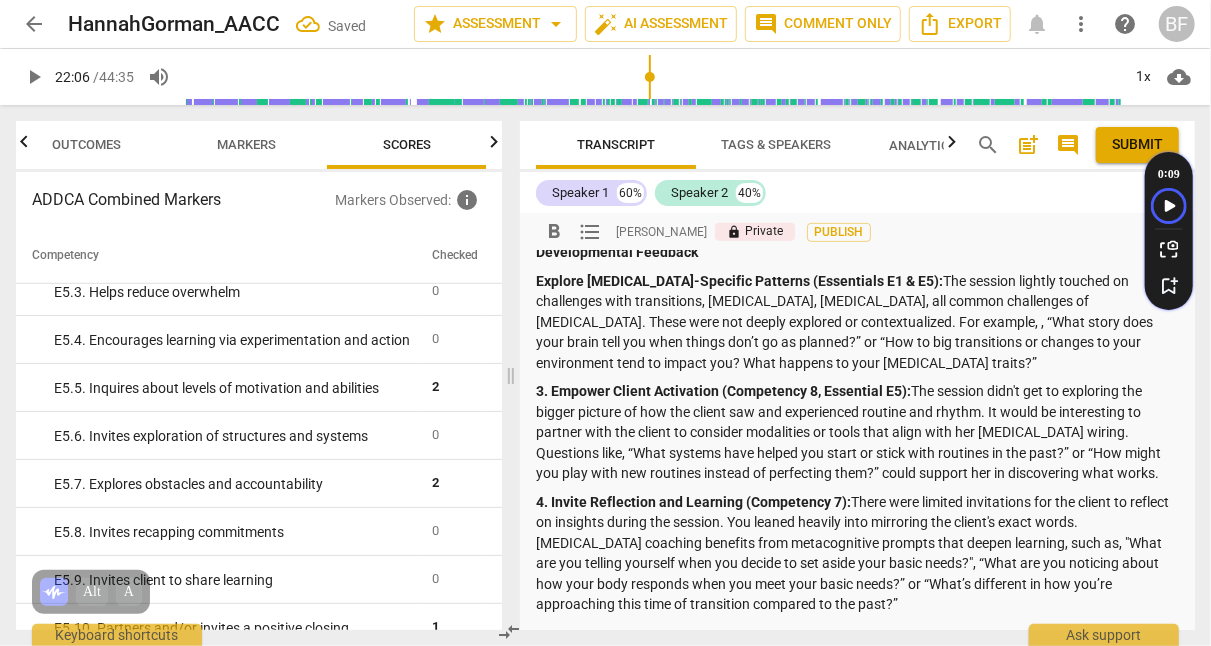 click on "Explore [MEDICAL_DATA]-Specific Patterns (Essentials E1 & E5):  The session lightly touched on challenges with transitions, [MEDICAL_DATA], [MEDICAL_DATA], all common challenges of [MEDICAL_DATA]. These were not deeply explored or contextualized. For example, , “What story does your brain tell you when things don’t go as planned?” or “How to big transitions or changes to your environment tend to impact you? What happens to your [MEDICAL_DATA] traits?”" at bounding box center (857, 322) 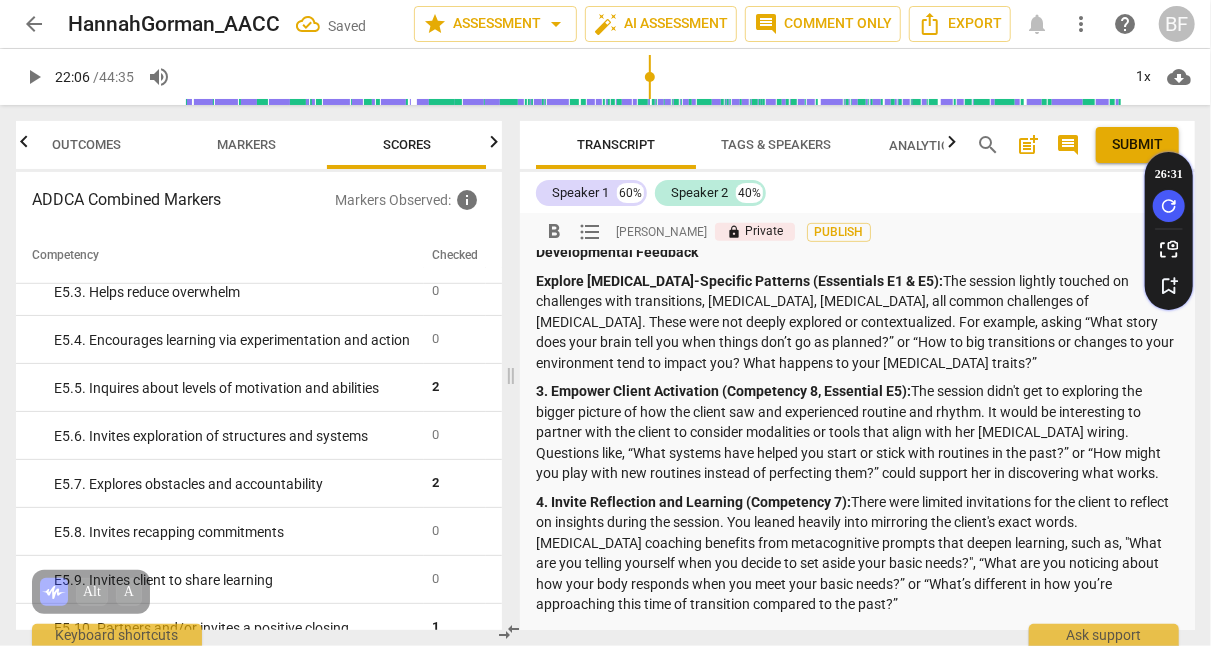 click on "Explore [MEDICAL_DATA]-Specific Patterns (Essentials E1 & E5):  The session lightly touched on challenges with transitions, [MEDICAL_DATA], [MEDICAL_DATA], all common challenges of [MEDICAL_DATA]. These were not deeply explored or contextualized. For example, asking “What story does your brain tell you when things don’t go as planned?” or “How to big transitions or changes to your environment tend to impact you? What happens to your [MEDICAL_DATA] traits?”" at bounding box center [857, 322] 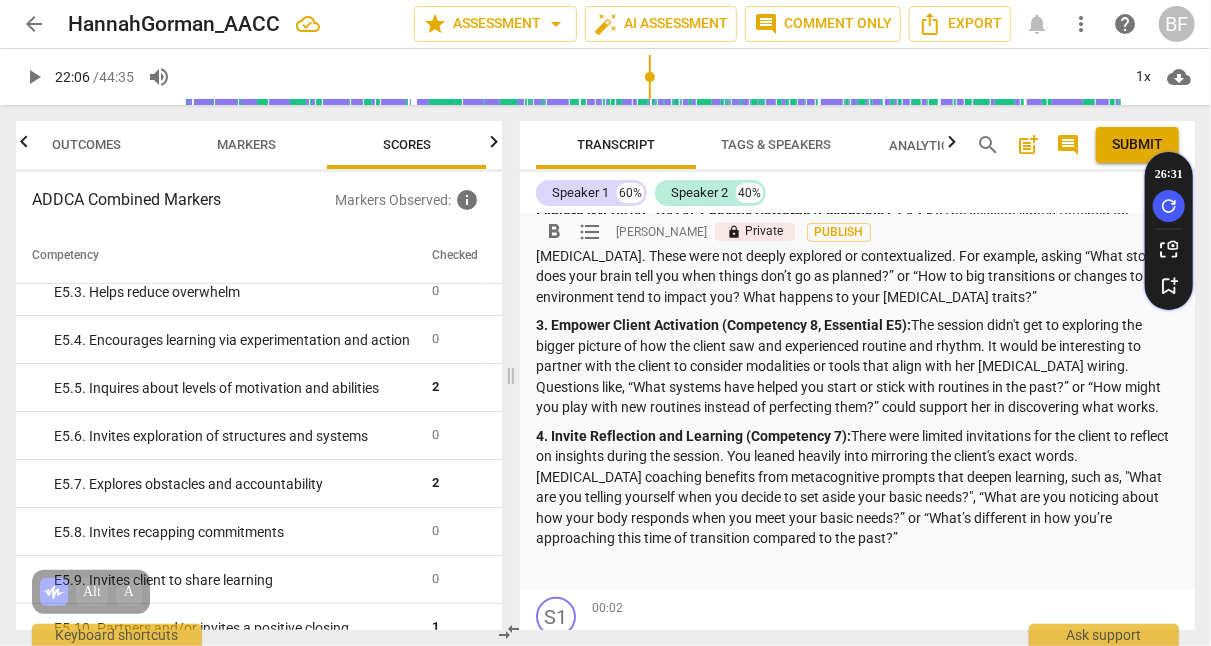 scroll, scrollTop: 557, scrollLeft: 0, axis: vertical 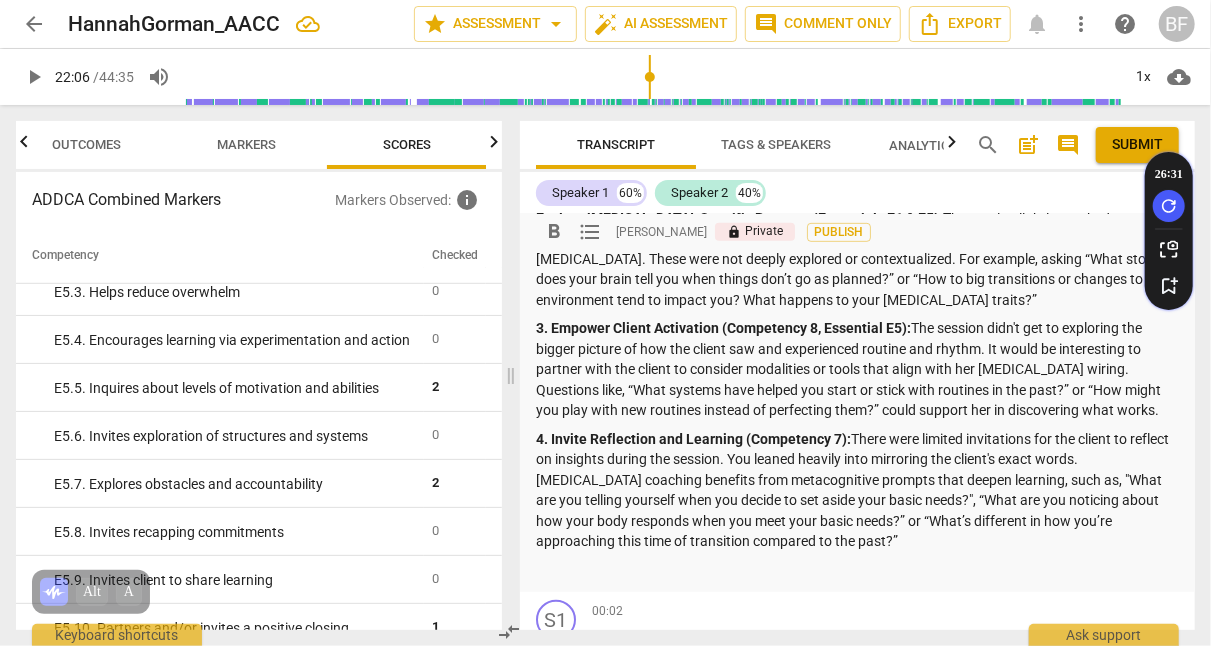 click on "3. Empower Client Activation (Competency 8, Essential E5):  The session didn't get to exploring the bigger picture of how the client saw and experienced routine and rhythm. It would be interesting to partner with the client to consider modalities or tools that align with her [MEDICAL_DATA] wiring. Questions like, “What systems have helped you start or stick with routines in the past?” or “How might you play with new routines instead of perfecting them?” could support her in discovering what works." at bounding box center (857, 369) 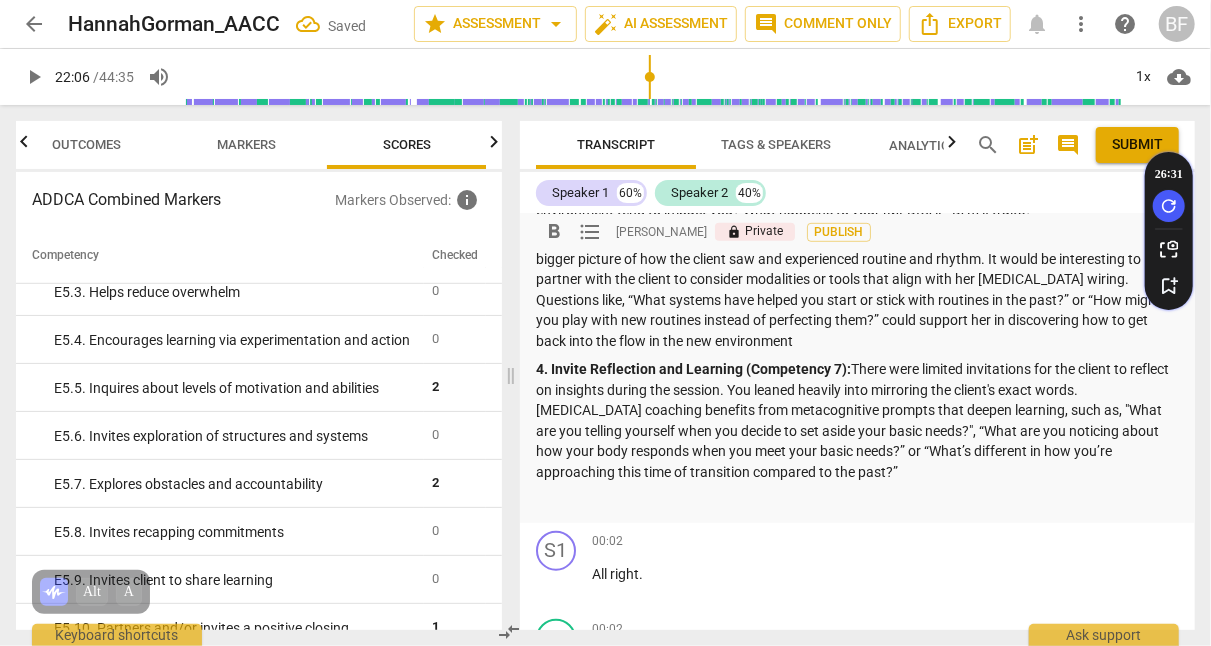 scroll, scrollTop: 647, scrollLeft: 0, axis: vertical 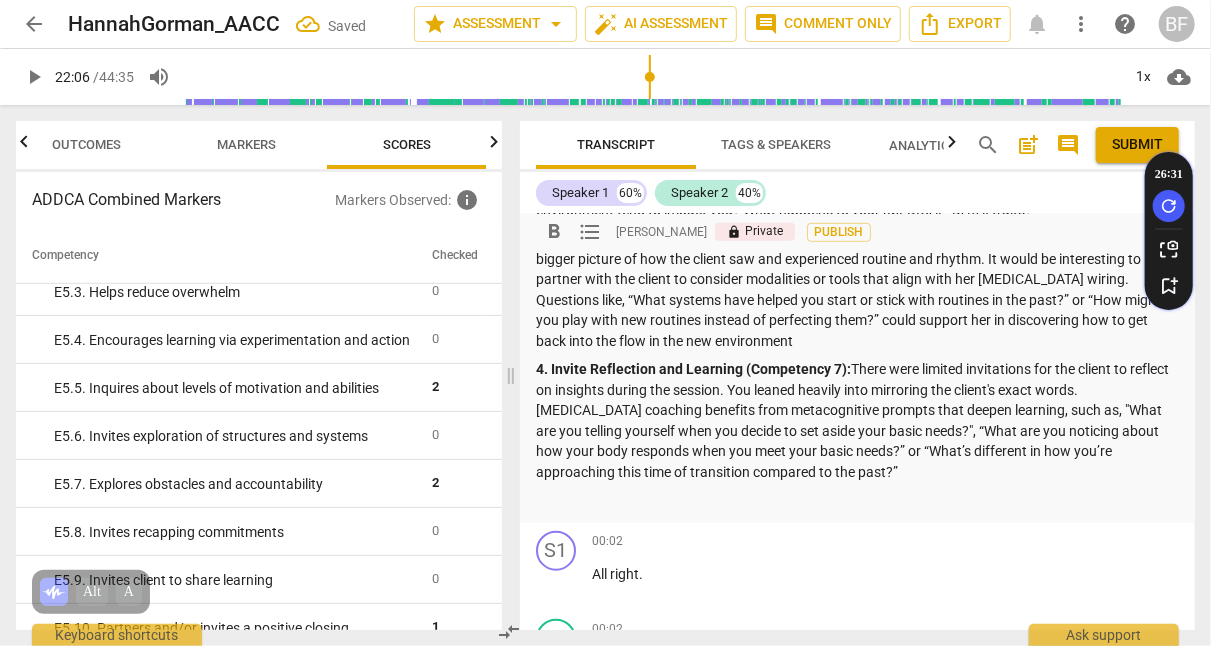 click on "Summary:    What you did especially well Your presence, reflective listening, and rapport with the client created a strong foundation for coaching.  1. Trust & Safety (Competency 4, Essentials E2 & E3):  You created a strong sense of emotional safety early in the session. The client was expressive and vulnerable, which is a clear sign of trust. Your tone was warm and nonjudgmental, which fostered openness. You reflected the client’s experience empathetically, particularly when affirming her win with the Sudoku book.  2. Presence and Listening (Competencies 5 & 6, Essentials E1 & E4):  You demonstrated strong presence by staying curious and affirming the client’s emotions and experiences. You allowed ample space for the client to share deeply and reflected back the clients words often.  3. Session Agreement (Competency 3.1 - 3.4): 4. Positive Framing (E1, E4): Developmental Feedback Explore [MEDICAL_DATA]-Specific Patterns (Essentials E1 & E5): 3. Empower Client Activation (Competency 8, Essential E5):" at bounding box center [857, 63] 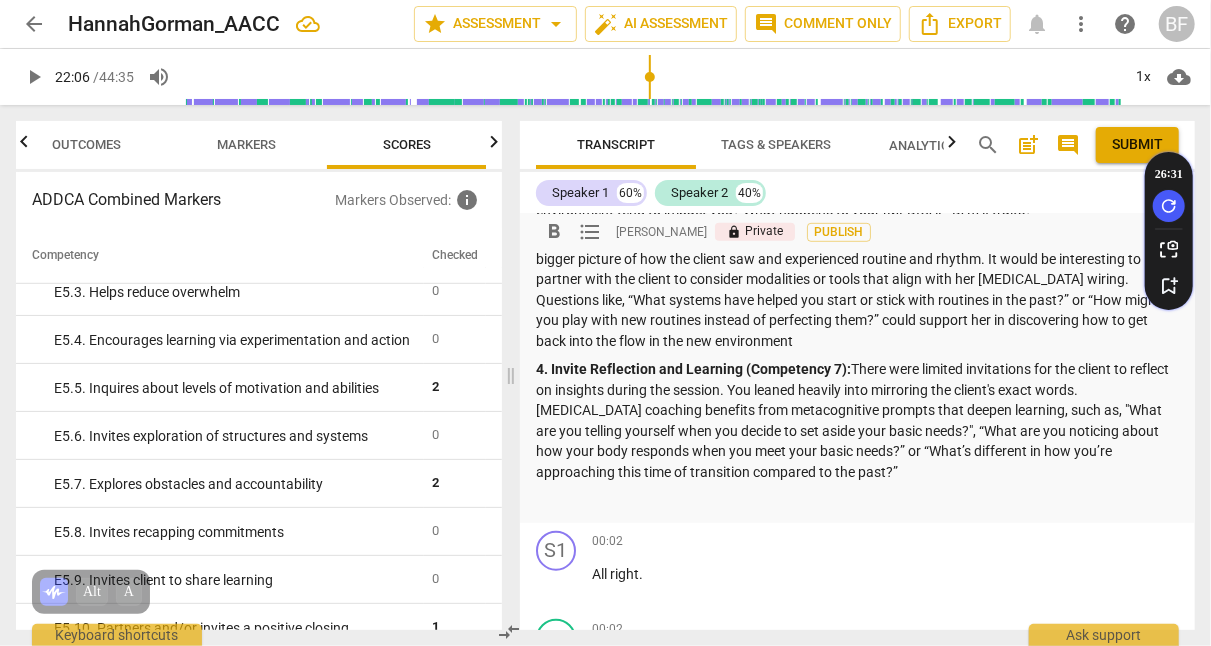 click on "4. Invite Reflection and Learning (Competency 7):  There were limited invitations for the client to reflect on insights during the session. You leaned heavily into mirroring the client's exact words. [MEDICAL_DATA] coaching benefits from metacognitive prompts that deepen learning, such as, "What are you telling yourself when you decide to set aside your basic needs?", “What are you noticing about how your body responds when you meet your basic needs?” or “What’s different in how you’re approaching this time of transition compared to the past?”" at bounding box center [857, 420] 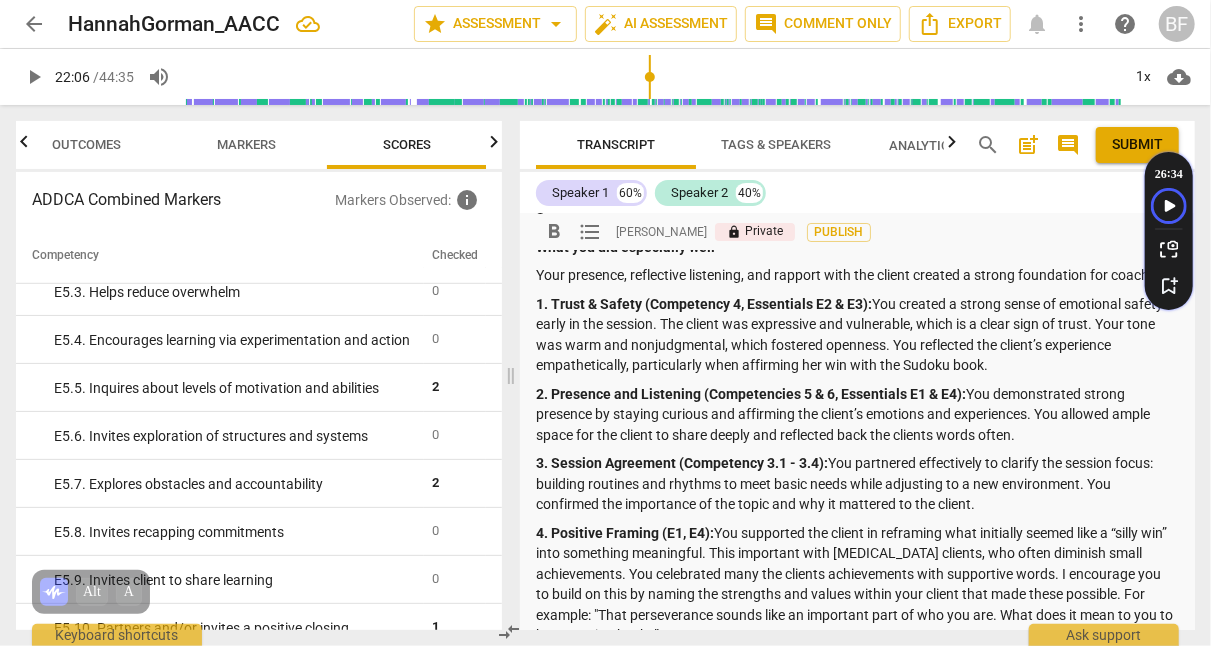 scroll, scrollTop: 39, scrollLeft: 0, axis: vertical 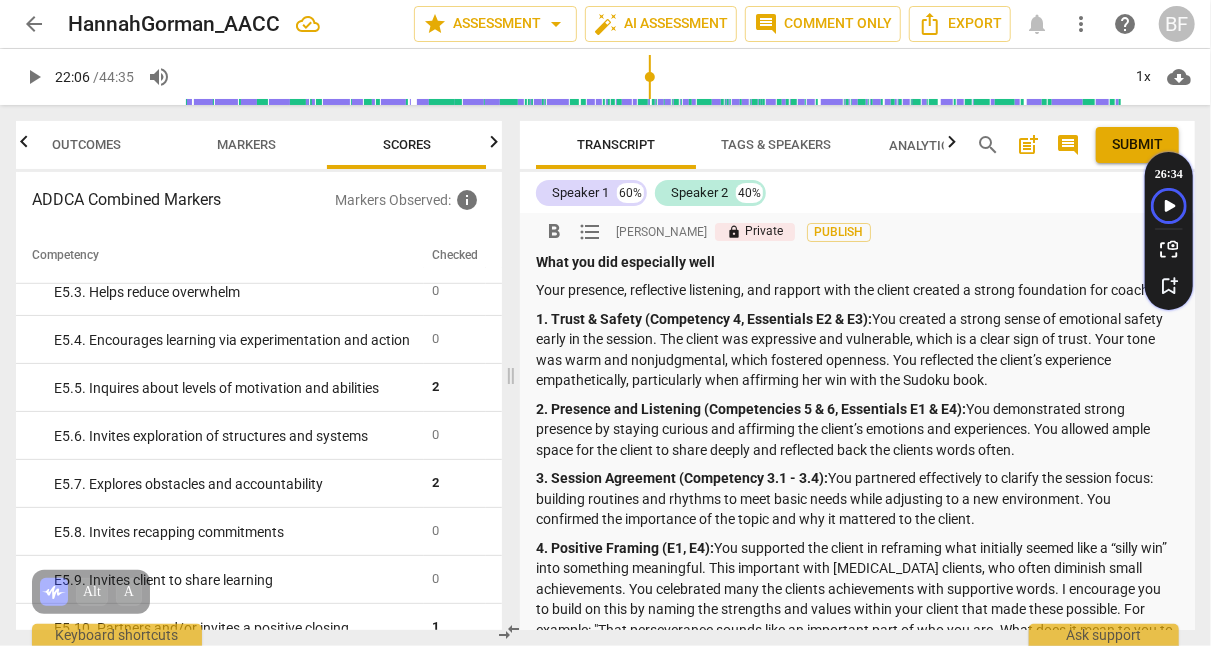 click on "1. Trust & Safety (Competency 4, Essentials E2 & E3):  You created a strong sense of emotional safety early in the session. The client was expressive and vulnerable, which is a clear sign of trust. Your tone was warm and nonjudgmental, which fostered openness. You reflected the client’s experience empathetically, particularly when affirming her win with the Sudoku book." at bounding box center (857, 350) 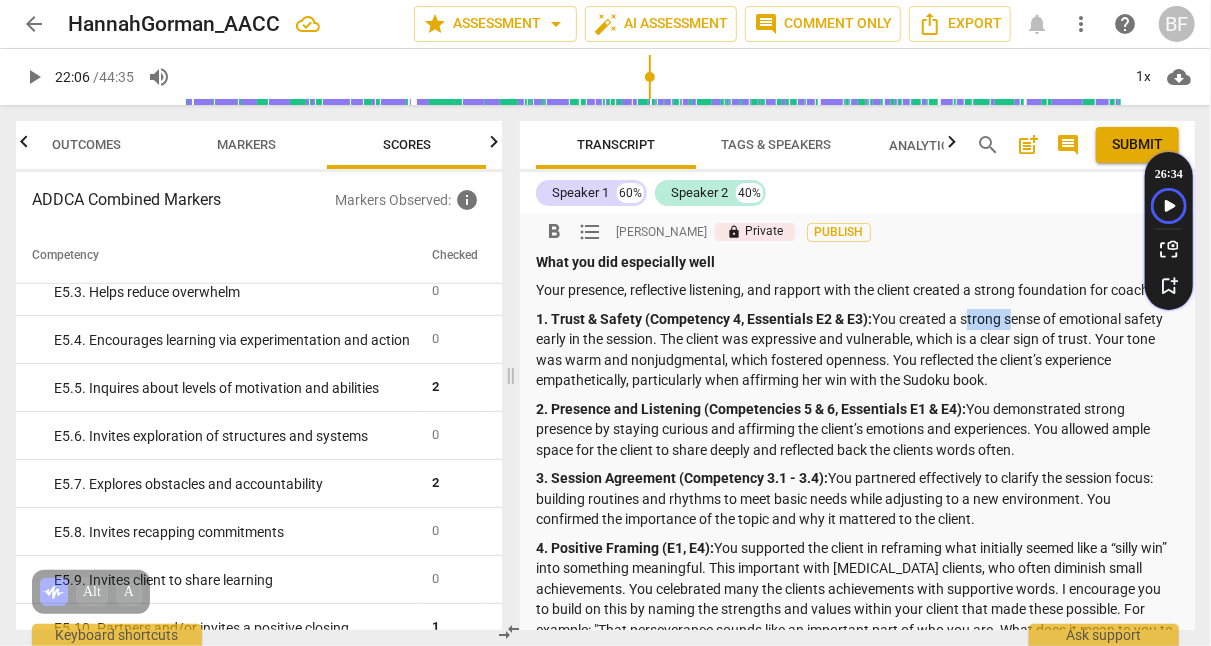 click on "1. Trust & Safety (Competency 4, Essentials E2 & E3):  You created a strong sense of emotional safety early in the session. The client was expressive and vulnerable, which is a clear sign of trust. Your tone was warm and nonjudgmental, which fostered openness. You reflected the client’s experience empathetically, particularly when affirming her win with the Sudoku book." at bounding box center [857, 350] 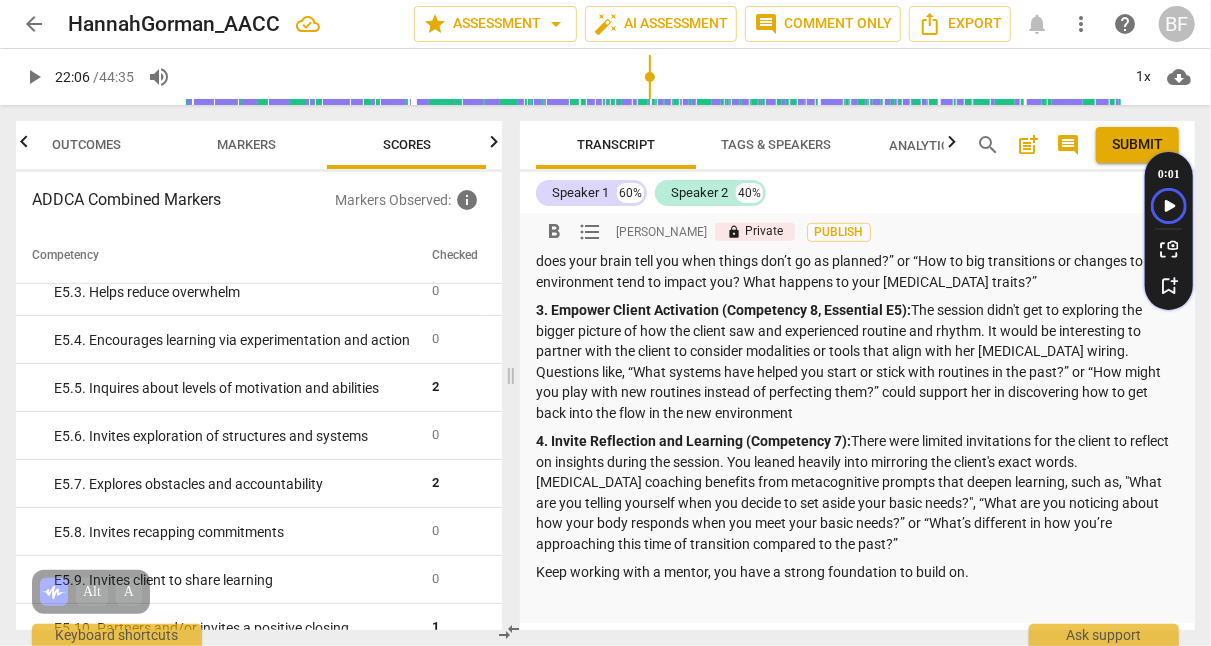 scroll, scrollTop: 570, scrollLeft: 0, axis: vertical 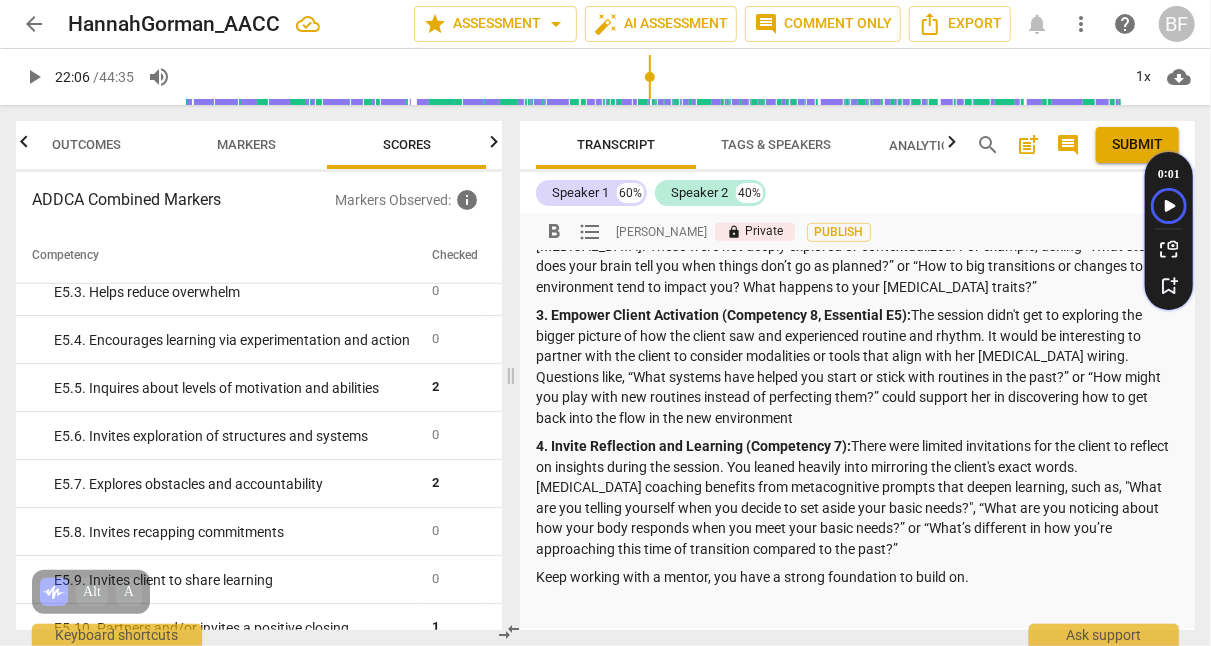 click on "3. Empower Client Activation (Competency 8, Essential E5):  The session didn't get to exploring the bigger picture of how the client saw and experienced routine and rhythm. It would be interesting to partner with the client to consider modalities or tools that align with her [MEDICAL_DATA] wiring. Questions like, “What systems have helped you start or stick with routines in the past?” or “How might you play with new routines instead of perfecting them?” could support her in discovering how to get back into the flow in the new environment" at bounding box center (857, 366) 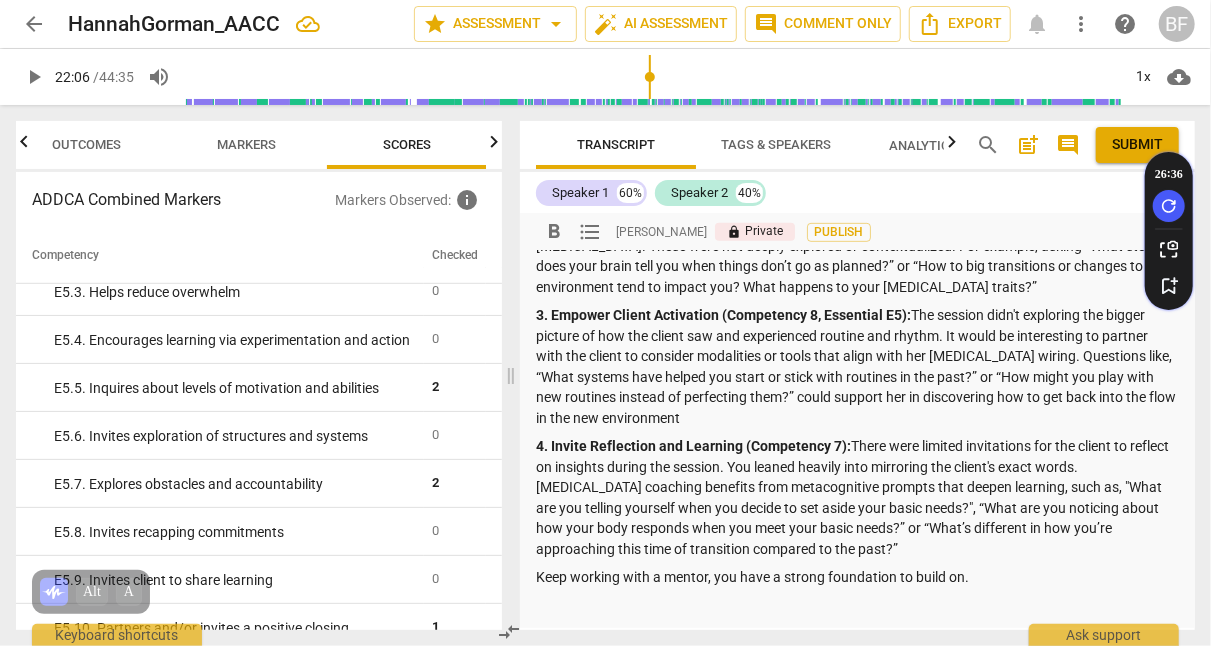 click on "3. Empower Client Activation (Competency 8, Essential E5):  The session didn't exploring the bigger picture of how the client saw and experienced routine and rhythm. It would be interesting to partner with the client to consider modalities or tools that align with her [MEDICAL_DATA] wiring. Questions like, “What systems have helped you start or stick with routines in the past?” or “How might you play with new routines instead of perfecting them?” could support her in discovering how to get back into the flow in the new environment" at bounding box center [857, 366] 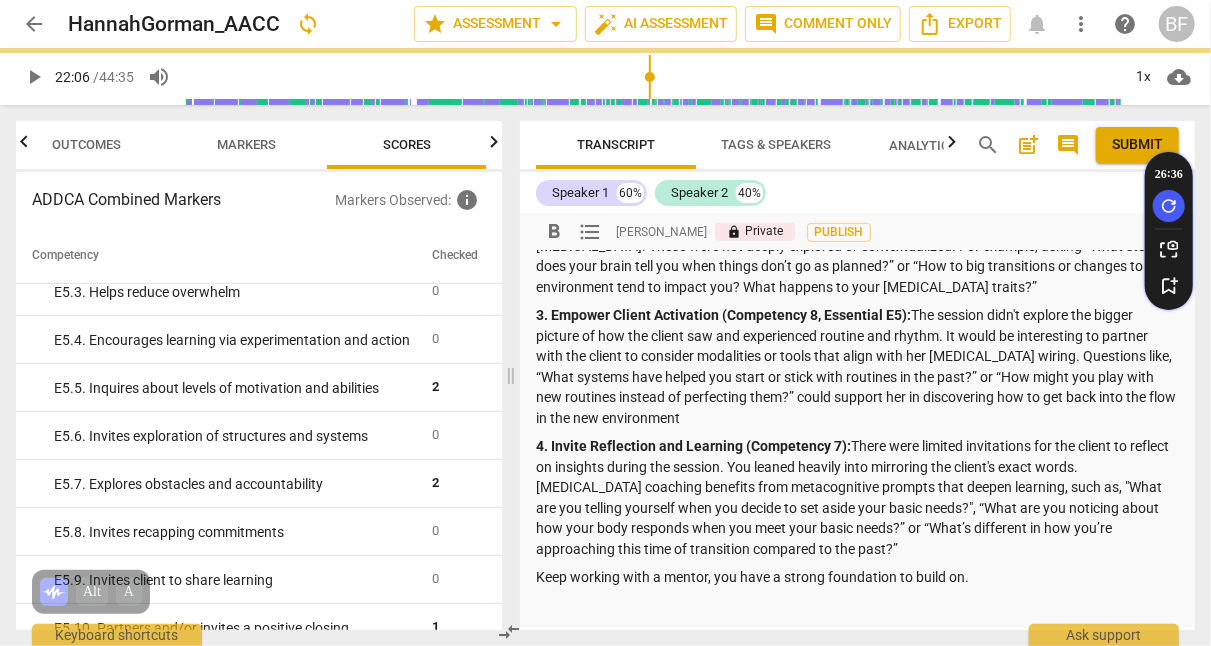 scroll, scrollTop: 591, scrollLeft: 0, axis: vertical 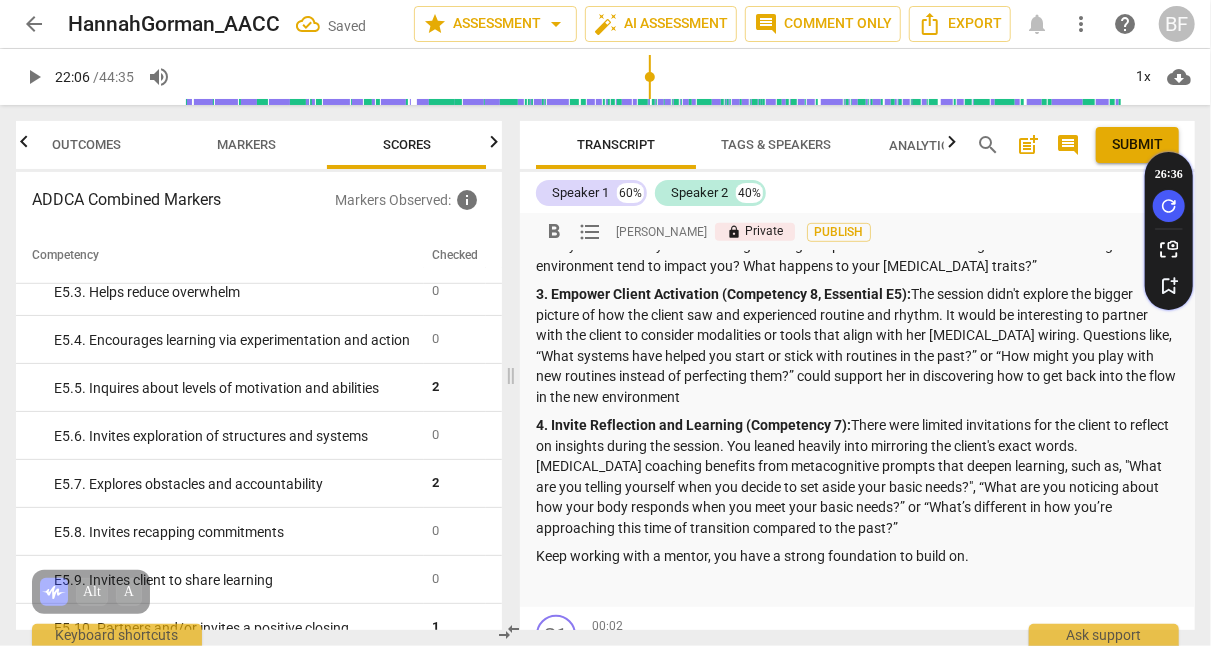 click on "3. Empower Client Activation (Competency 8, Essential E5):  The session didn't explore the bigger picture of how the client saw and experienced routine and rhythm. It would be interesting to partner with the client to consider modalities or tools that align with her [MEDICAL_DATA] wiring. Questions like, “What systems have helped you start or stick with routines in the past?” or “How might you play with new routines instead of perfecting them?” could support her in discovering how to get back into the flow in the new environment" at bounding box center [857, 345] 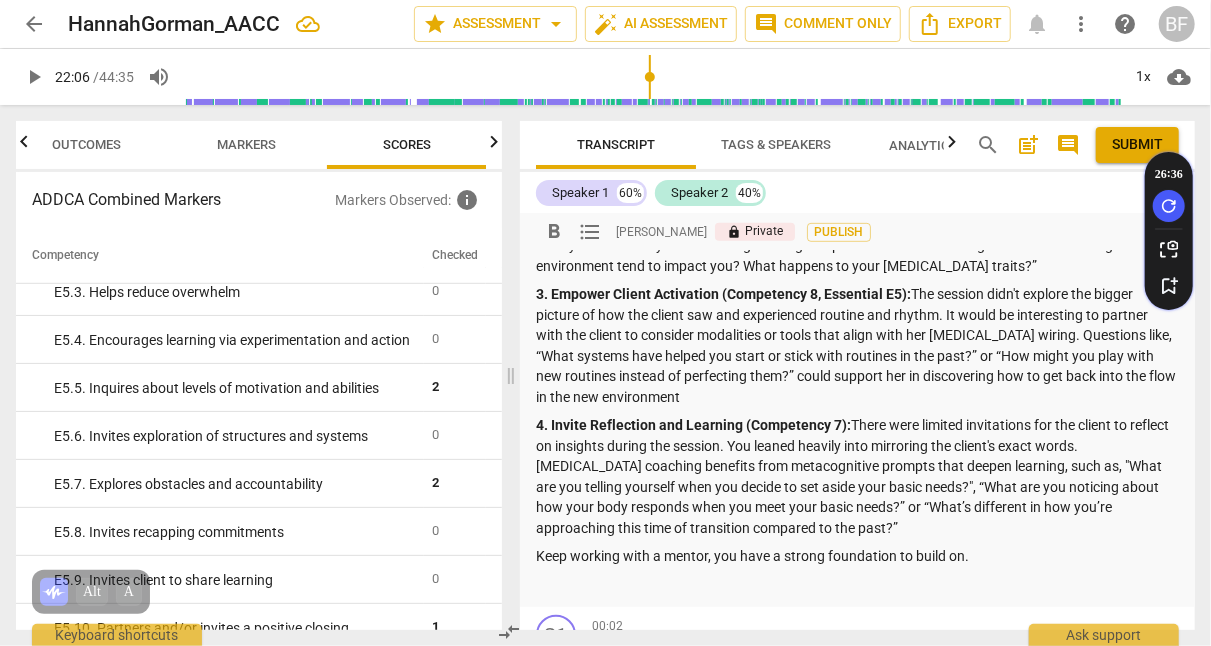 click on "3. Empower Client Activation (Competency 8, Essential E5):  The session didn't explore the bigger picture of how the client saw and experienced routine and rhythm. It would be interesting to partner with the client to consider modalities or tools that align with her [MEDICAL_DATA] wiring. Questions like, “What systems have helped you start or stick with routines in the past?” or “How might you play with new routines instead of perfecting them?” could support her in discovering how to get back into the flow in the new environment" at bounding box center [857, 345] 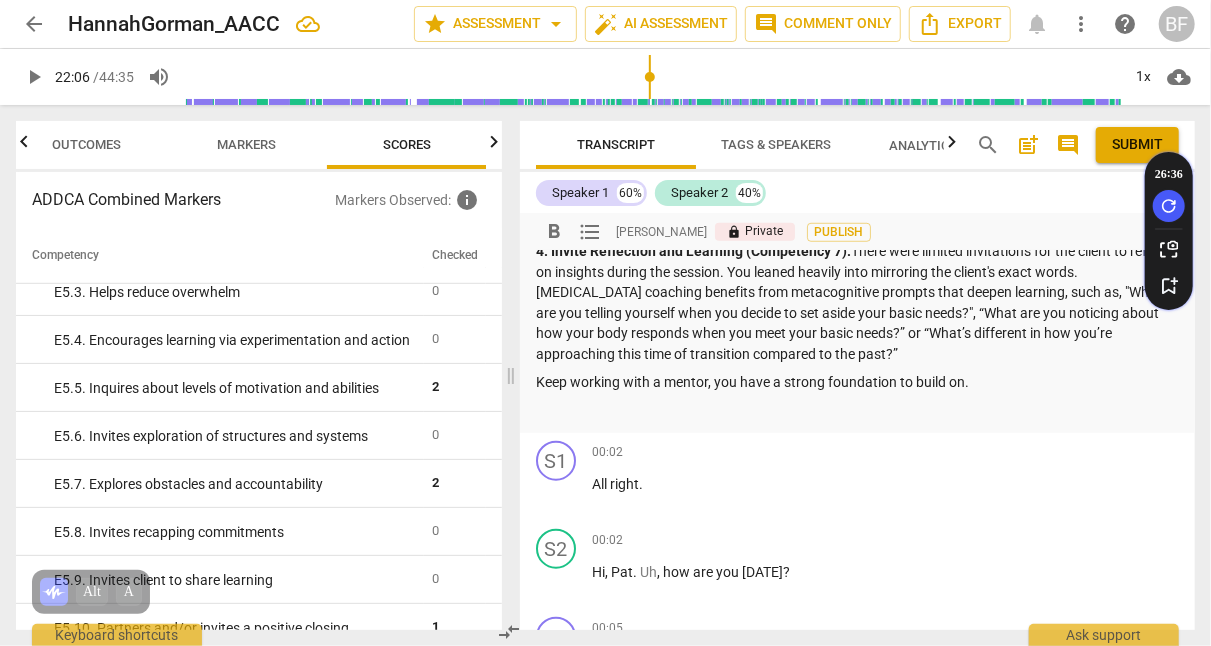 scroll, scrollTop: 768, scrollLeft: 0, axis: vertical 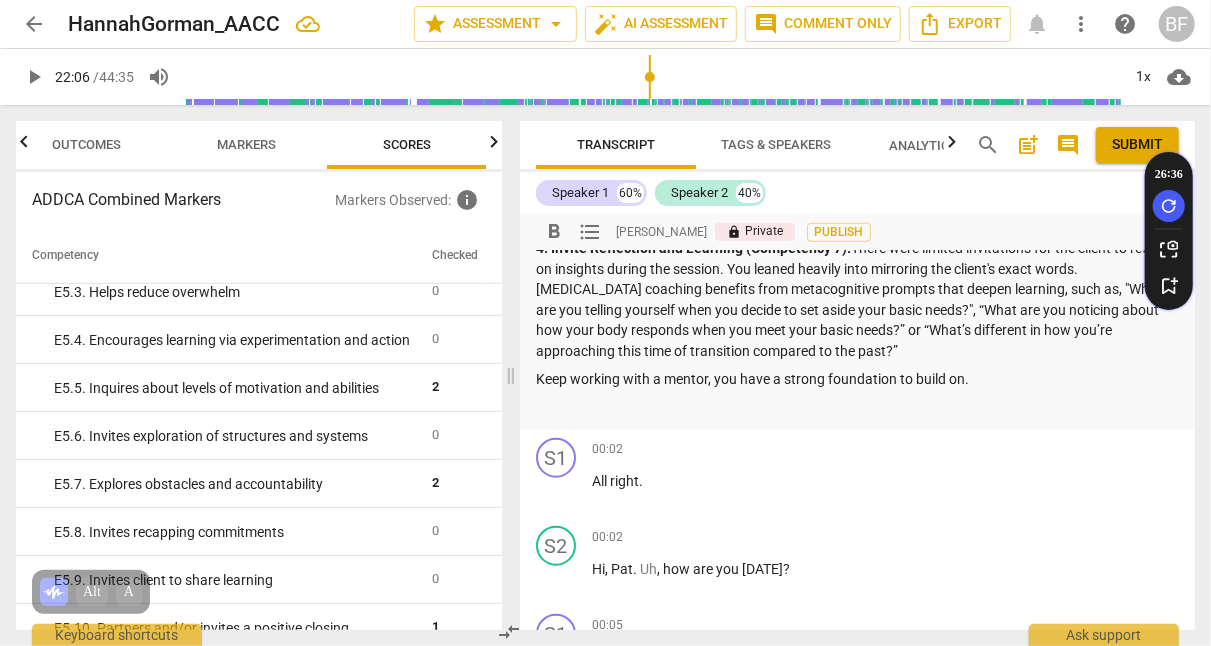 click on "Keep working with a mentor, you have a strong foundation to build on." at bounding box center [857, 379] 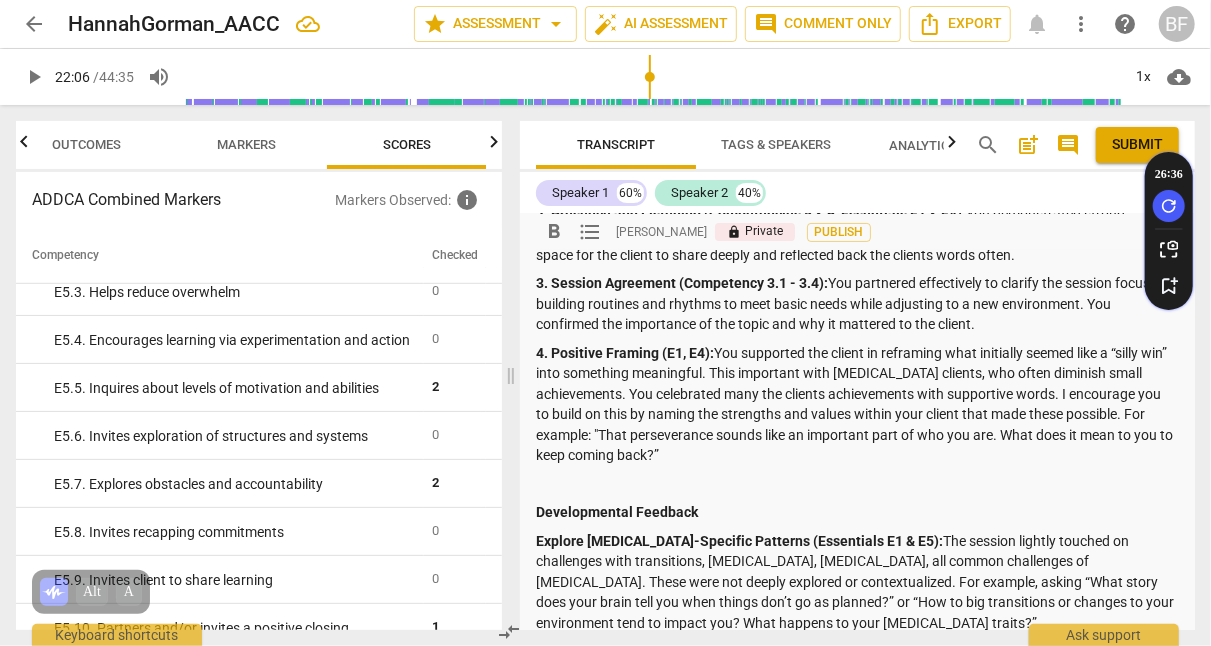 scroll, scrollTop: 0, scrollLeft: 0, axis: both 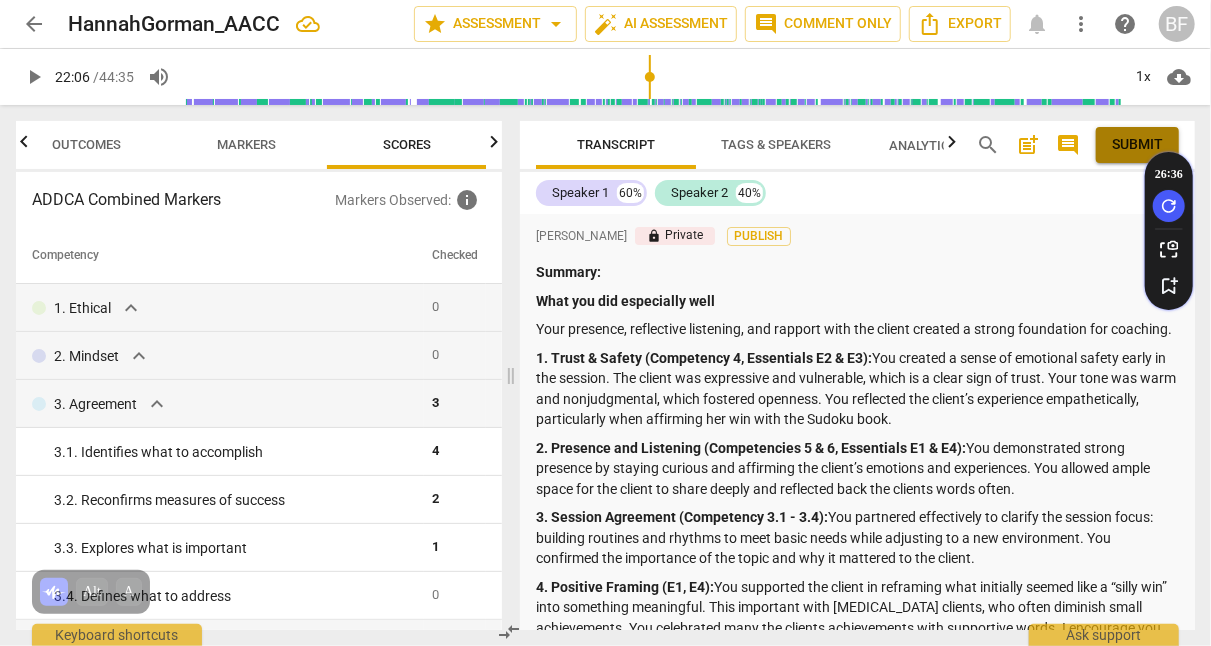click on "Submit" at bounding box center (1137, 145) 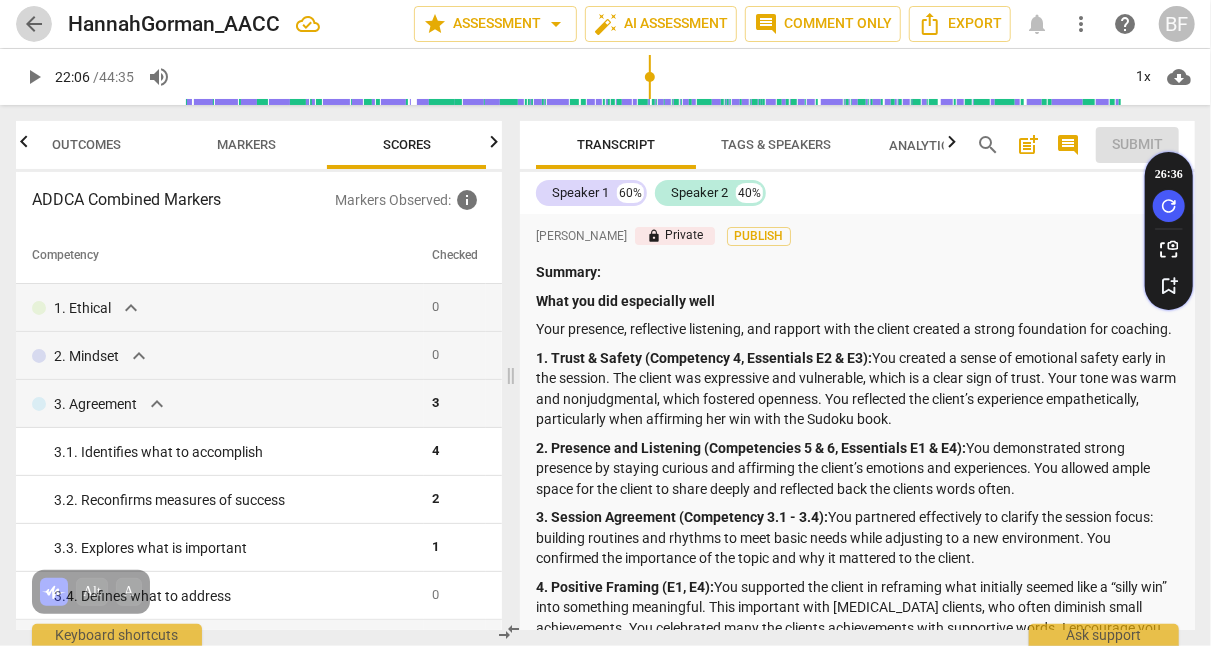 click on "arrow_back" at bounding box center [34, 24] 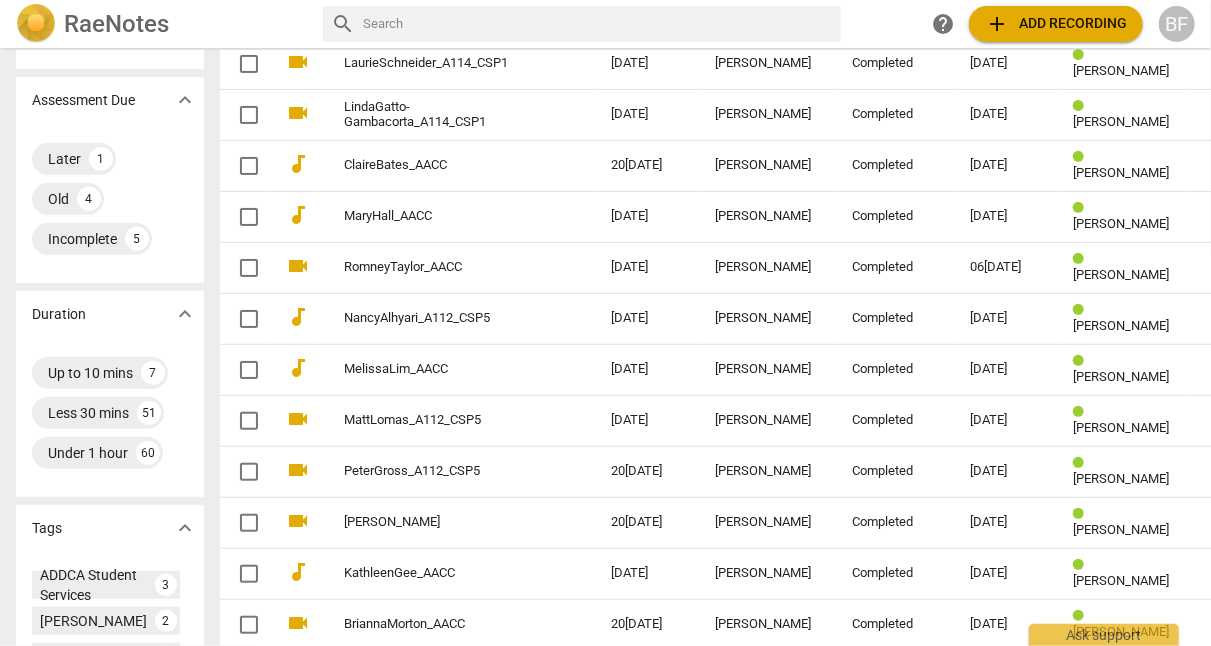 scroll, scrollTop: 0, scrollLeft: 0, axis: both 